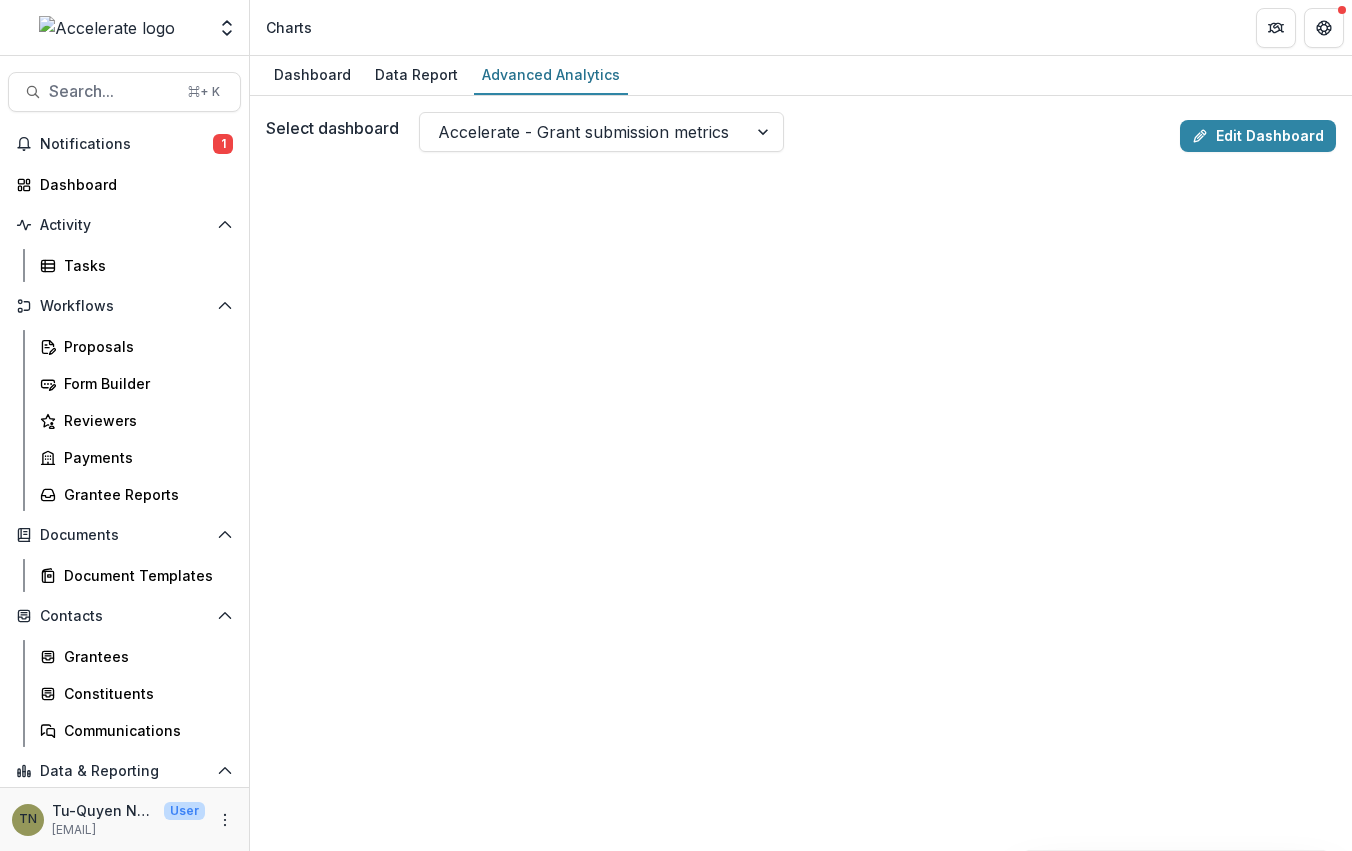 scroll, scrollTop: 0, scrollLeft: 0, axis: both 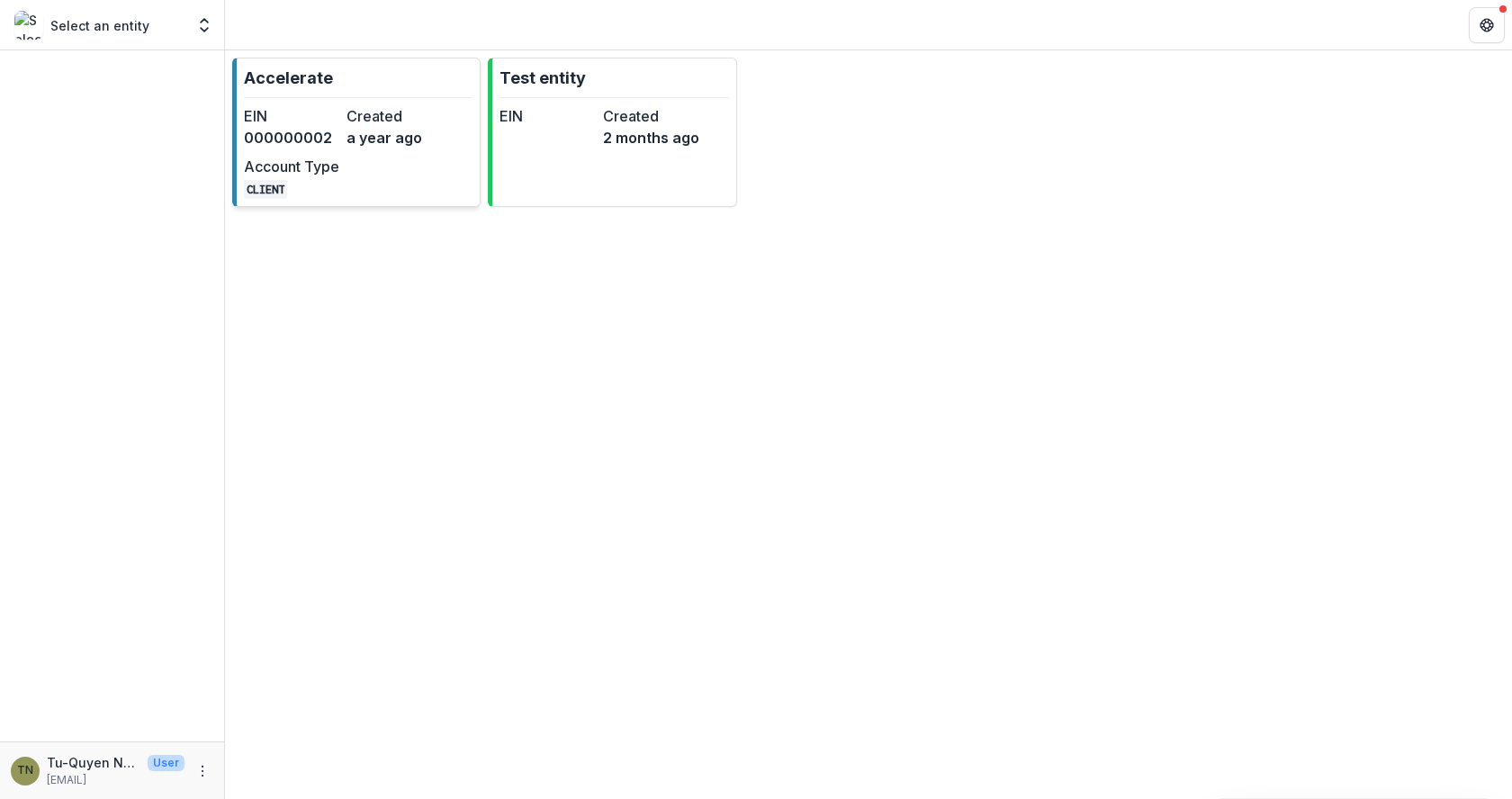 click on "EIN 000000002 Created a year ago Account Type CLIENT" at bounding box center (343, 152) 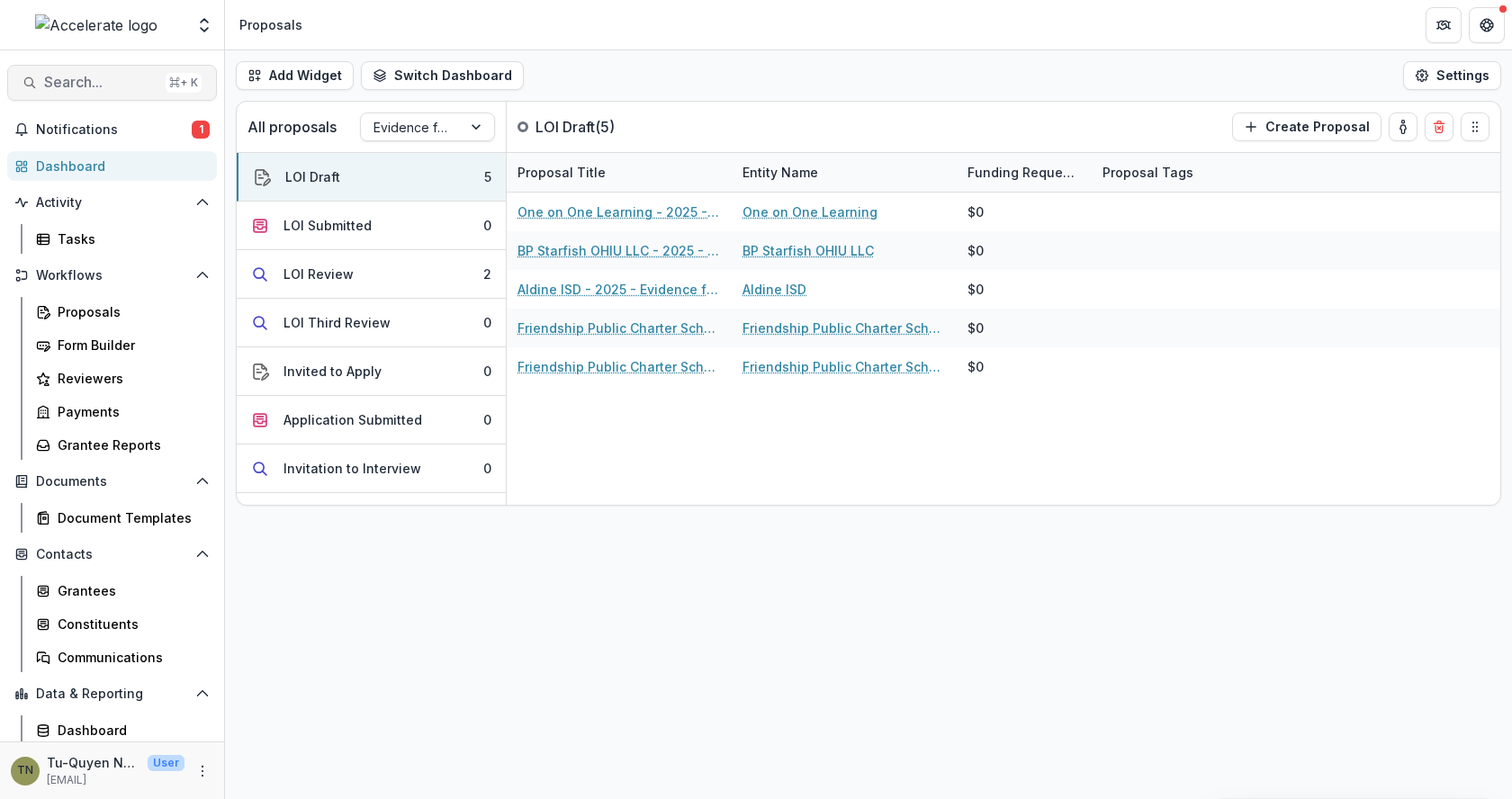 click on "Search..." at bounding box center [101, 82] 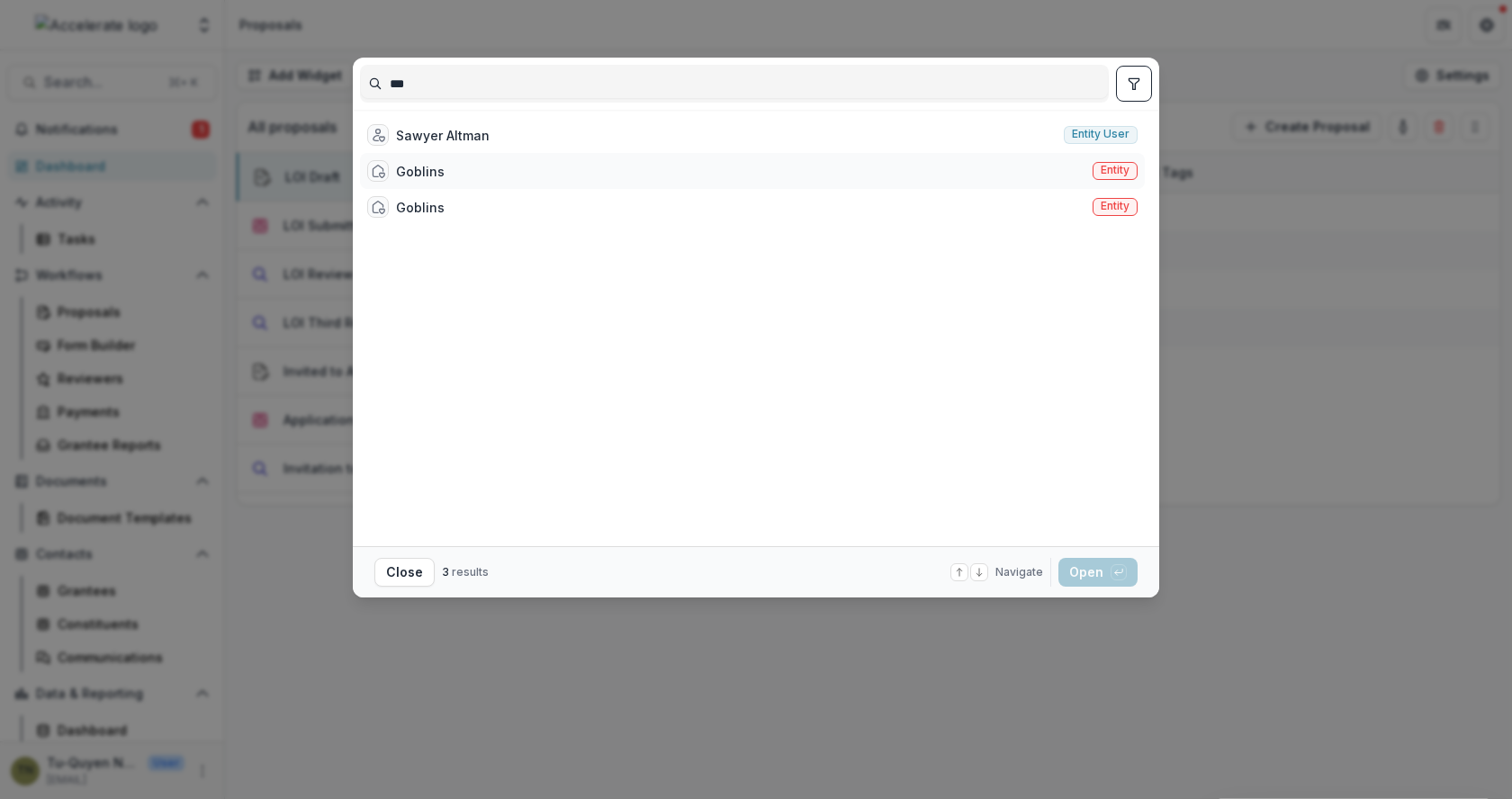 type on "***" 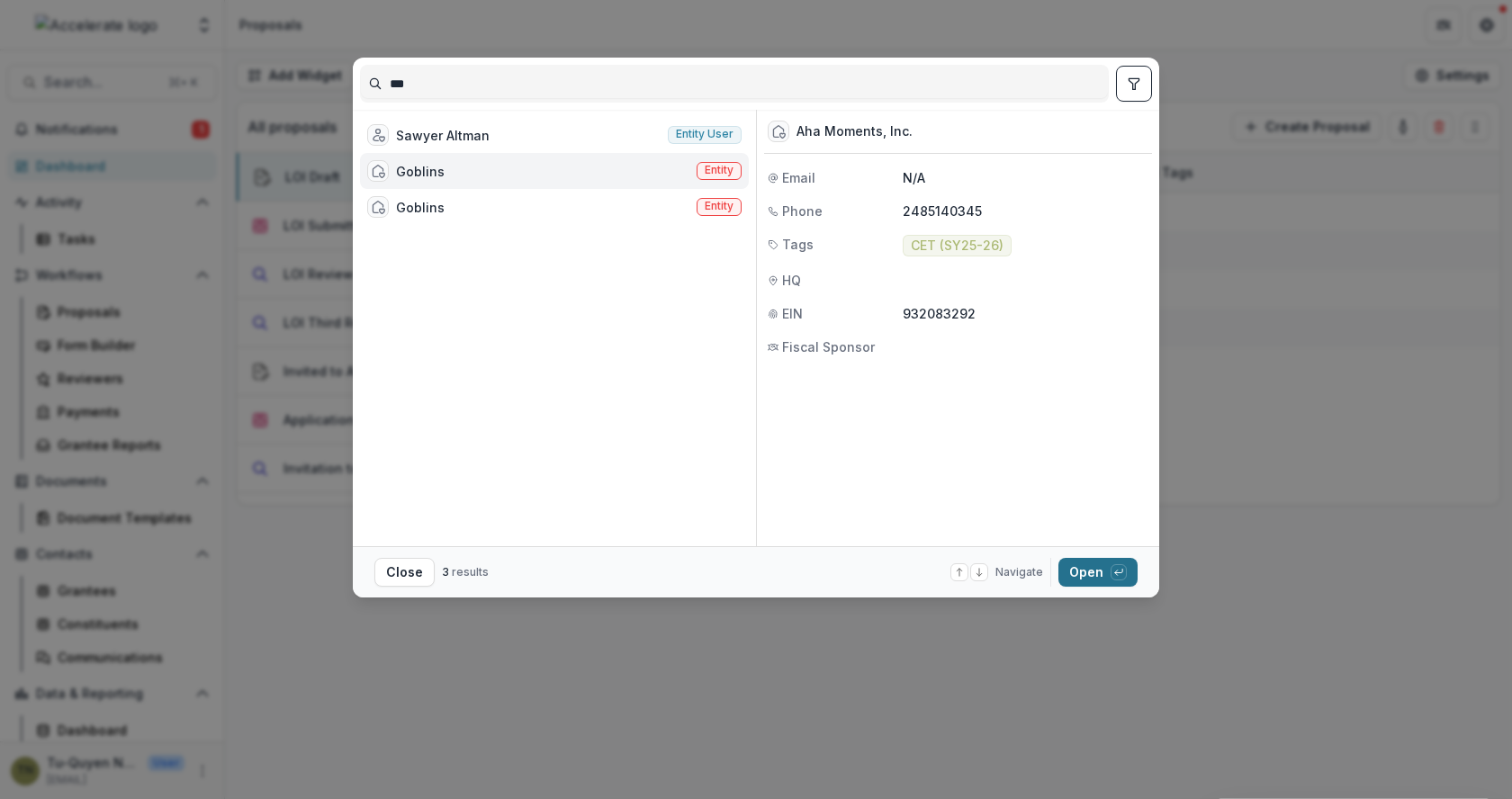 click on "Open with enter key" at bounding box center [1098, 572] 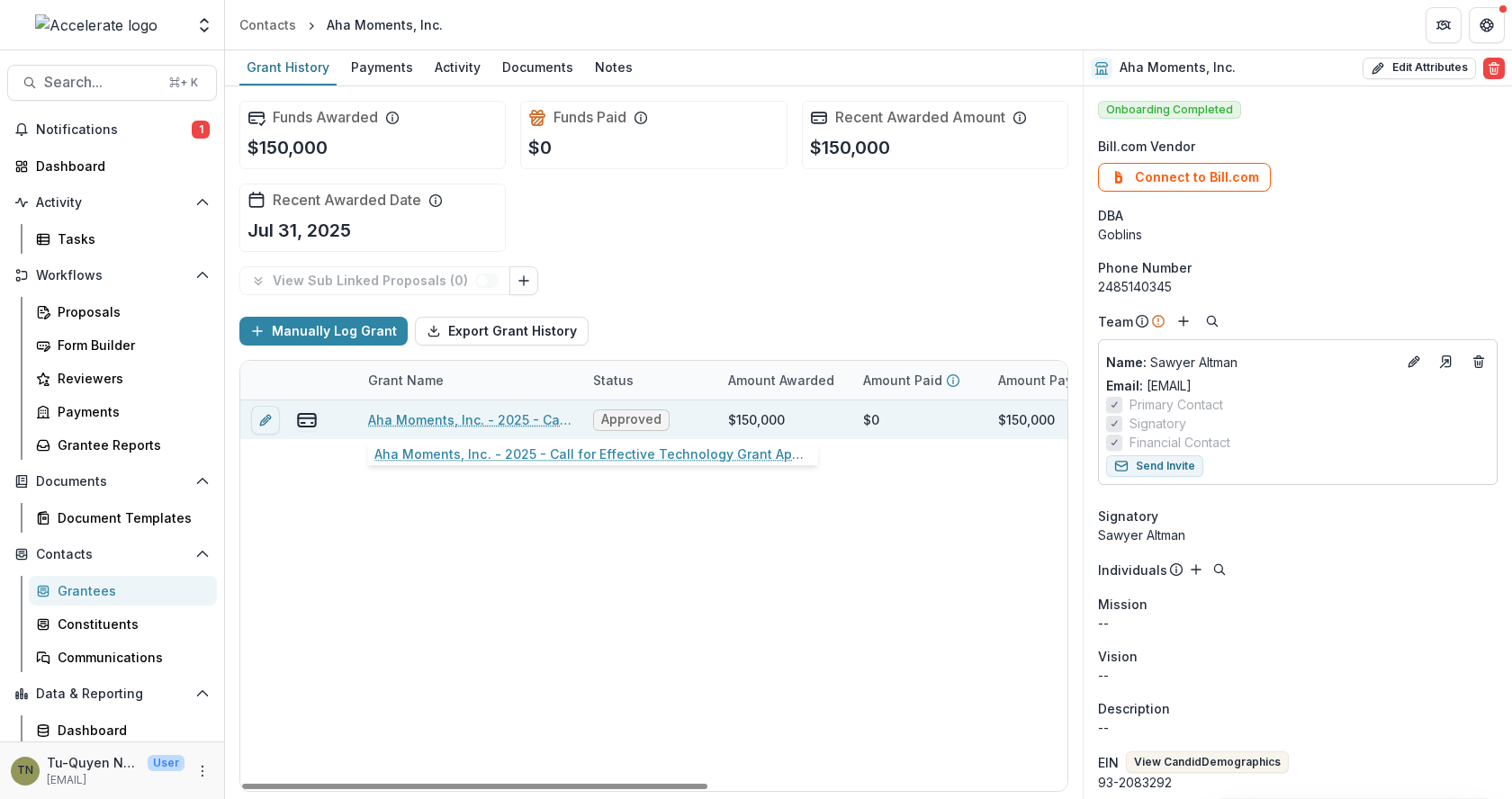 click on "Aha Moments, Inc. - 2025 - Call for Effective Technology Grant Application" at bounding box center (470, 419) 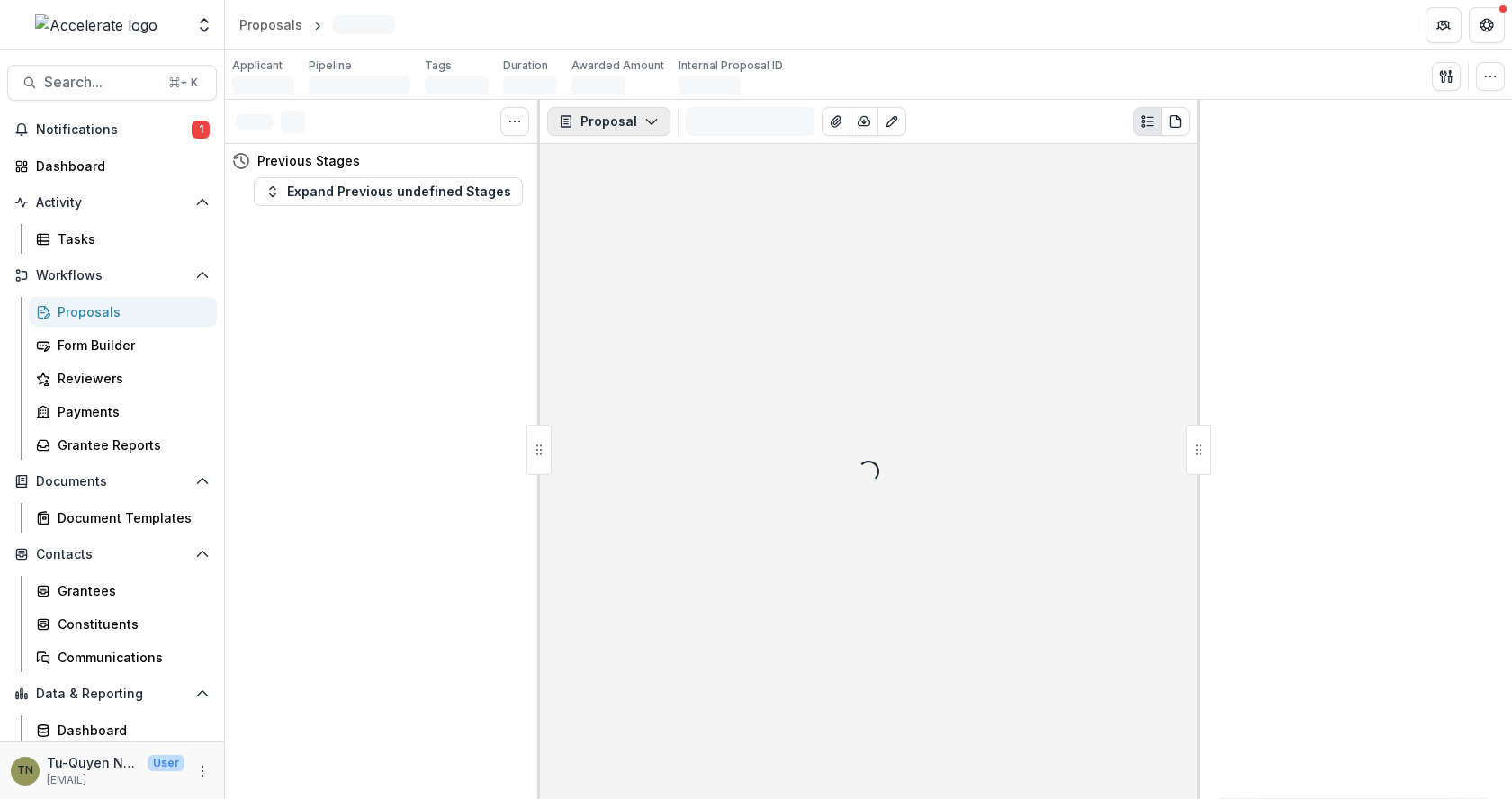 click on "Proposal" at bounding box center (608, 121) 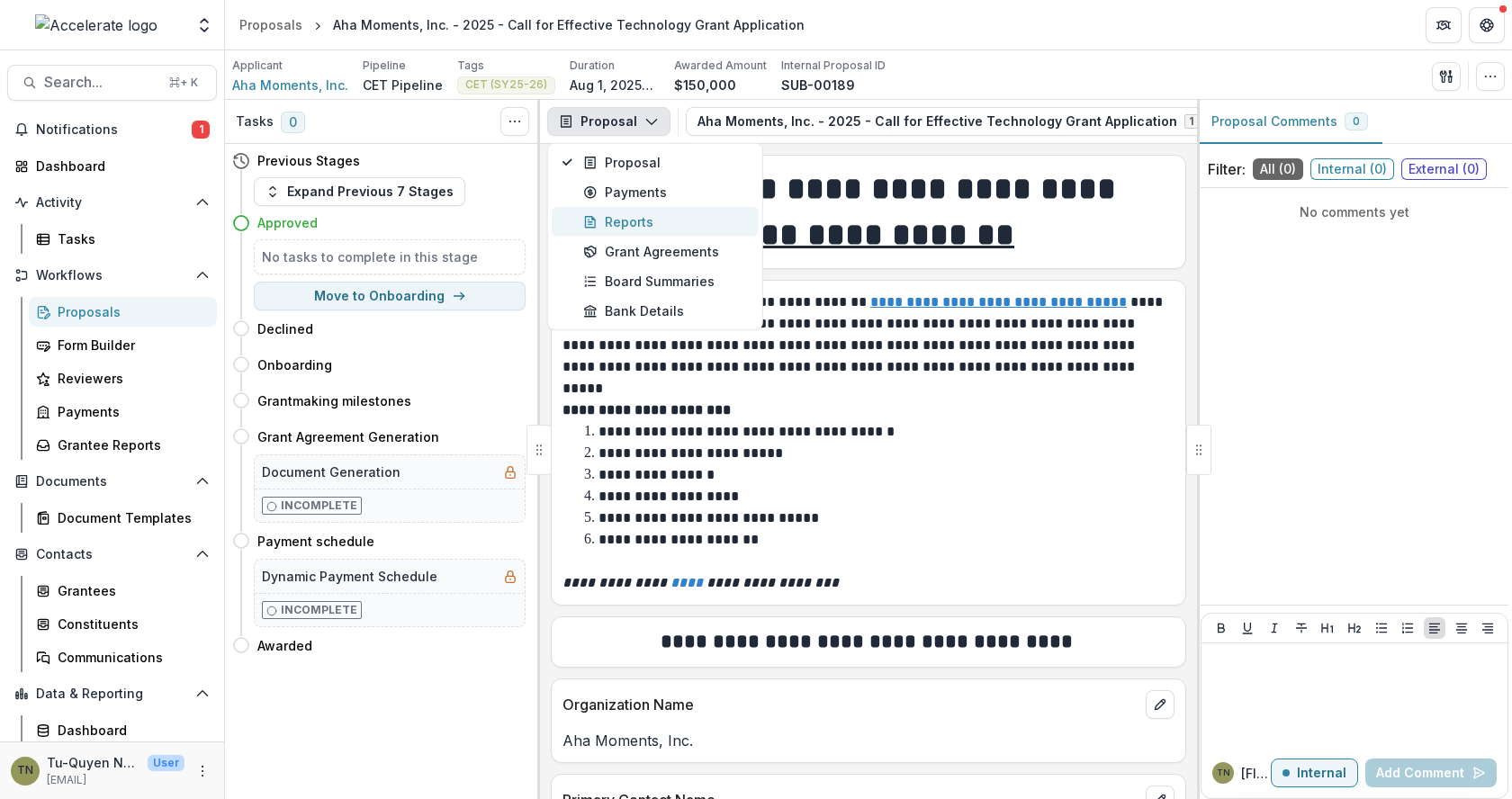 click on "Reports" at bounding box center (665, 221) 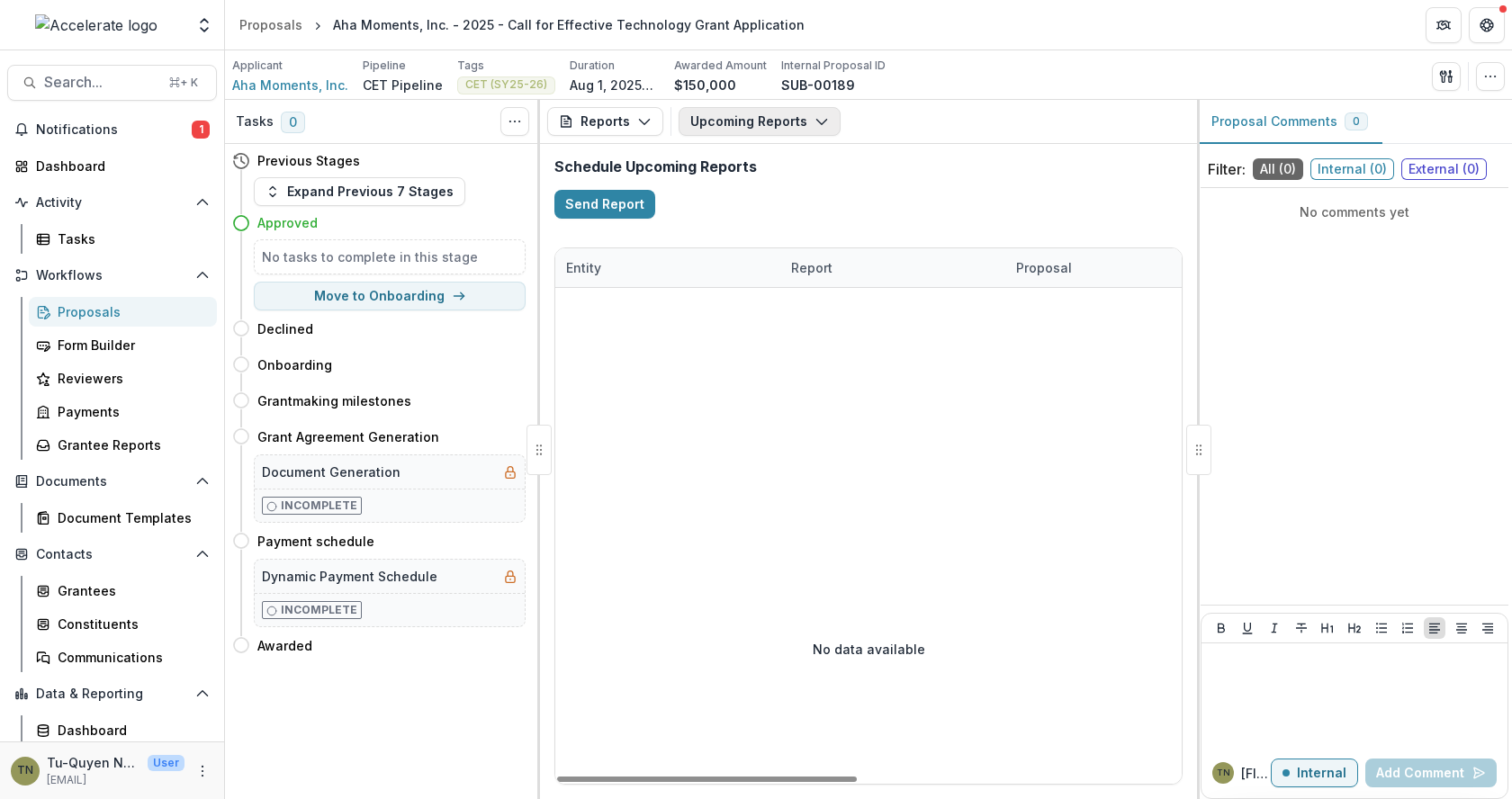 click on "Upcoming Reports" at bounding box center [760, 121] 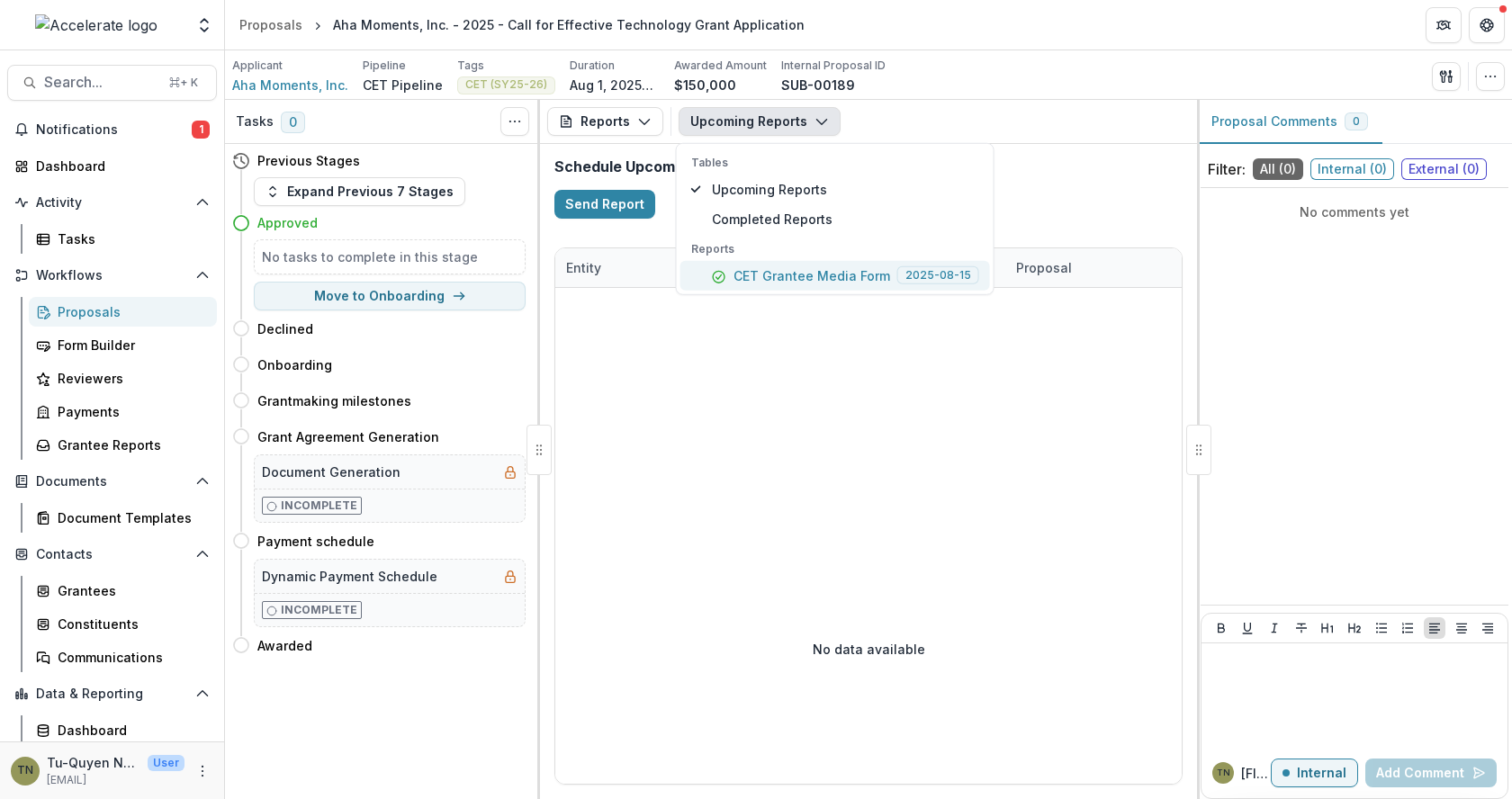 click on "CET Grantee Media Form" at bounding box center (812, 275) 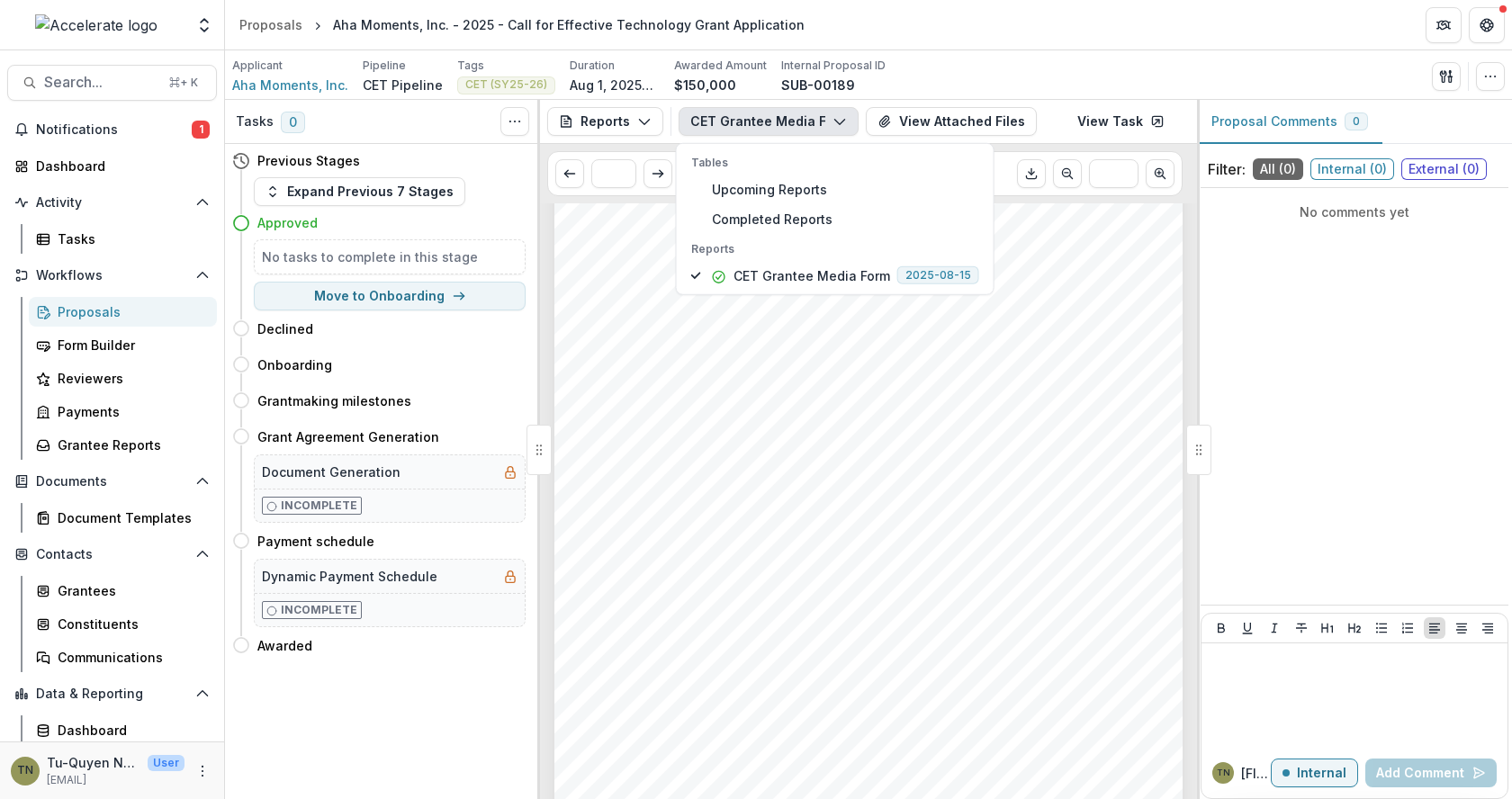 scroll, scrollTop: 150, scrollLeft: 0, axis: vertical 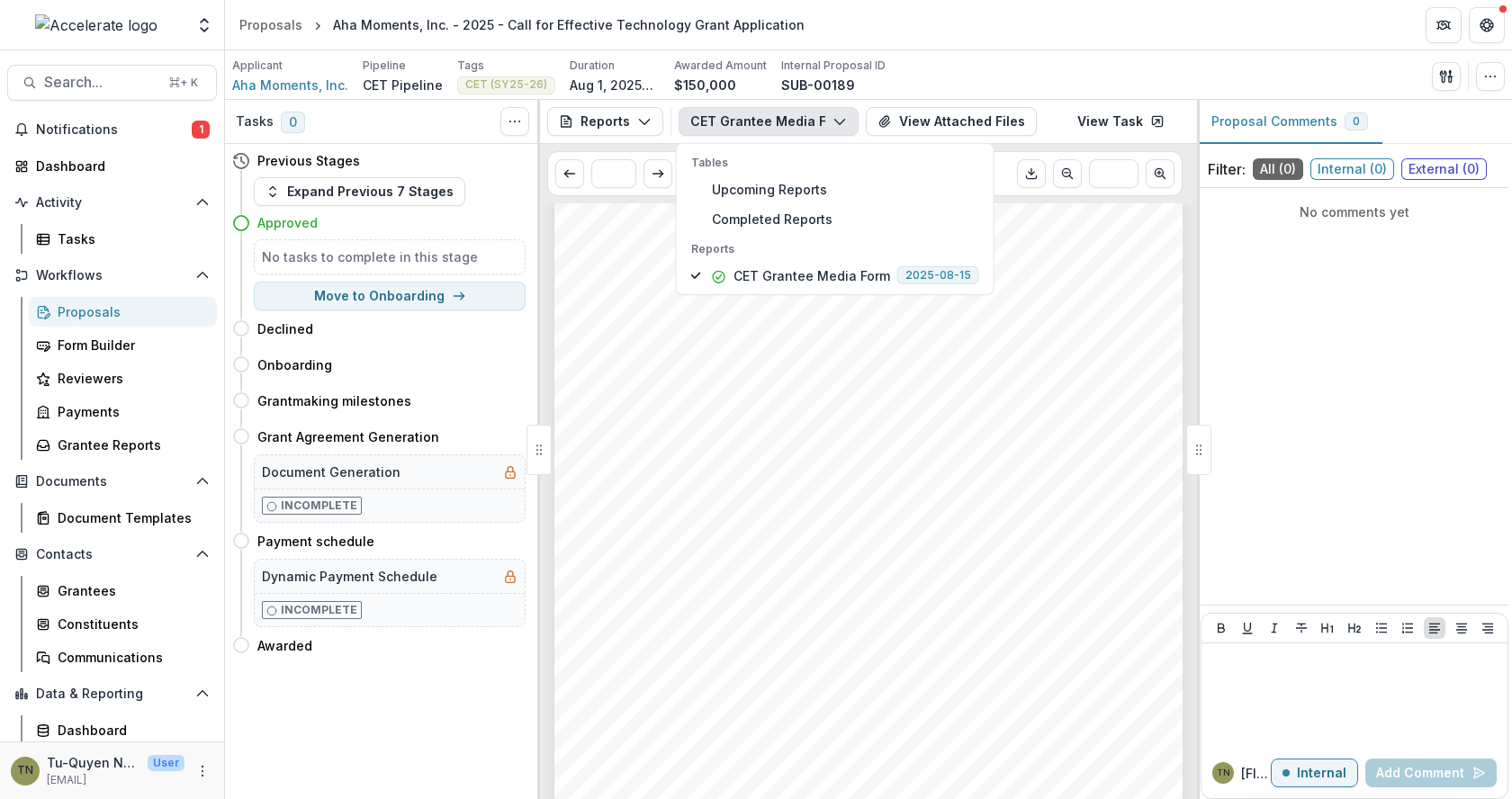 click on "Submission Responses Accelerate Grantee Media Form Congratulations on receiving an Accelerate grant! To help us craft announcements and celebrate your achievement, please complete the information below. We'll provide you with a comprehensive press kit before the public announcement goes live. We invite you to amplify the news through your own channels. We're excited to share your story and the impact this grant will enable. Your responses will help us accurately represent your work and maximize visibility for your organization and mission. Questions? Reach out to our program team at program@accelerate.us Organization Name Aha Moments, Inc. Please provide your organization's name as it should appear in the announcement and other public materials Grant Contact Name Sawyer Altman Grant Contact Email sawyer@goblinsapp.com Communications Contact Name Sawyer Altman Communications Contact Email sawyer@goblinsapp.com Grantee Quote thinking is for learning. - Sawyer Altman, CEO Grantee Organization Website" at bounding box center [868, 498] 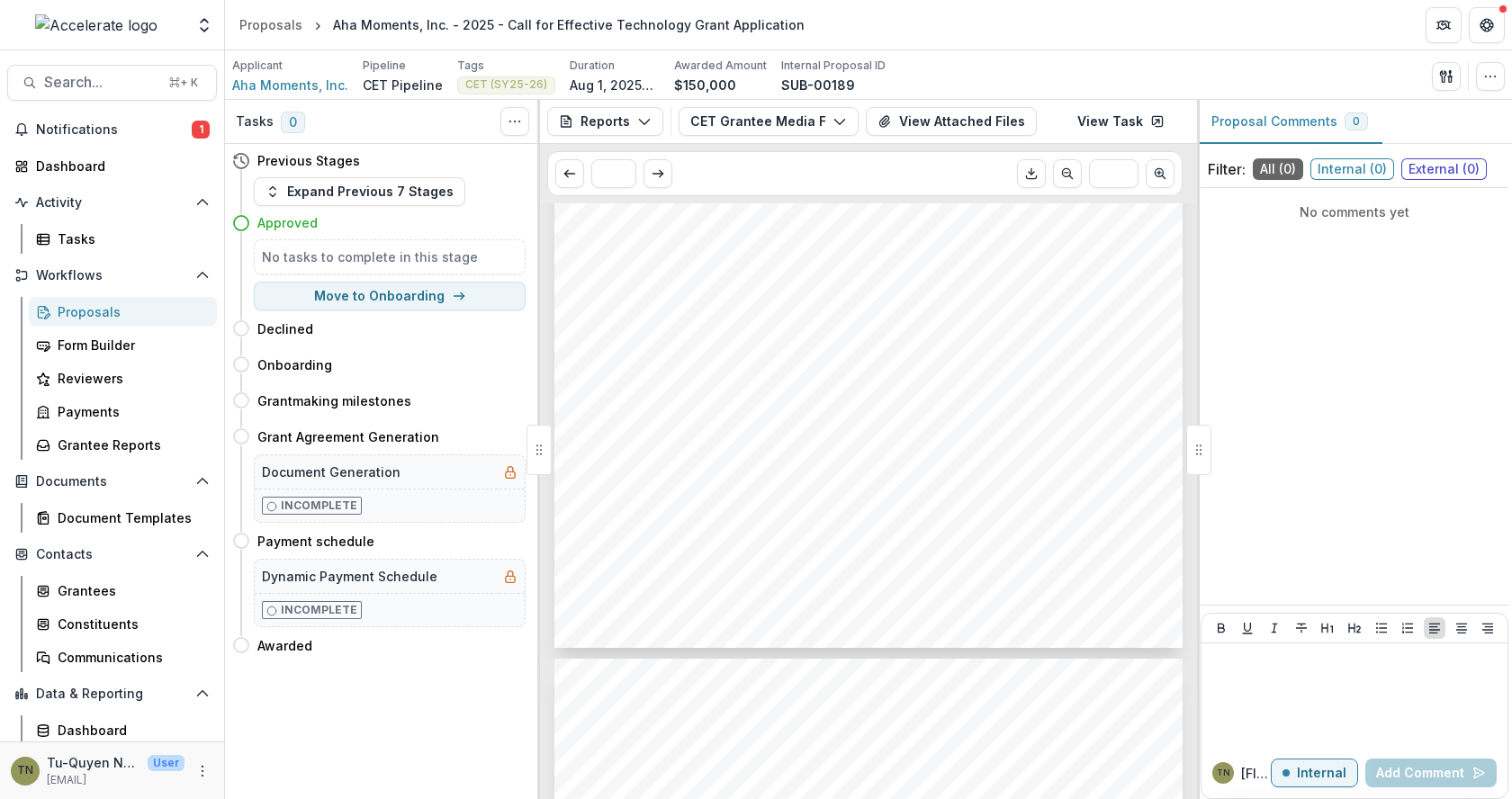 scroll, scrollTop: 0, scrollLeft: 0, axis: both 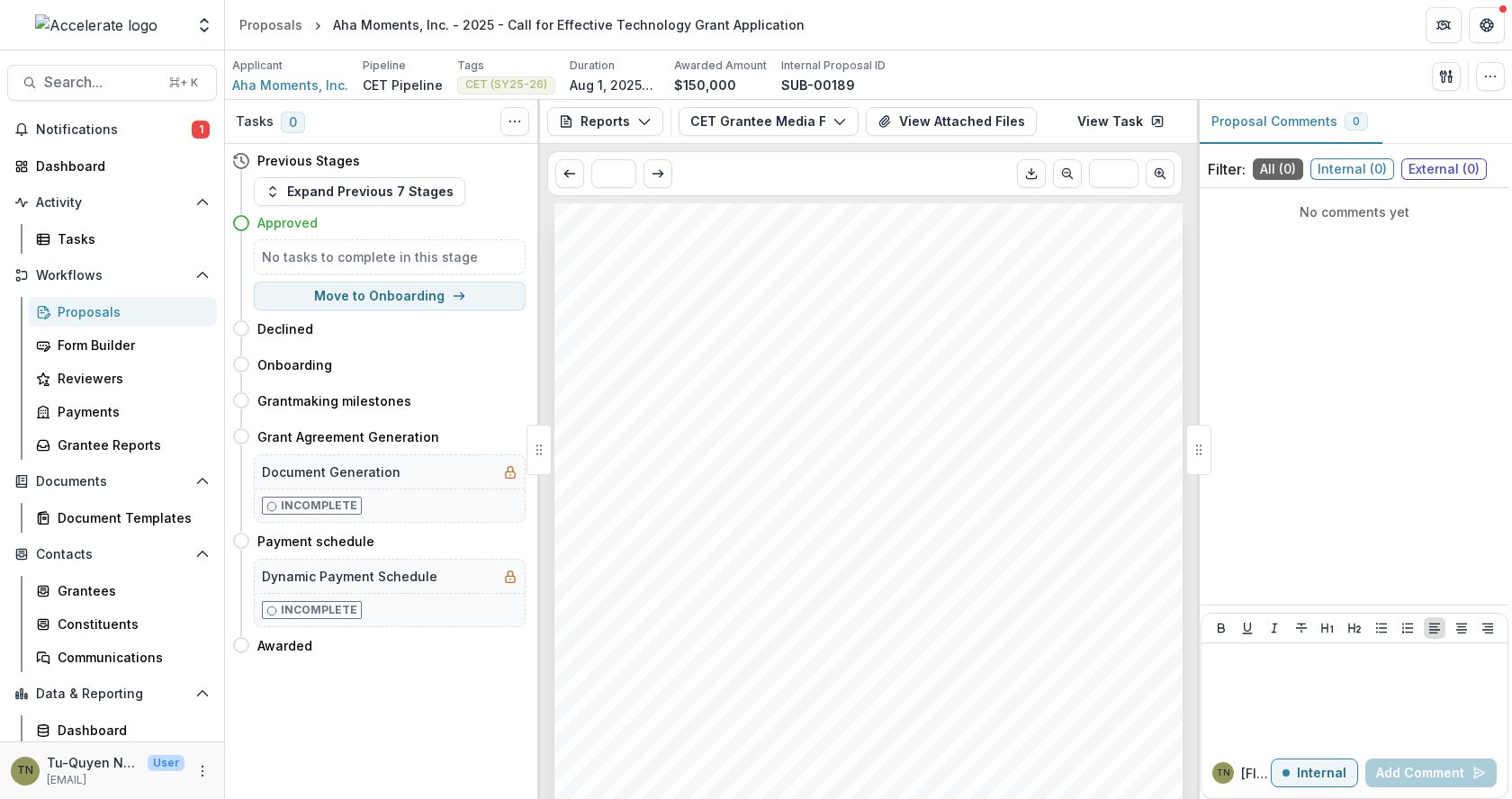 drag, startPoint x: 883, startPoint y: 574, endPoint x: 631, endPoint y: 570, distance: 252.03174 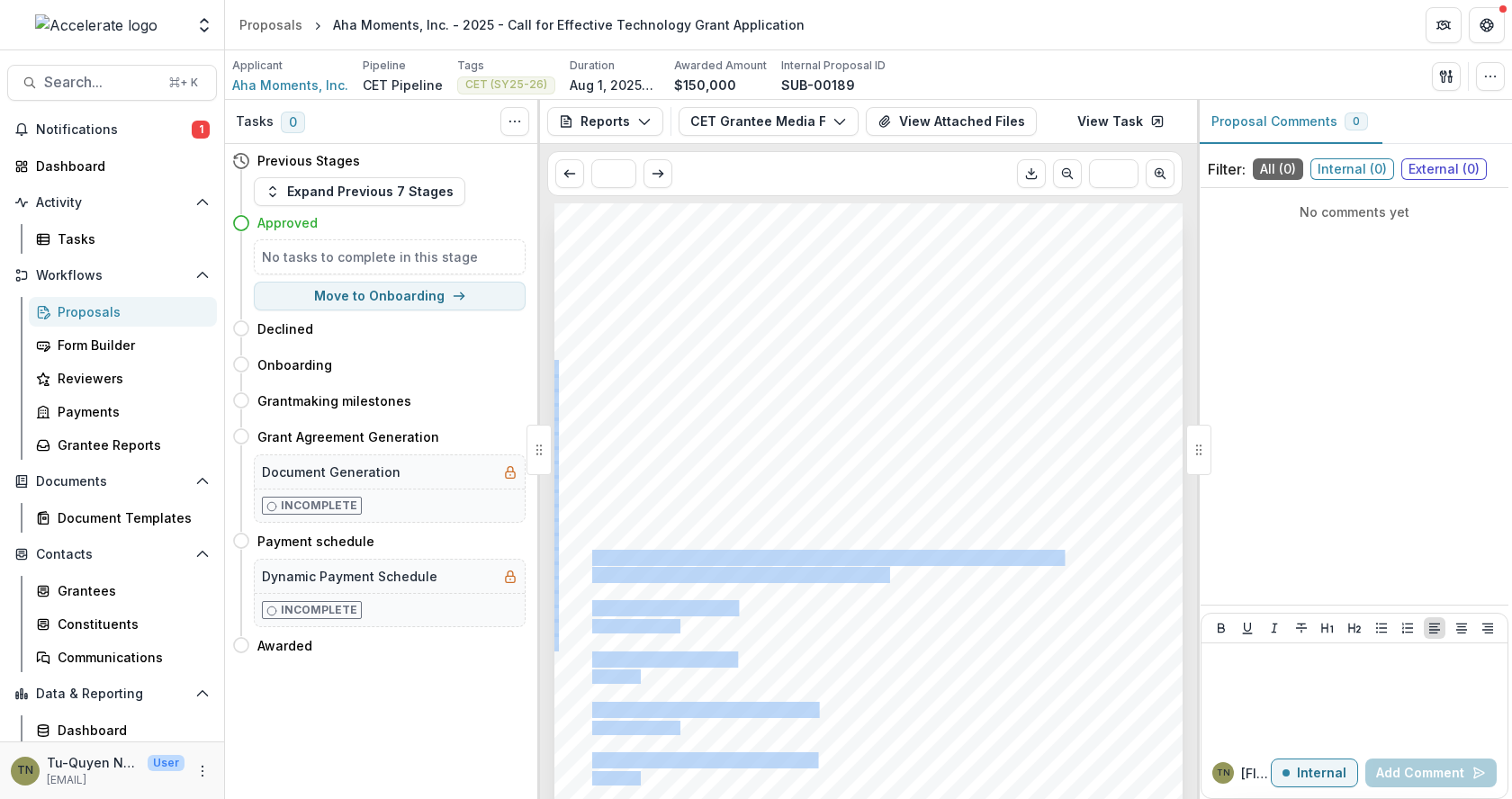 drag, startPoint x: 593, startPoint y: 555, endPoint x: 889, endPoint y: 572, distance: 296.4878 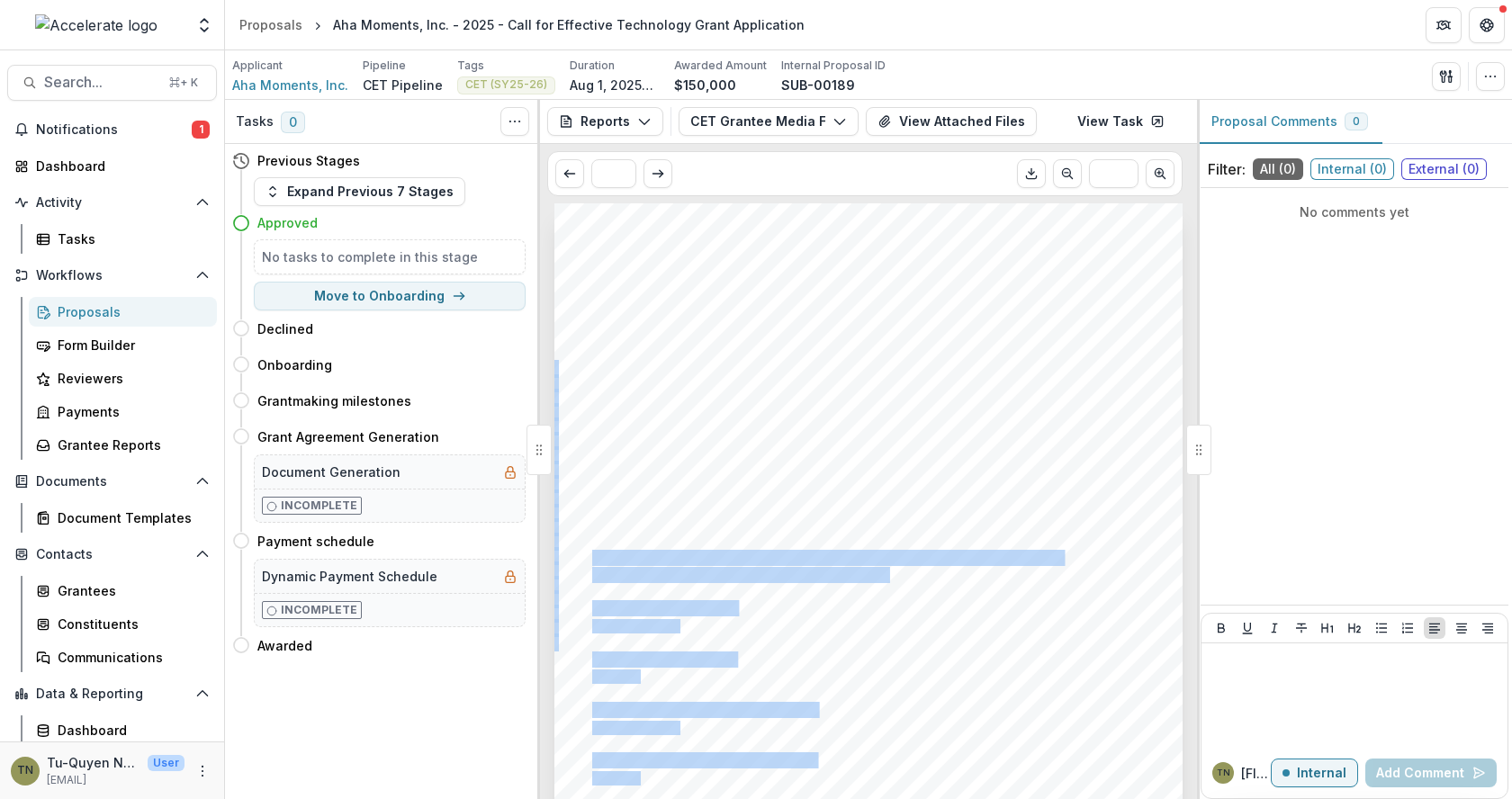 click on "Submission Responses Accelerate Grantee Media Form Congratulations on receiving an Accelerate grant! To help us craft announcements and celebrate your achievement, please complete the information below. We'll provide you with a comprehensive press kit before the public announcement goes live. We invite you to amplify the news through your own channels. We're excited to share your story and the impact this grant will enable. Your responses will help us accurately represent your work and maximize visibility for your organization and mission. Questions? Reach out to our program team at program@accelerate.us Organization Name Aha Moments, Inc. Please provide your organization's name as it should appear in the announcement and other public materials Grant Contact Name Sawyer Altman Grant Contact Email sawyer@goblinsapp.com Communications Contact Name Sawyer Altman Communications Contact Email sawyer@goblinsapp.com Grantee Quote thinking is for learning. - Sawyer Altman, CEO Grantee Organization Website" at bounding box center [868, 648] 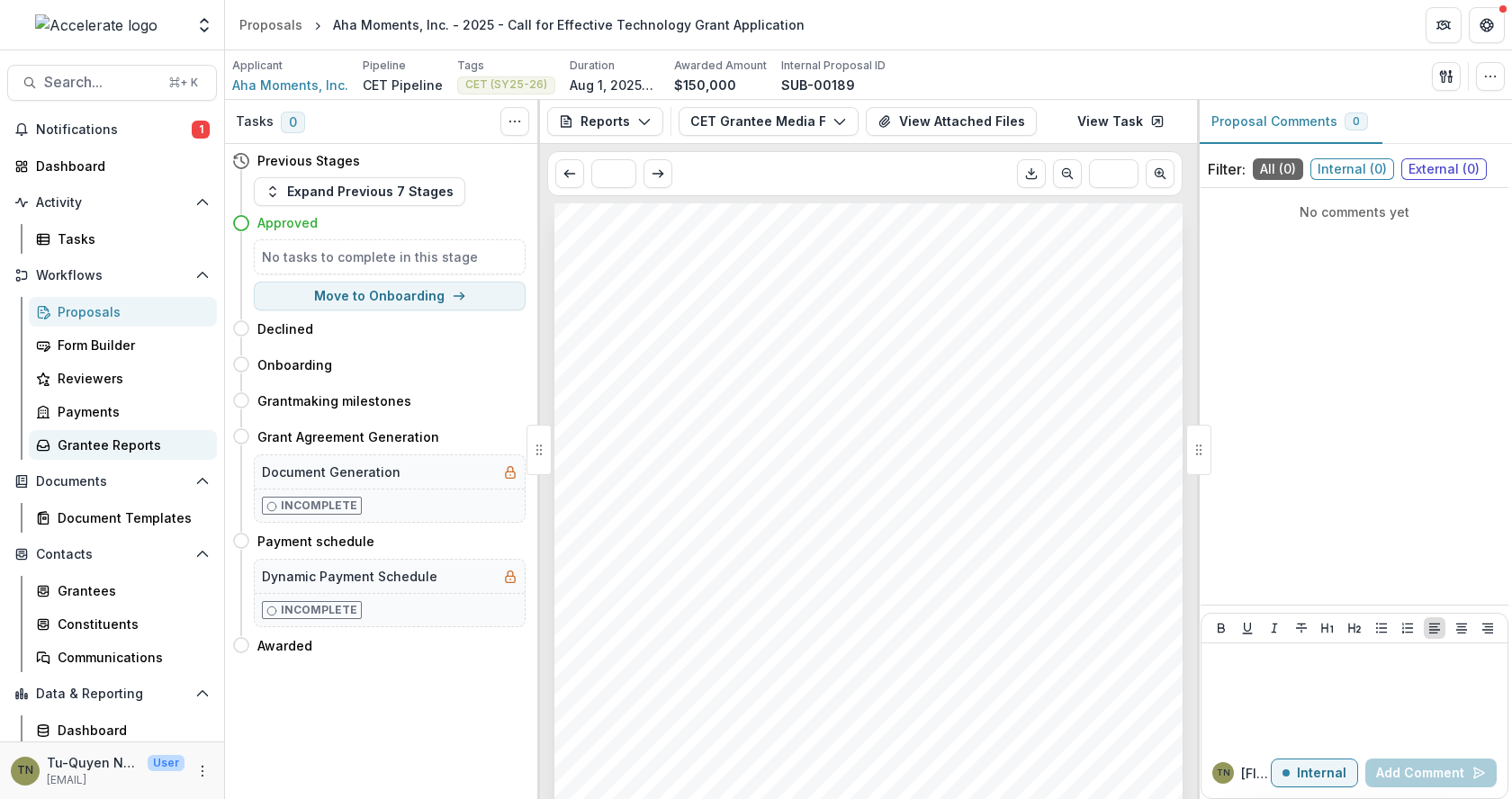 click on "Grantee Reports" at bounding box center [130, 444] 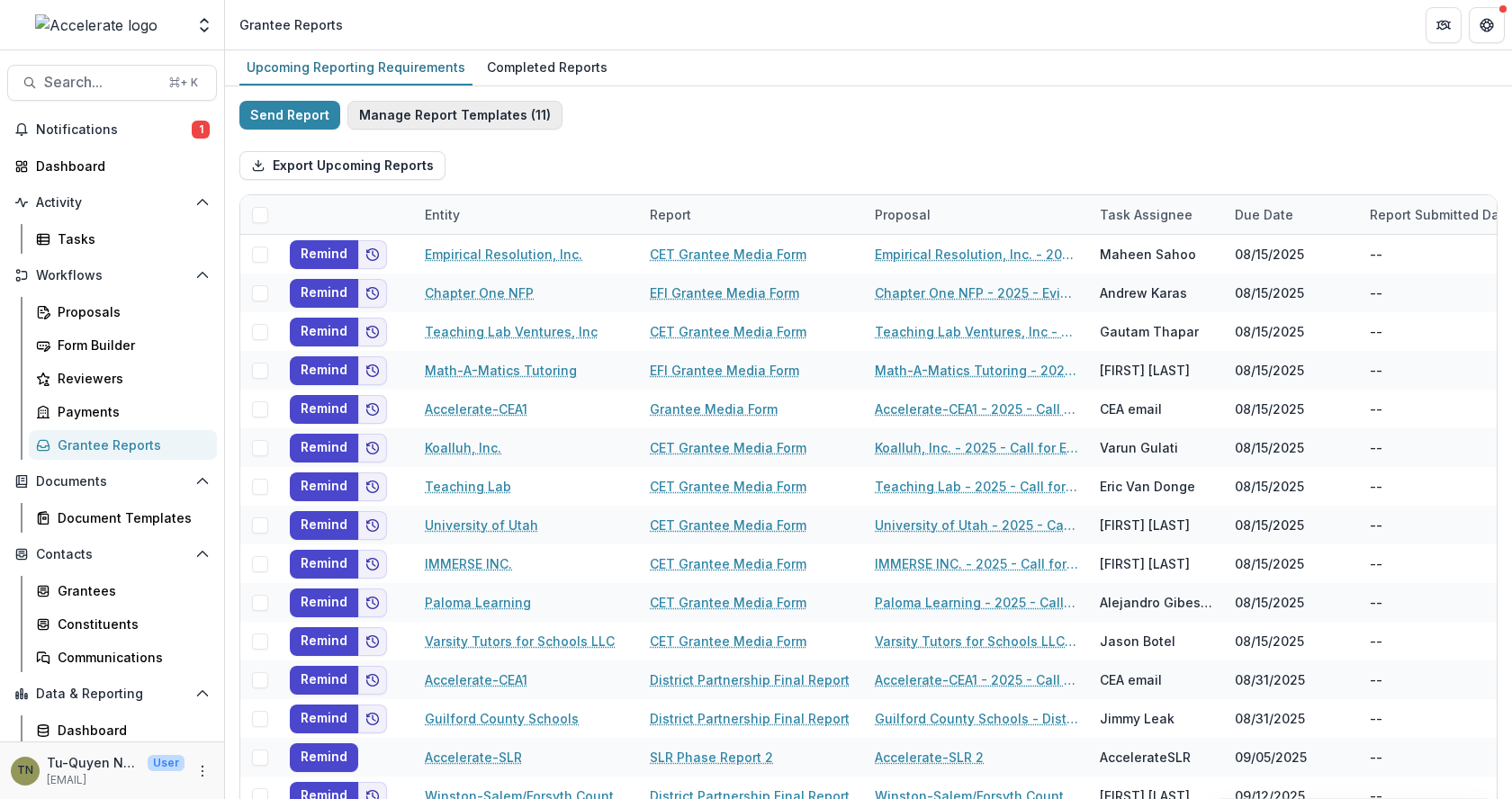 click on "Manage Report Templates ( 11 )" at bounding box center (454, 115) 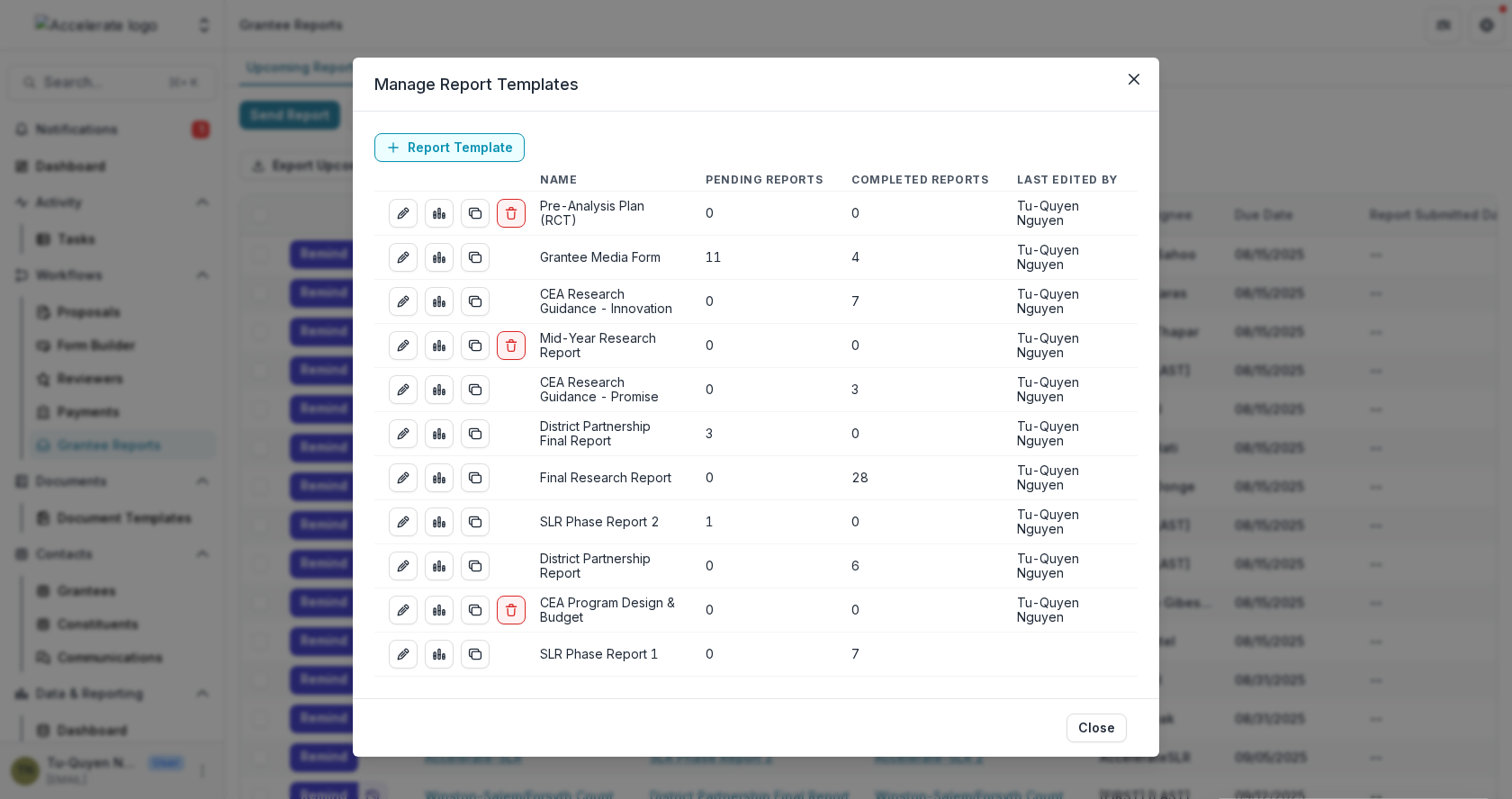 scroll, scrollTop: 9, scrollLeft: 0, axis: vertical 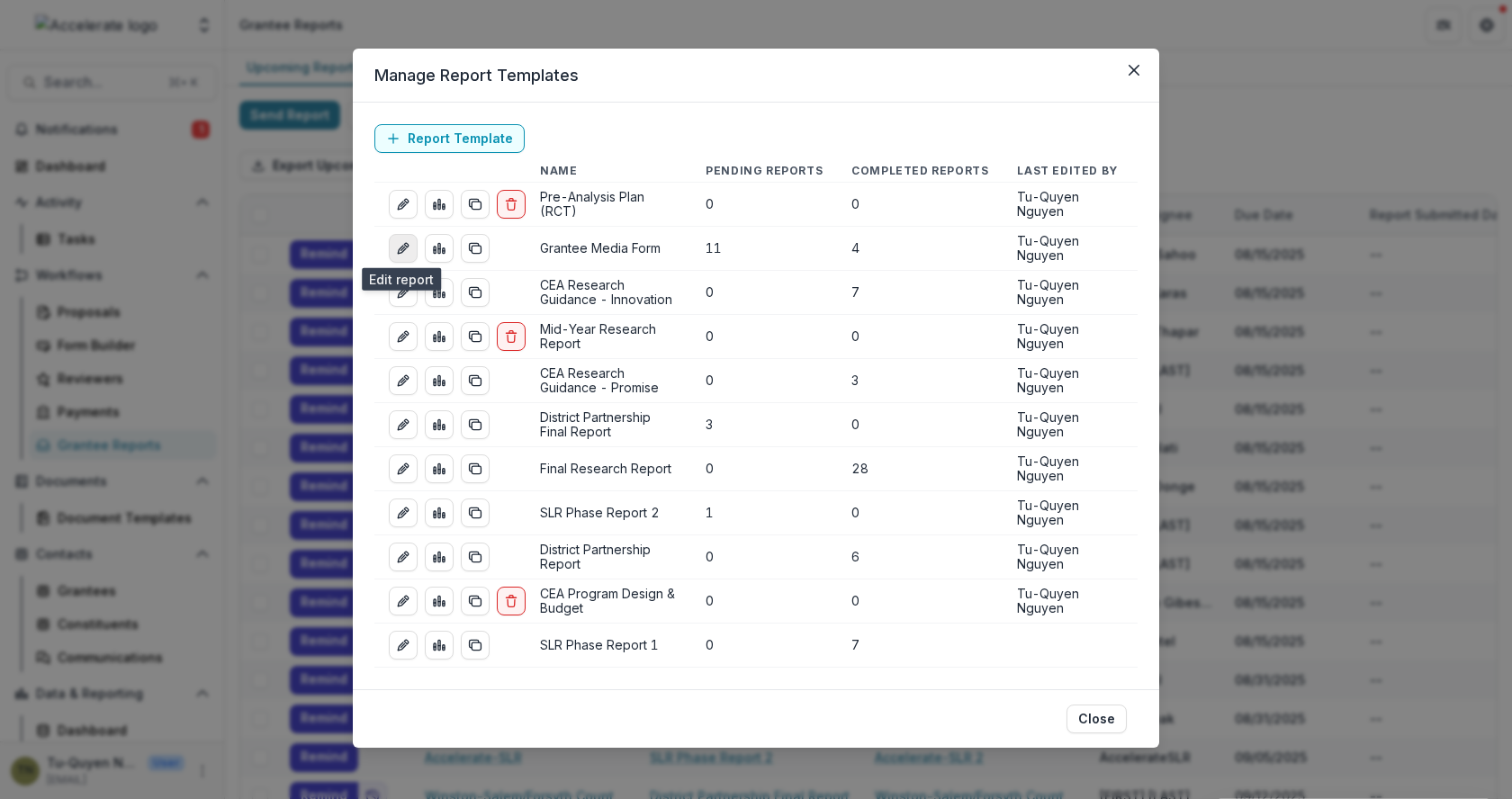 click 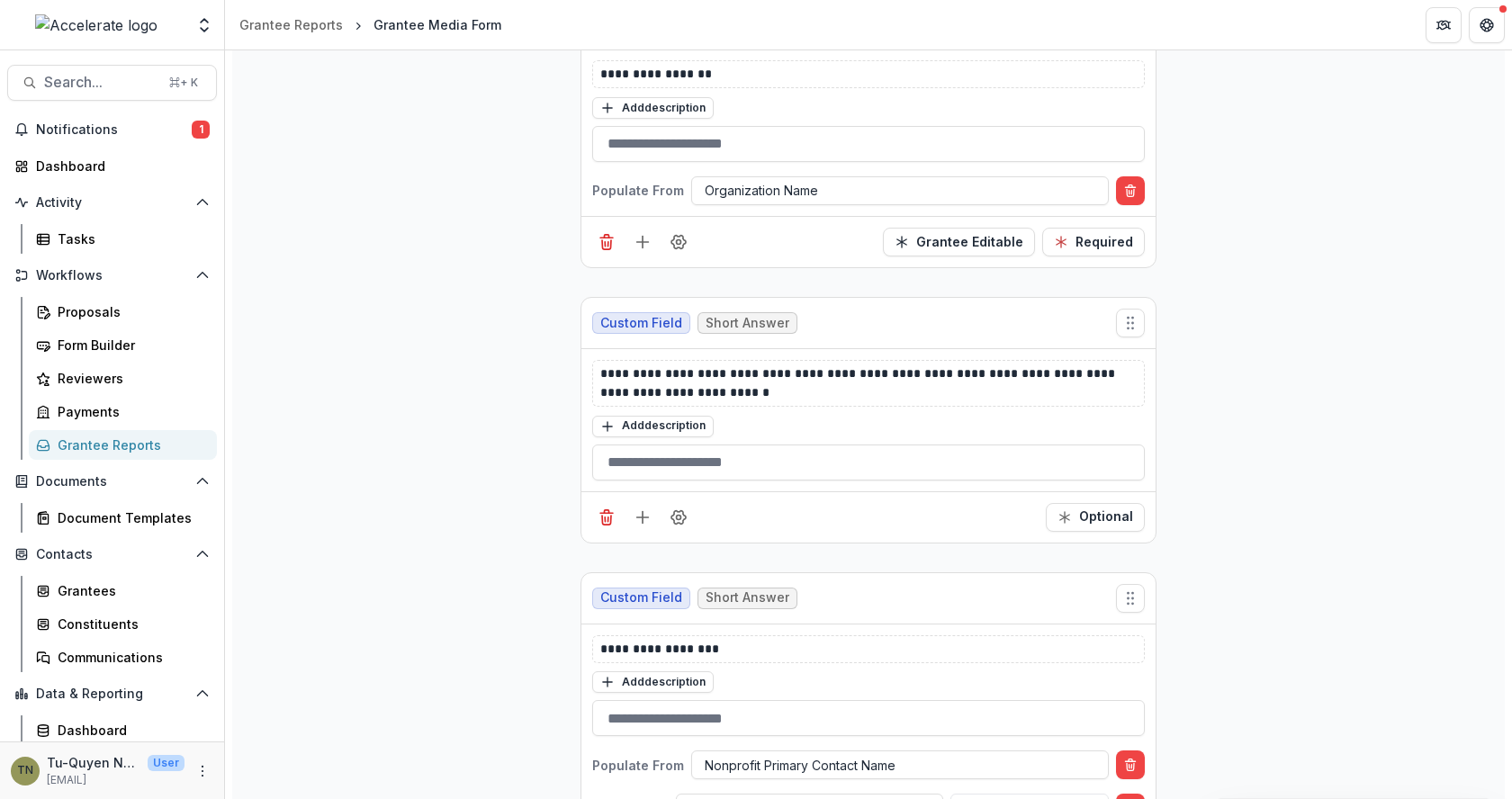 scroll, scrollTop: 813, scrollLeft: 0, axis: vertical 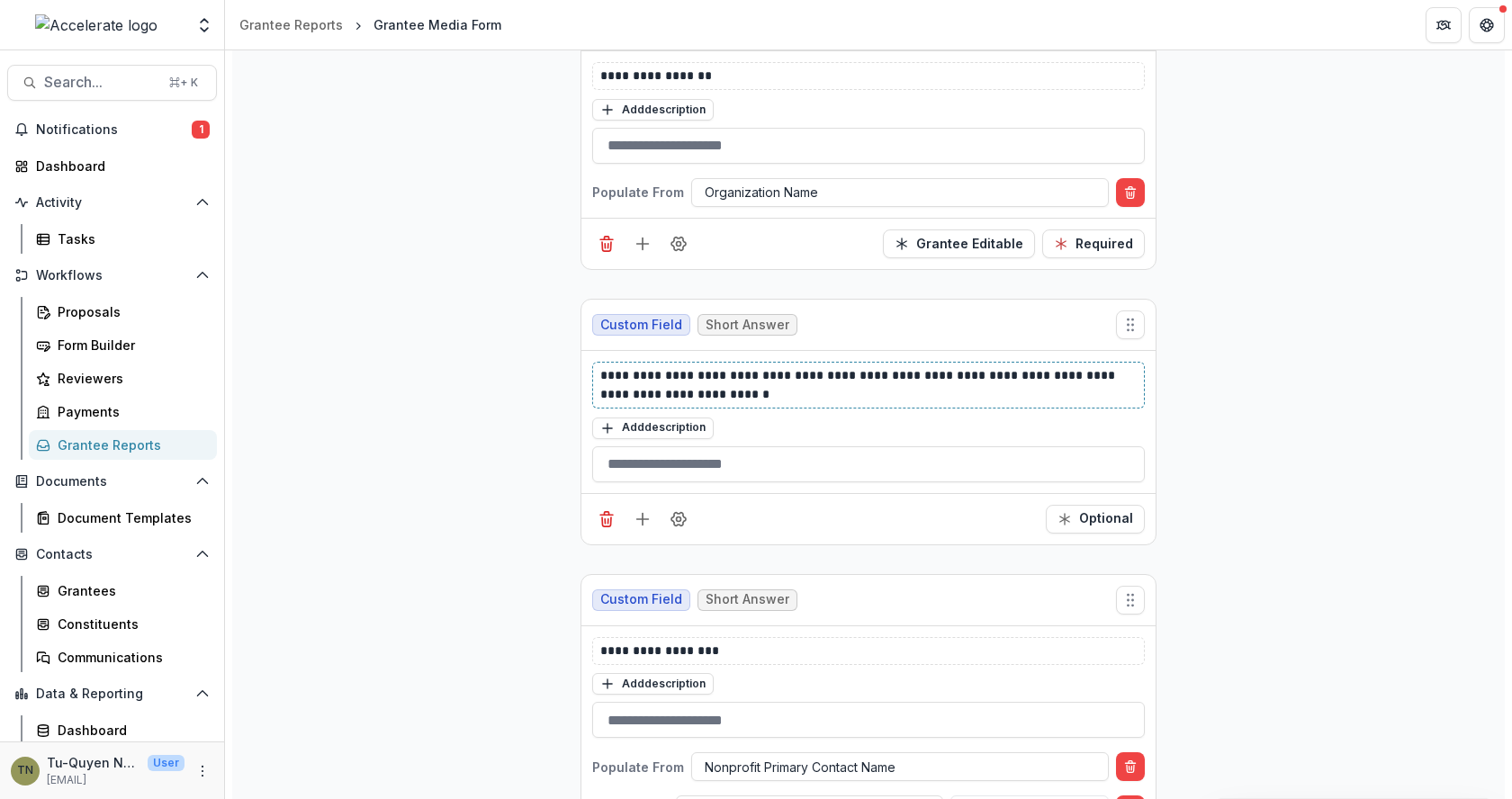 click on "**********" at bounding box center (869, 385) 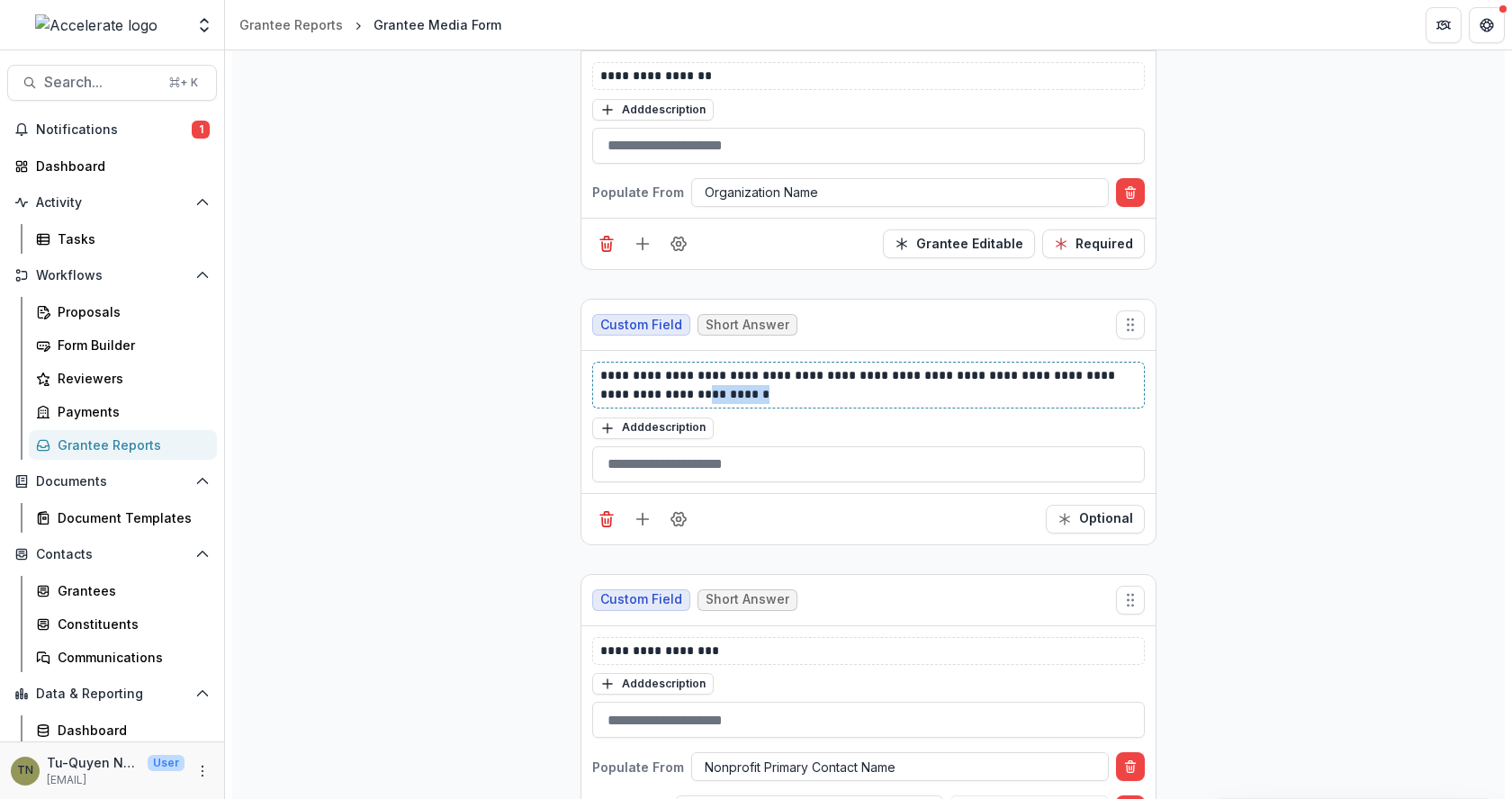 click on "**********" at bounding box center [869, 385] 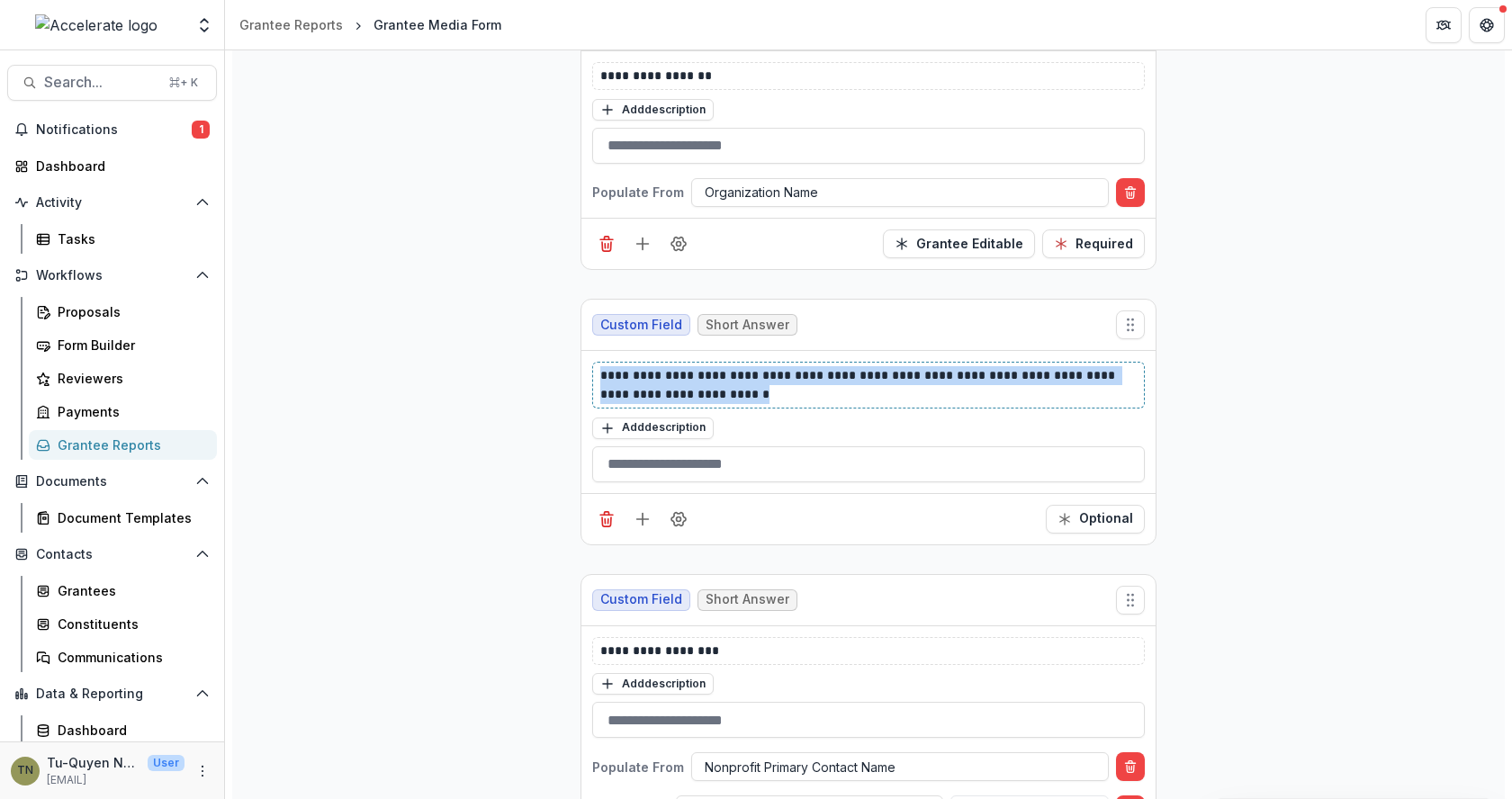 click on "**********" at bounding box center [869, 385] 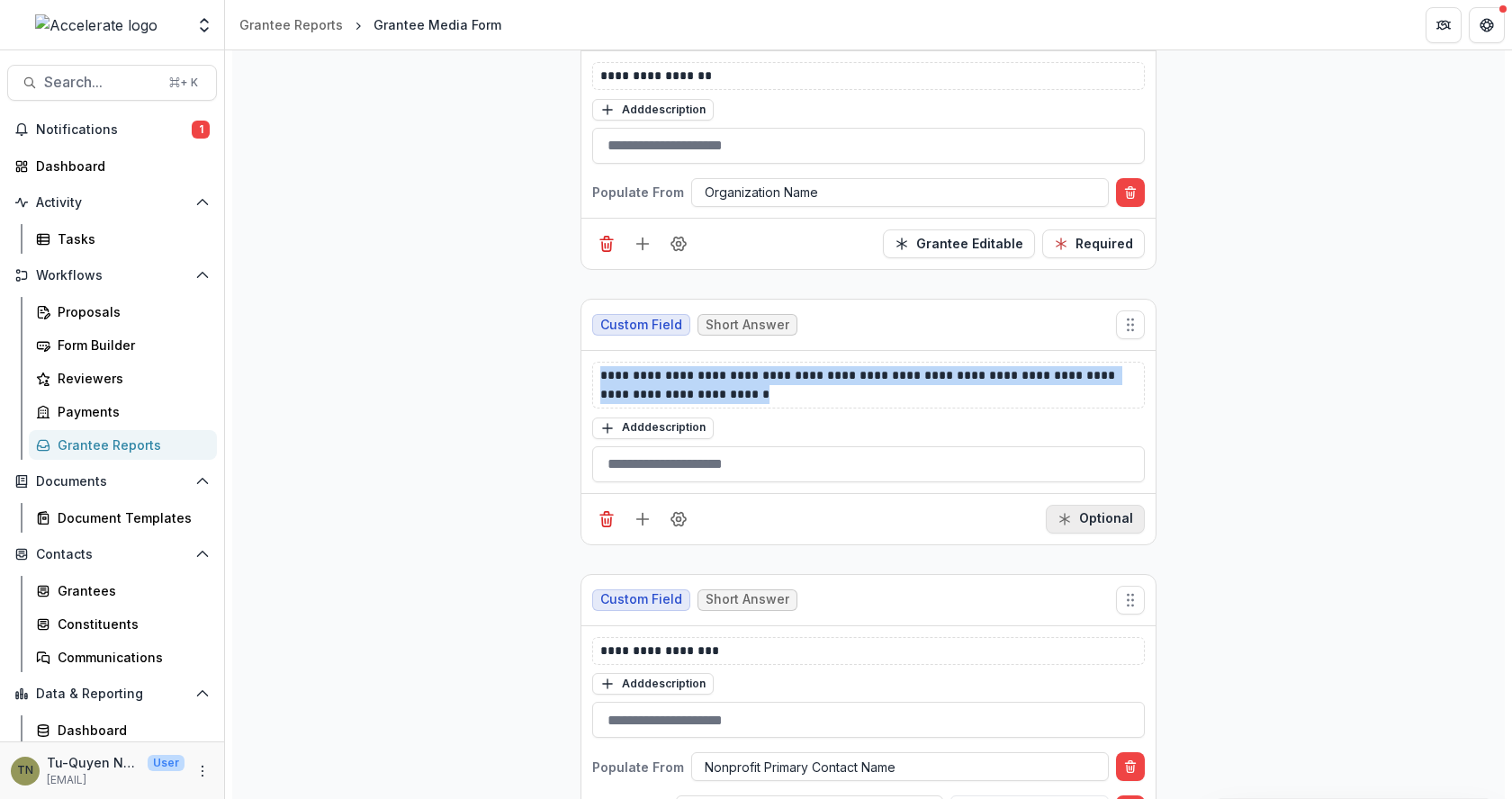 click on "Optional" at bounding box center [1095, 519] 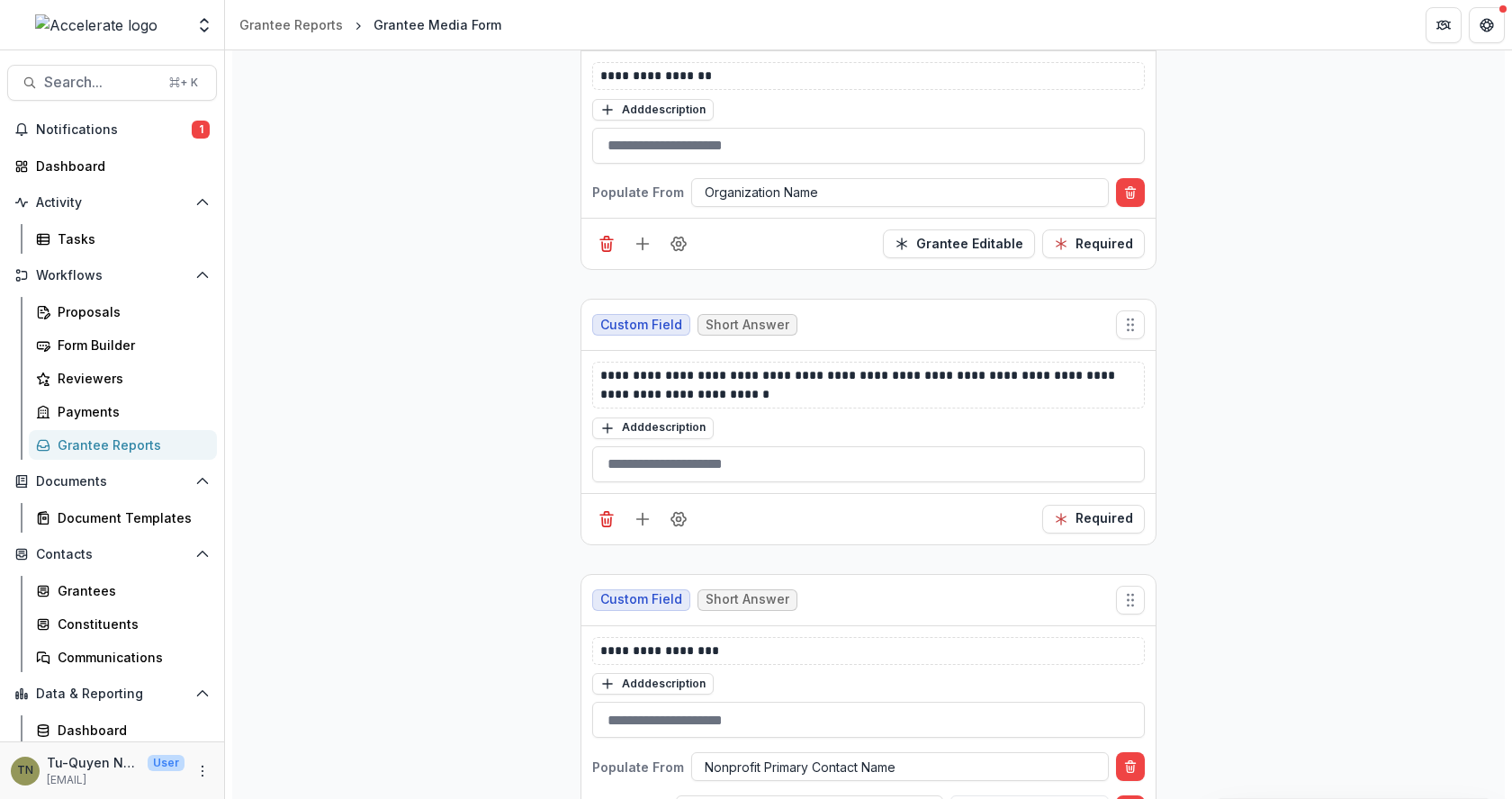 click on "**********" at bounding box center [868, 2015] 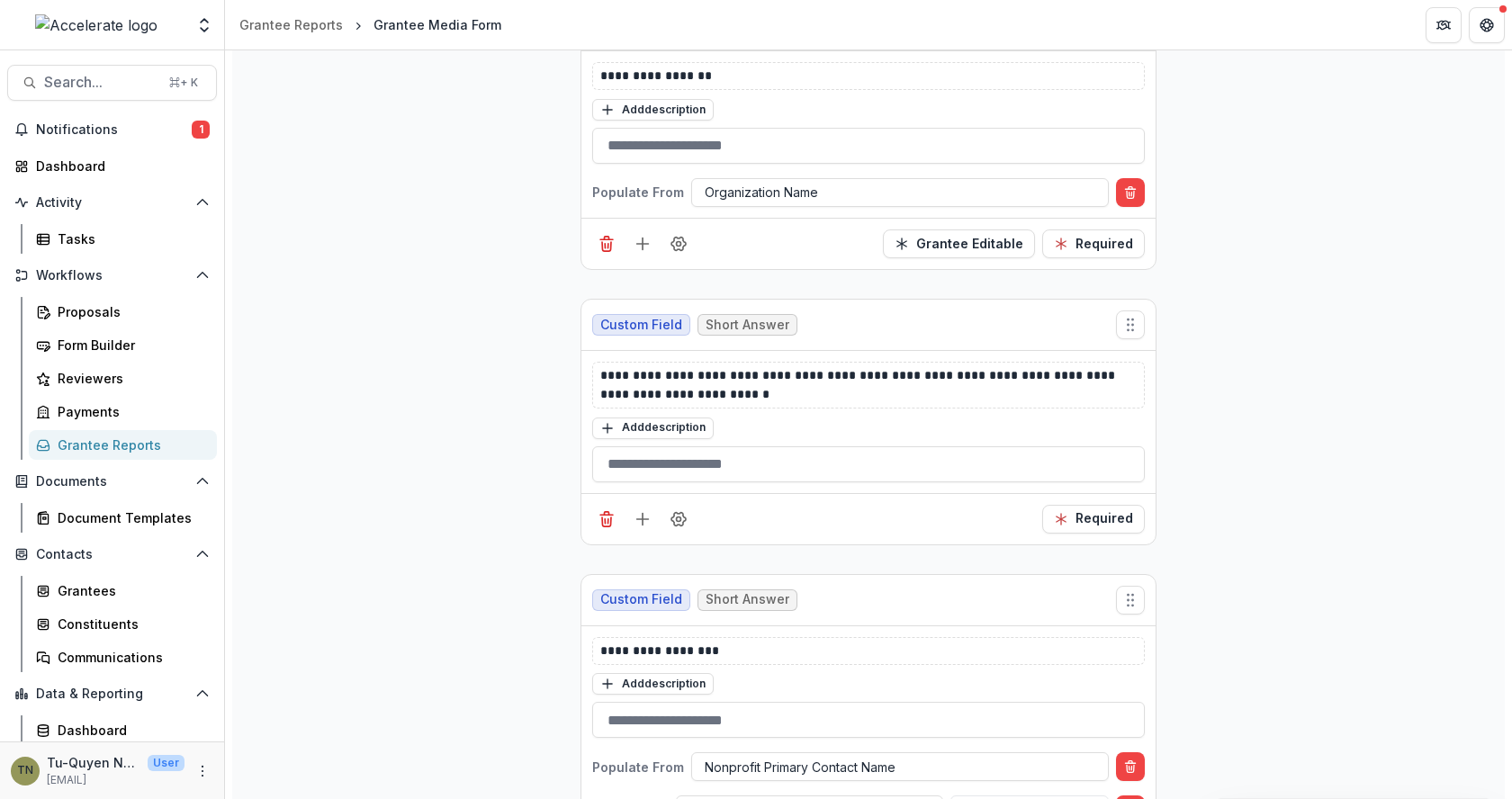 scroll, scrollTop: 0, scrollLeft: 0, axis: both 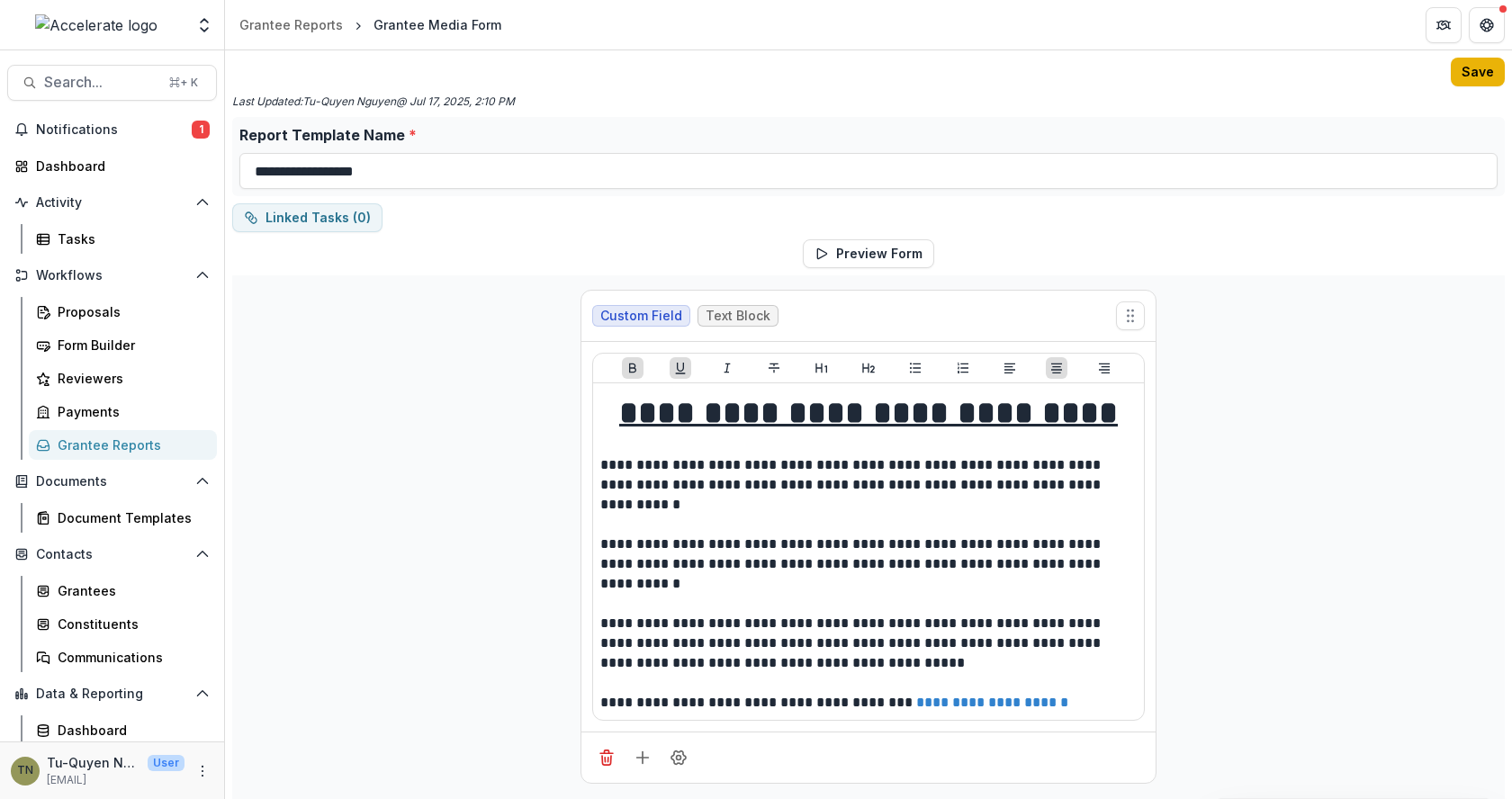 click on "Save" at bounding box center (1478, 72) 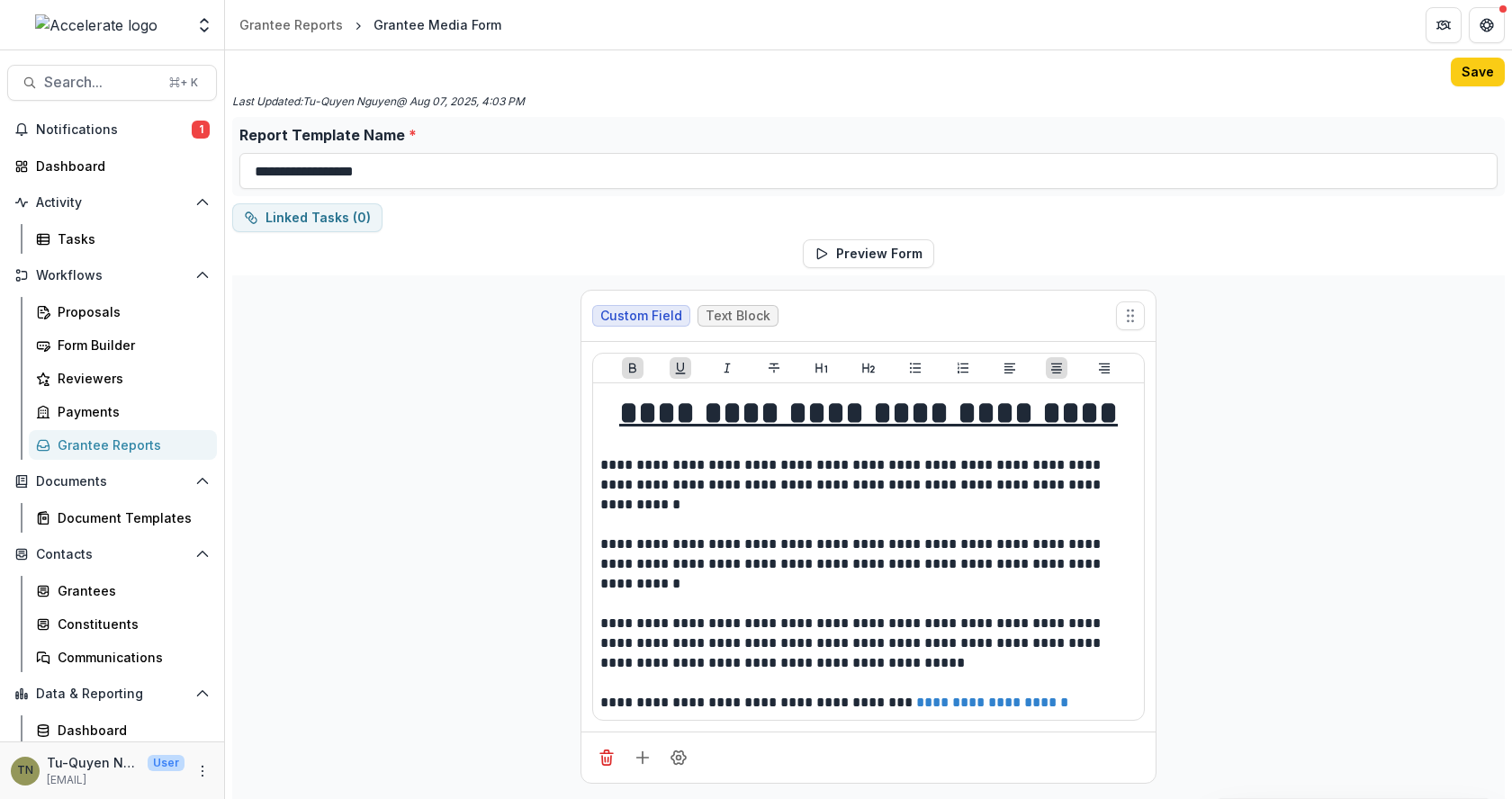 click on "Grantee Reports" at bounding box center [130, 444] 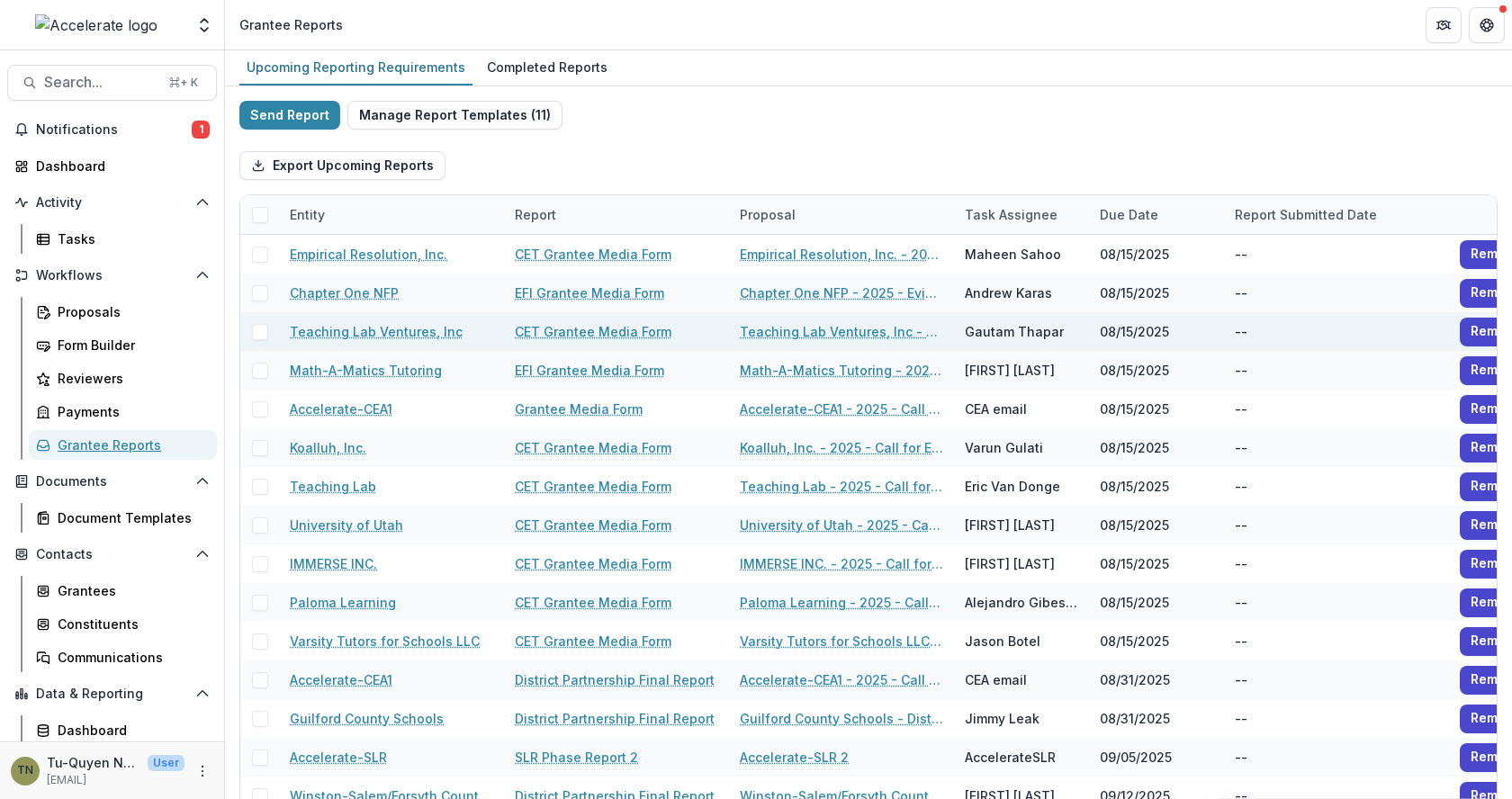 scroll, scrollTop: 29, scrollLeft: 0, axis: vertical 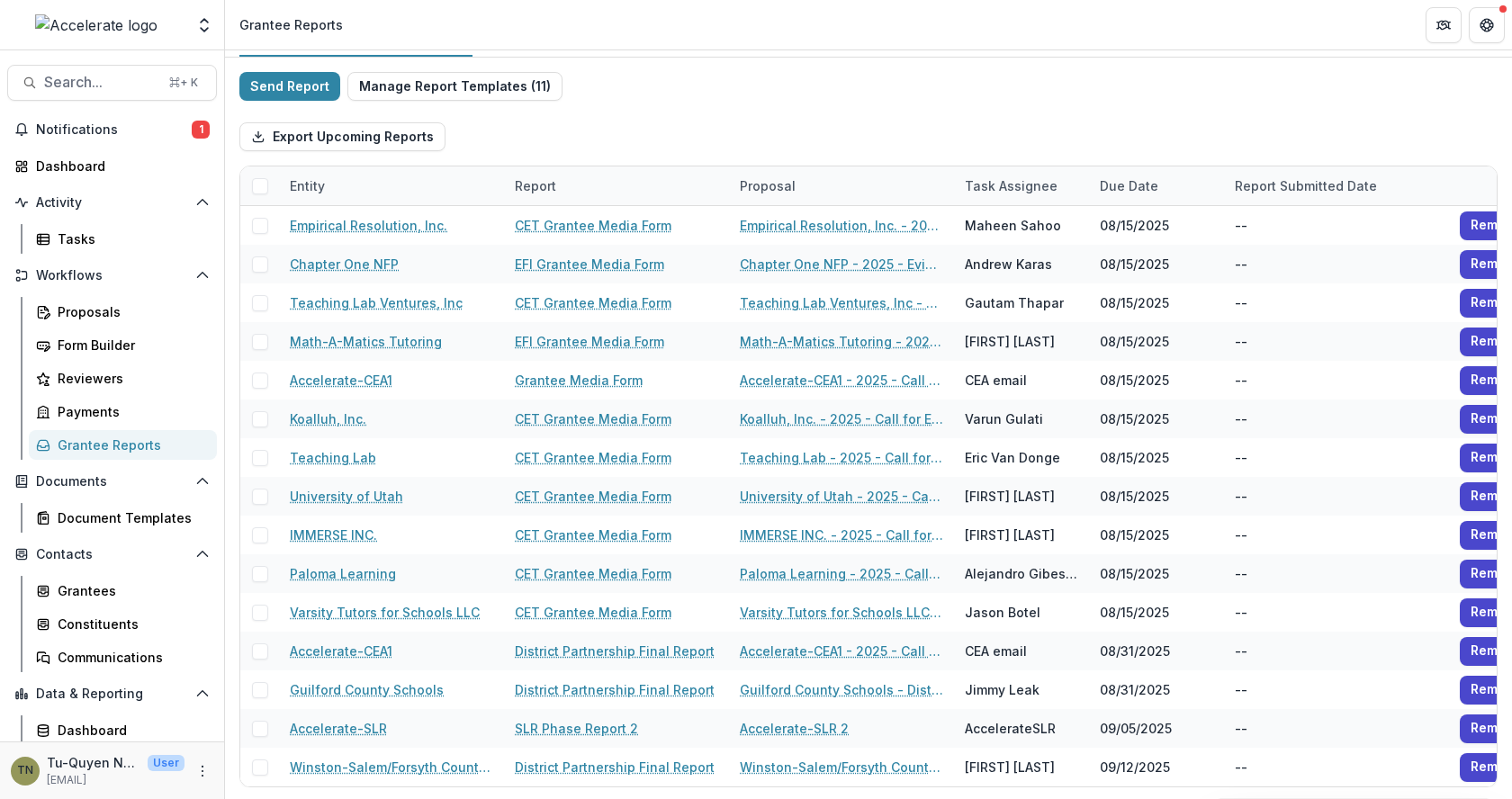 click on "Send Report Manage Report Templates ( 11 ) Export Upcoming Reports Entity Report Proposal Task Assignee Due Date Report Submitted Date Empirical Resolution, Inc. CET Grantee Media Form Empirical Resolution, Inc. - 2025 - Call for Effective Technology Grant Application Maheen Sahoo 08/15/2025 -- Remind Chapter One NFP EFI Grantee Media Form Chapter One NFP - 2025 - Evidence for Impact Letter of Interest Form Andrew Karas 08/15/2025 -- Remind Teaching Lab Ventures, Inc CET Grantee Media Form Teaching Lab Ventures, Inc - 2025 - Call for Effective Technology Grant Application Gautam Thapar 08/15/2025 -- Remind Math-A-Matics Tutoring EFI Grantee Media Form Math-A-Matics Tutoring - 2025 - Evidence for Impact Letter of Interest Form Kimberly Grant 08/15/2025 -- Remind Accelerate-CEA1 Grantee Media Form Accelerate-CEA1 - 2025 - Call for Effective Technology Grant Application CEA email 08/15/2025 -- Remind Koalluh, Inc. CET Grantee Media Form Koalluh, Inc. - 2025 - Call for Effective Technology Grant Application -- --" at bounding box center (868, 429) 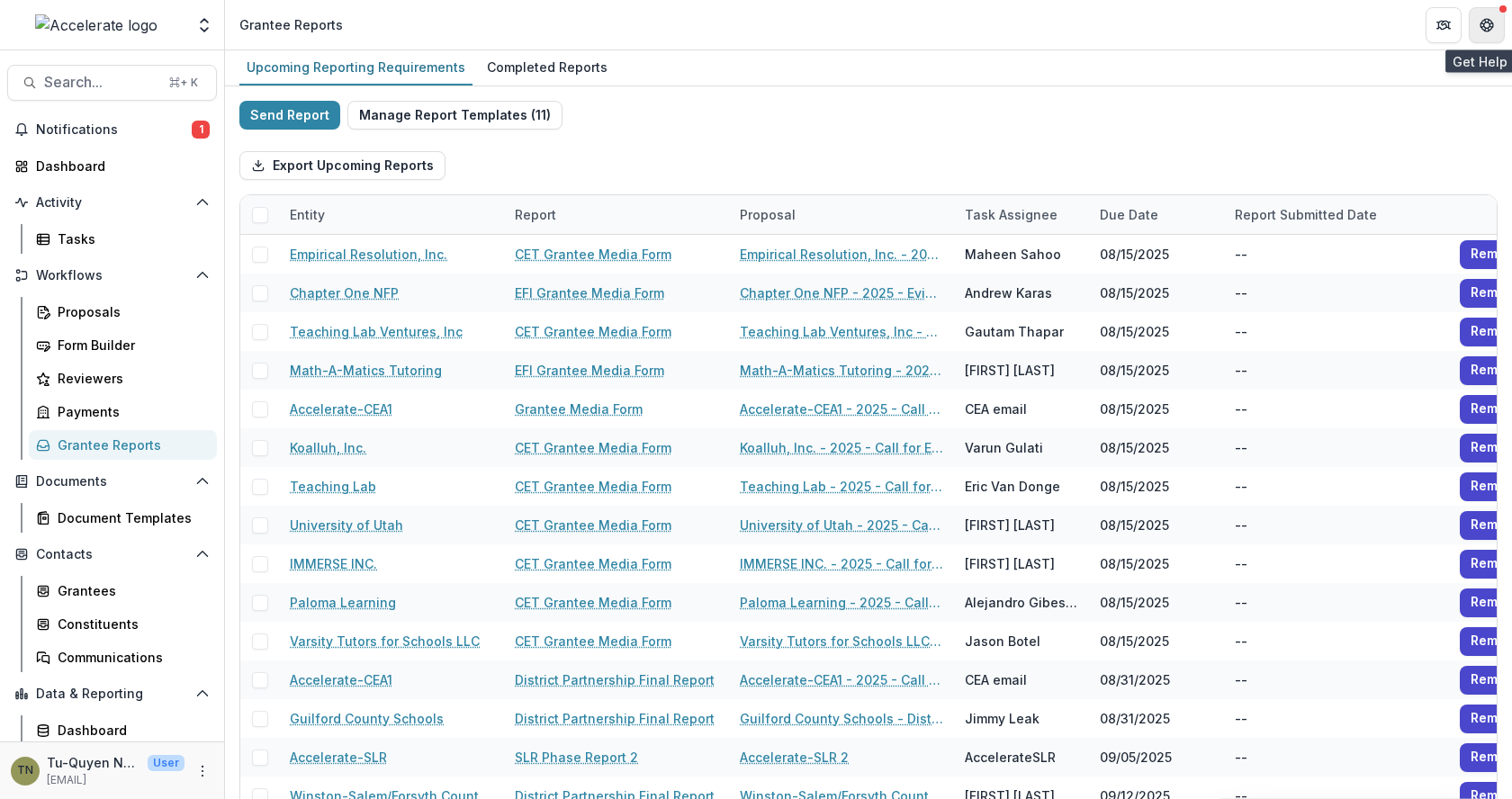 click 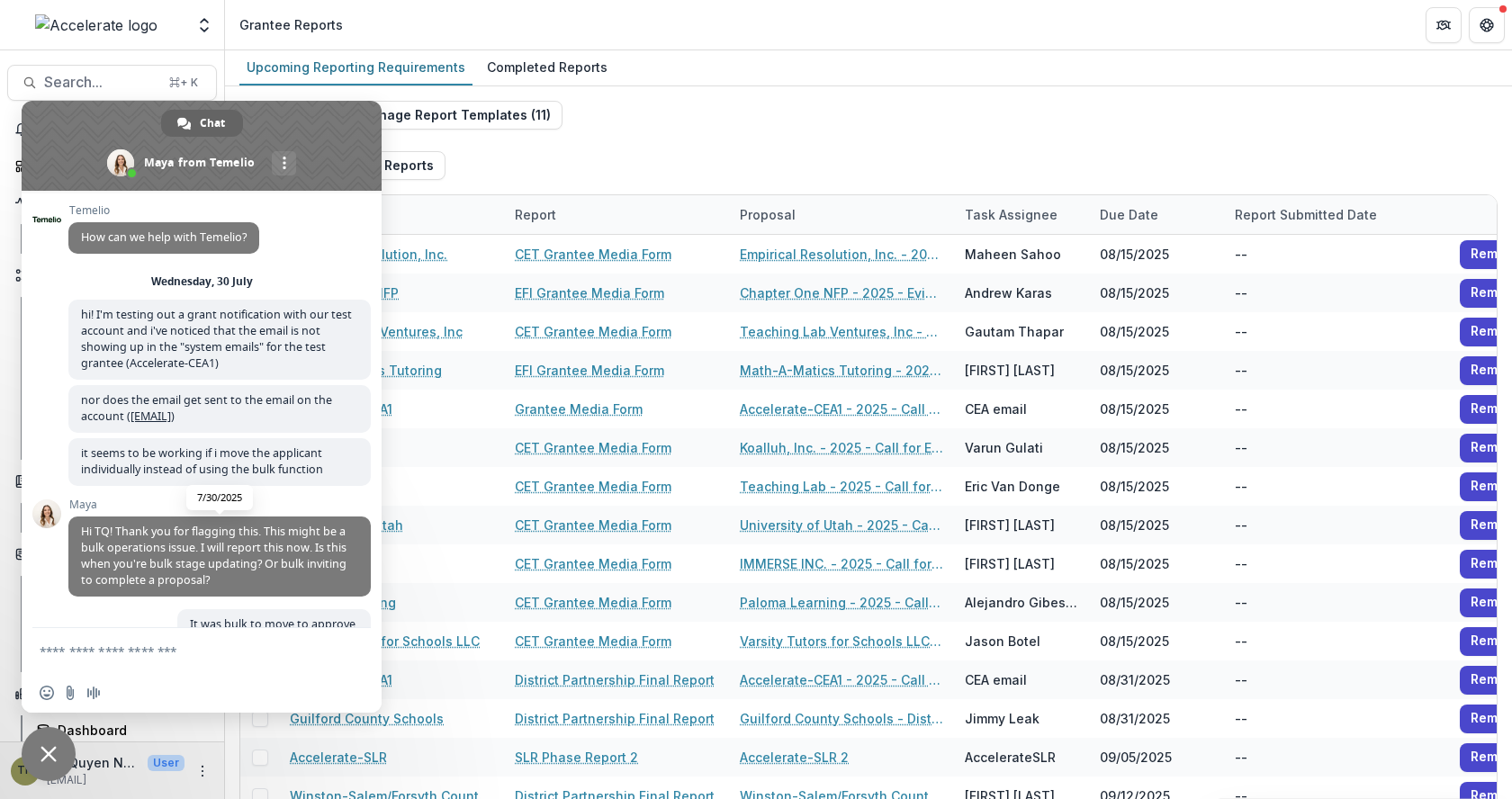 scroll, scrollTop: 2236, scrollLeft: 0, axis: vertical 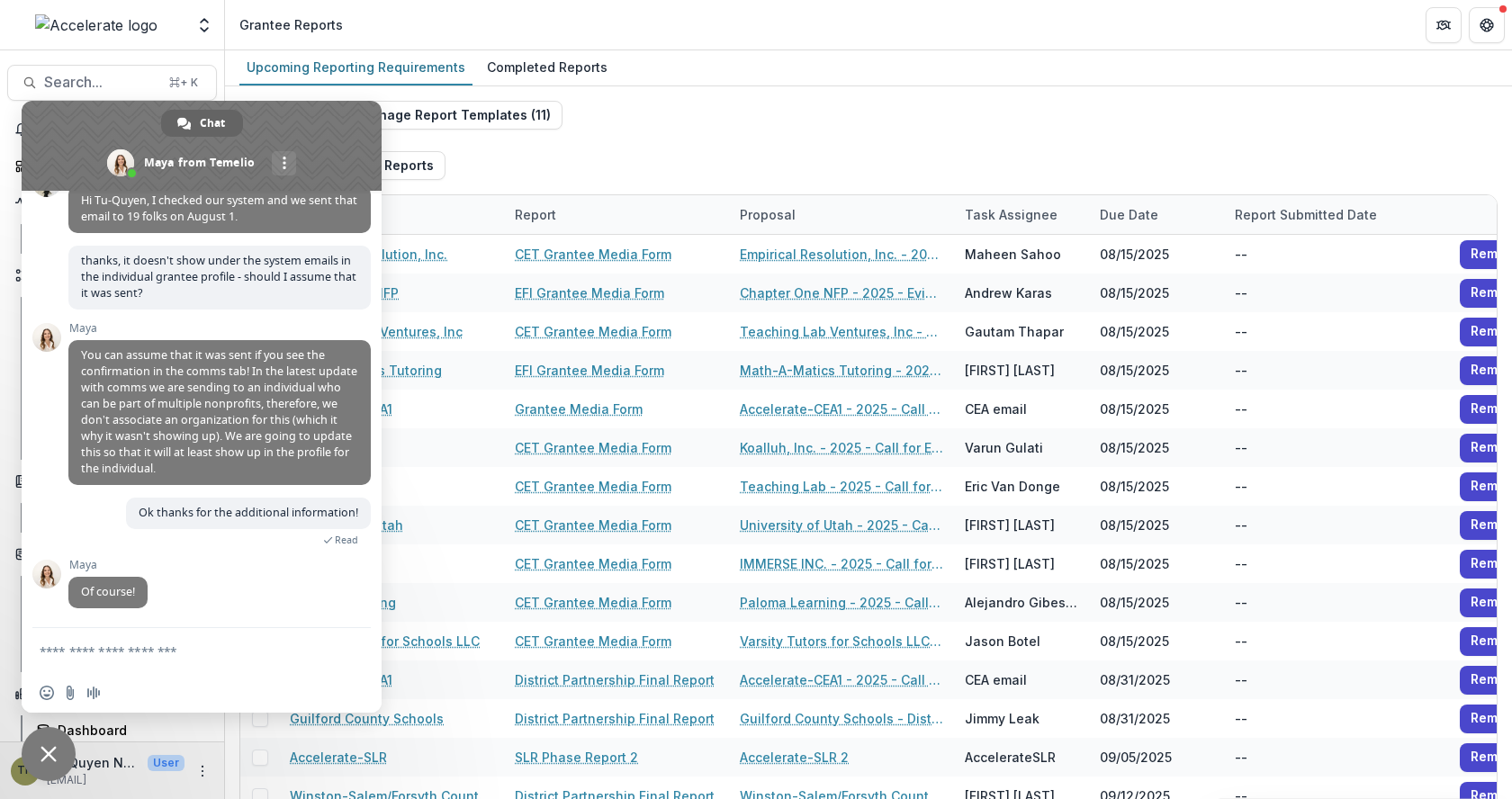 click at bounding box center (184, 651) 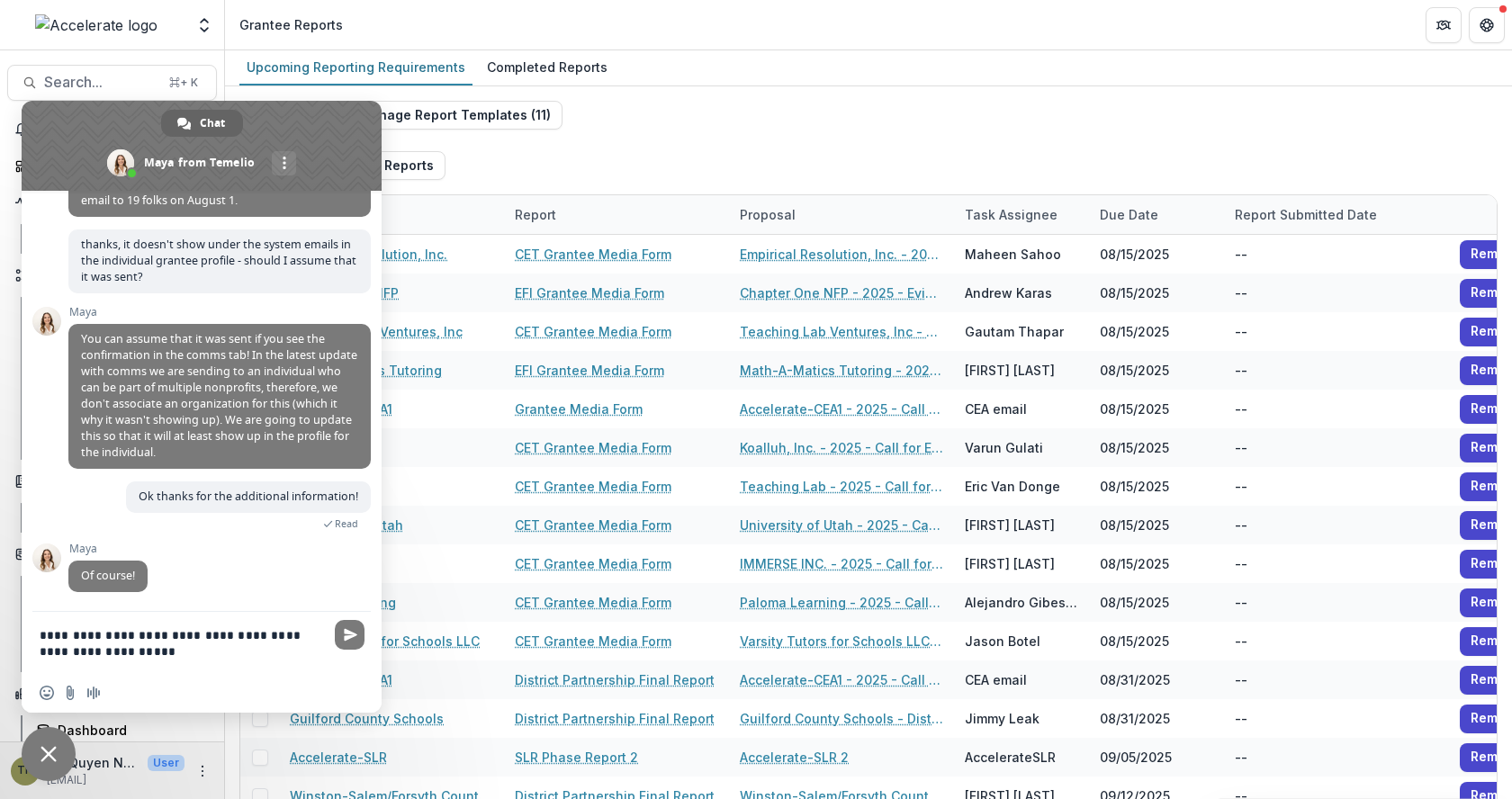 type on "**********" 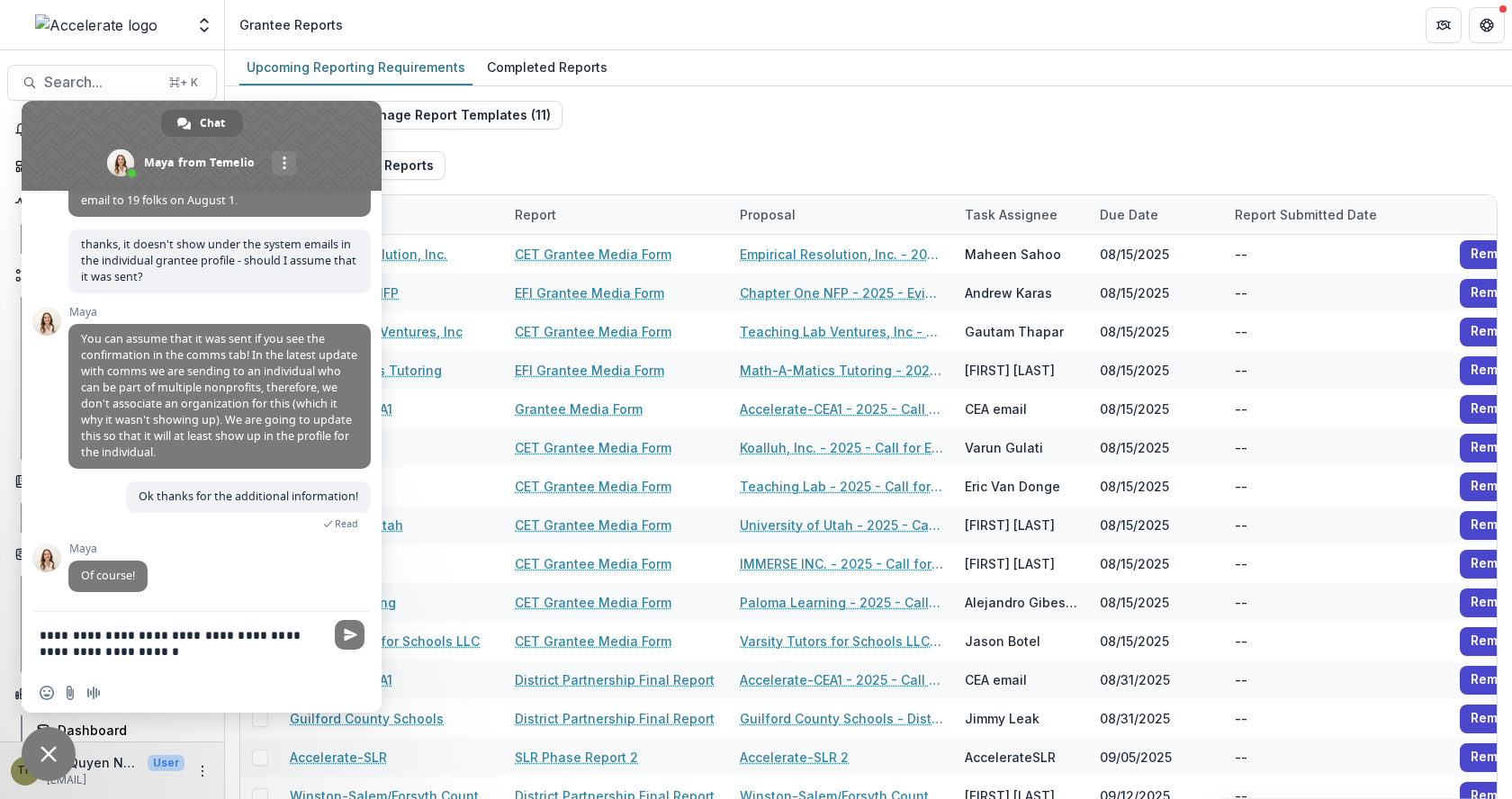 type 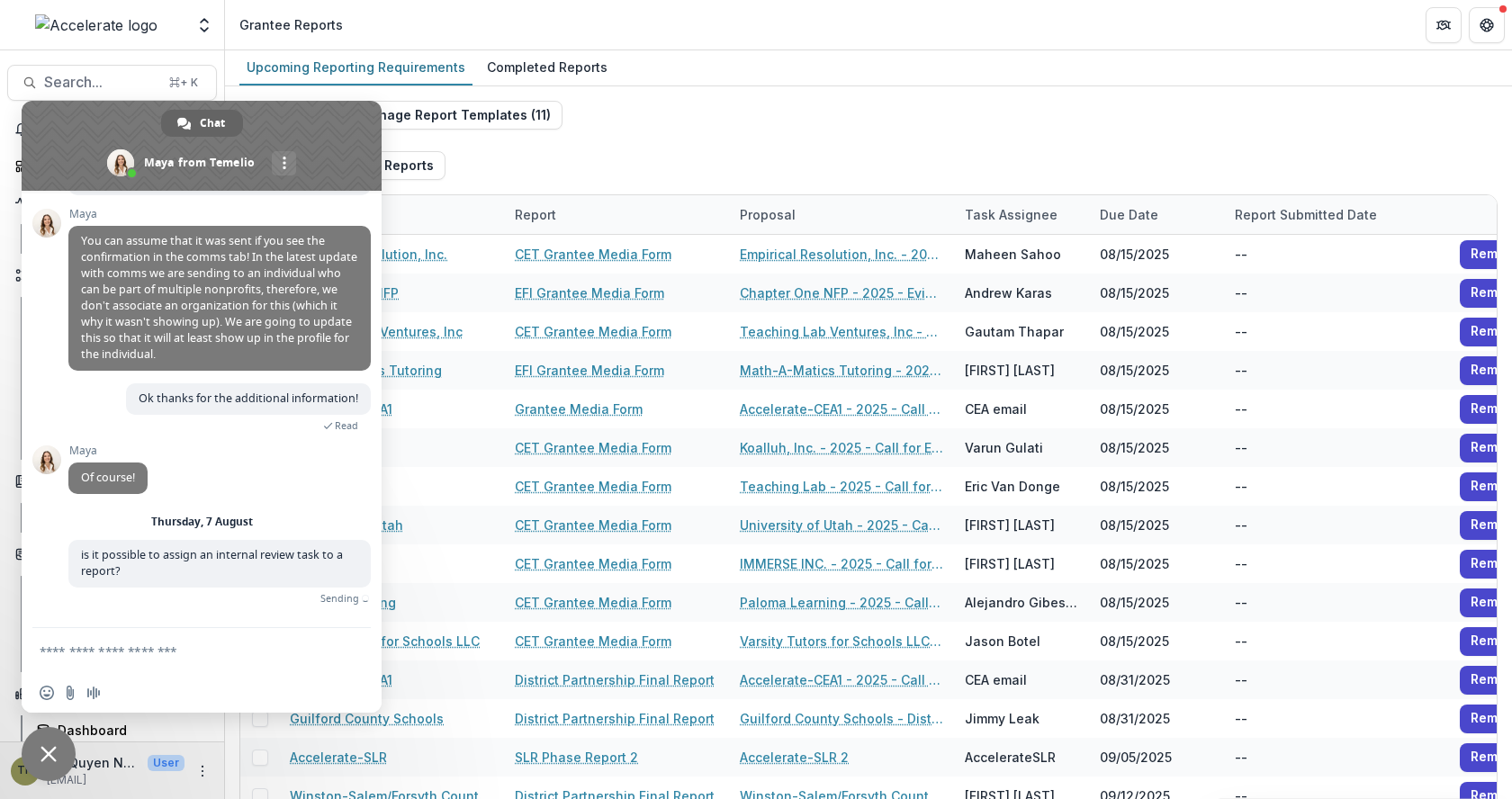 scroll, scrollTop: 2330, scrollLeft: 0, axis: vertical 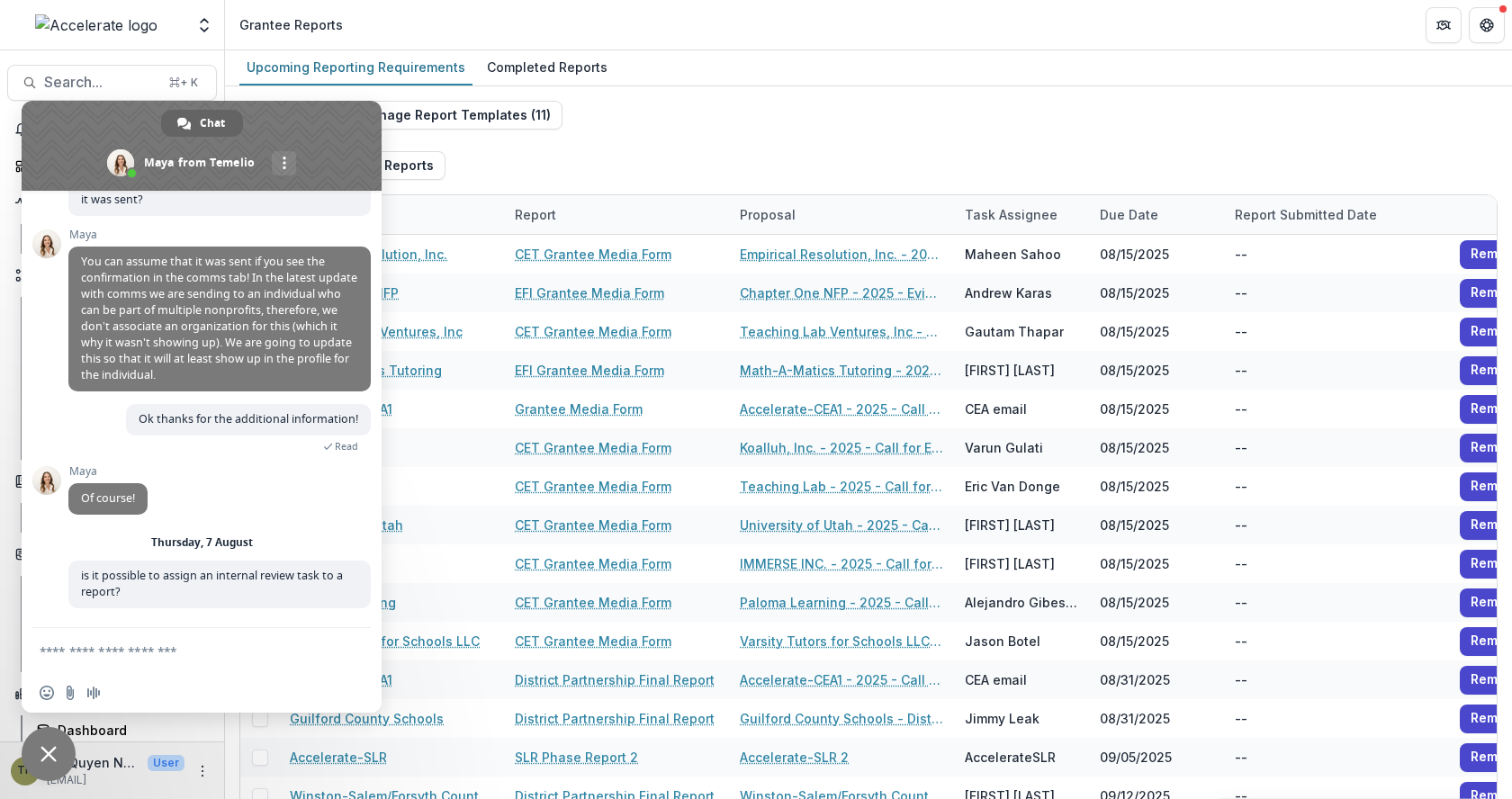 click at bounding box center (202, 146) 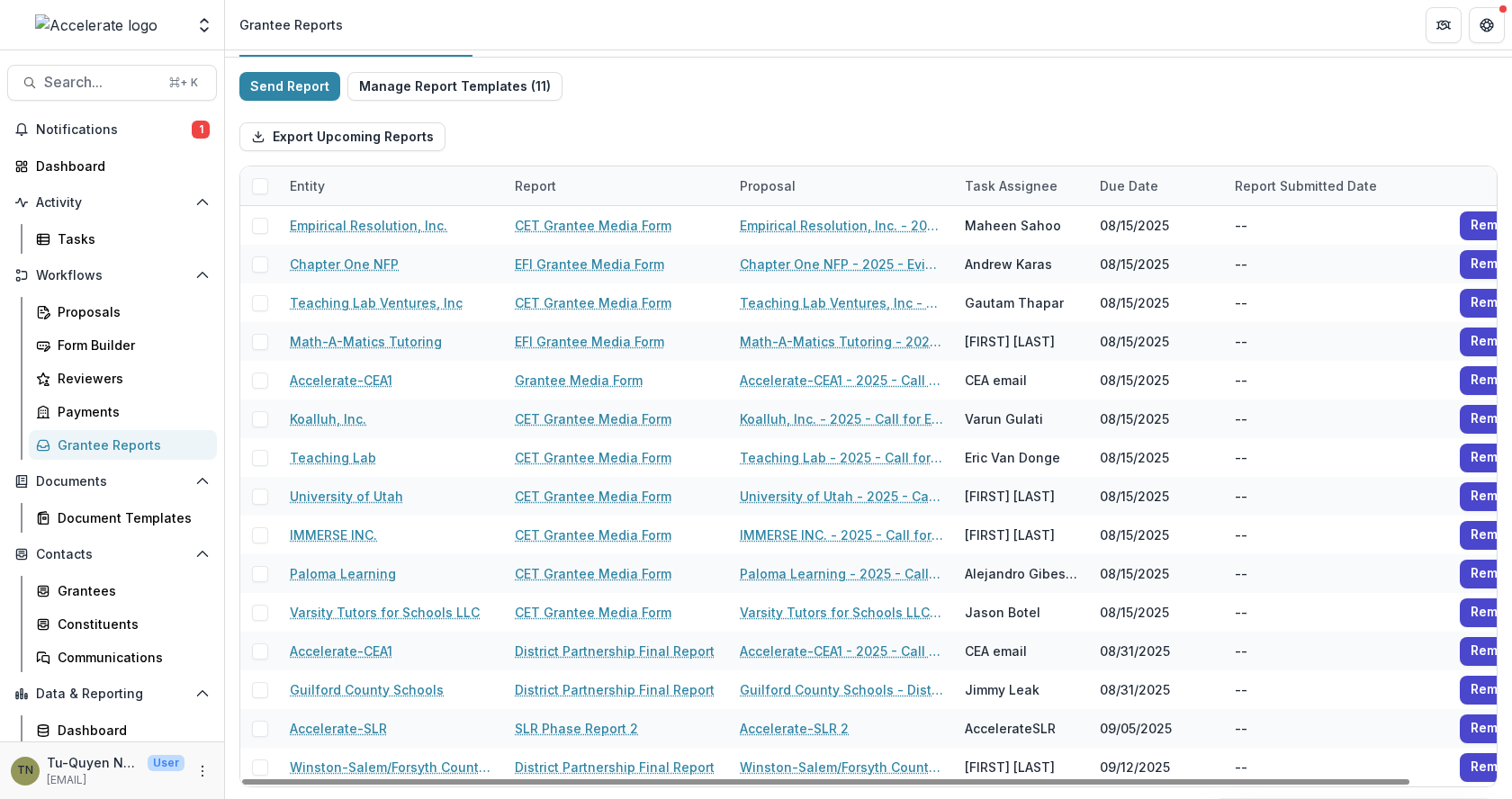 scroll, scrollTop: 0, scrollLeft: 0, axis: both 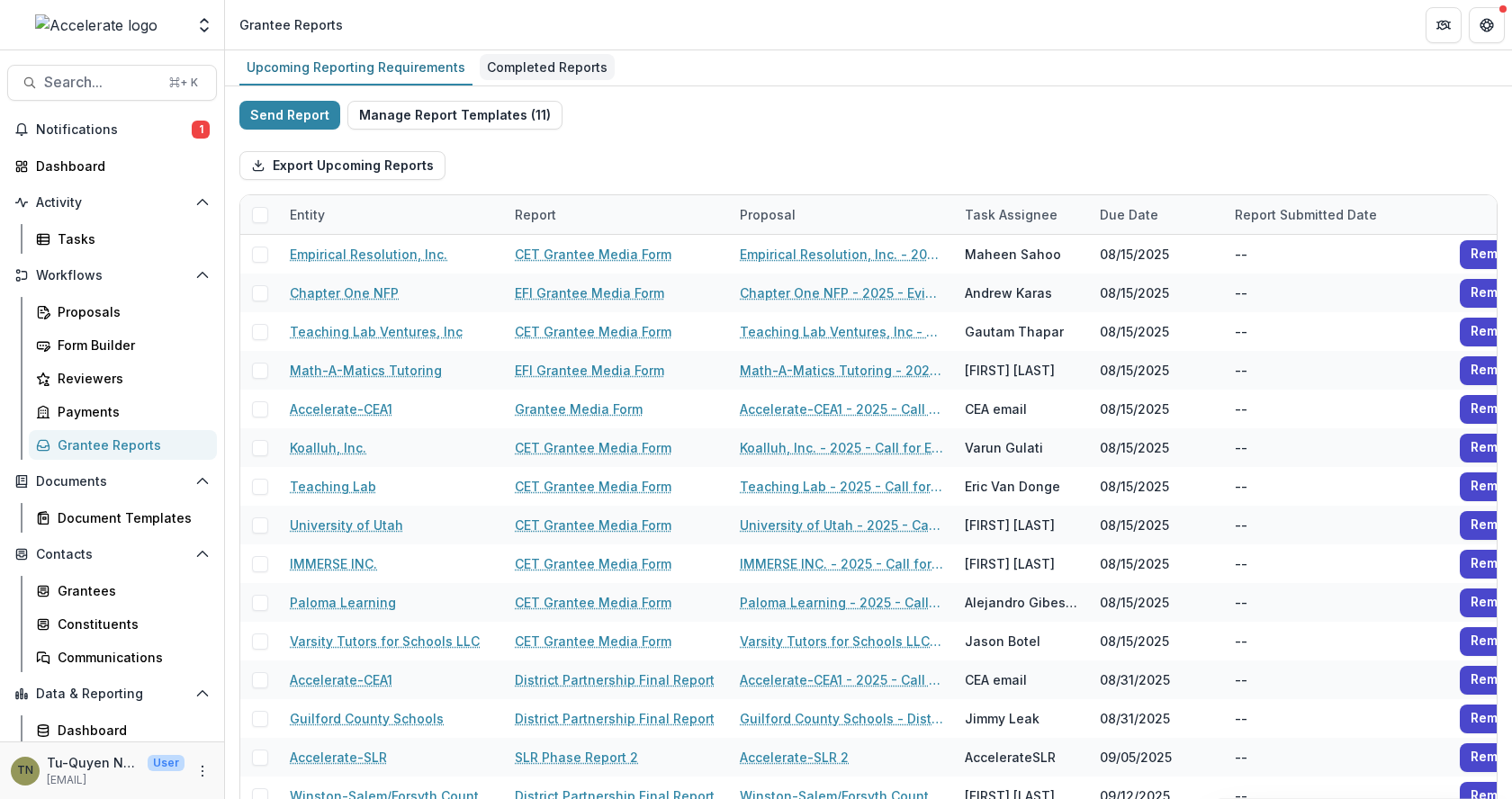 click on "Completed Reports" at bounding box center [547, 67] 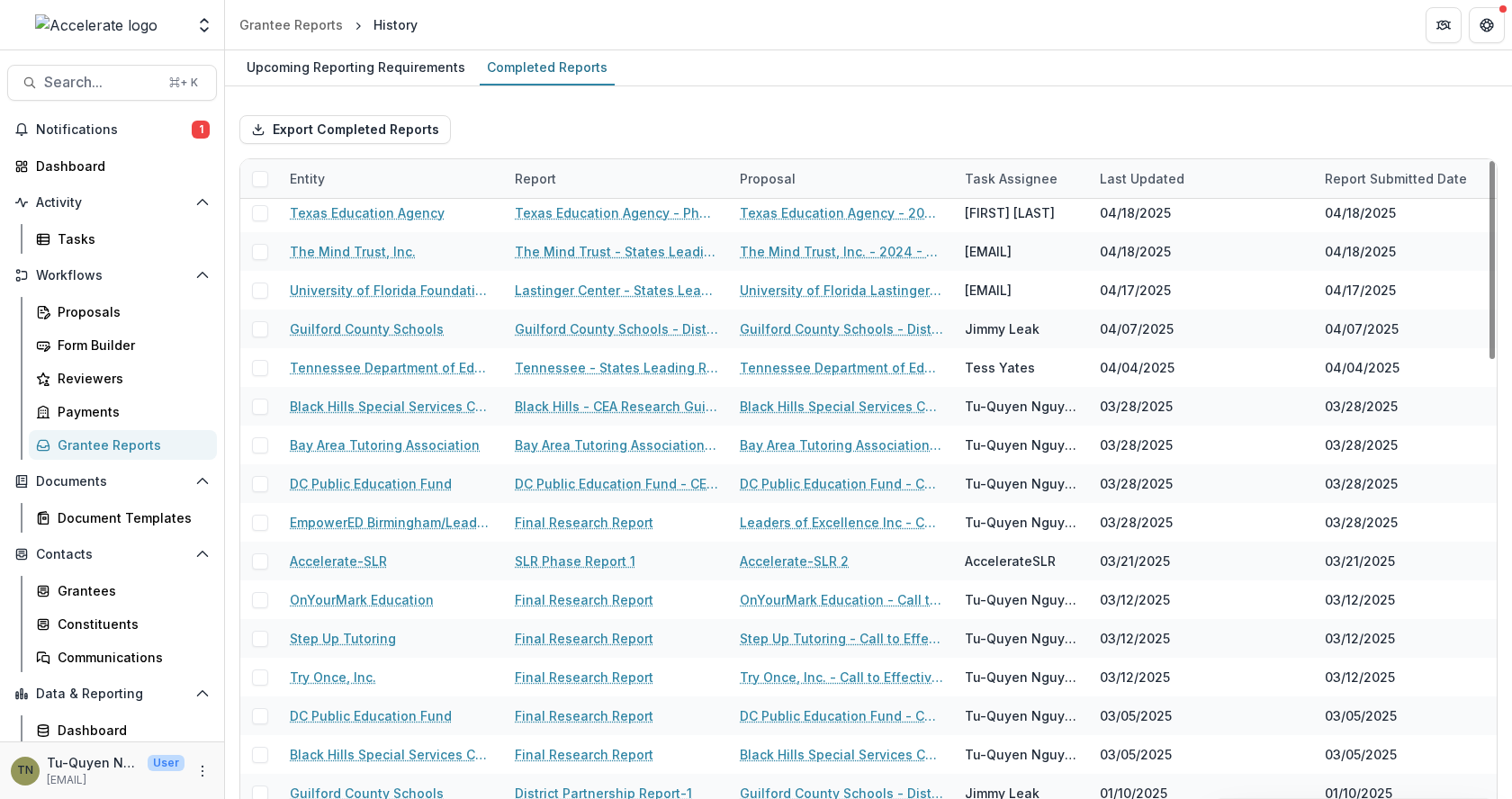 scroll, scrollTop: 394, scrollLeft: 0, axis: vertical 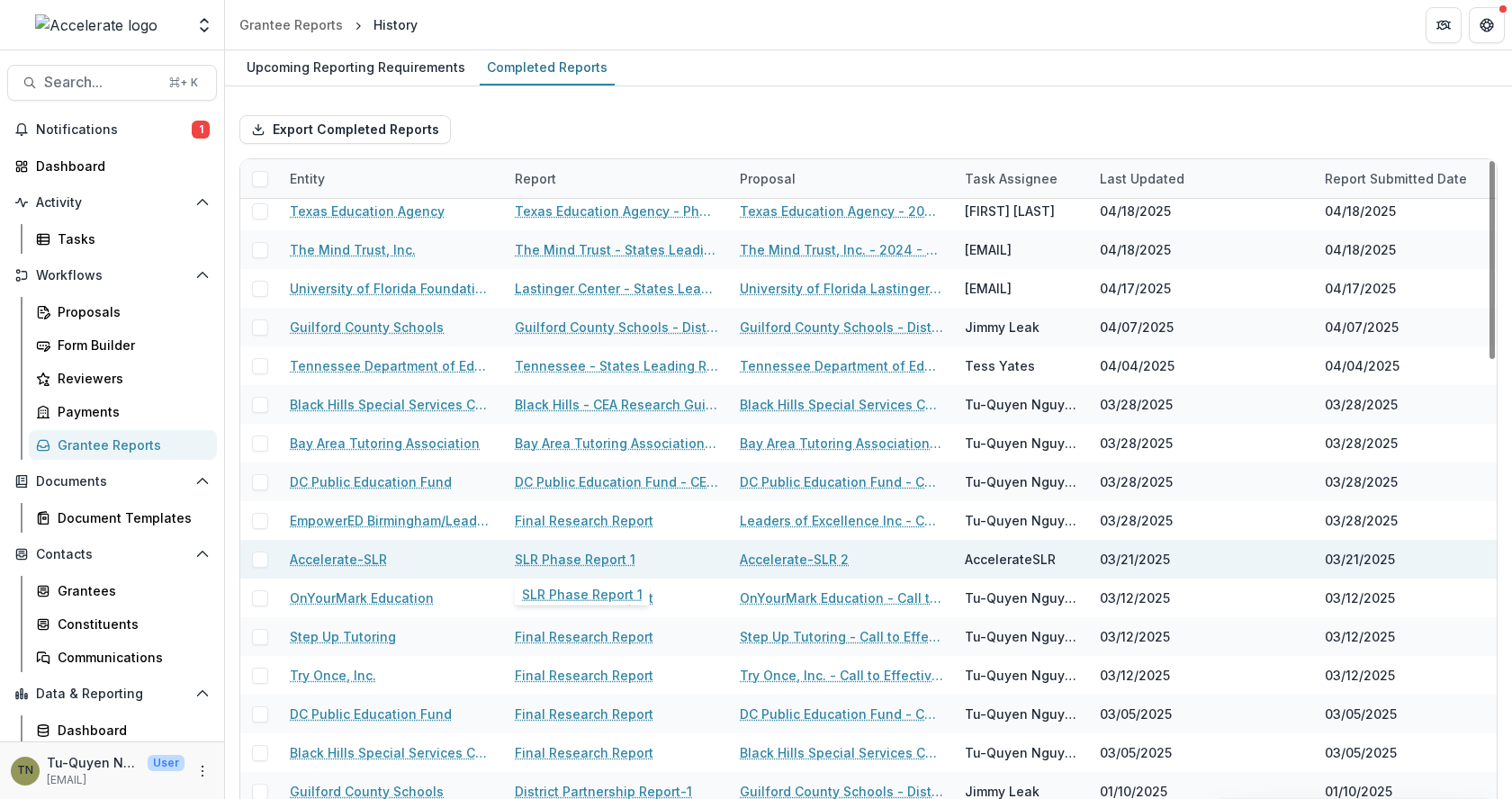 click on "SLR Phase Report 1" at bounding box center [575, 559] 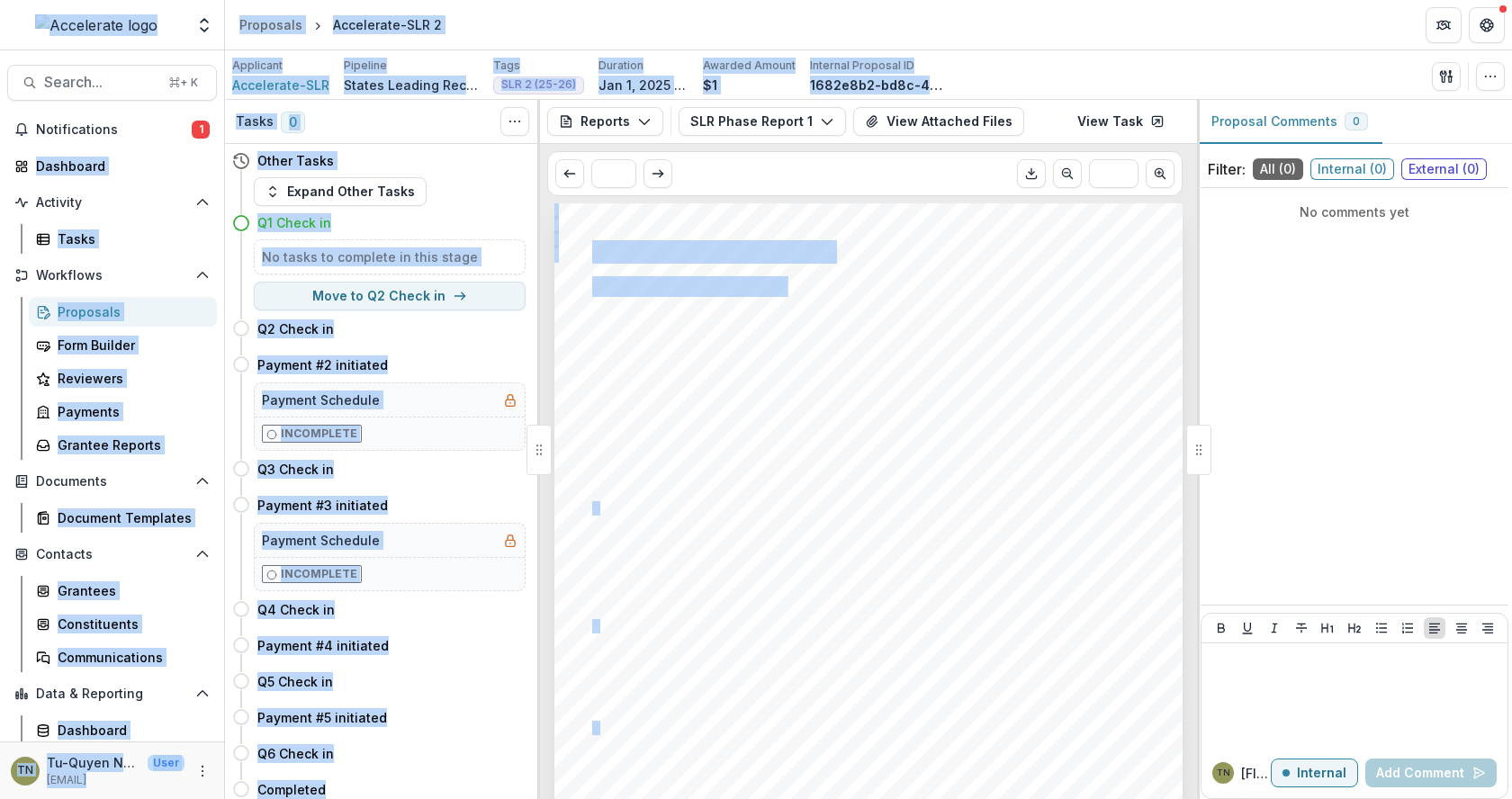 drag, startPoint x: 790, startPoint y: 287, endPoint x: 14, endPoint y: -28, distance: 837.4969 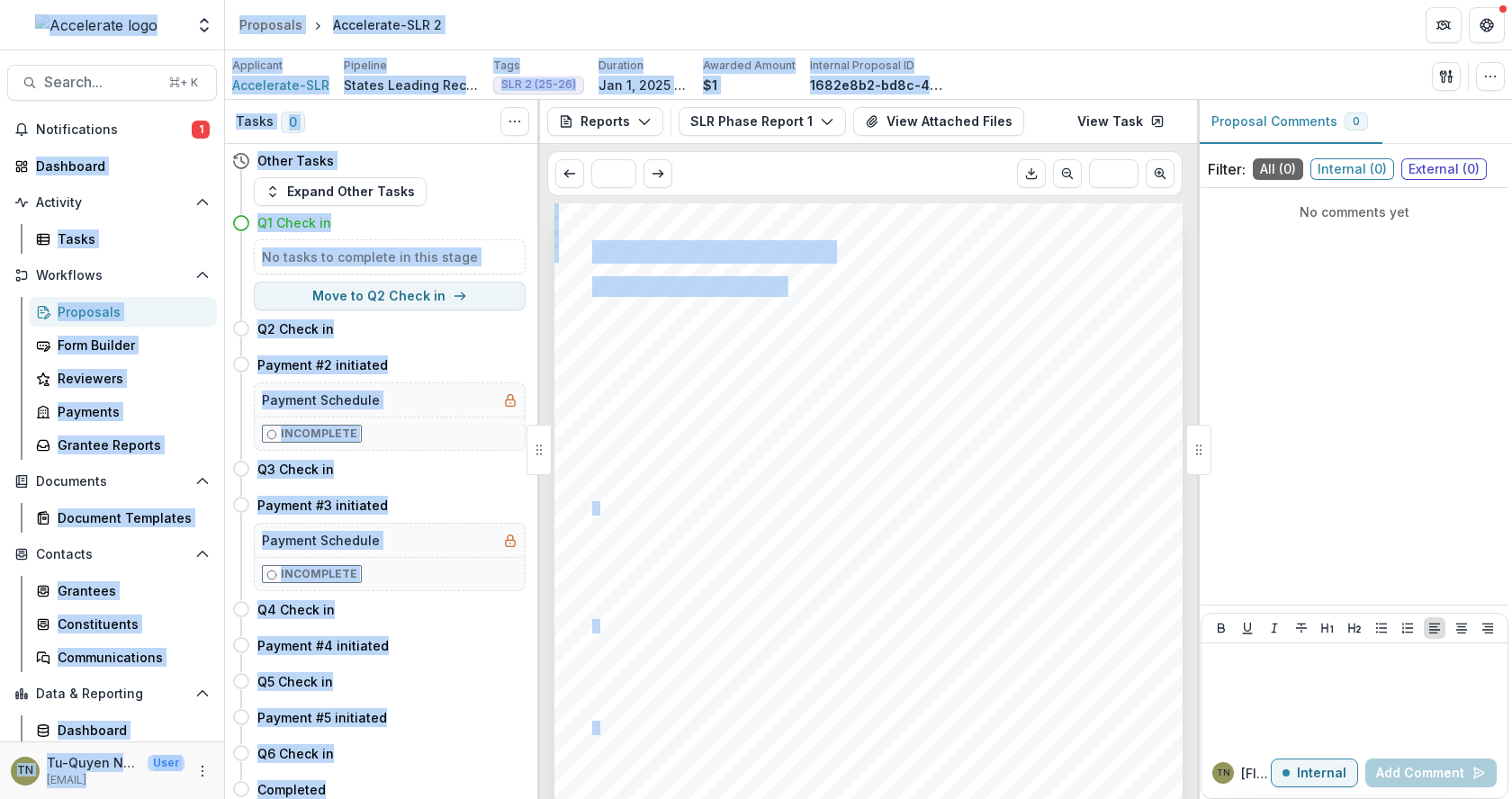click on "Skip to content Foundations Accelerate Nonprofits Test entity Team Settings Admin Settings Proposals Accelerate-SLR 2 Search... ⌘  + K Notifications 1 Dashboard Activity Tasks Workflows Proposals Form Builder Reviewers Payments Grantee Reports Documents Document Templates Contacts Grantees Constituents Communications Data & Reporting Dashboard Advanced Analytics Data Report TN Tu-Quyen Nguyen User tuquyen.nguyen@accelerate.us Applicant Accelerate-SLR Pipeline States Leading Recovery Reporting  Tags SLR 2 (25-26) All tags SLR 2 (25-26) Duration Jan 1, 2025 - Jun 30, 2025 Awarded Amount $1 Internal Proposal ID 1682e8b2-bd8c-46bb-b6d8-66254d8535f3 Send Email Proposal Files Edit Viewers View All Reviews View Related Entities Edit Attributes Change History Key Milestones Change Pipeline Archive Delete Proposal Tasks 0 Show Cancelled Tasks Other Tasks Expand Other Tasks Q1 Check in No tasks to complete in this stage Move to Q2 Check in Q2 Check in Move here Payment #2 initiated Move here Payment Schedule Reports" at bounding box center [756, 400] 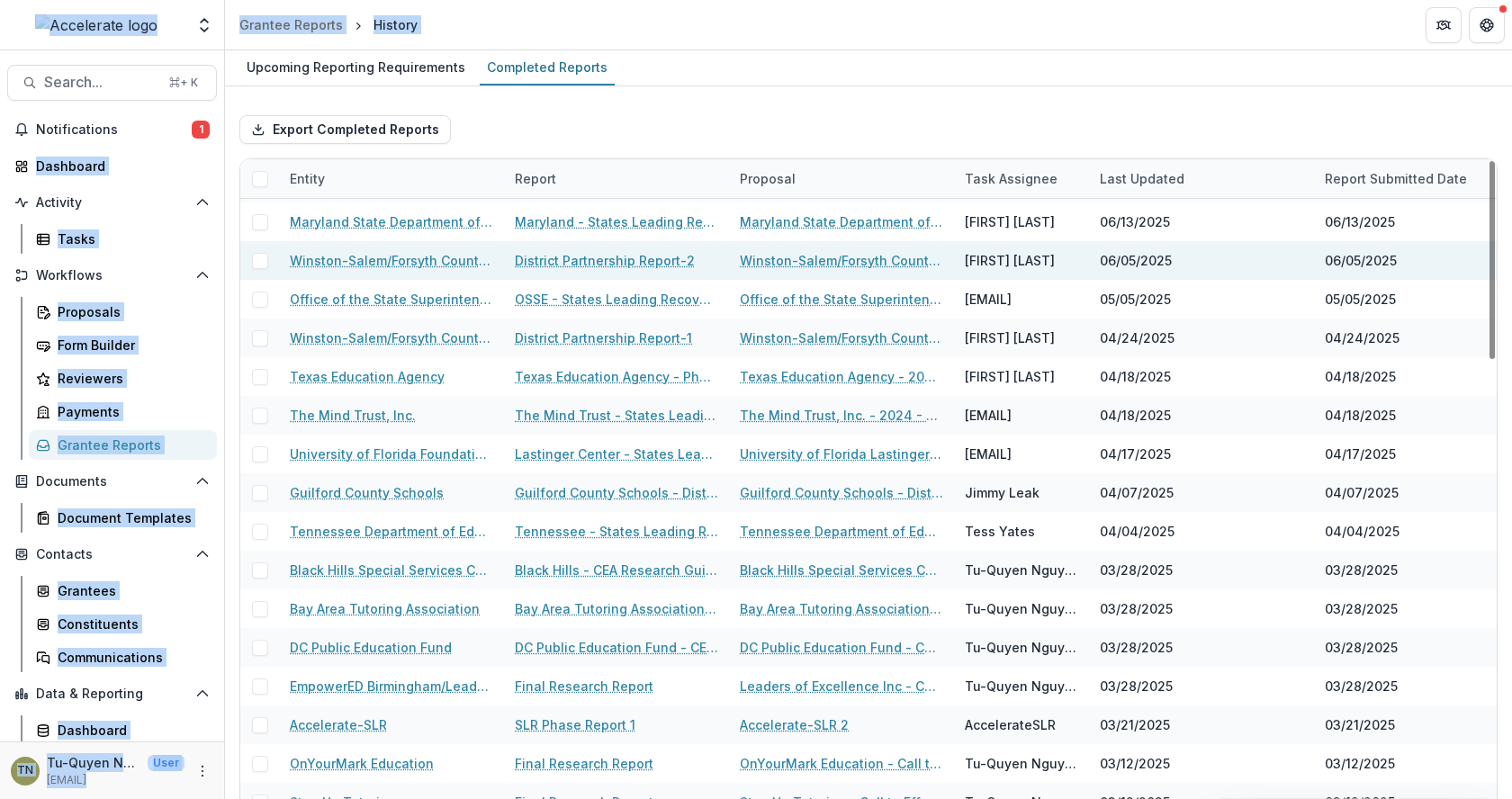 scroll, scrollTop: 289, scrollLeft: 0, axis: vertical 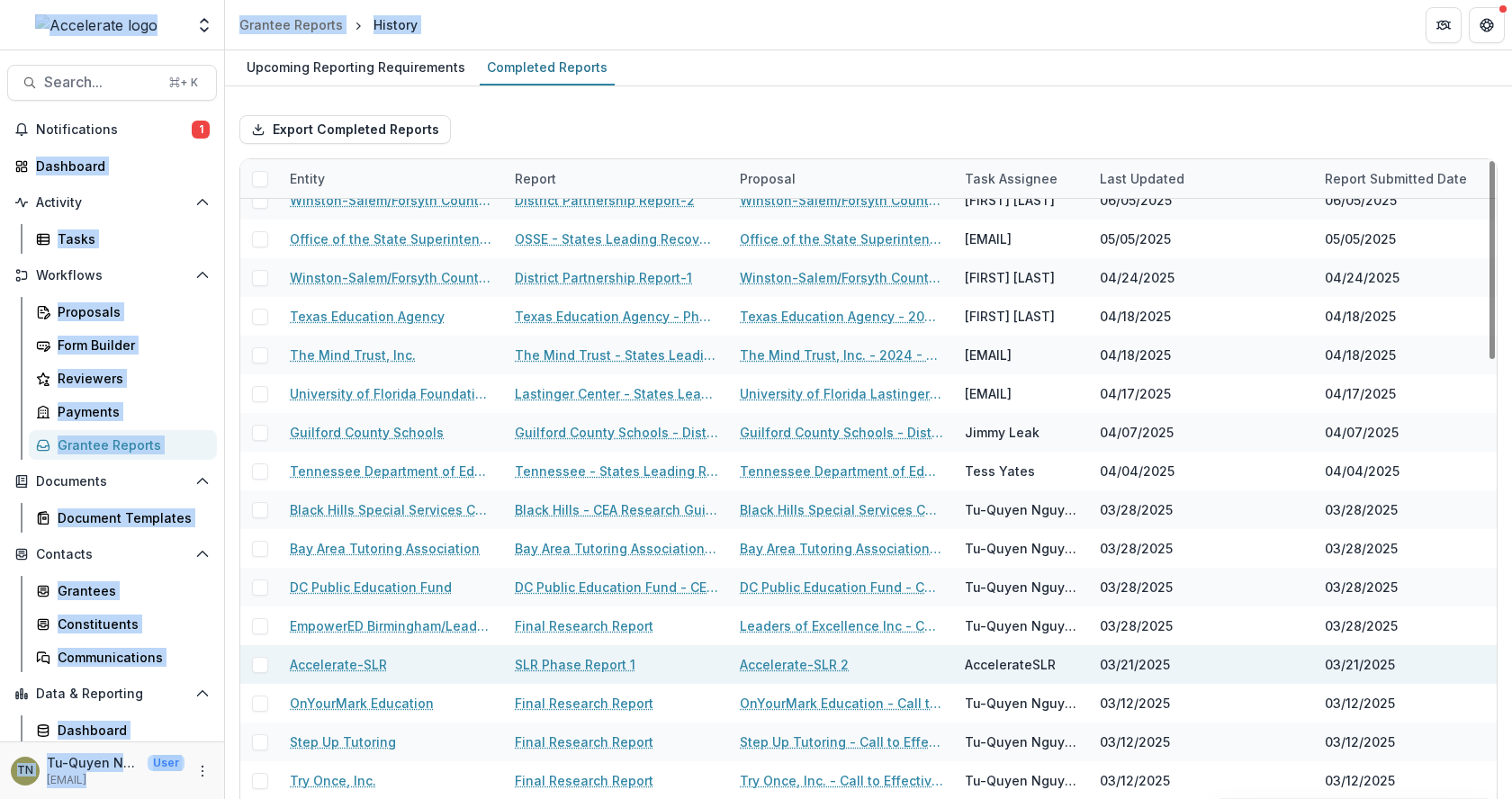 click on "Accelerate-SLR" at bounding box center [338, 664] 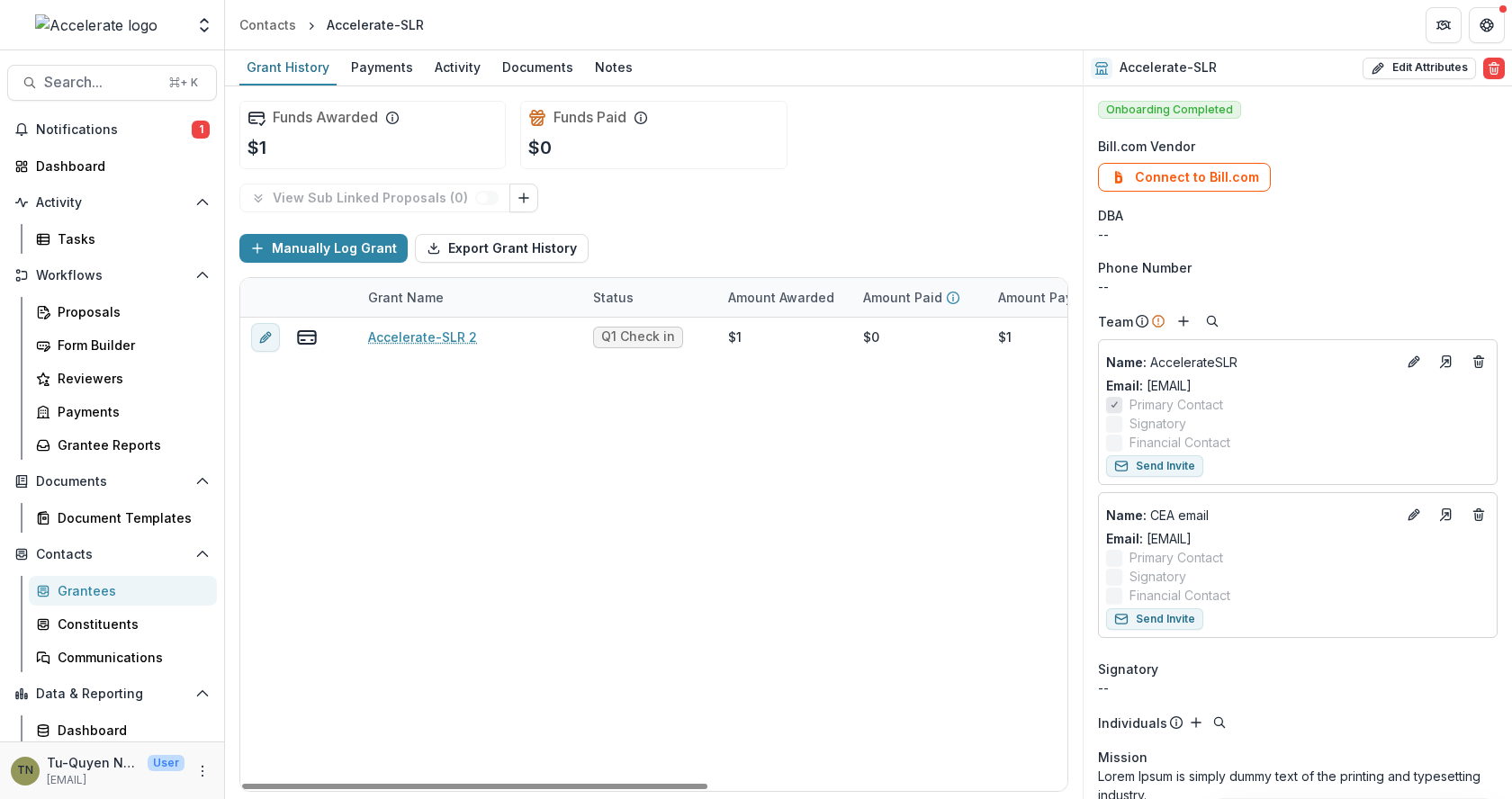 click on "Accelerate-SLR 2 Q1 Check in $1 $0 $1 Jan 1, 2025 Jun 30, 2025 $0 SLR" at bounding box center [974, 554] 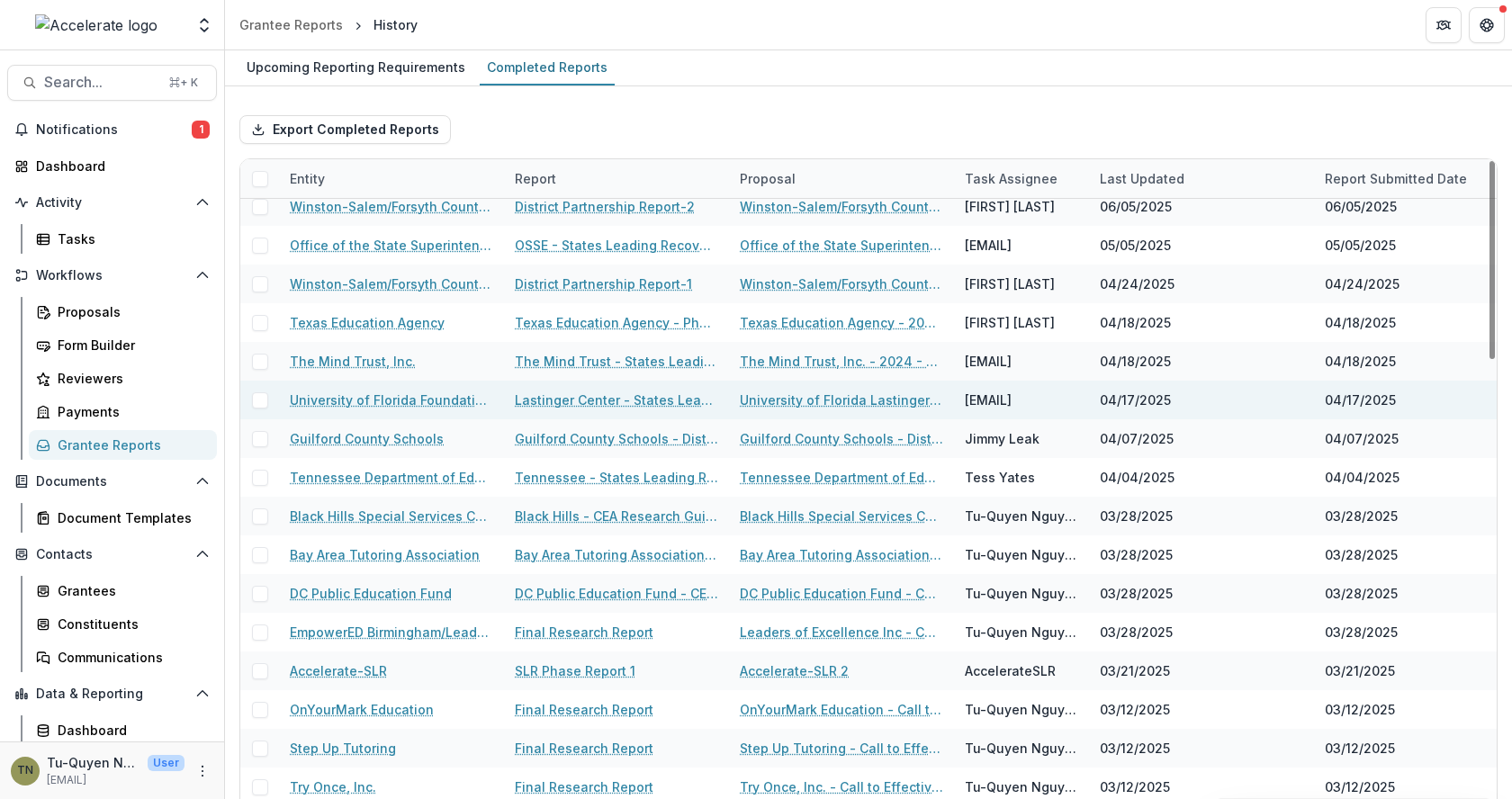 scroll, scrollTop: 292, scrollLeft: 0, axis: vertical 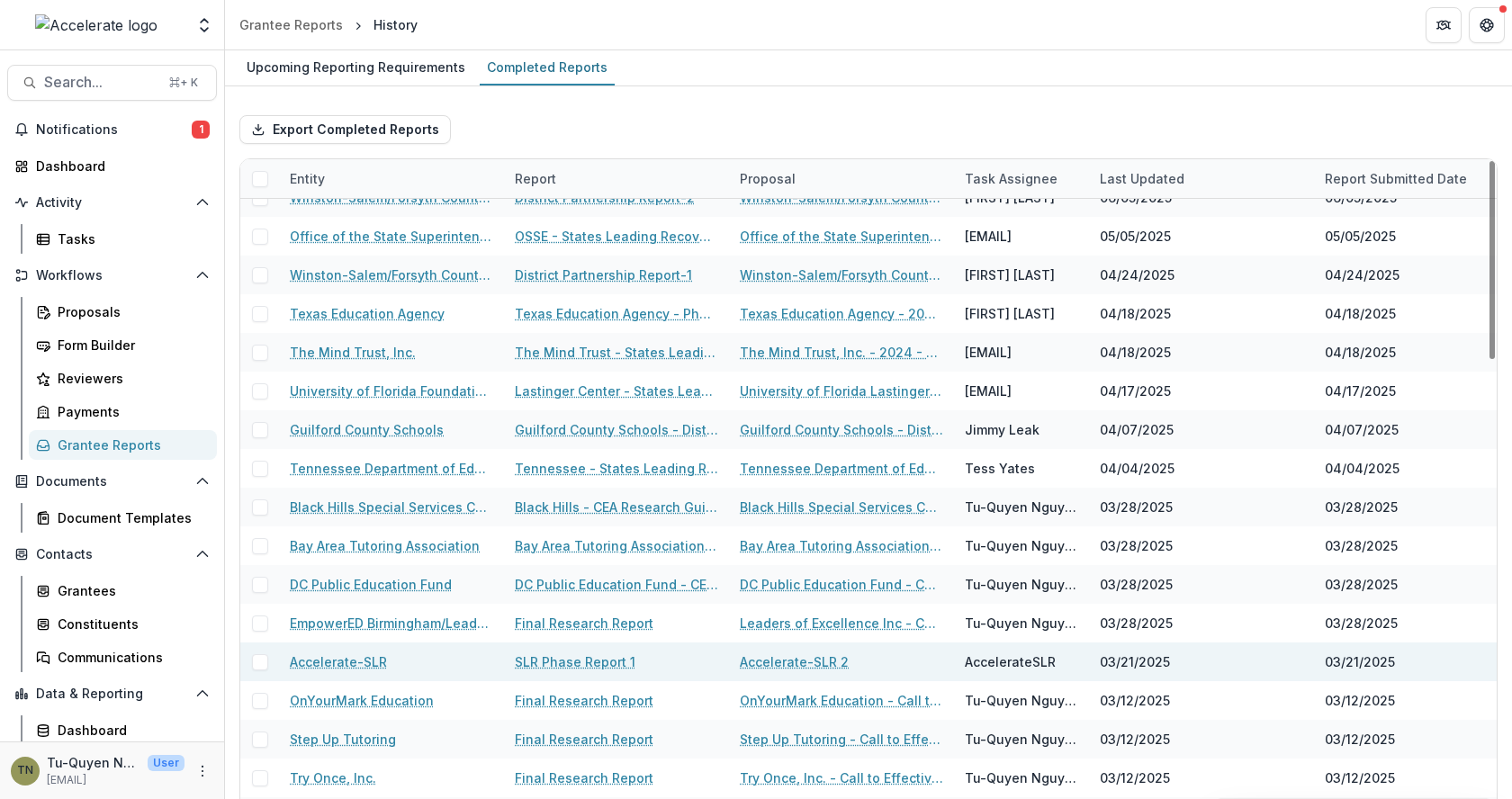 click on "AccelerateSLR" at bounding box center (1010, 661) 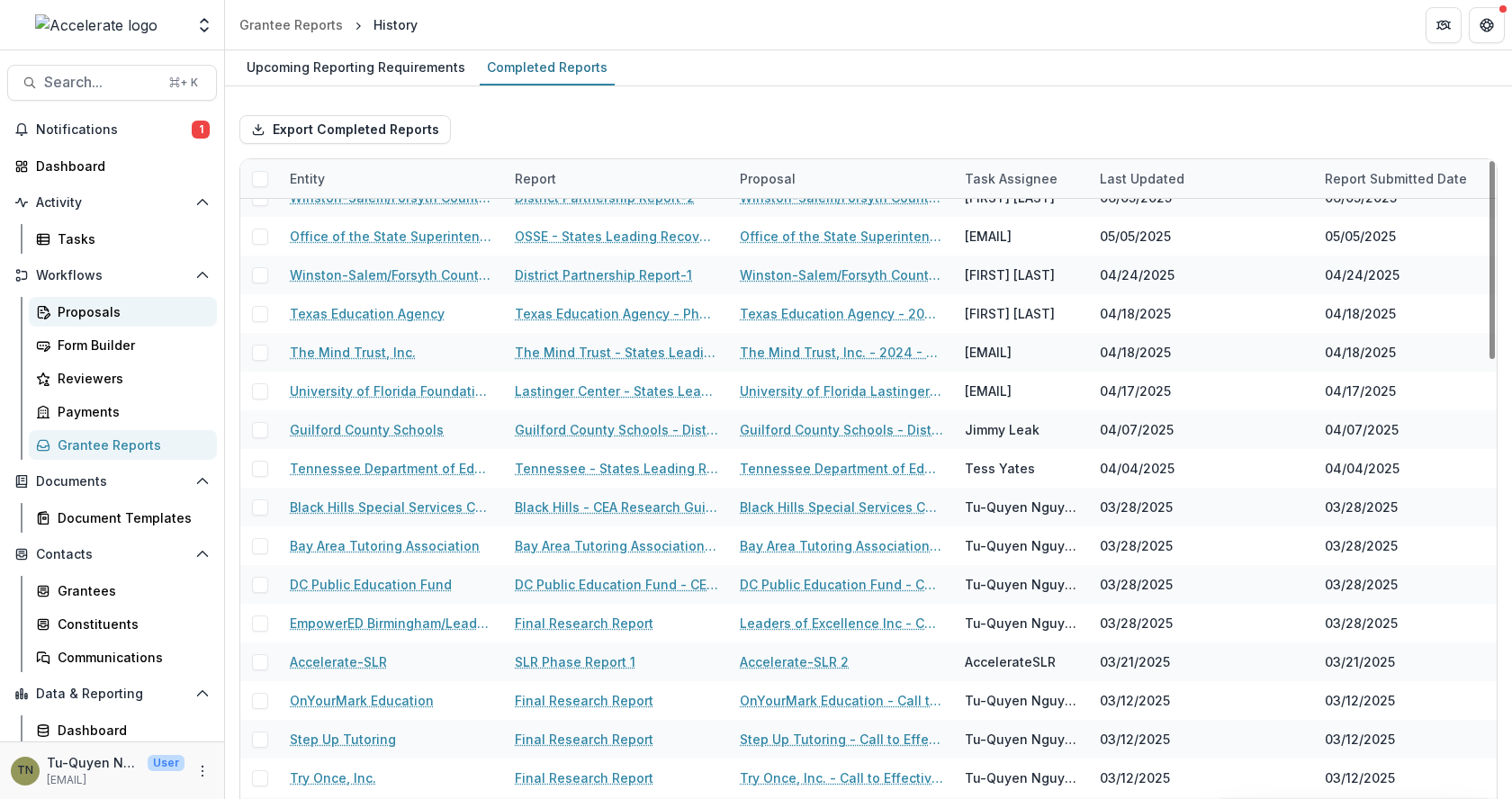 click on "Proposals" at bounding box center [130, 311] 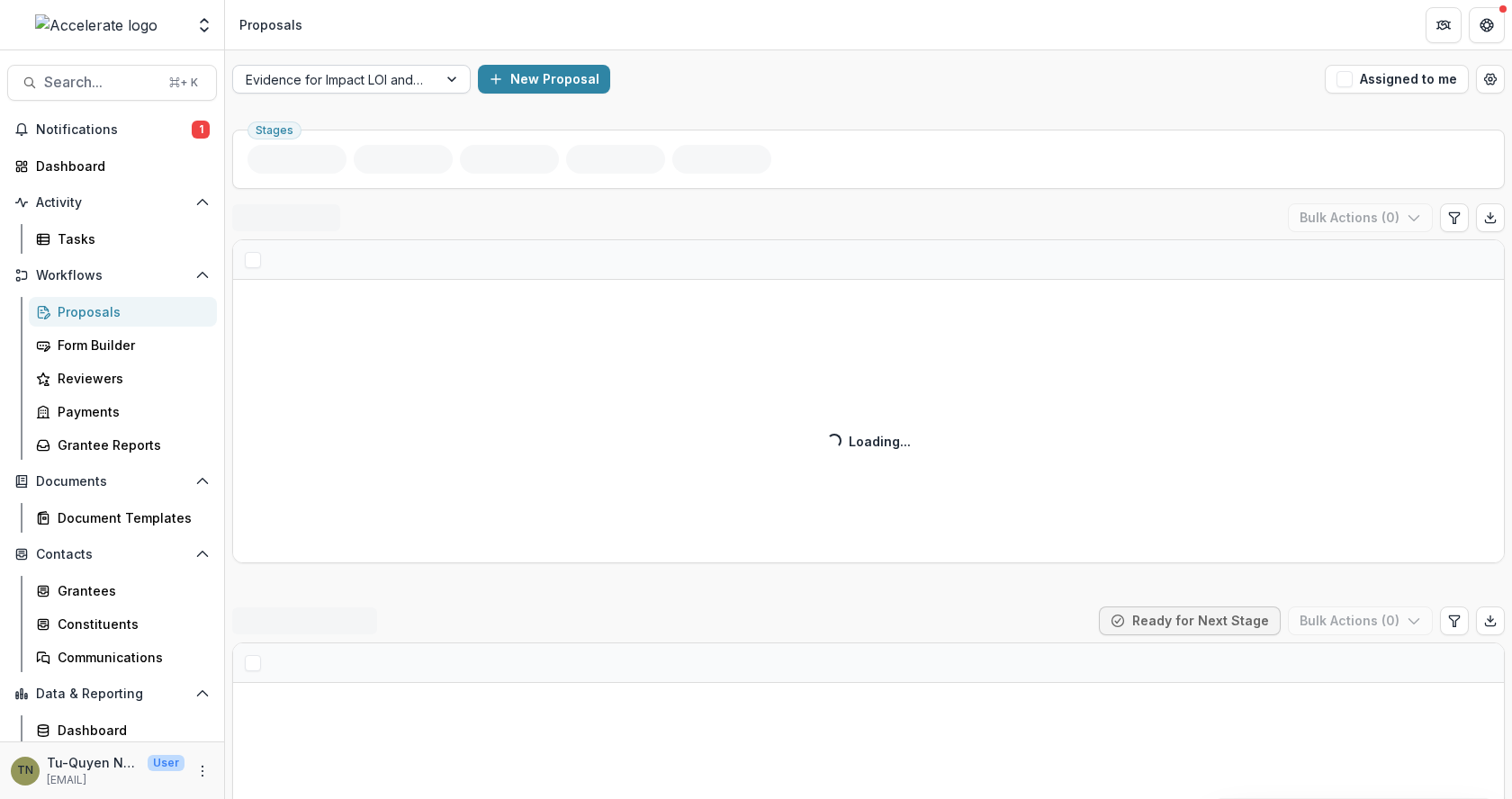 click at bounding box center (454, 79) 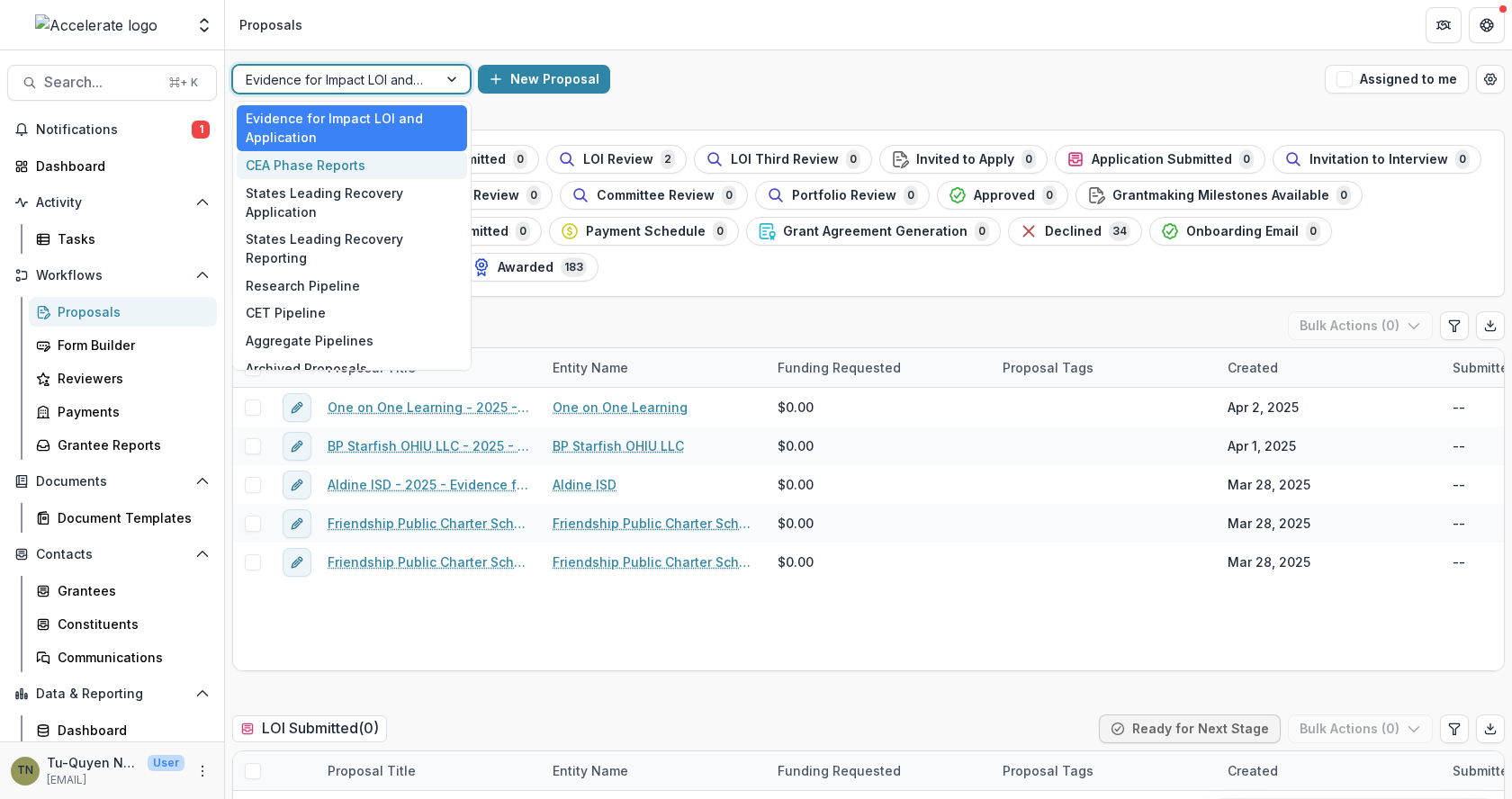 click on "CEA Phase Reports" at bounding box center (352, 165) 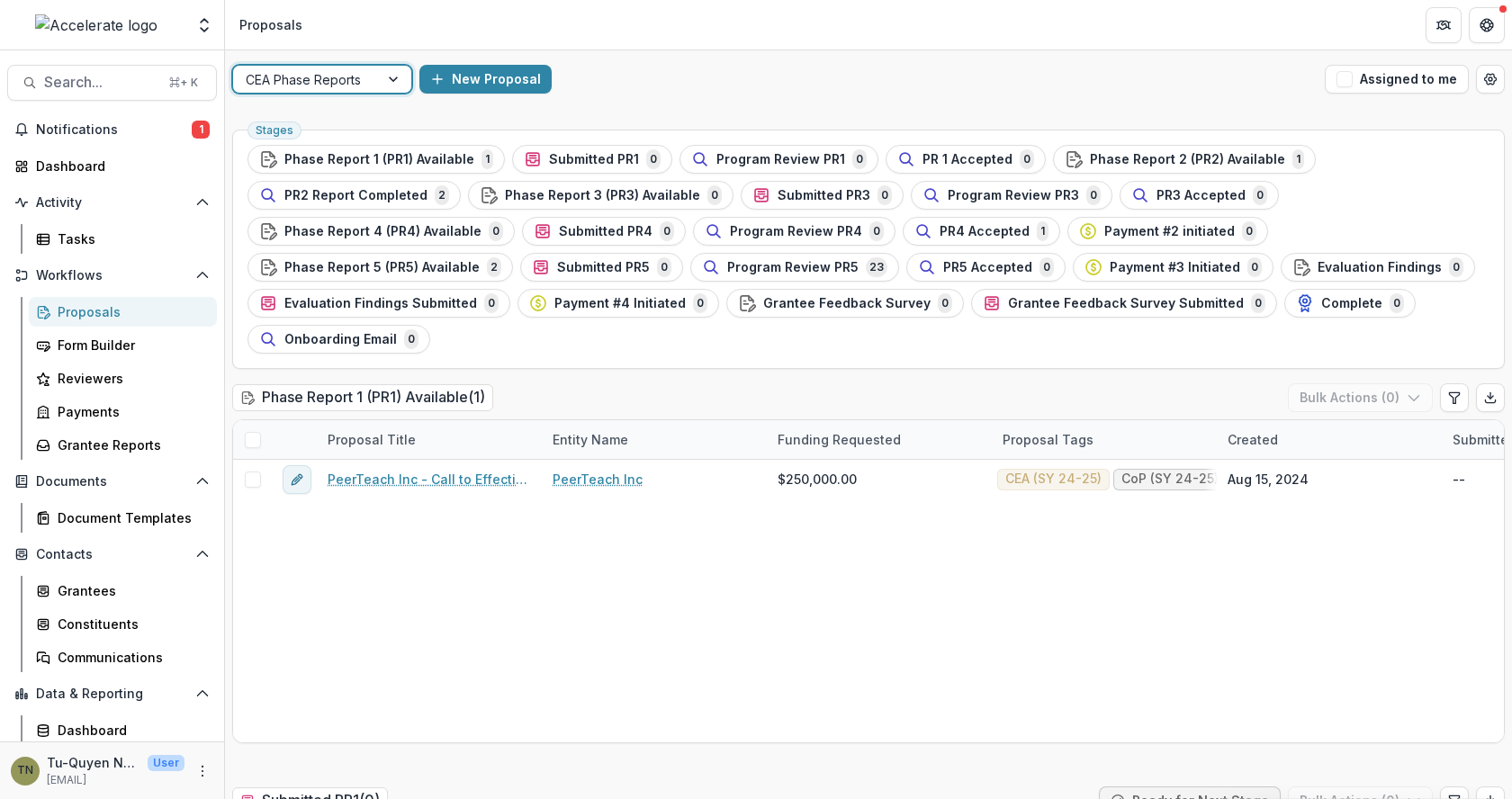 click on "New Proposal" at bounding box center [868, 79] 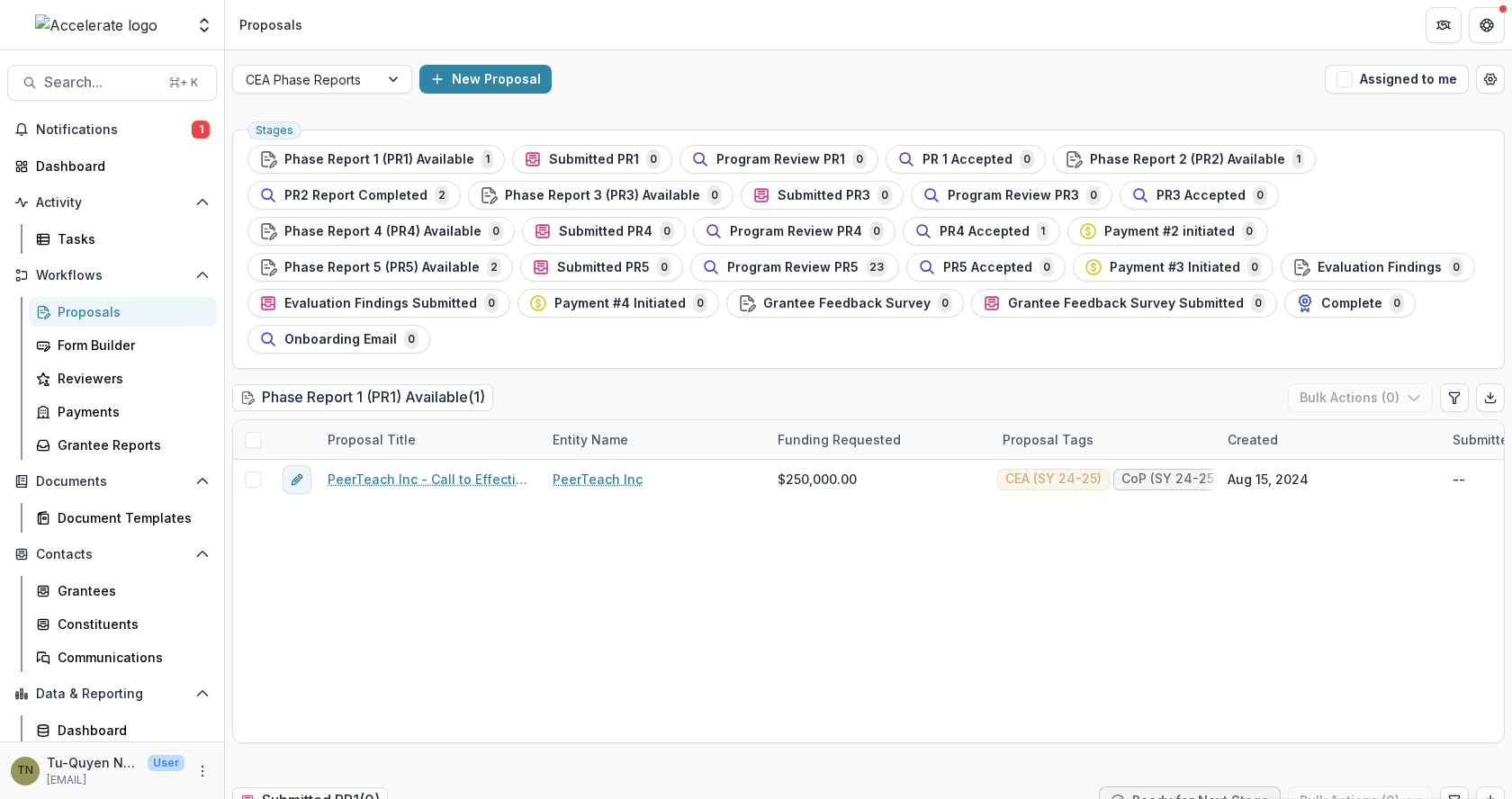 click on "New Proposal" at bounding box center [868, 79] 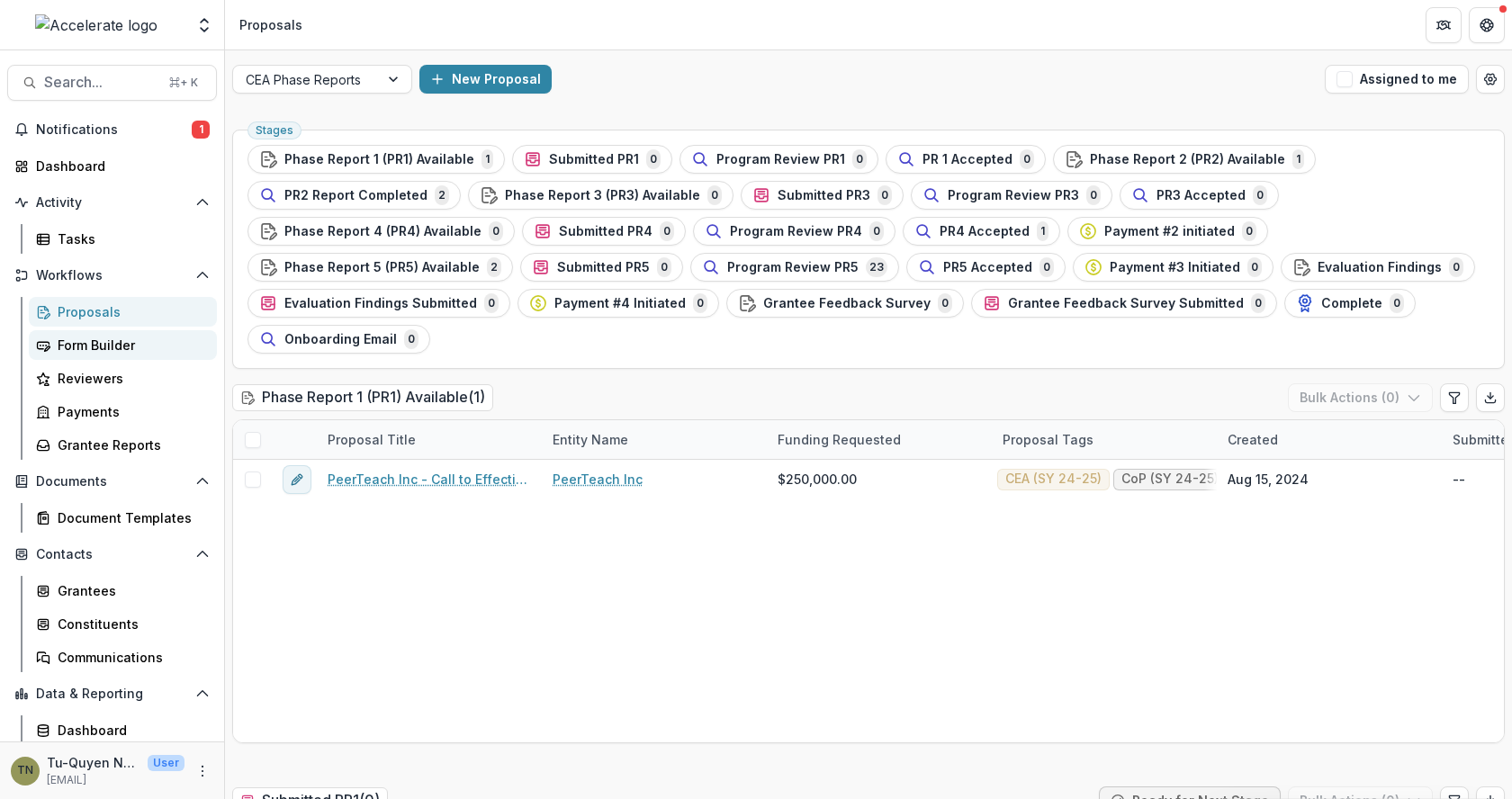 click on "Form Builder" at bounding box center [130, 345] 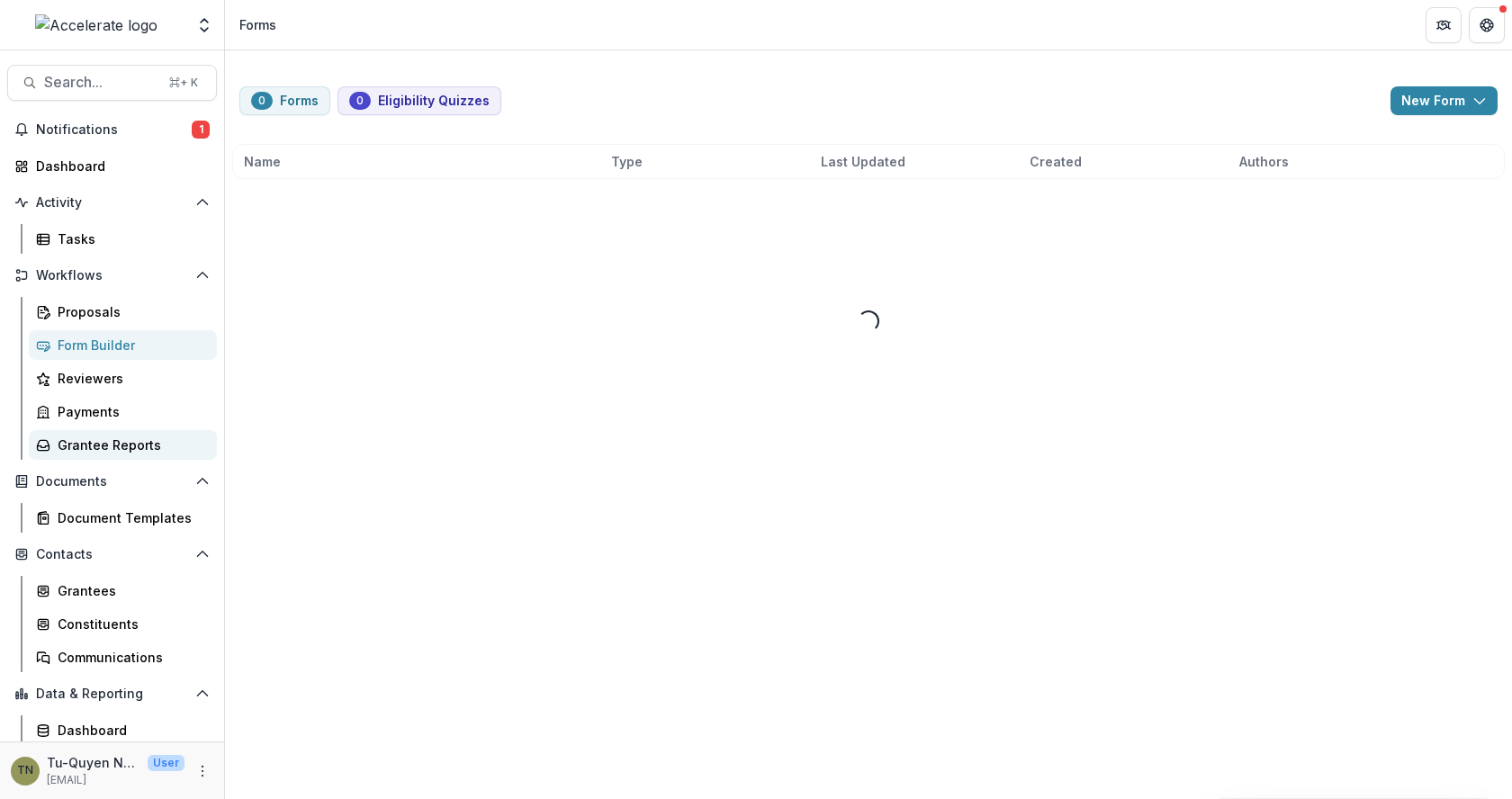 click on "Grantee Reports" at bounding box center [130, 444] 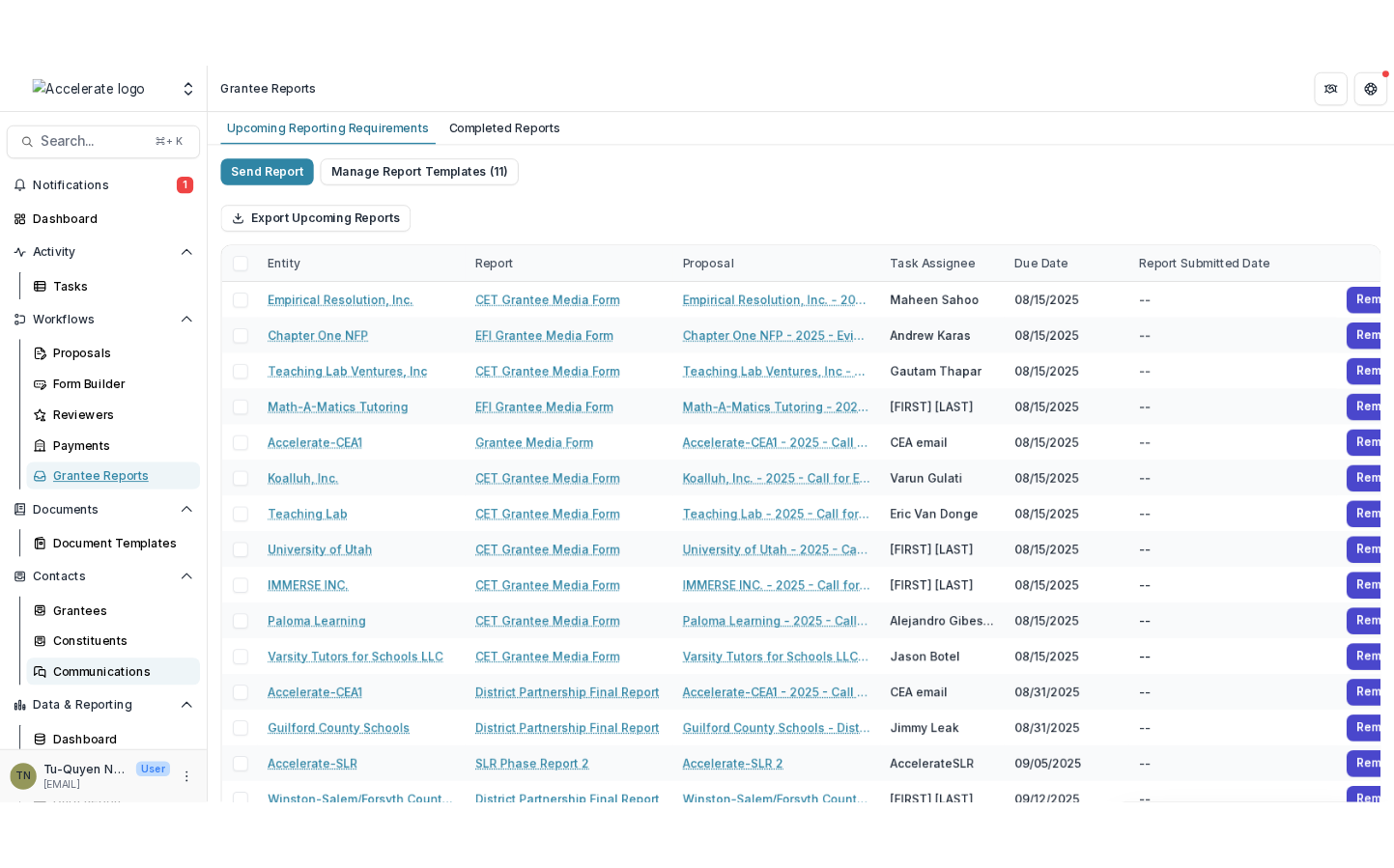 scroll, scrollTop: 74, scrollLeft: 0, axis: vertical 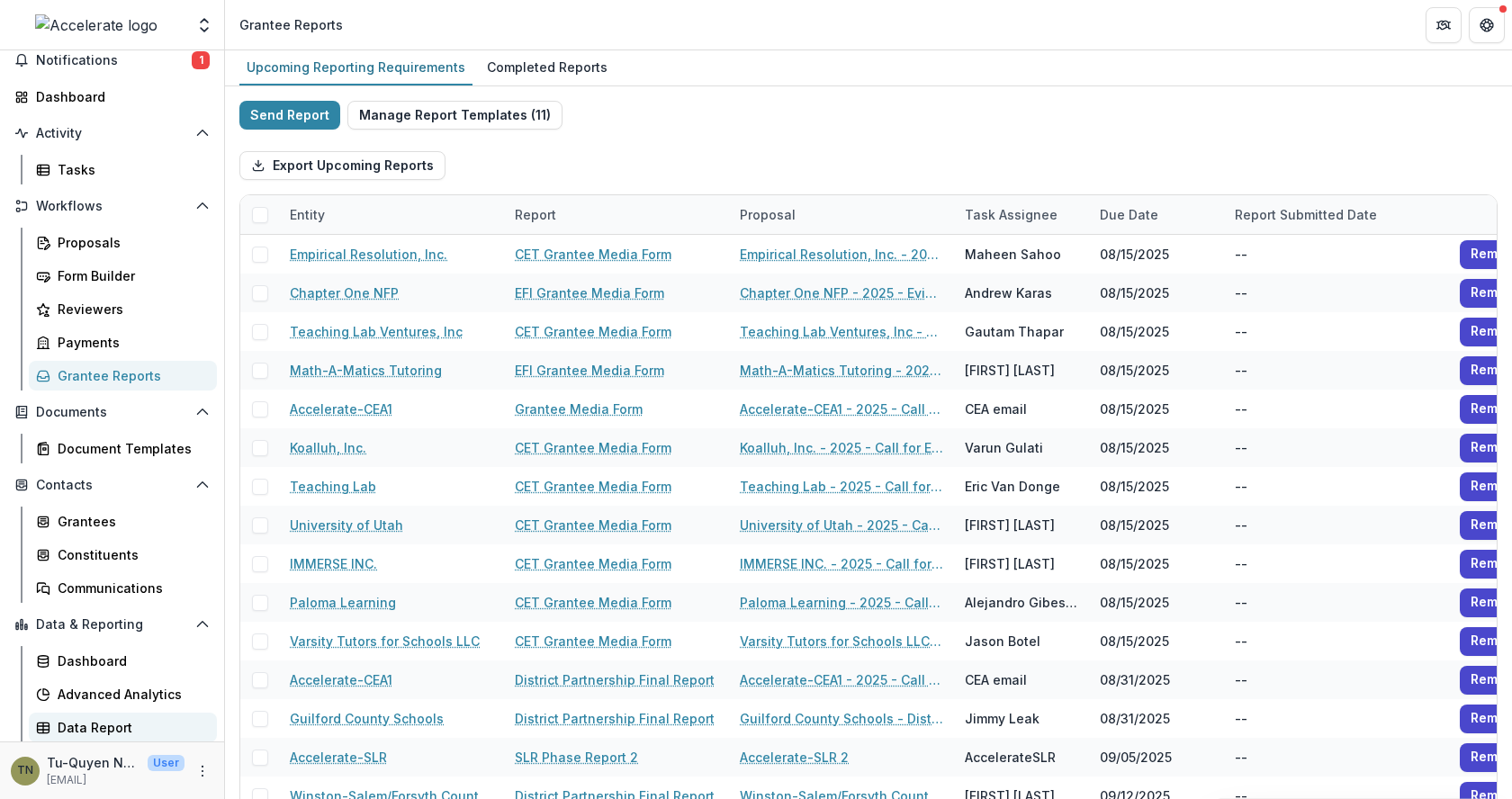 click on "Data Report" at bounding box center (130, 727) 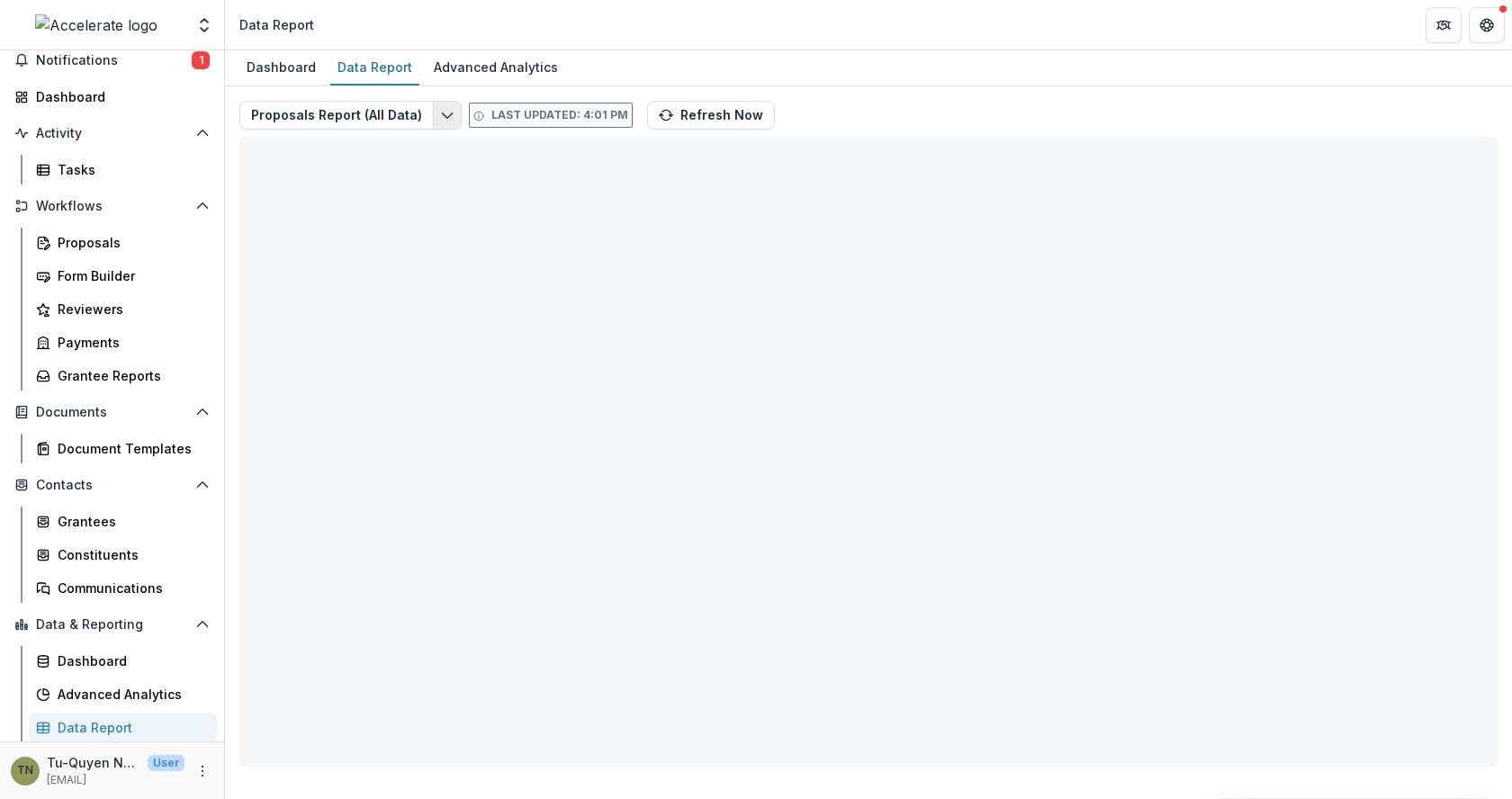 click at bounding box center [447, 115] 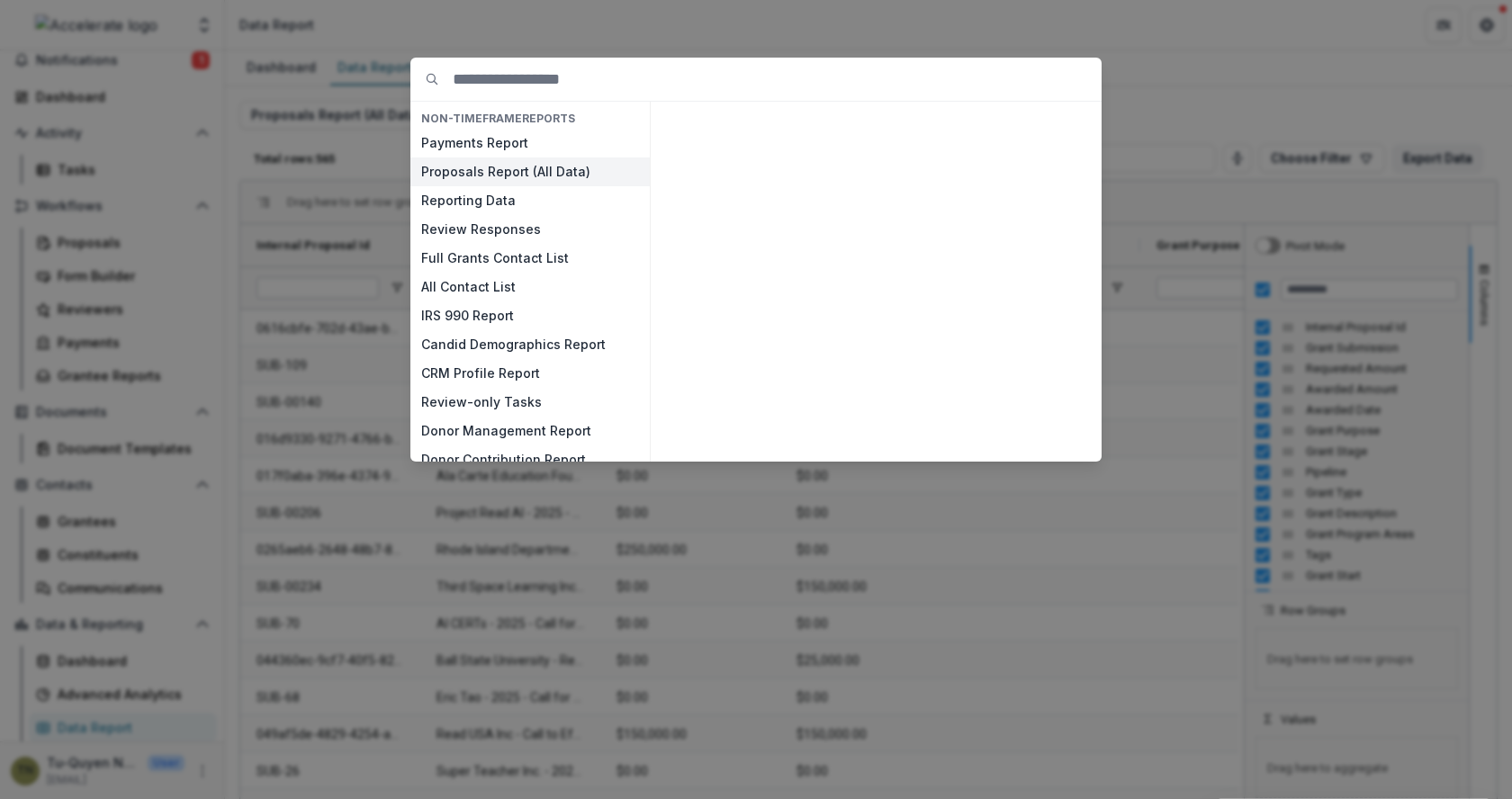 click on "Proposals Report (All Data)" at bounding box center [530, 172] 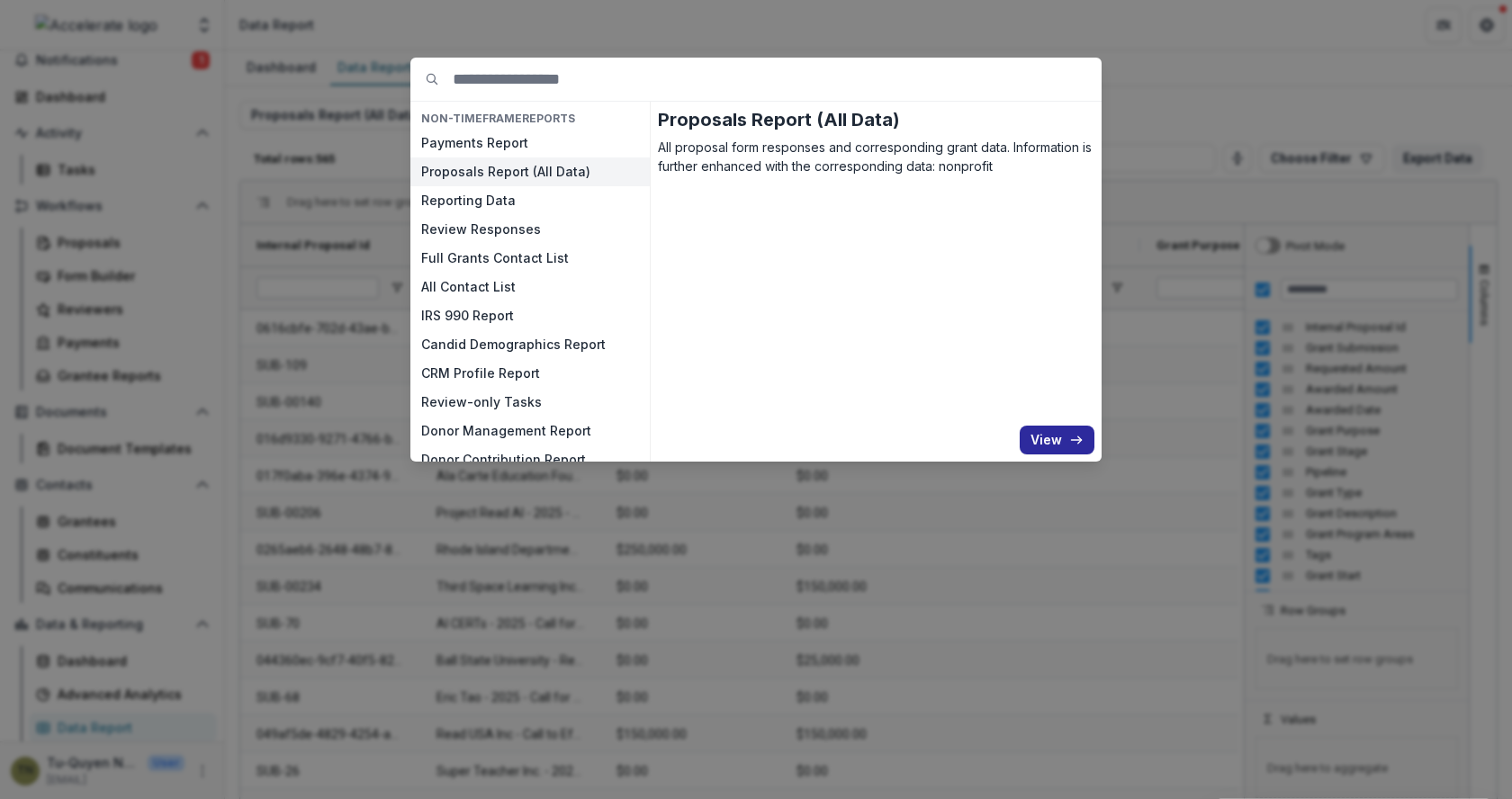click on "View" at bounding box center [1057, 440] 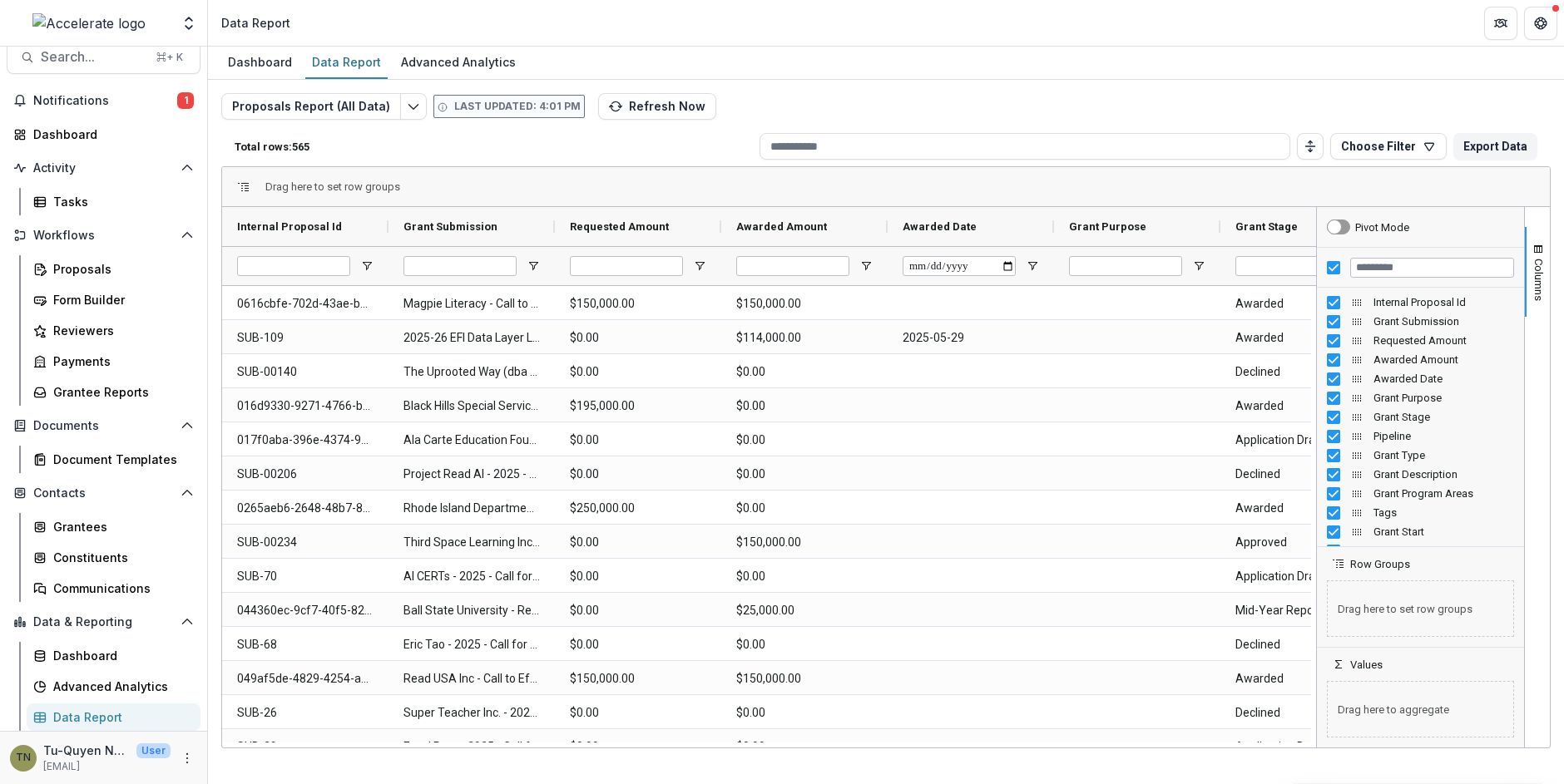 scroll, scrollTop: 17, scrollLeft: 0, axis: vertical 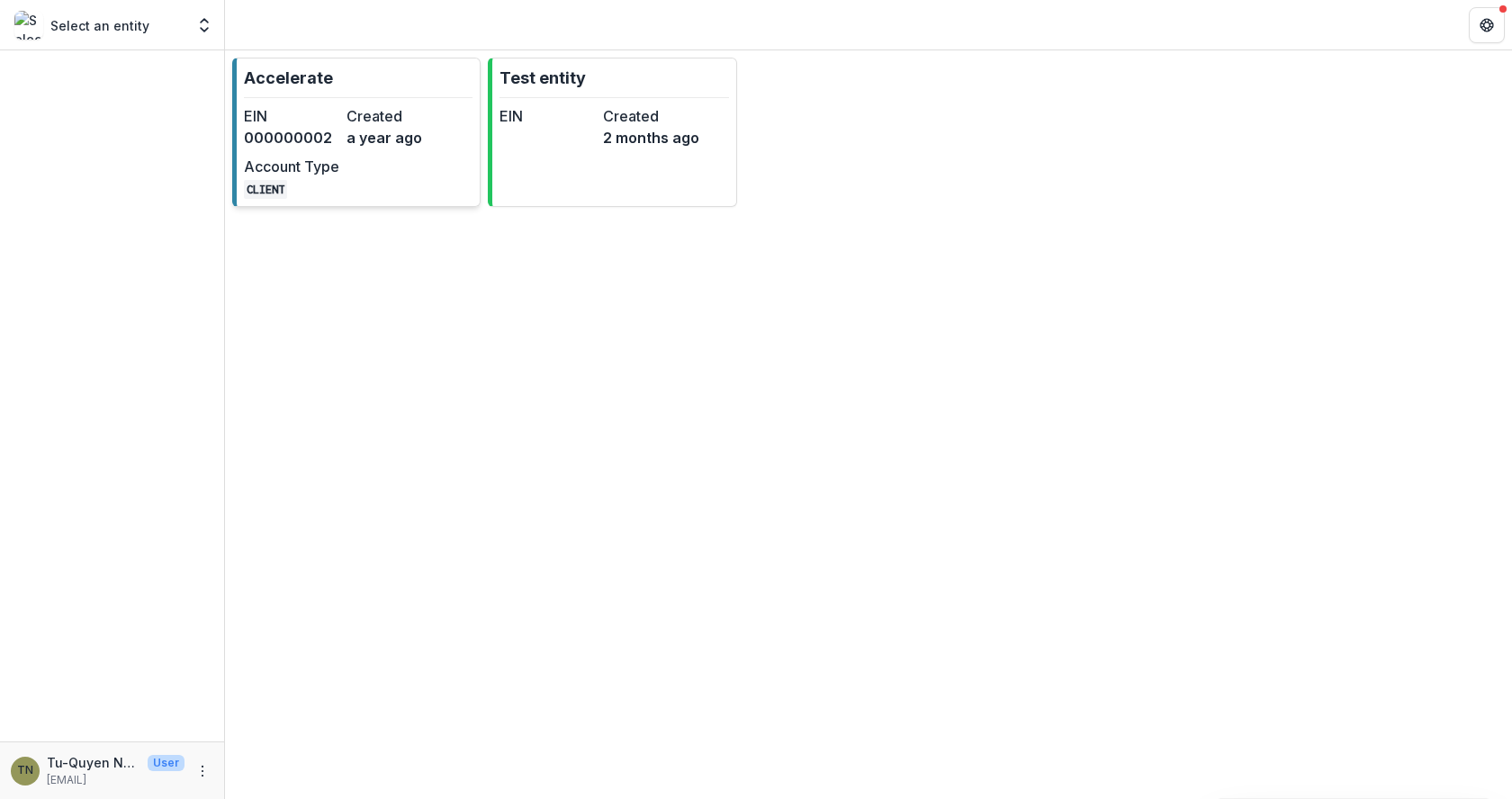 click on "000000002" at bounding box center (292, 138) 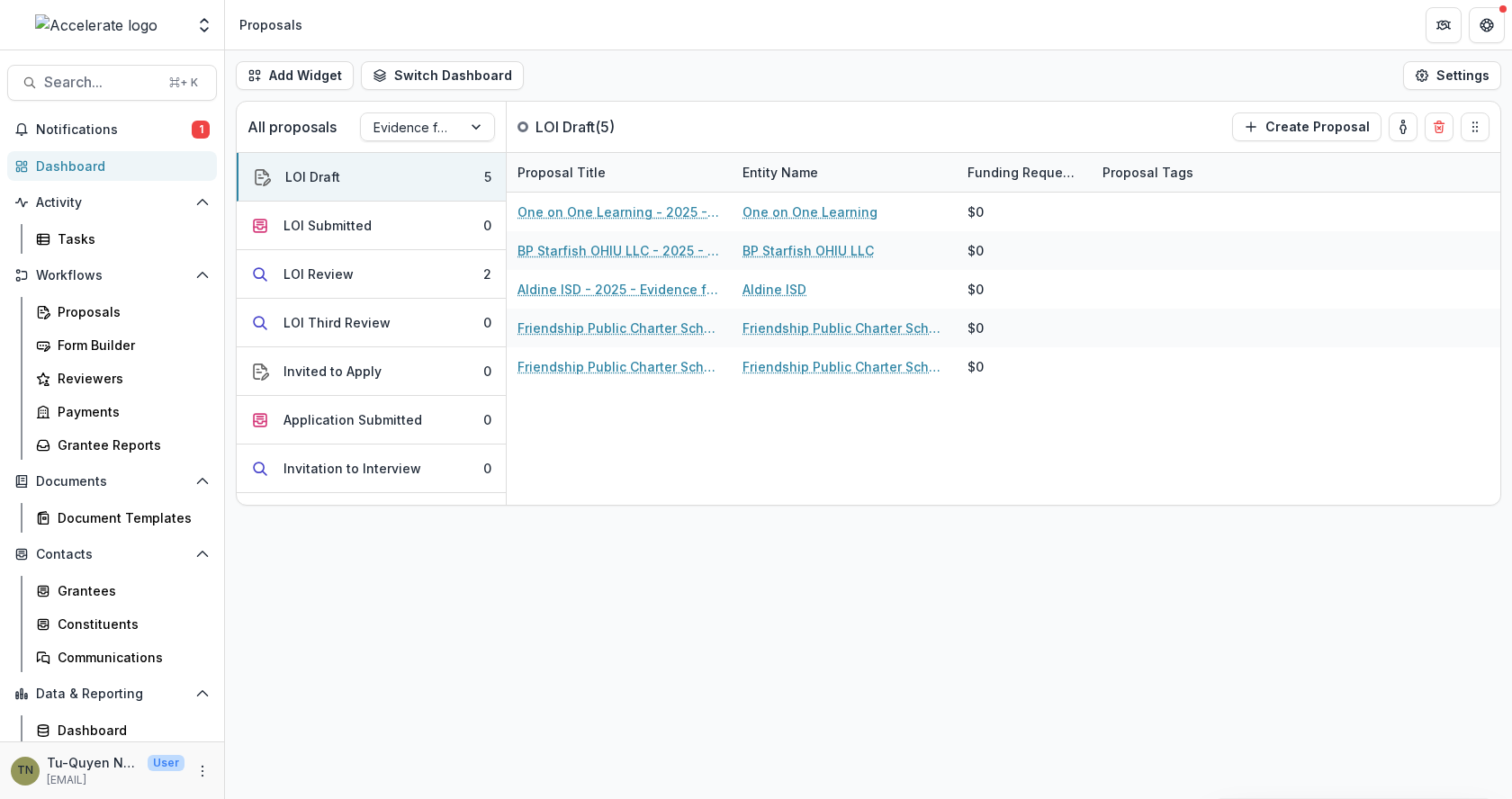 click on "Add Widget Switch Dashboard Proposals Default New Dashboard Settings All proposals Evidence for Impact LOI and Application LOI Draft  ( 5 ) Create Proposal LOI Draft 5 LOI Submitted 0 LOI Review 2 LOI Third Review 0 Invited to Apply 0 Application Submitted 0 Invitation to Interview 0 LOI Decline 0 Team Review 0 Committee Review 0 Portfolio Review 0 Approved 0 Grantmaking Milestones Available 0 Grantmaking Milestones Submitted 0 Payment Schedule 0 Grant Agreement Generation 0 Declined 34 Onboarding Email 0 Agreement Signature 4 Awarded 183 Proposal Title Entity Name Funding Requested Proposal Tags One on One Learning - 2025 - Evidence for Impact Letter of Interest Form One on One Learning $0 BP Starfish OHIU LLC - 2025 - Evidence for Impact Letter of Interest Form BP Starfish OHIU LLC $0 Aldine ISD - 2025 - Evidence for Impact Letter of Interest Form Aldine ISD $0 Friendship Public Charter School - 2025 - Evidence for Impact Letter of Interest Form Friendship Public Charter School $0 $0" at bounding box center [868, 425] 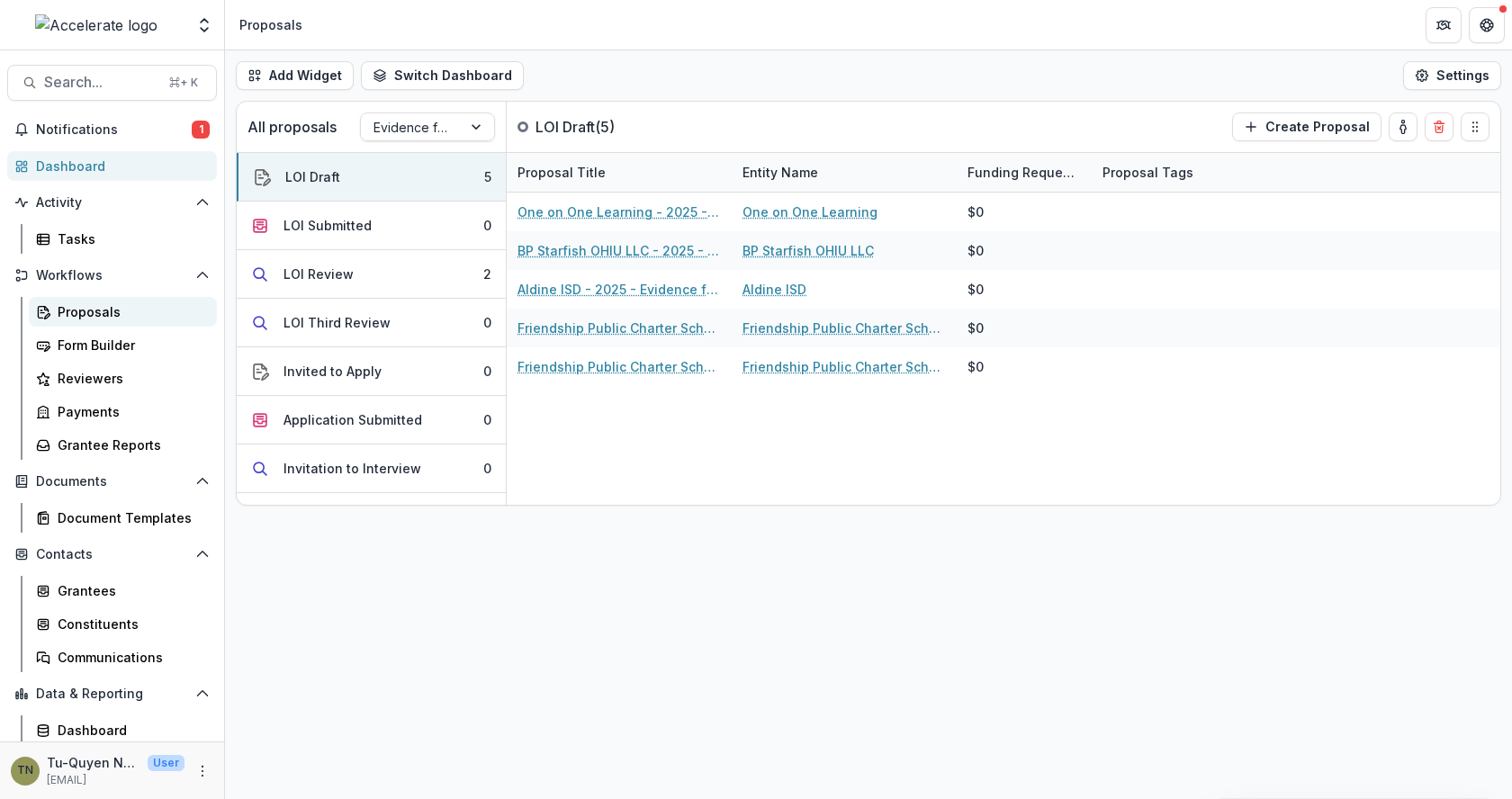 click on "Proposals" at bounding box center (130, 311) 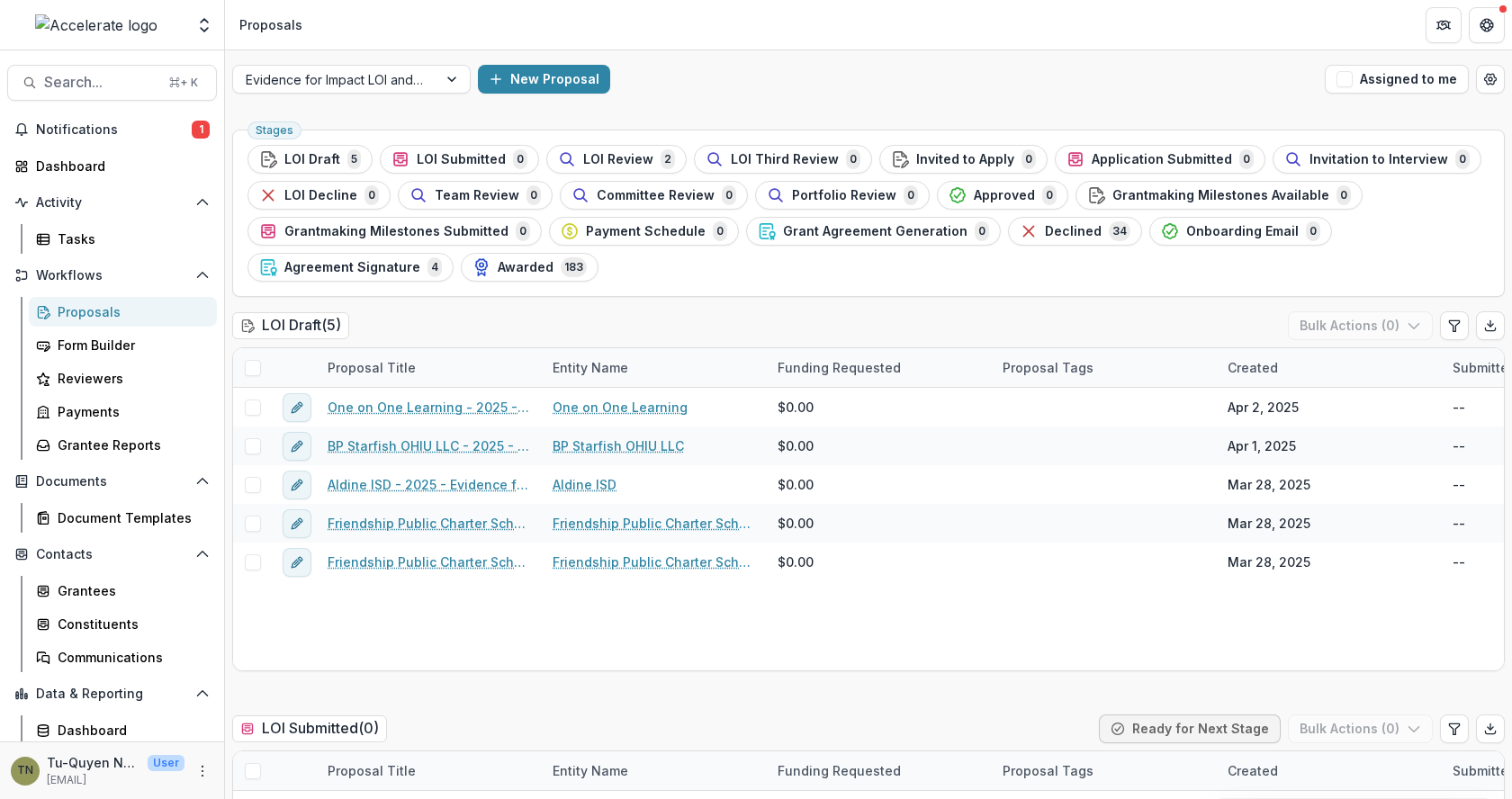 click on "LOI Draft  ( 5 ) Bulk Actions ( 0 )" at bounding box center [868, 329] 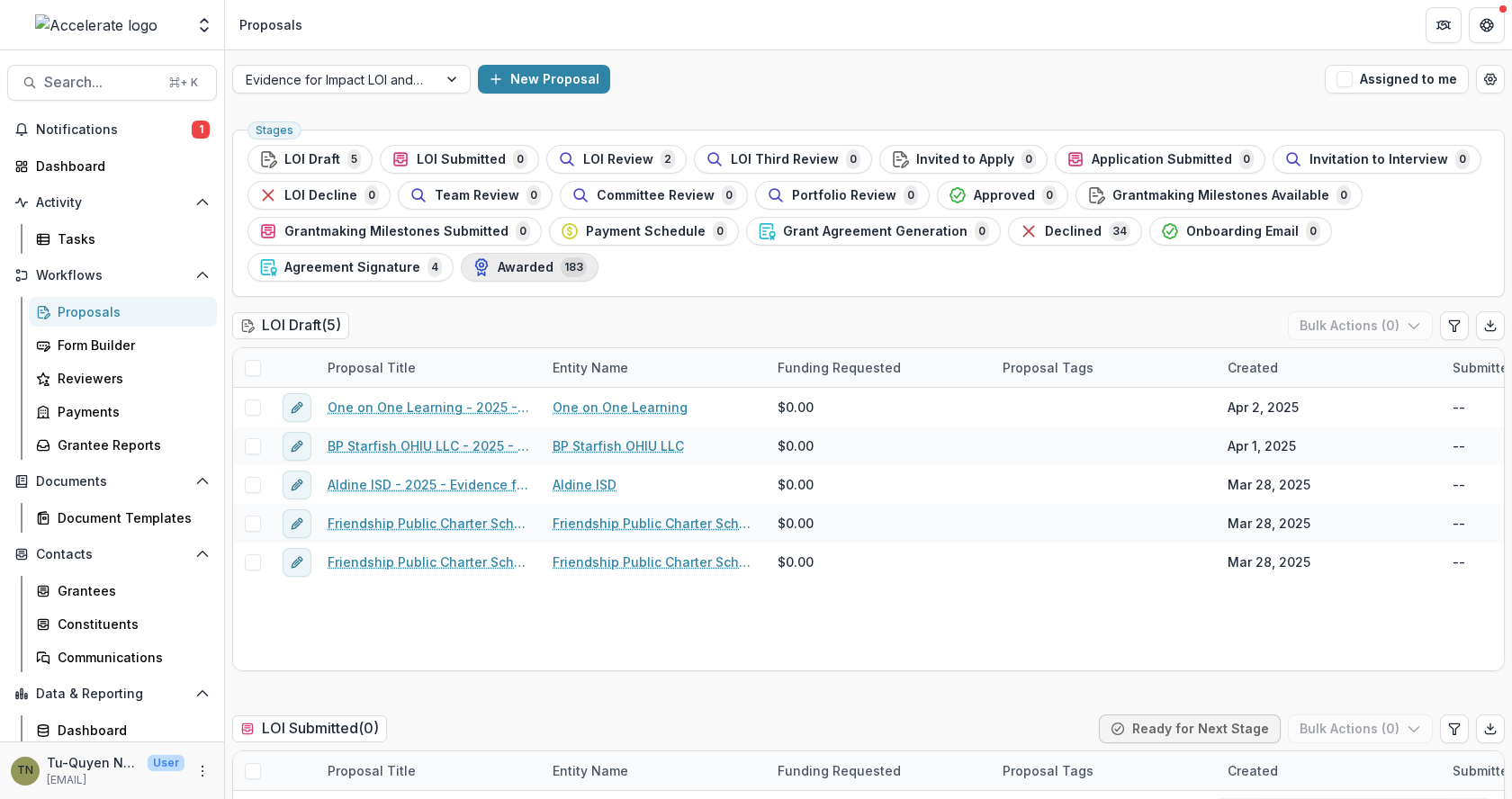 click on "Awarded" at bounding box center [526, 267] 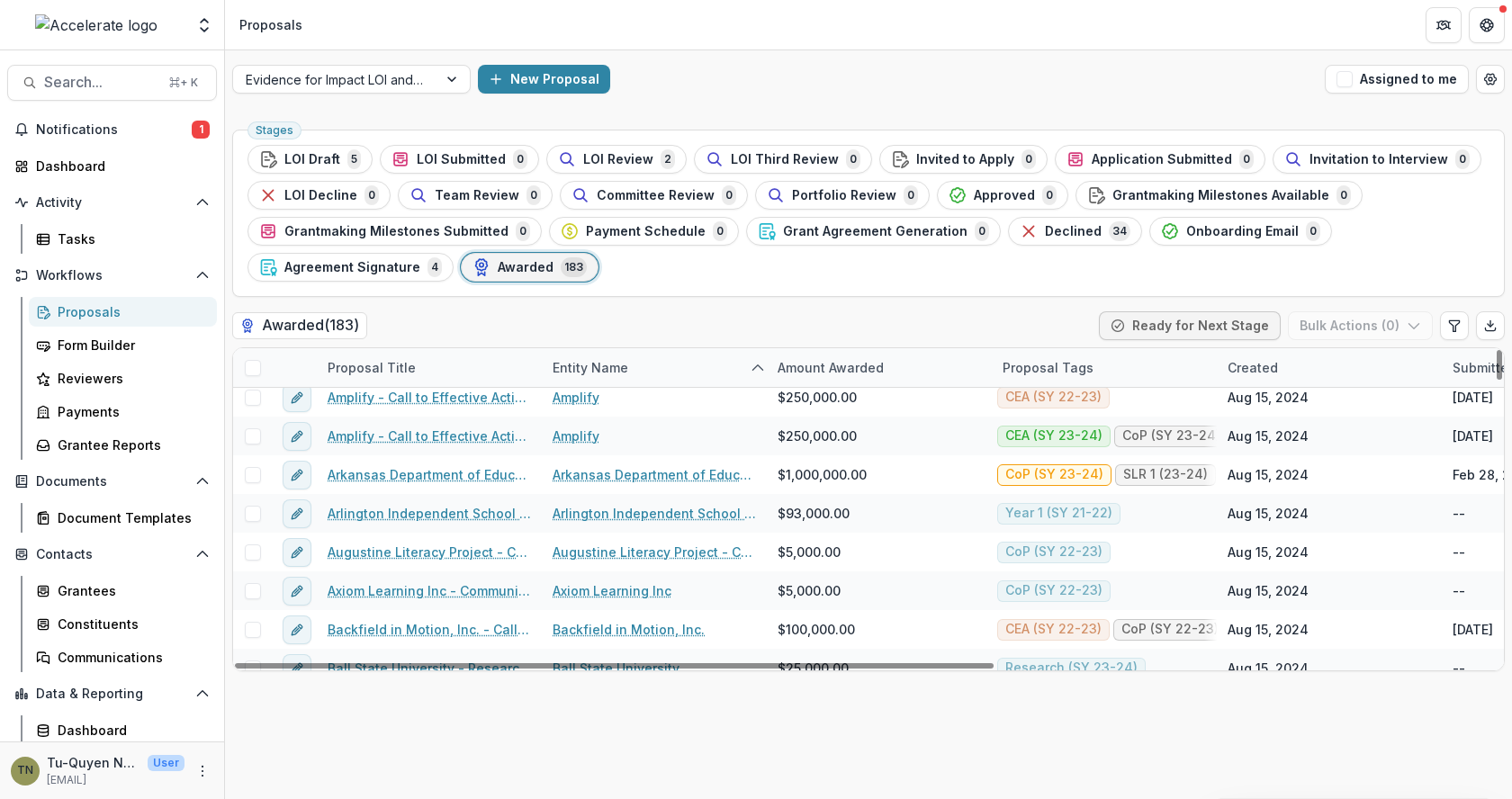 scroll, scrollTop: 0, scrollLeft: 0, axis: both 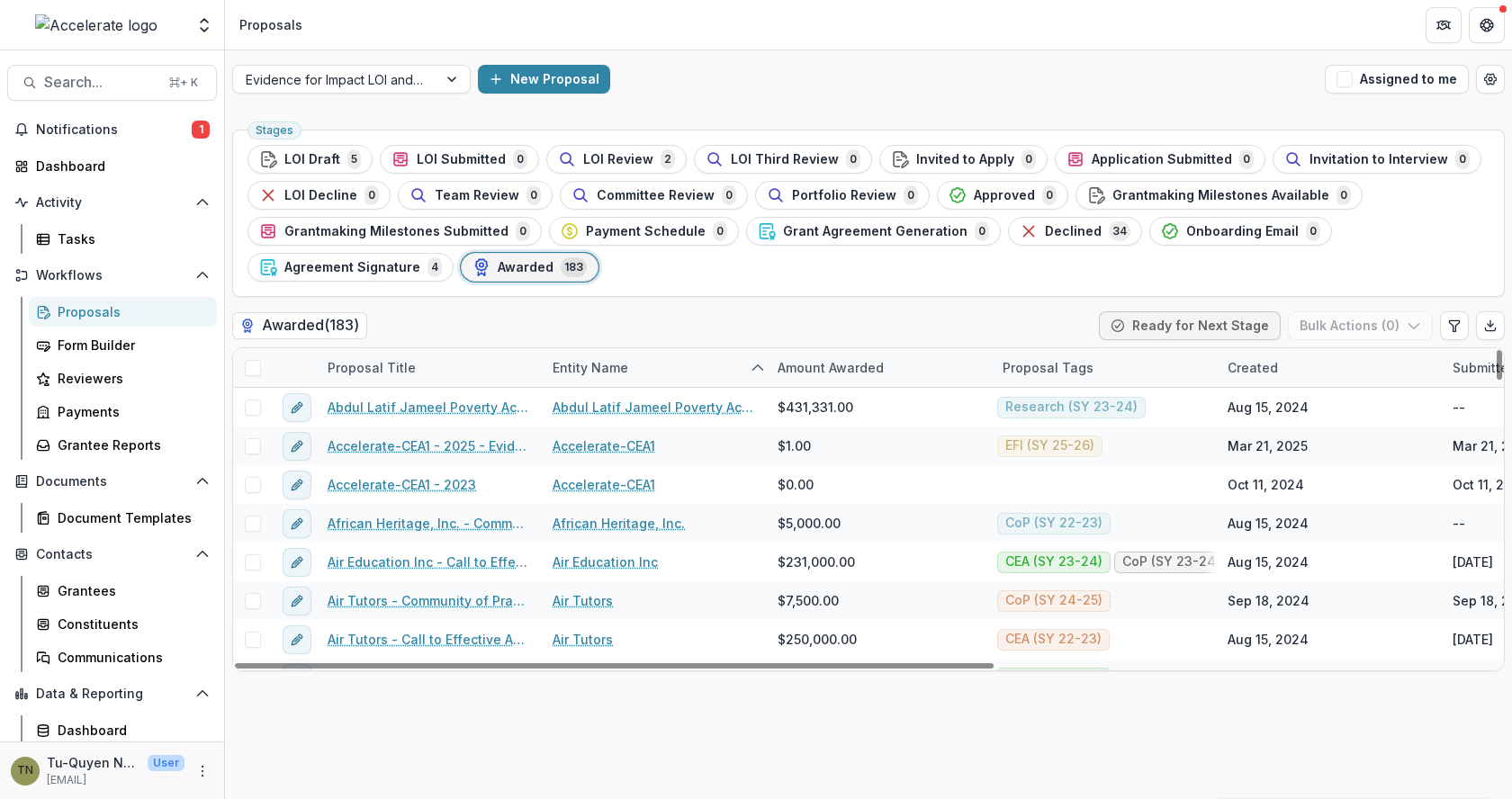 click on "Stages LOI Draft 5 LOI Submitted 0 LOI Review 2 LOI Third Review 0 Invited to Apply 0 Application Submitted 0 Invitation to Interview 0 LOI Decline 0 Team Review 0 Committee Review 0 Portfolio Review 0 Approved 0 Grantmaking Milestones Available 0 Grantmaking Milestones Submitted 0 Payment Schedule 0 Grant Agreement Generation 0 Declined 34 Onboarding Email 0 Agreement Signature 4 Awarded 183" at bounding box center [868, 213] 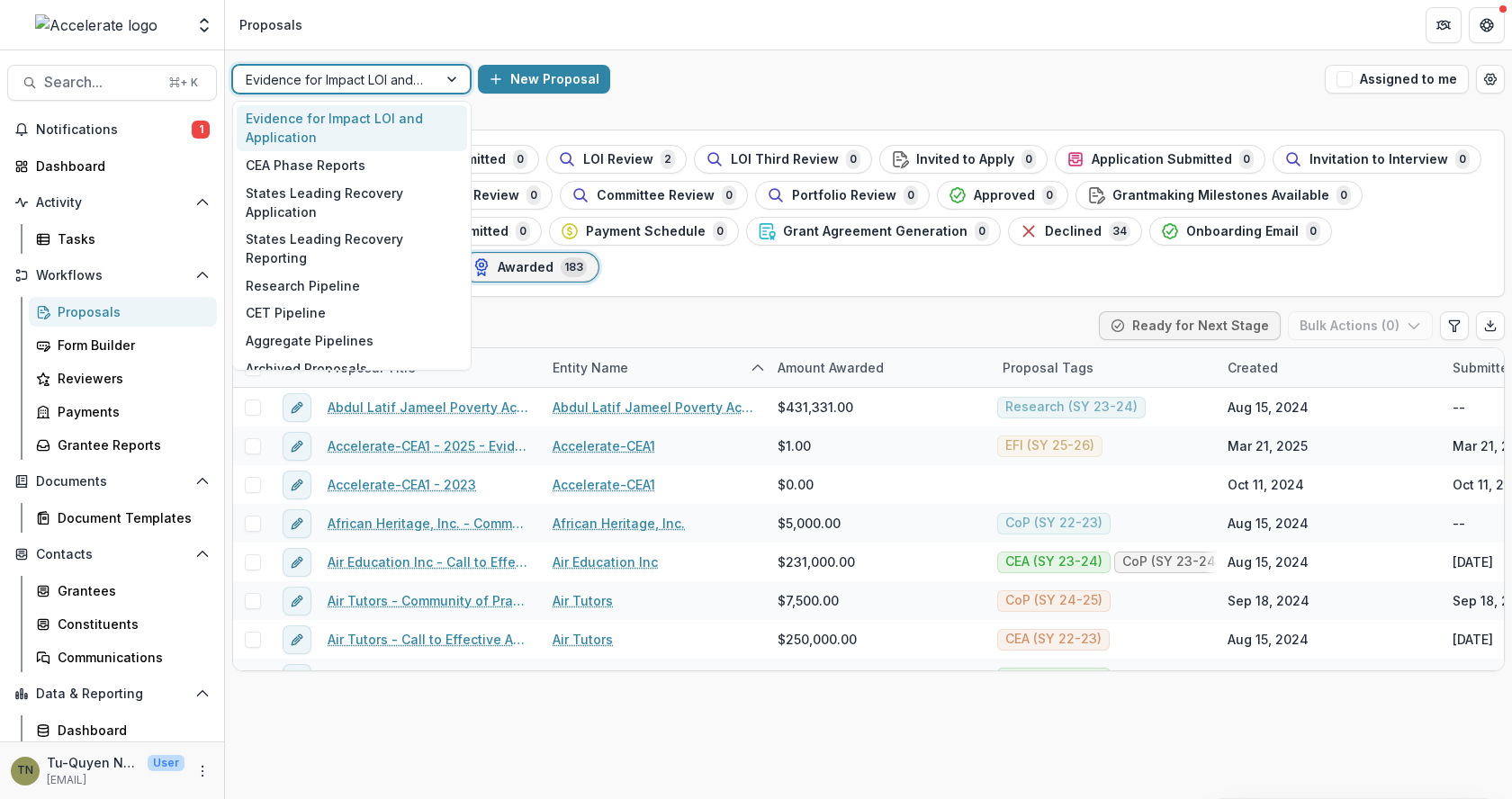 click at bounding box center [335, 79] 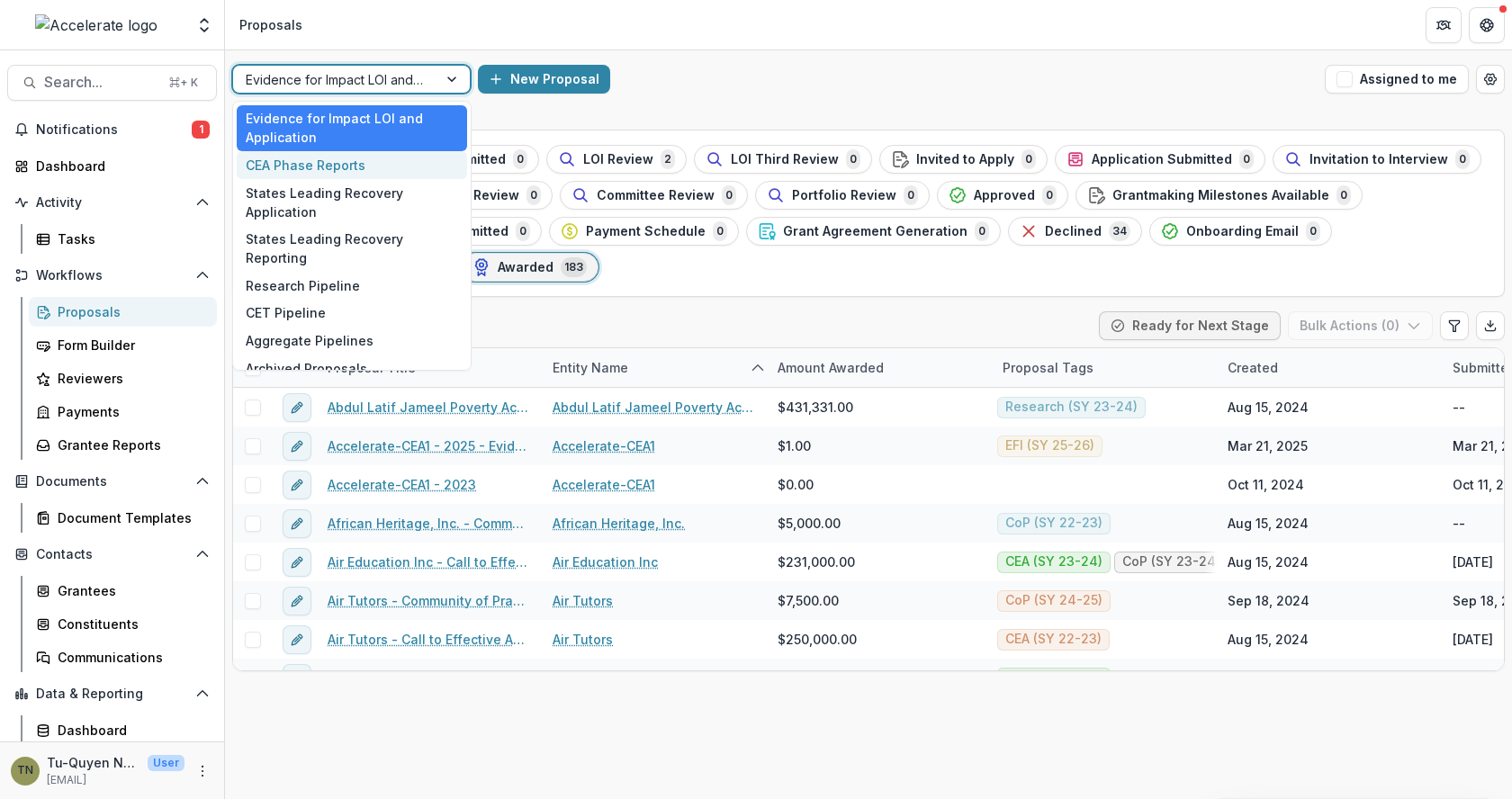 click on "Proposals" at bounding box center [868, 24] 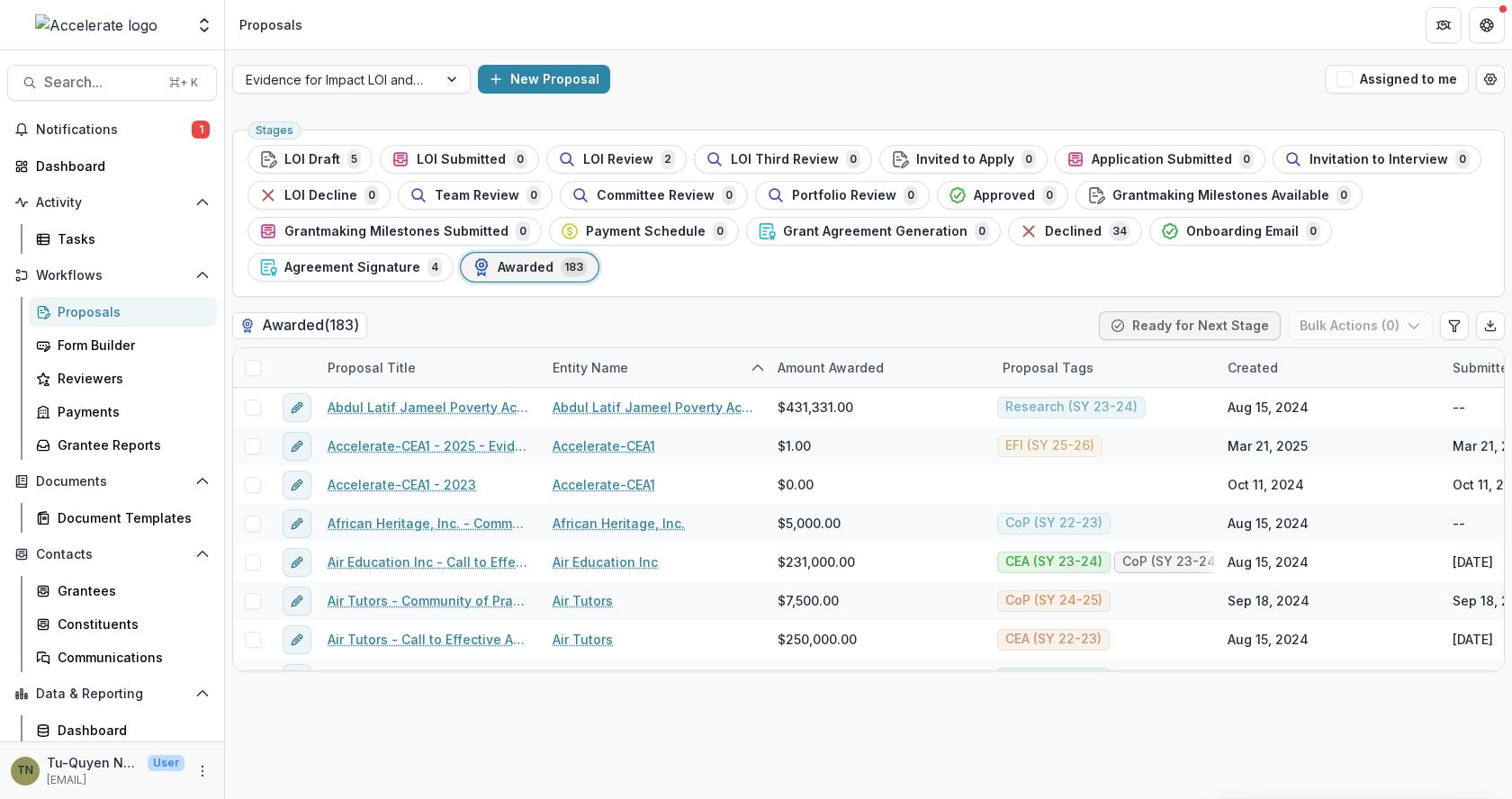 click on "New Proposal" at bounding box center [897, 79] 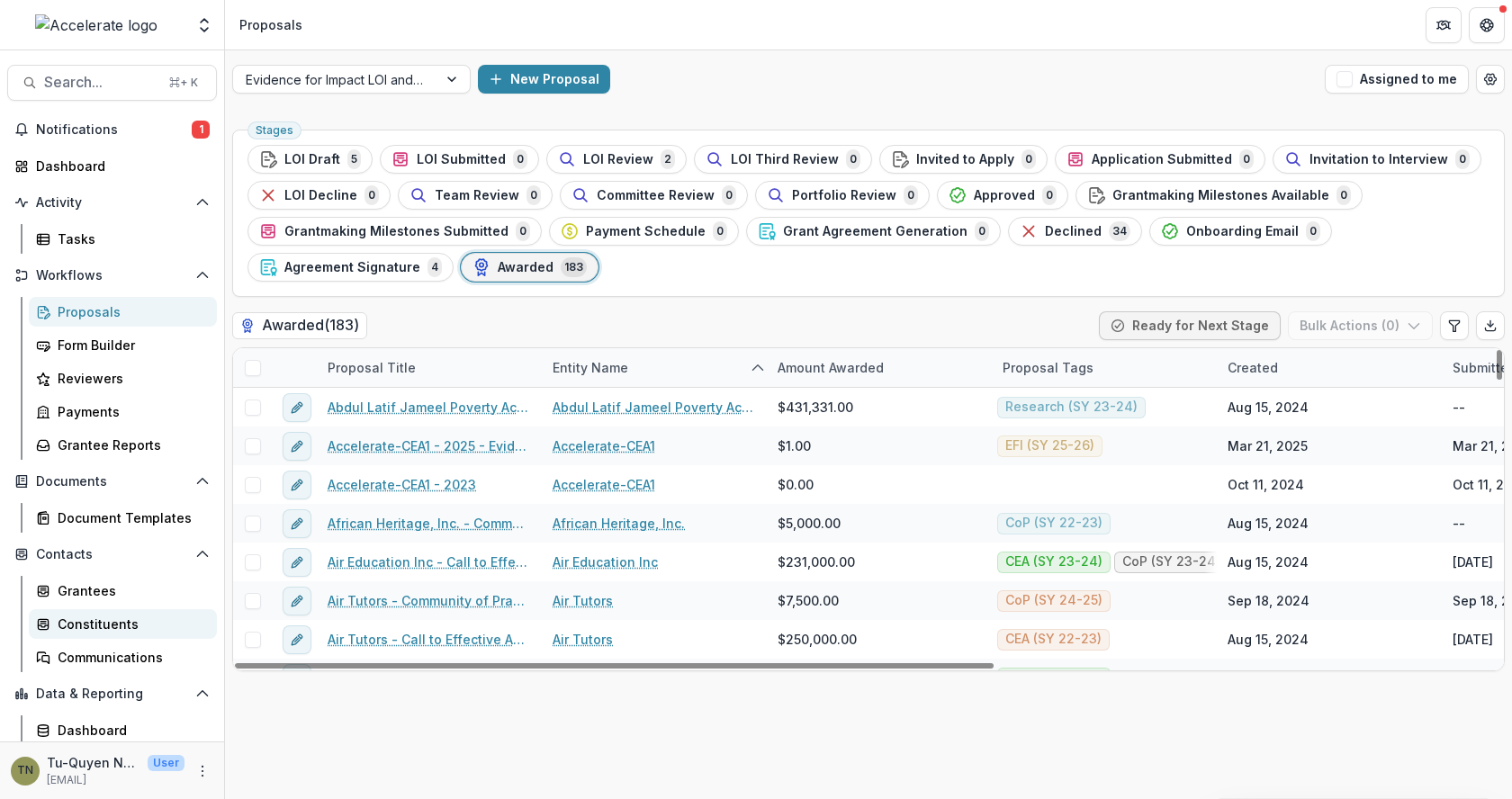 scroll, scrollTop: 69, scrollLeft: 0, axis: vertical 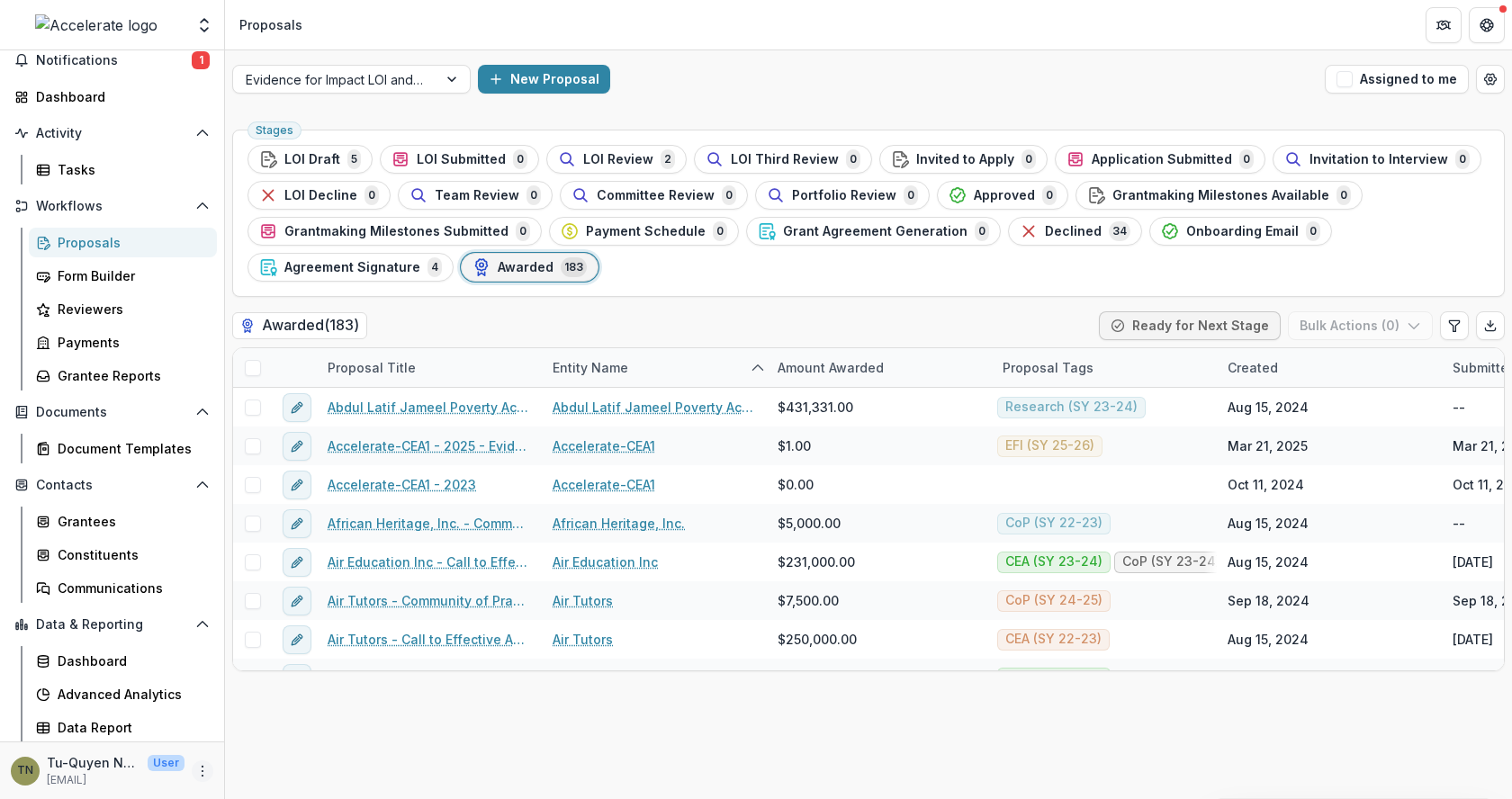 click 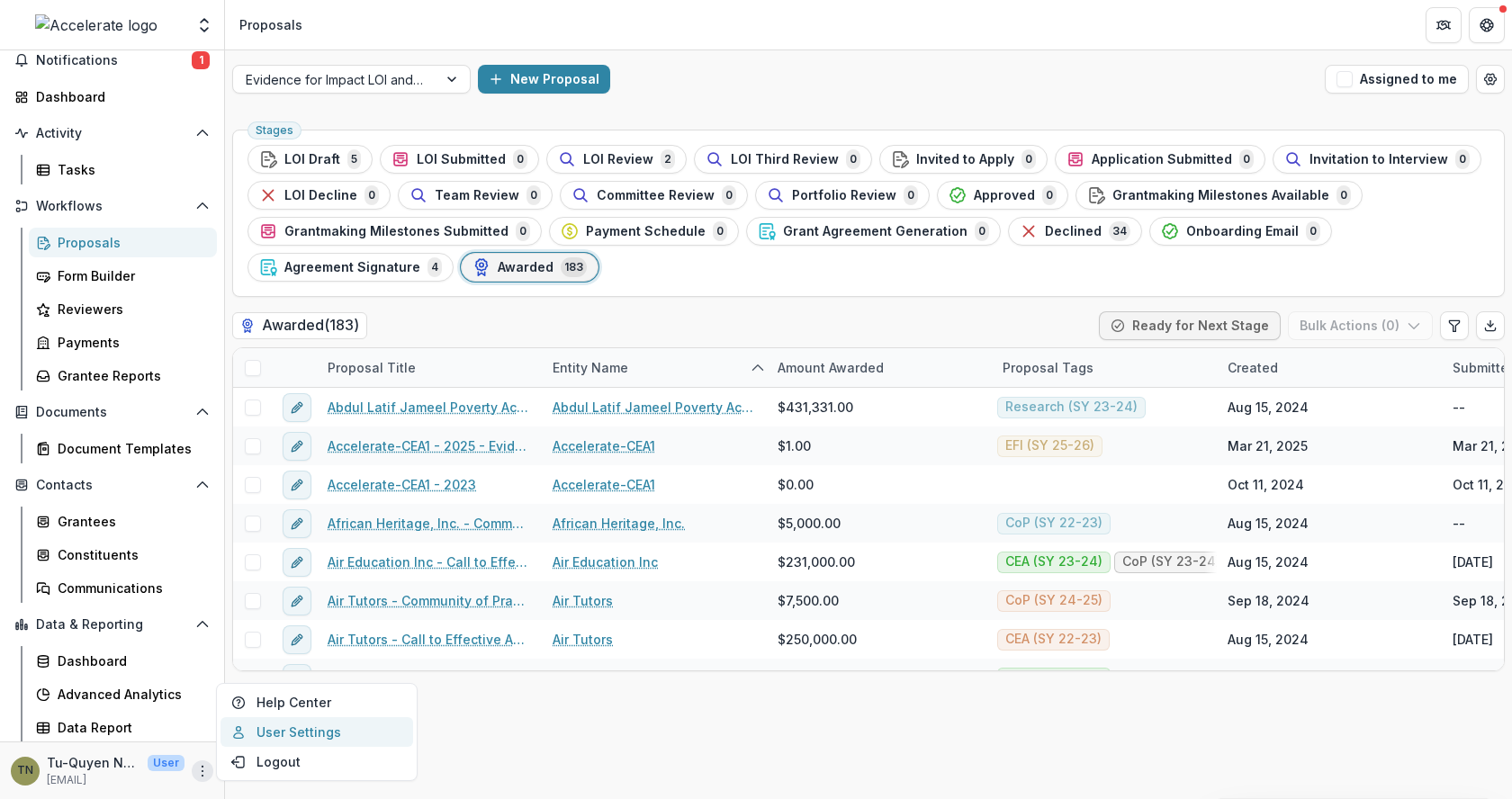 click on "User Settings" at bounding box center [317, 732] 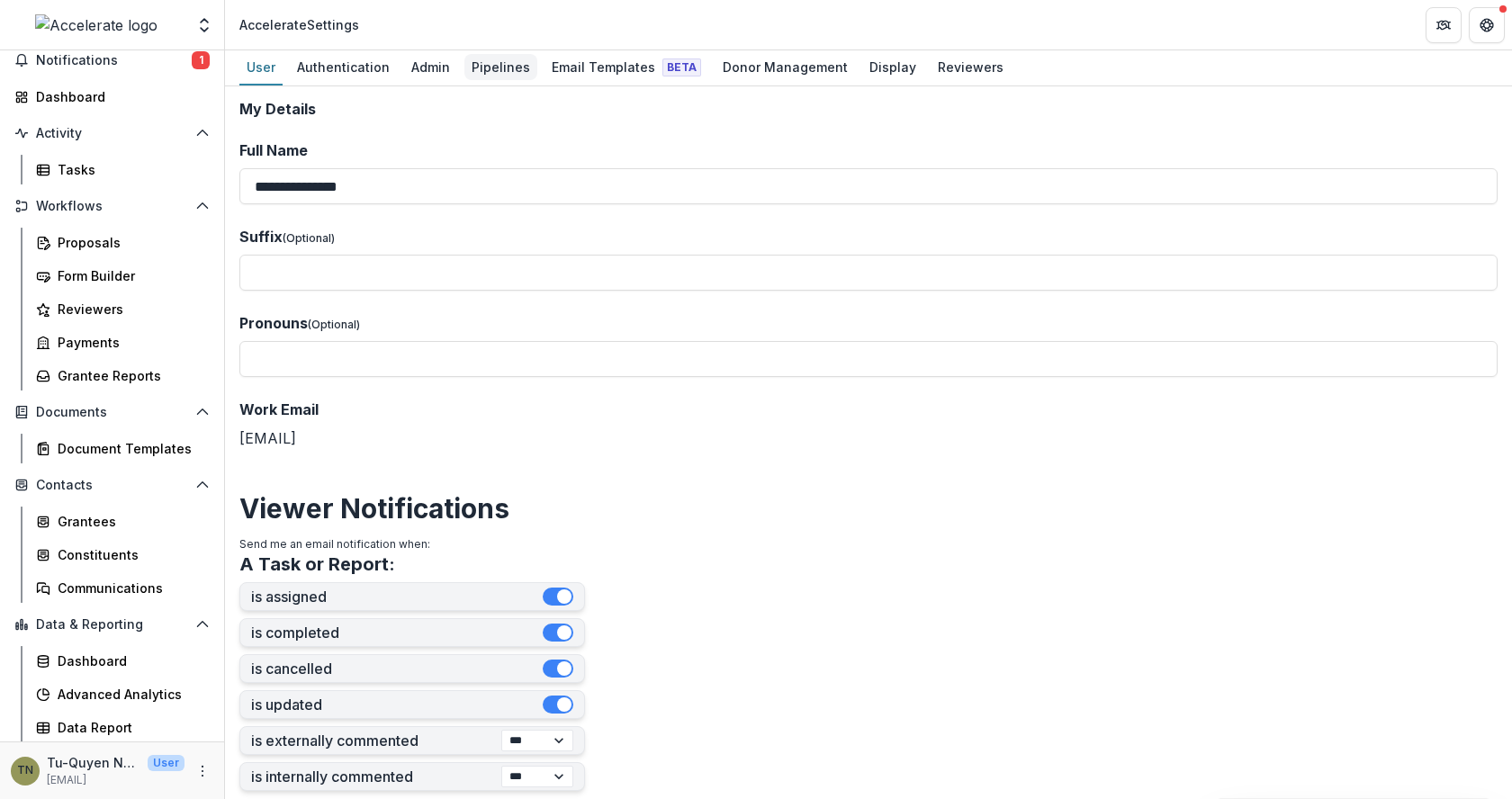 click on "Pipelines" at bounding box center (500, 67) 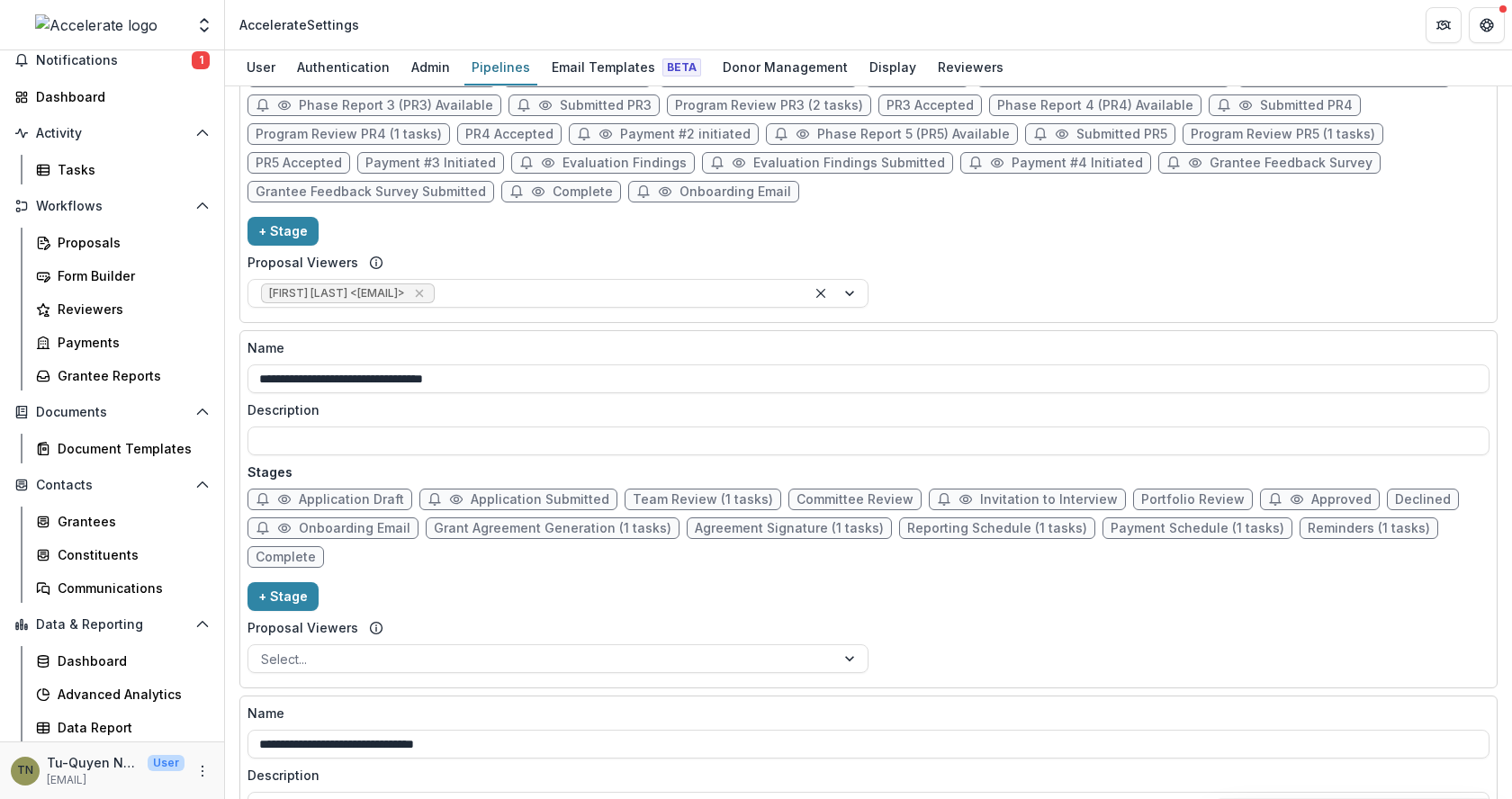 scroll, scrollTop: 0, scrollLeft: 0, axis: both 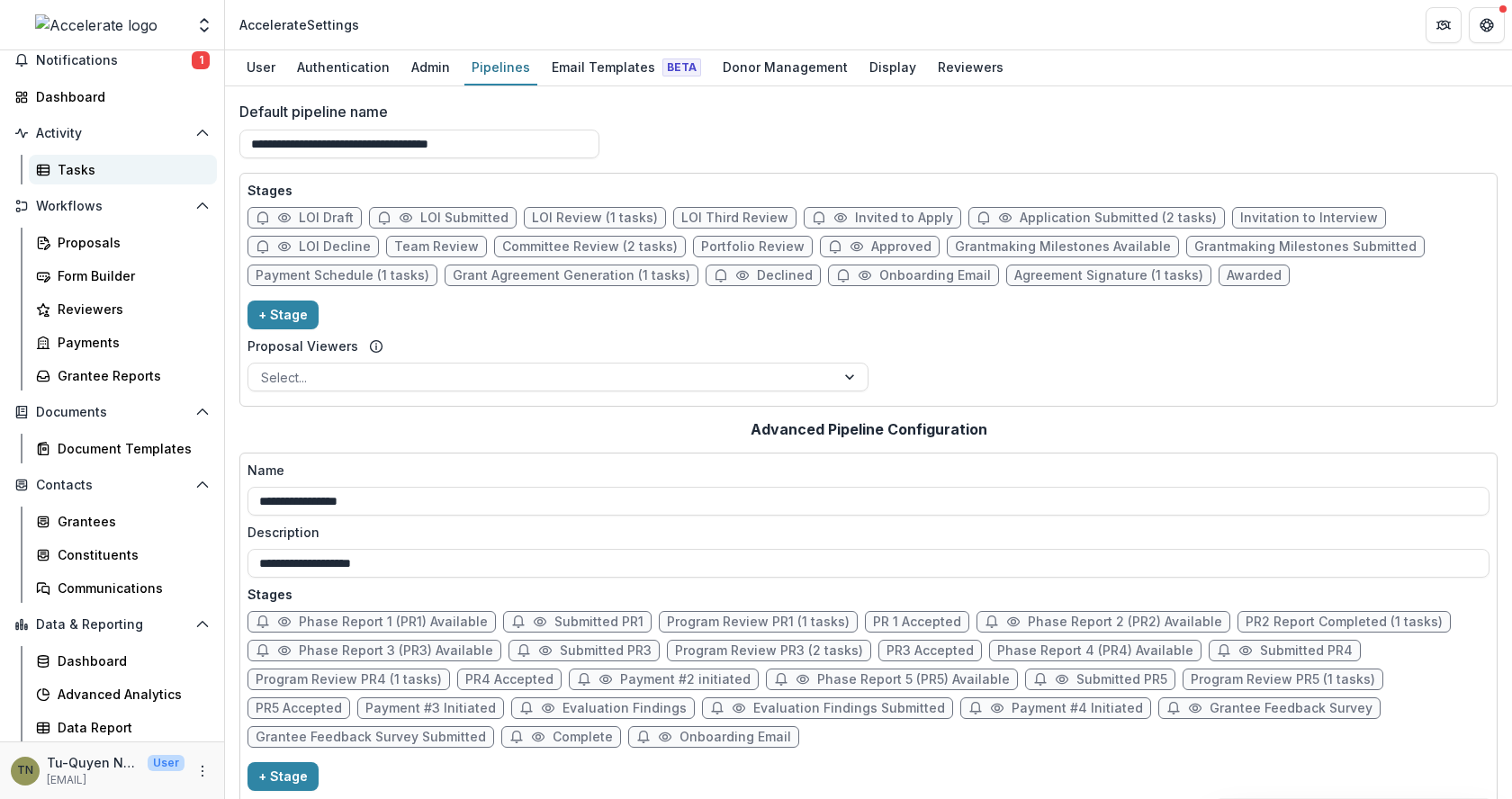click on "Tasks" at bounding box center [130, 169] 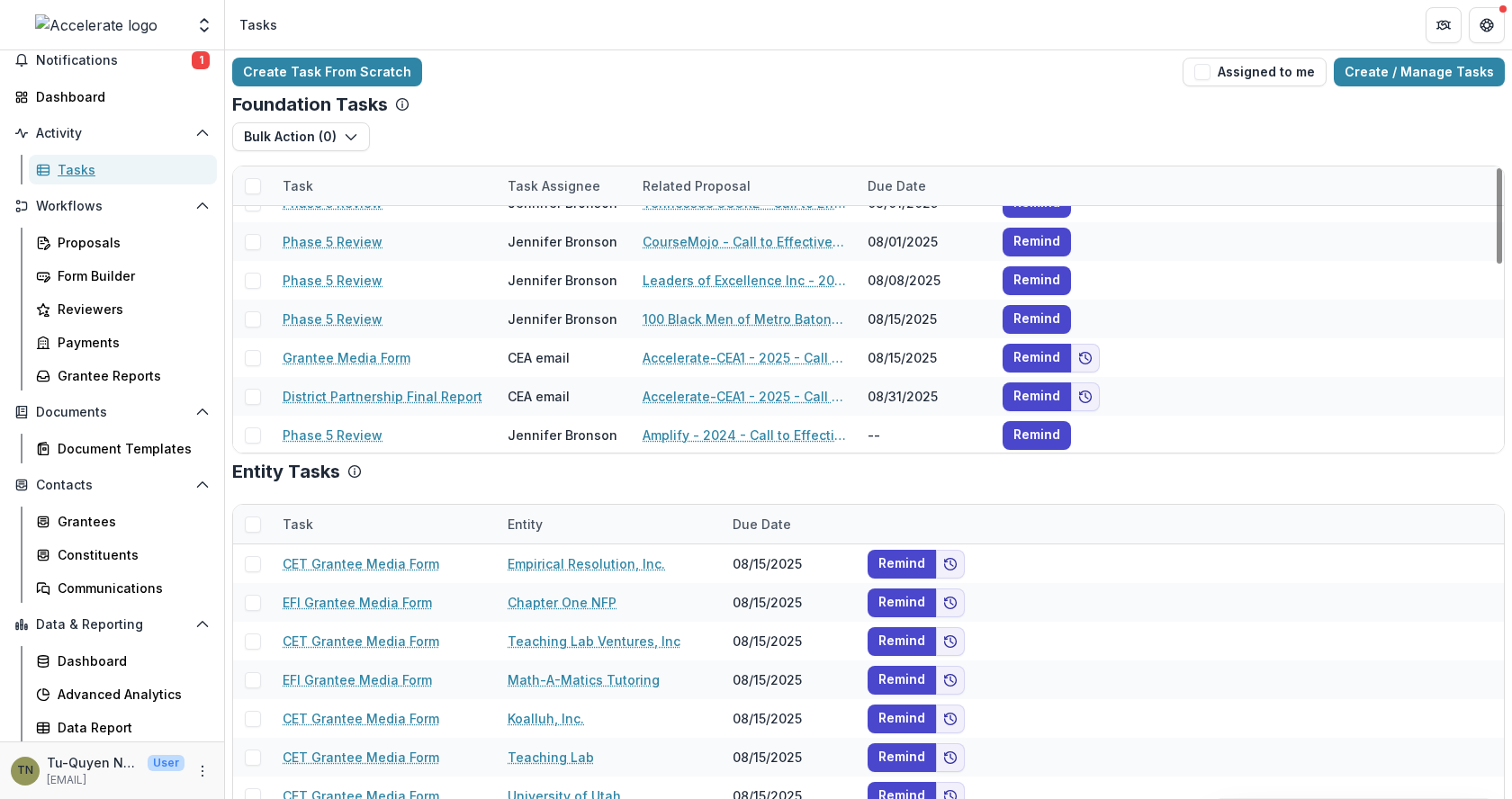 scroll, scrollTop: 0, scrollLeft: 0, axis: both 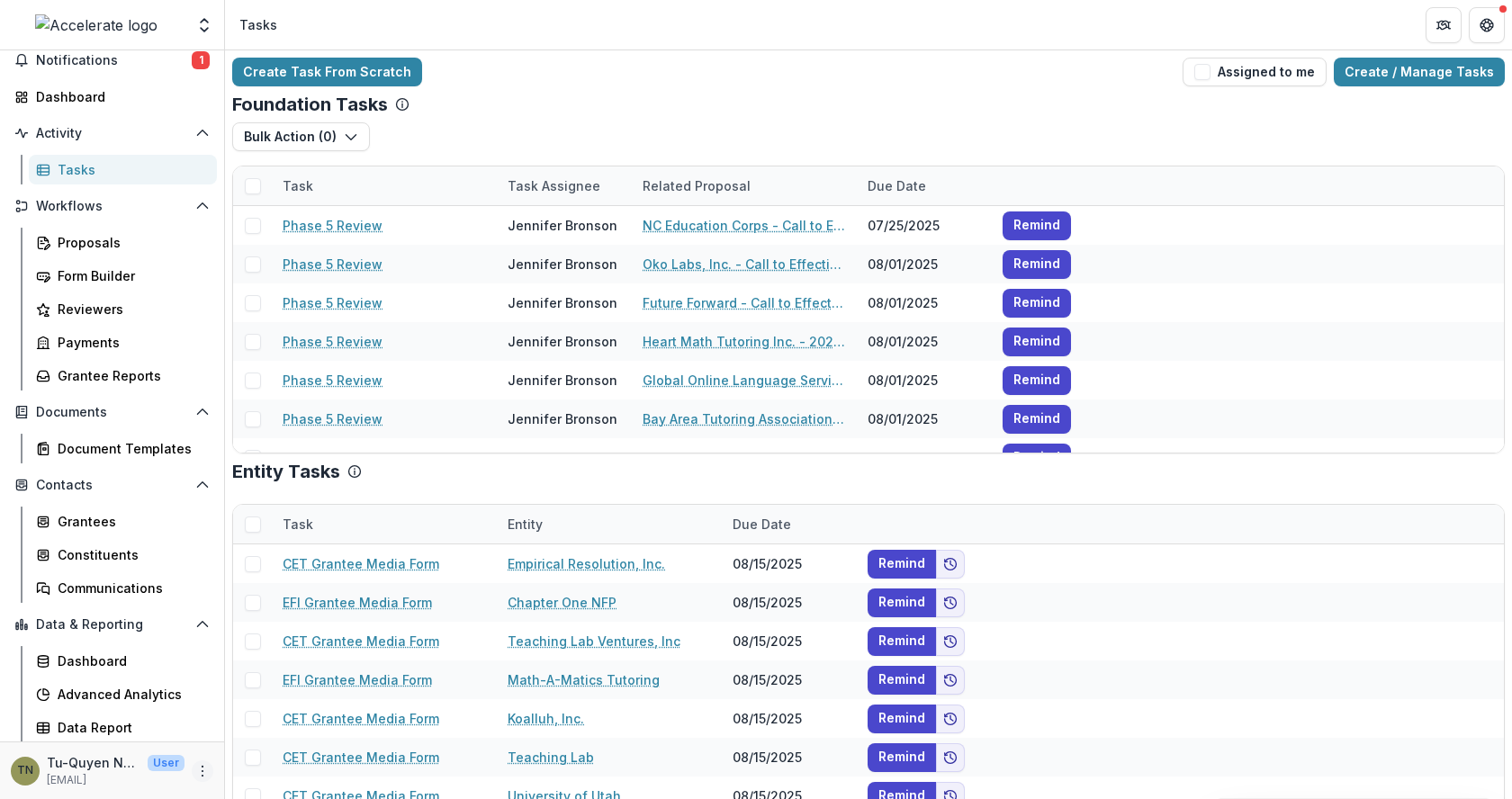 click at bounding box center [202, 771] 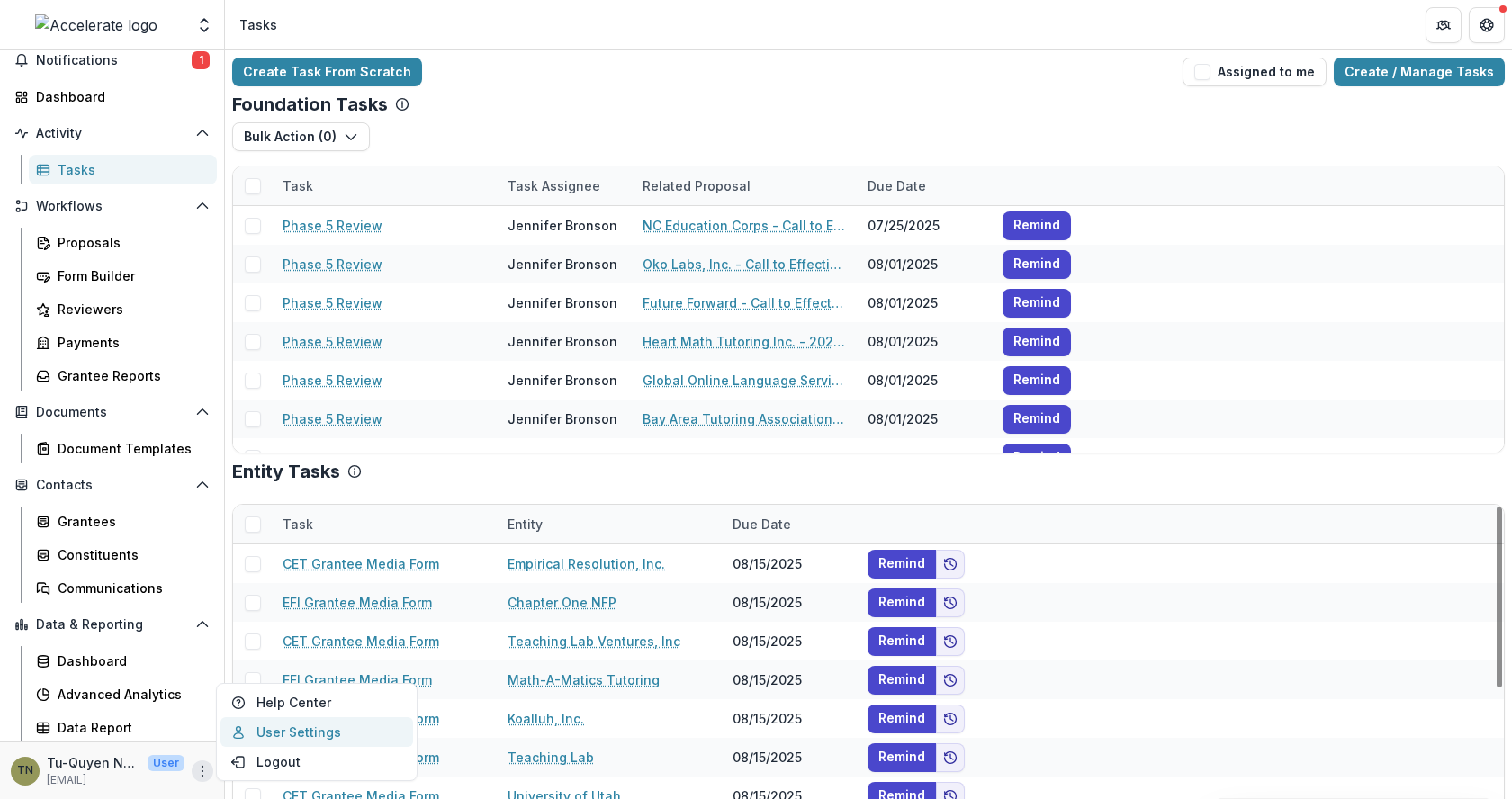 click on "User Settings" at bounding box center [317, 732] 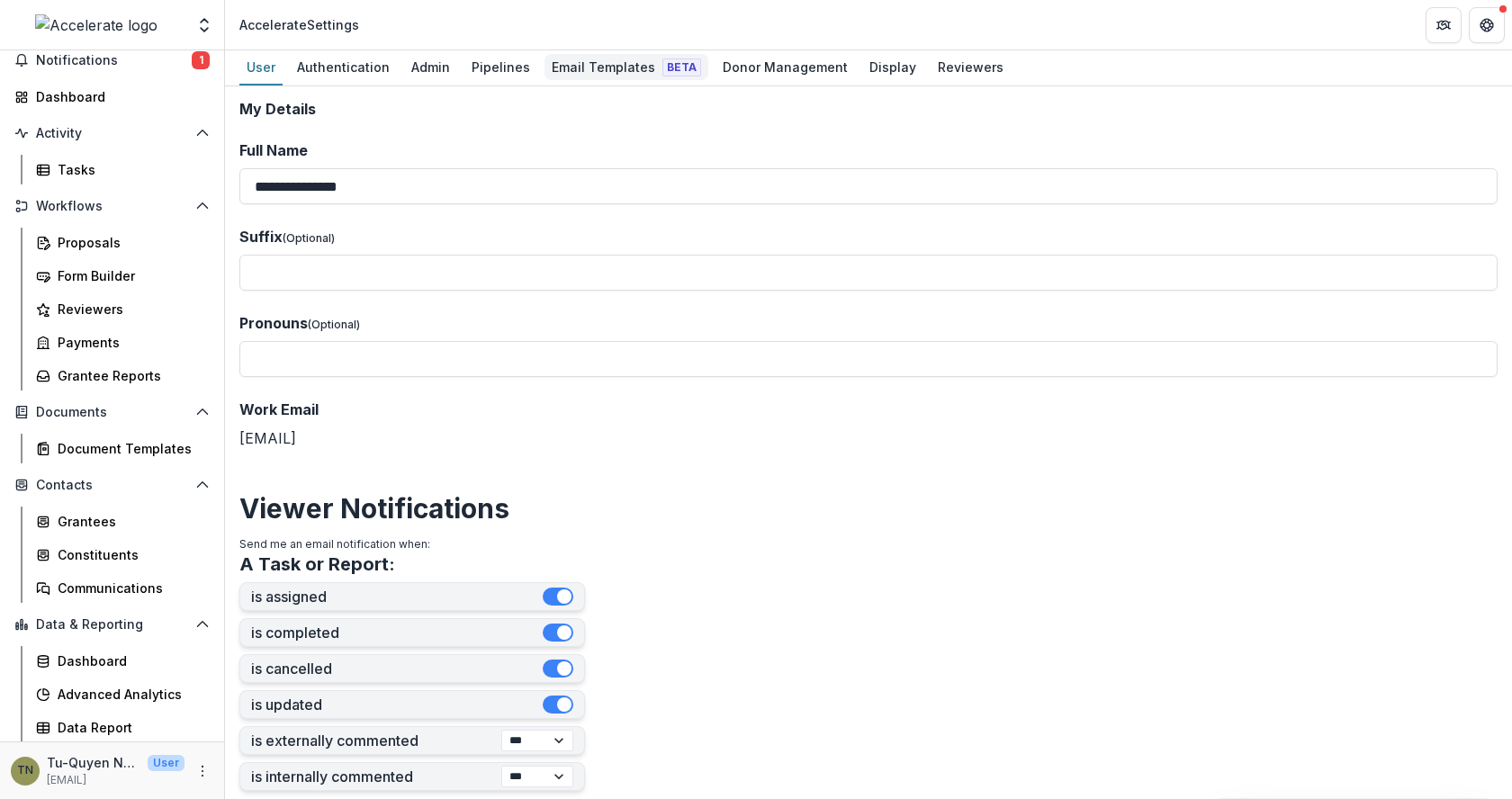 click on "Email Templates   Beta" at bounding box center [626, 67] 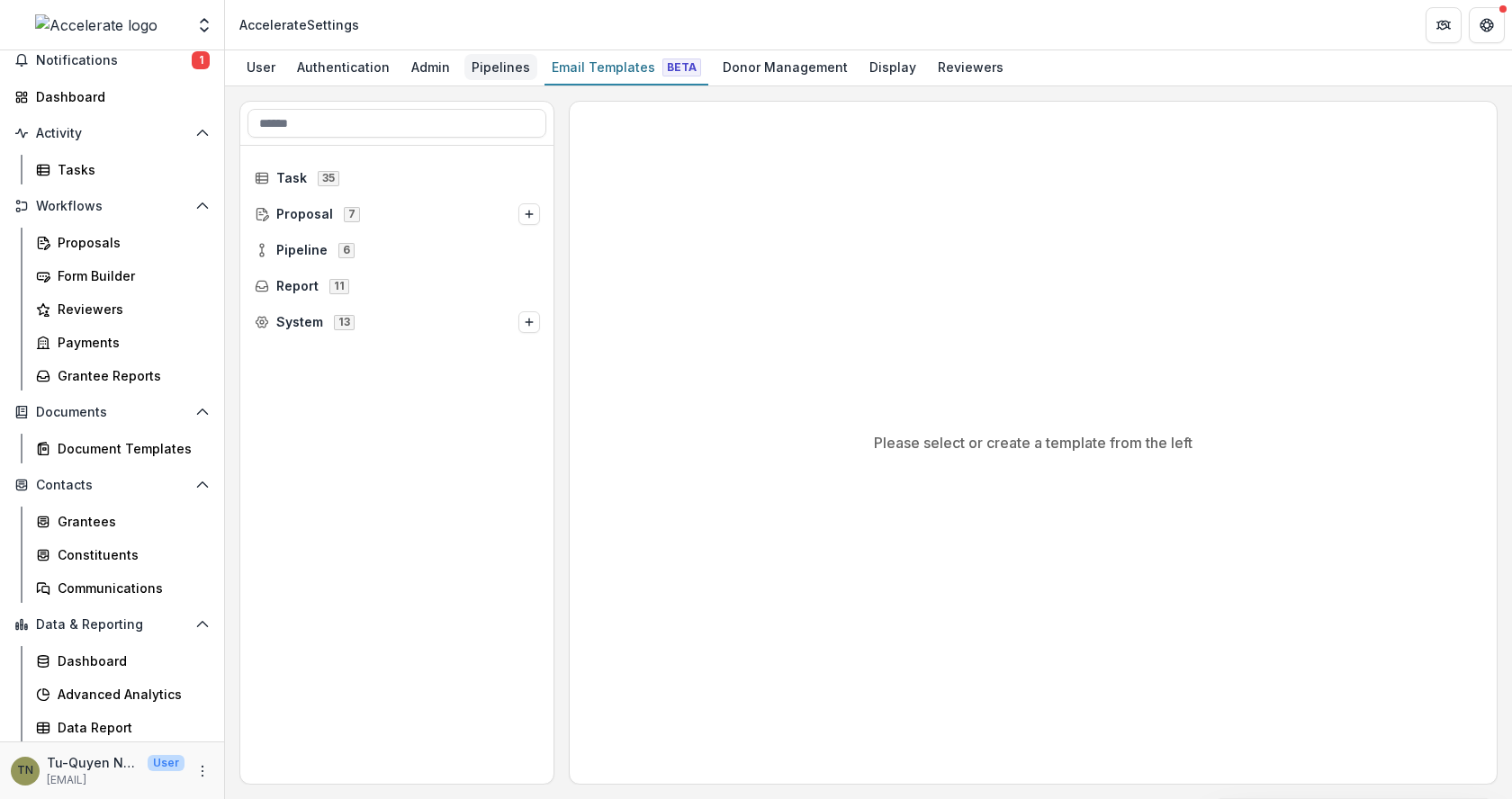 click on "Pipelines" at bounding box center [500, 67] 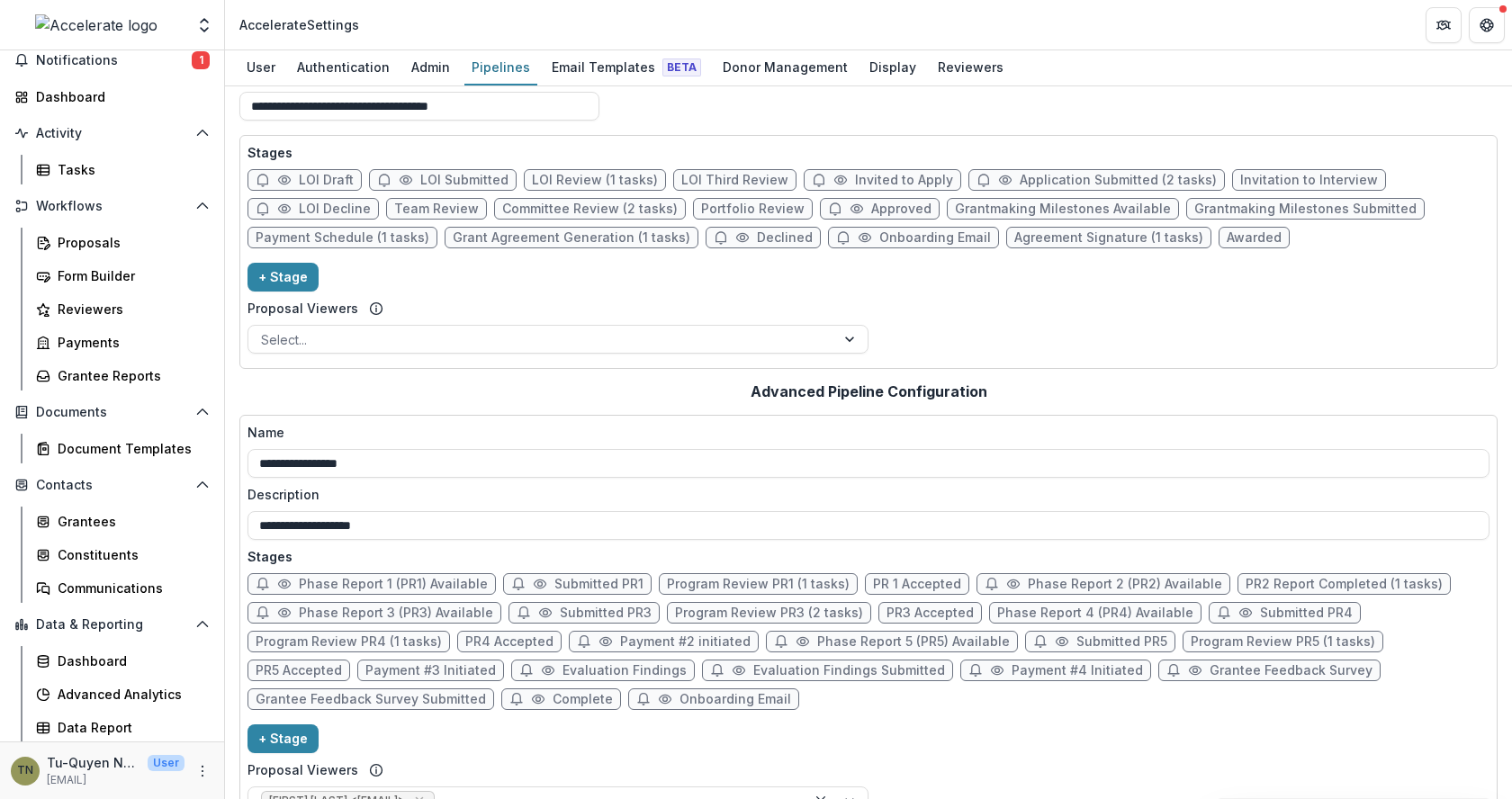 scroll, scrollTop: 0, scrollLeft: 0, axis: both 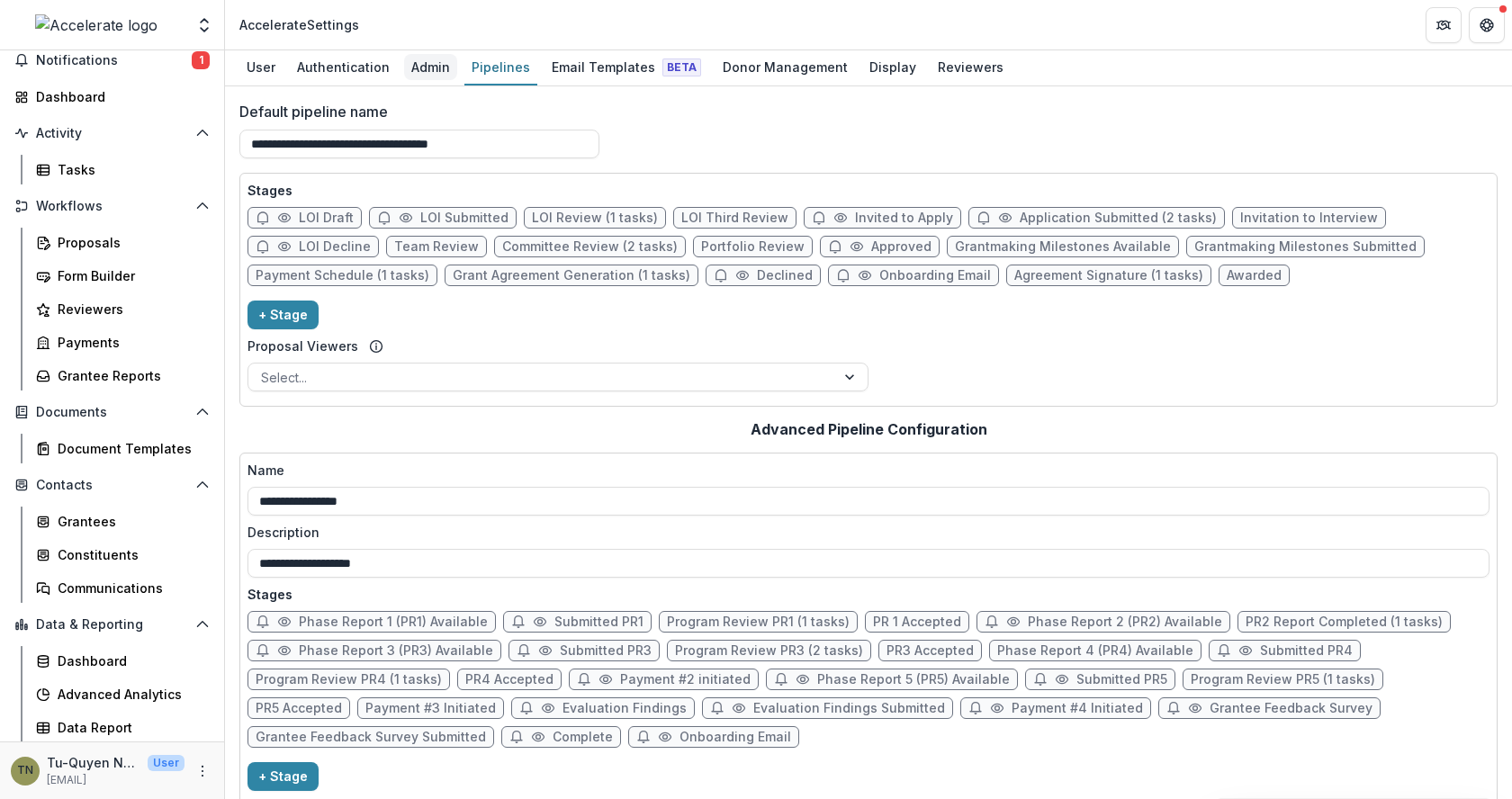 click on "Admin" at bounding box center [430, 67] 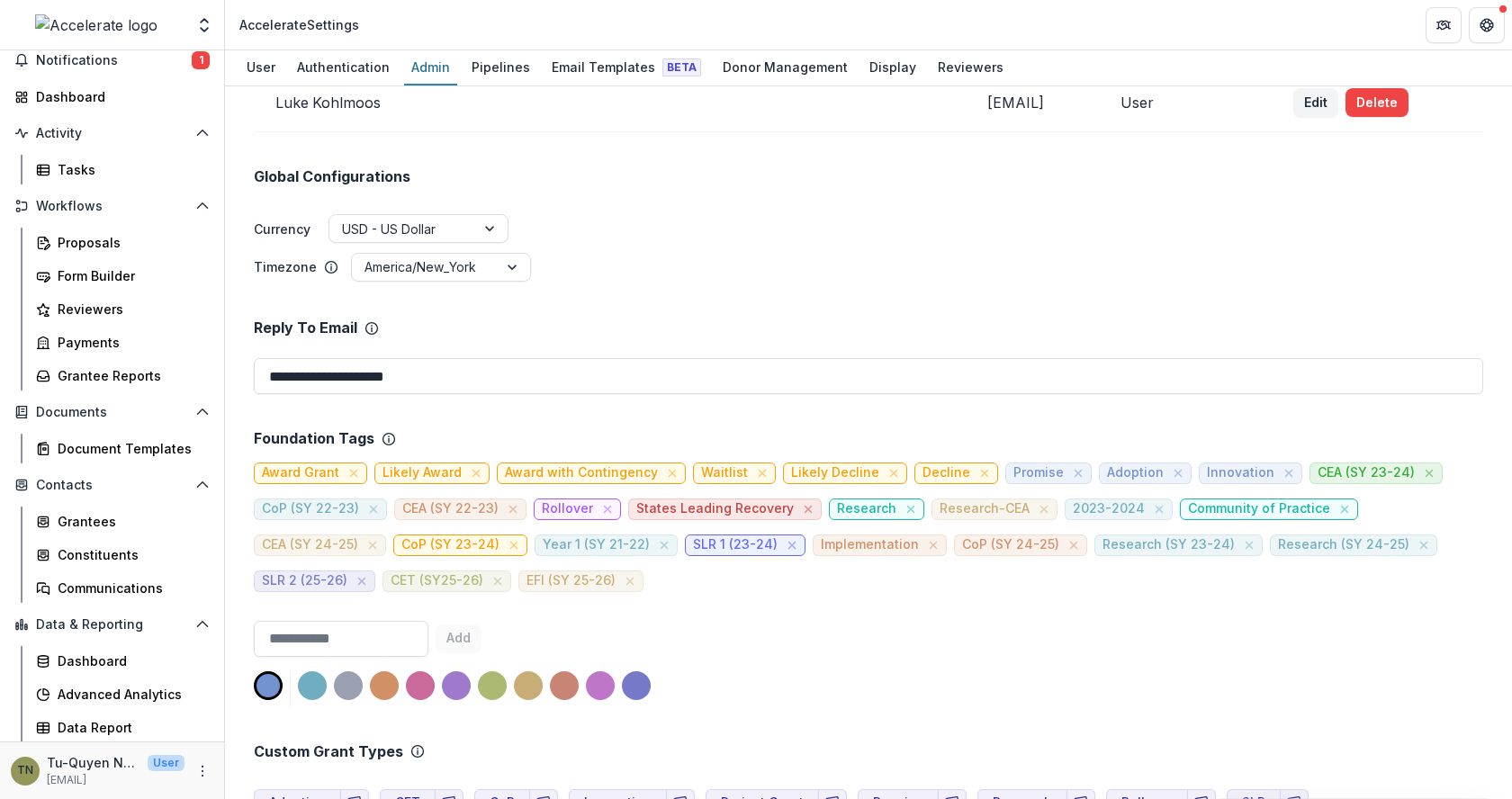 scroll, scrollTop: 662, scrollLeft: 0, axis: vertical 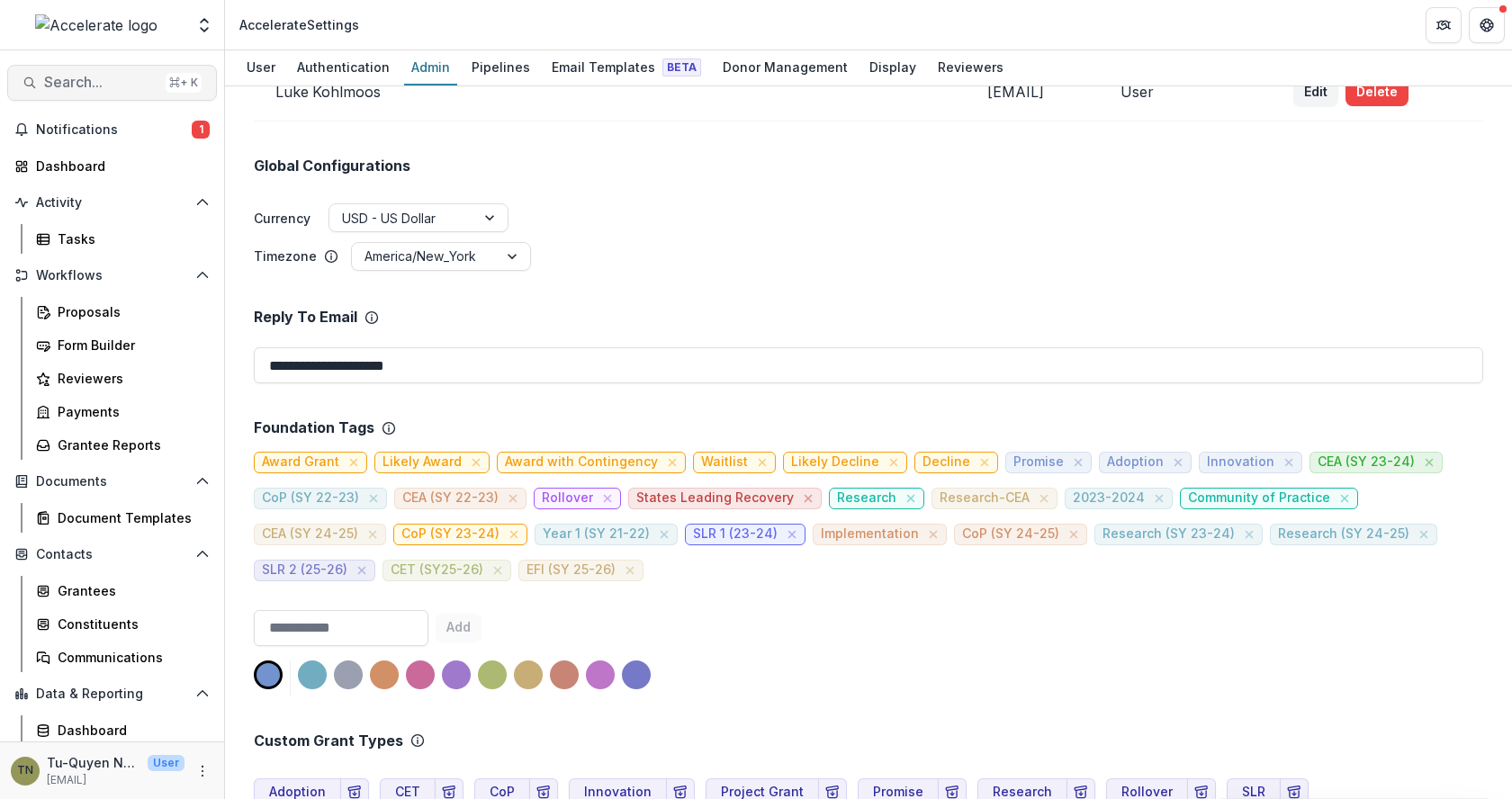 click on "Search..." at bounding box center [101, 82] 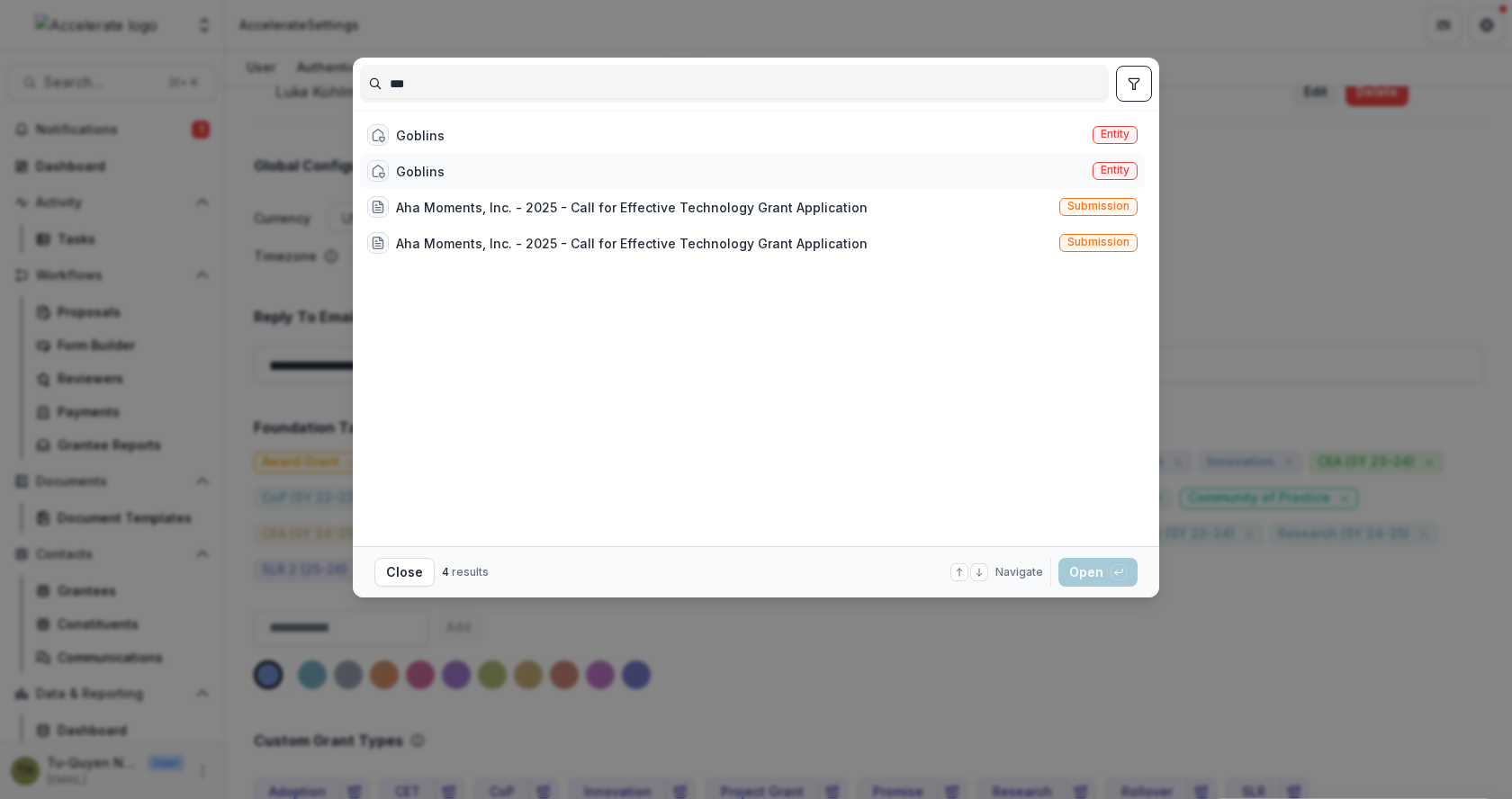 type on "***" 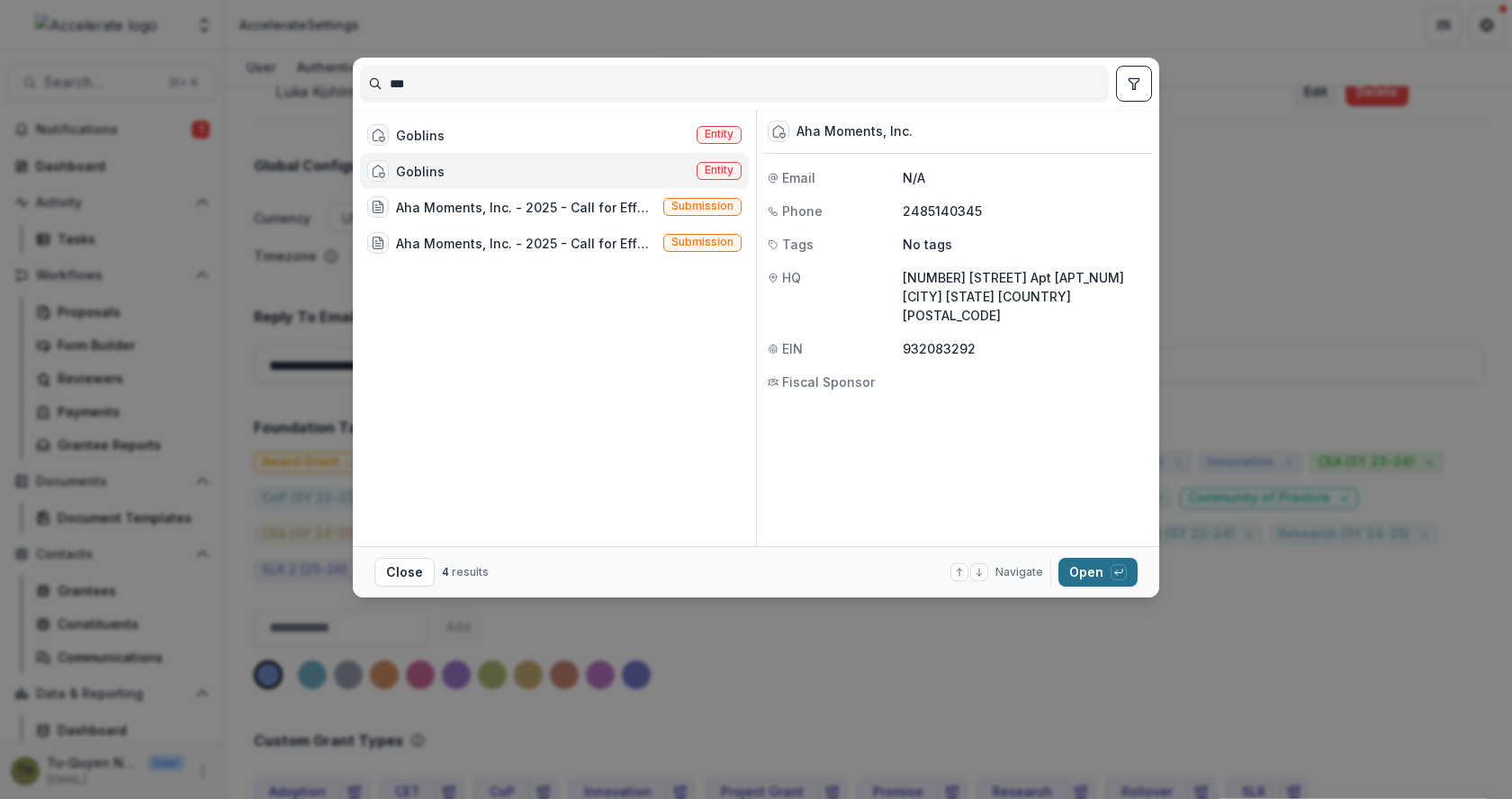 click on "Open with enter key" at bounding box center (1098, 572) 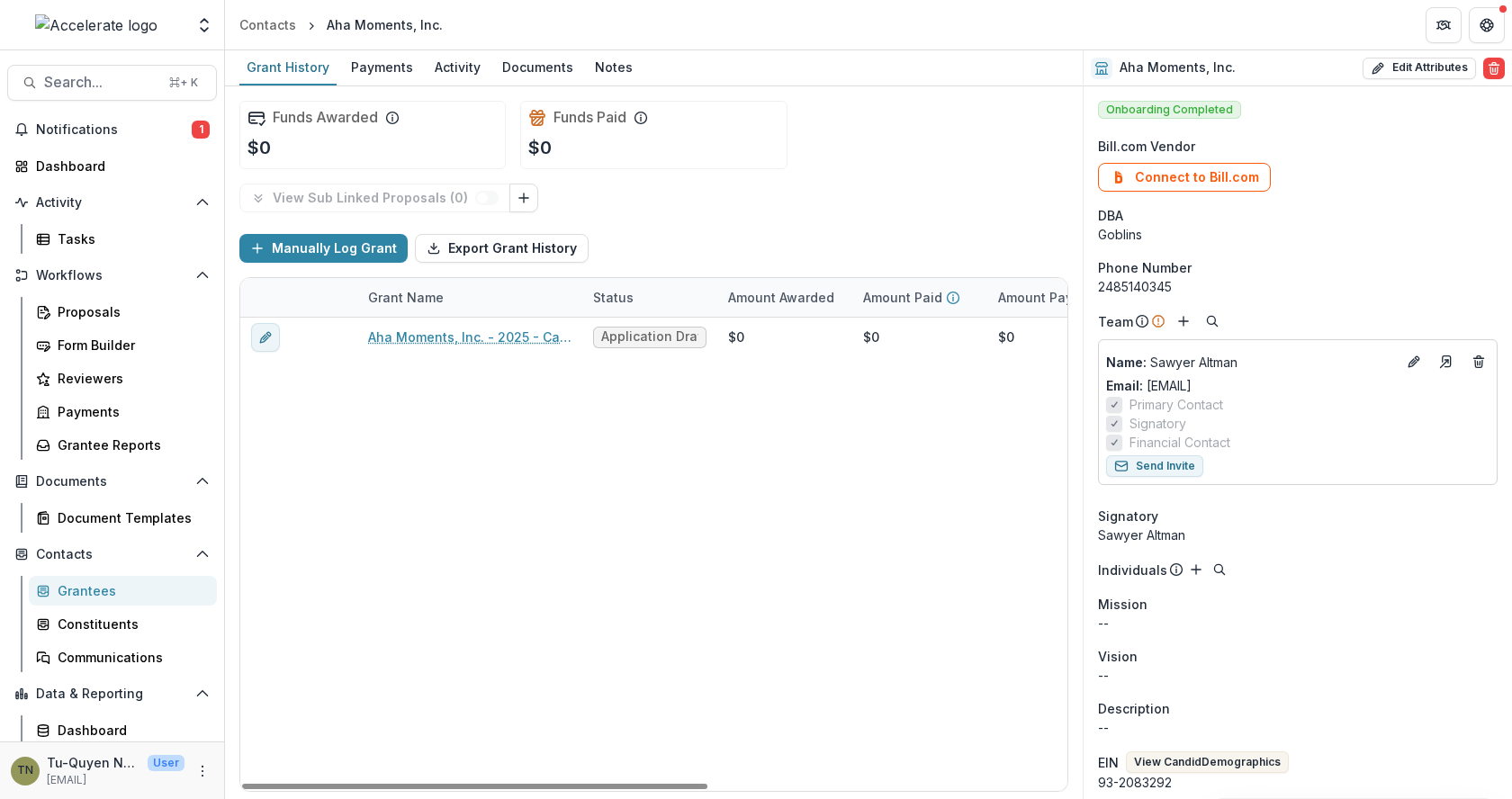 click on "Aha Moments, Inc. - 2025 - Call for Effective Technology Grant Application Application Draft $0 $0 $0 -- -- $0 Project Grant" at bounding box center (974, 554) 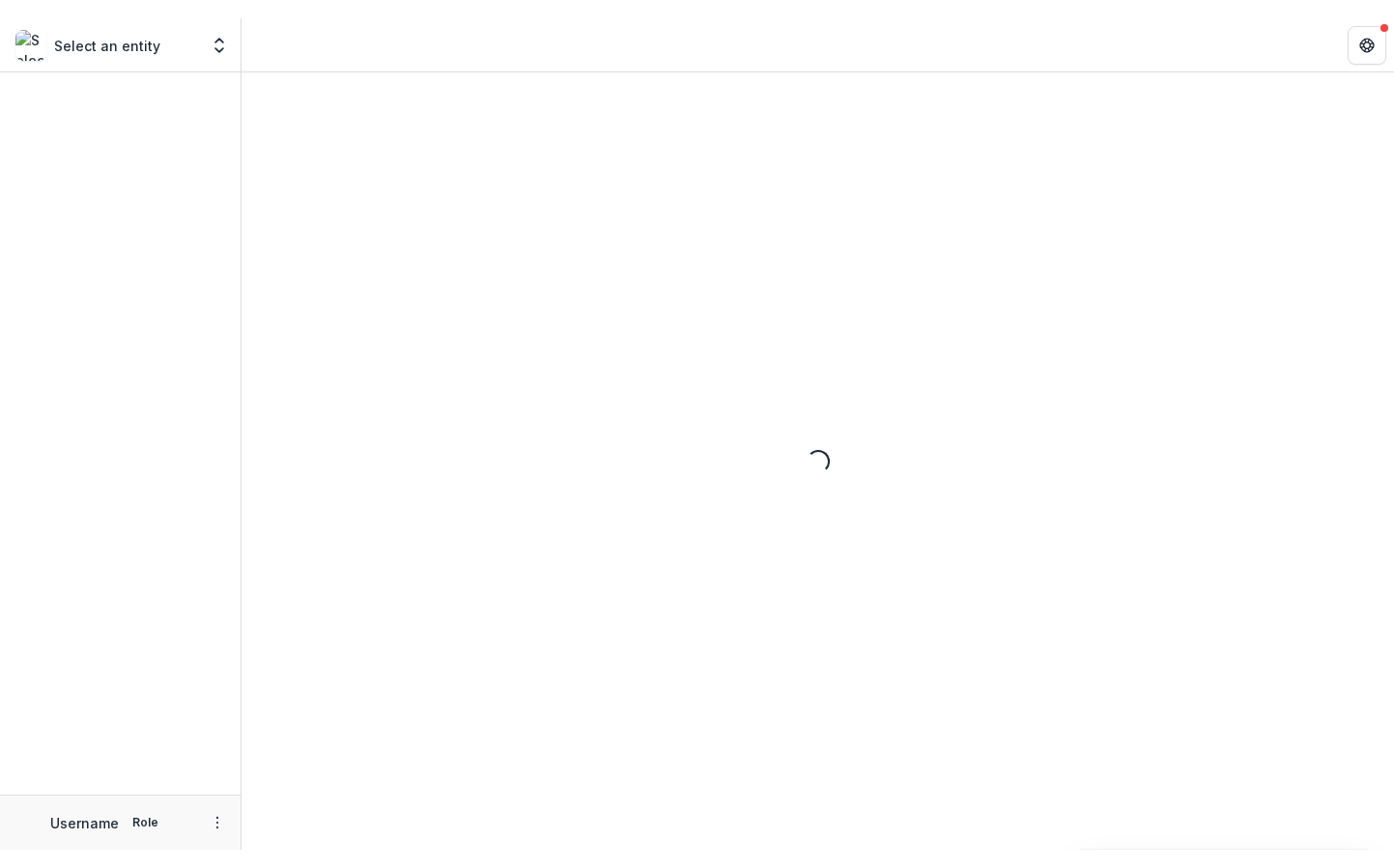 scroll, scrollTop: 0, scrollLeft: 0, axis: both 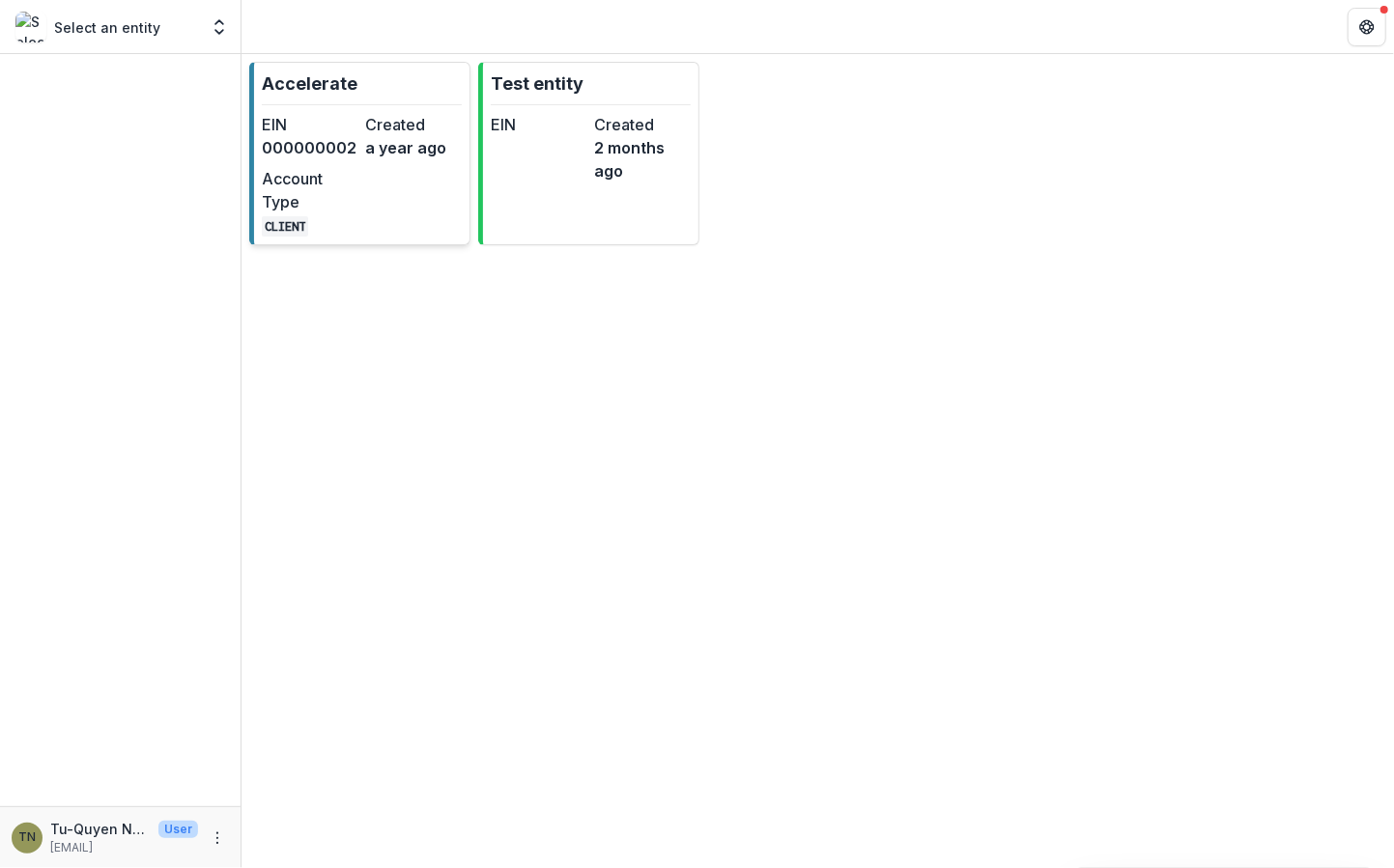 click on "EIN" at bounding box center (310, 125) 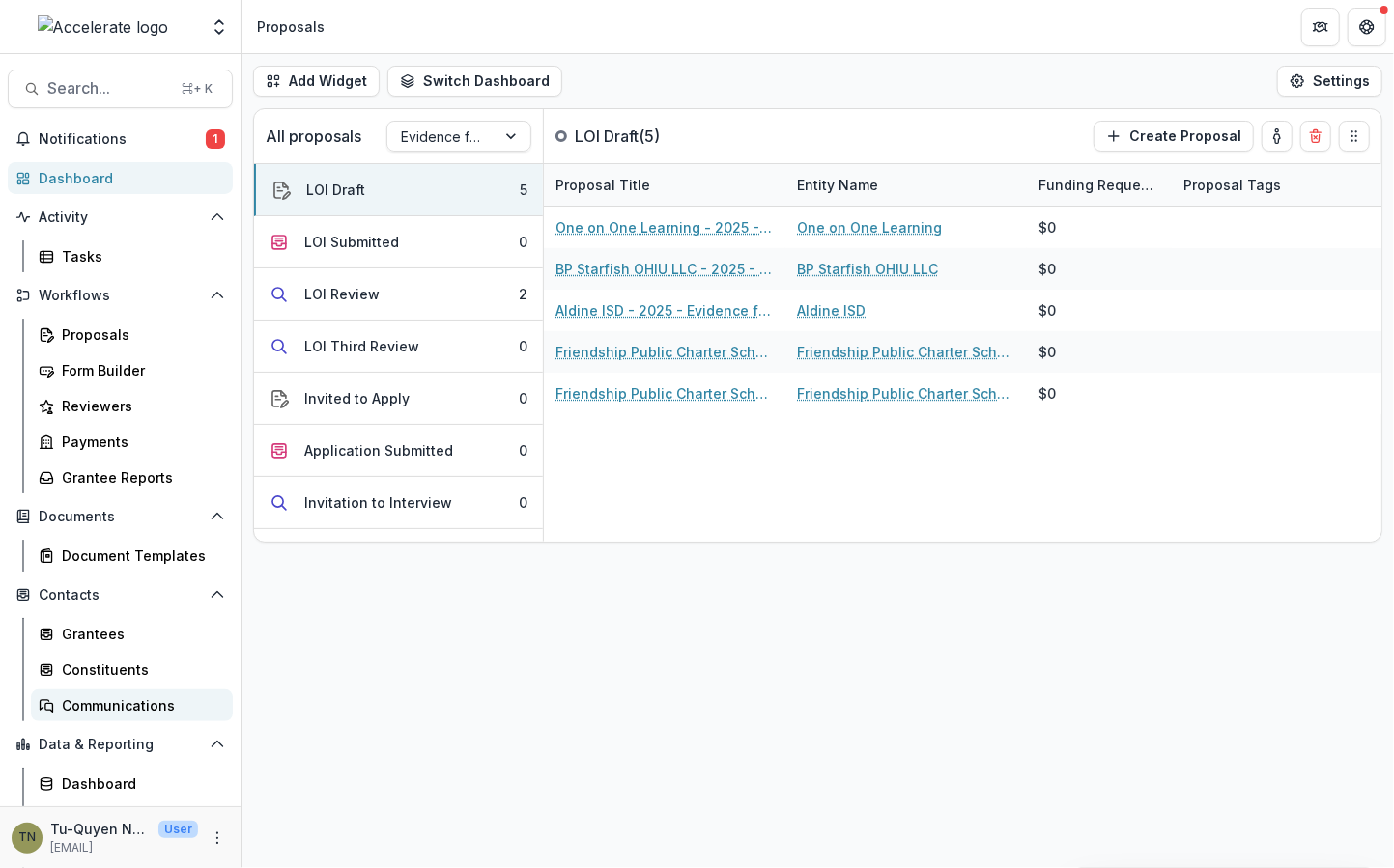 scroll, scrollTop: 64, scrollLeft: 0, axis: vertical 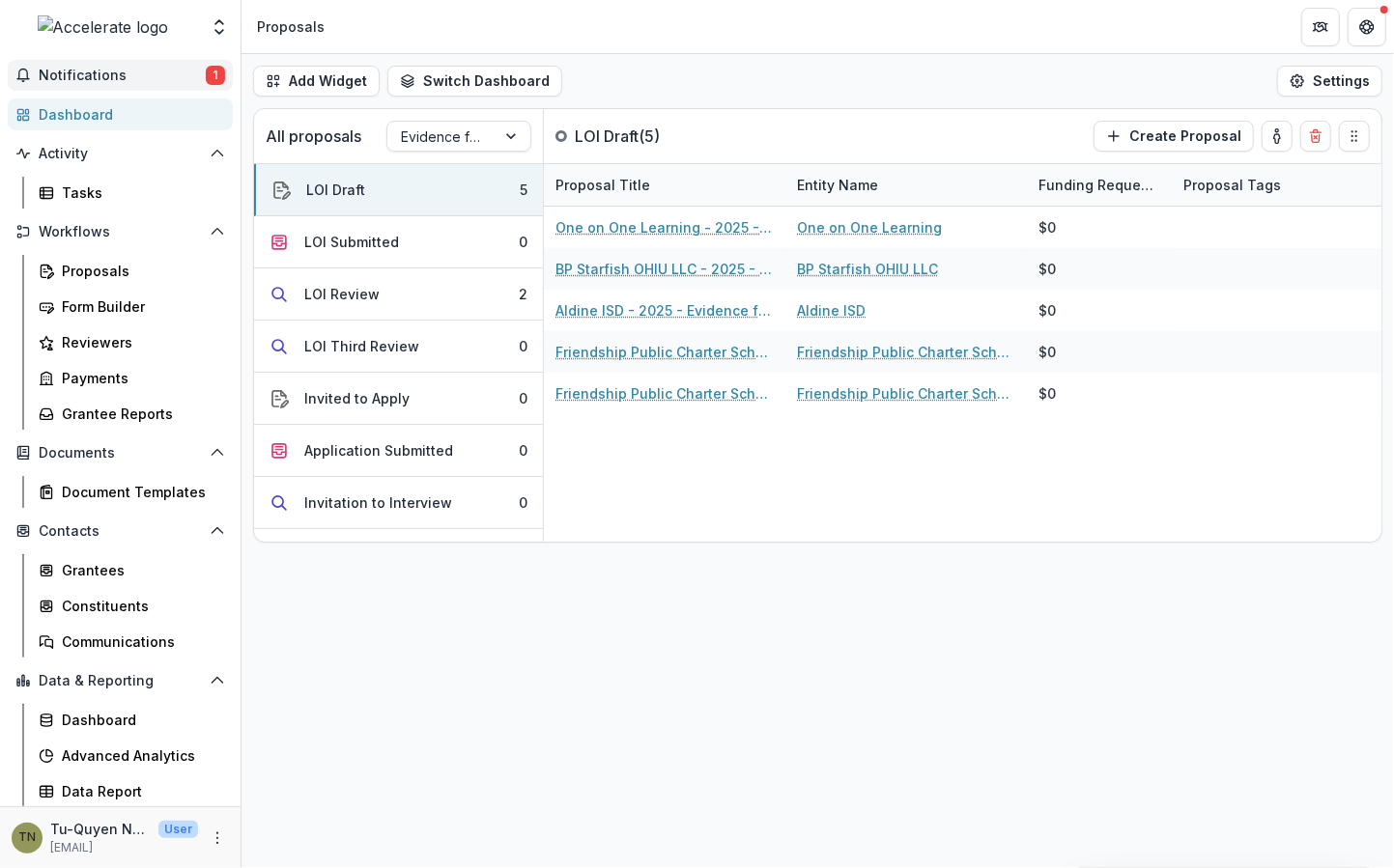 click on "Notifications" at bounding box center (122, 75) 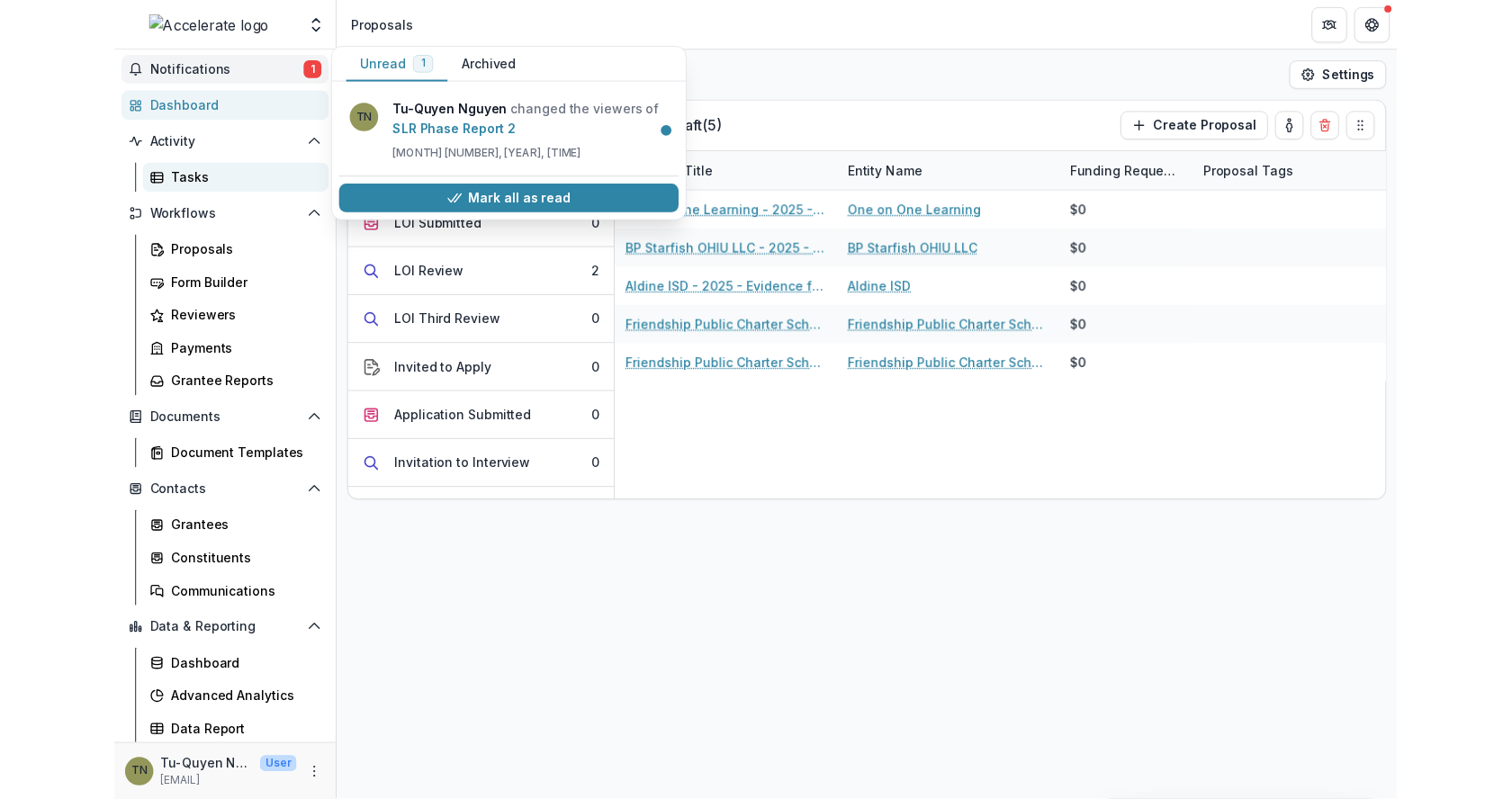 scroll, scrollTop: 0, scrollLeft: 0, axis: both 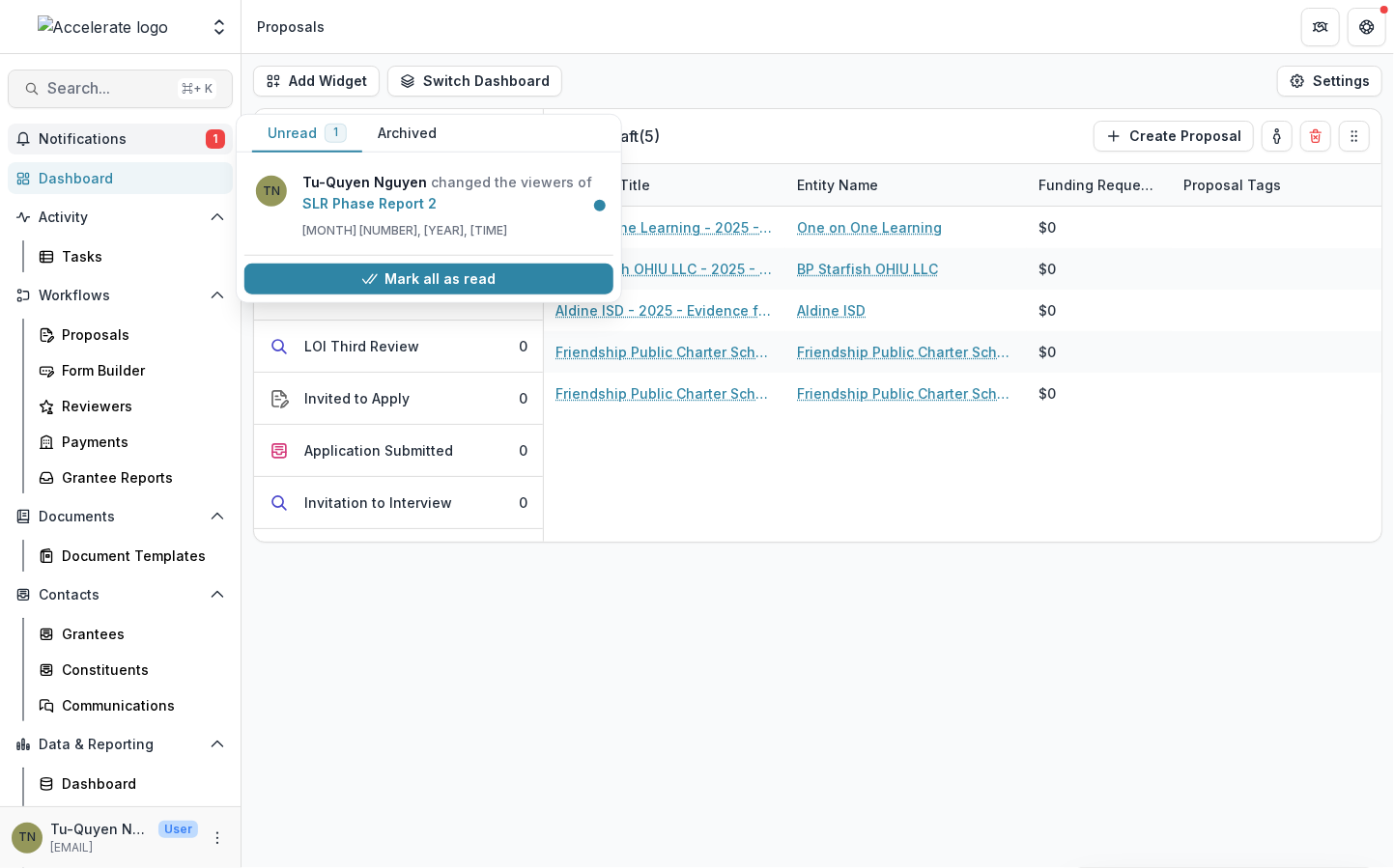 click on "Search..." at bounding box center [108, 88] 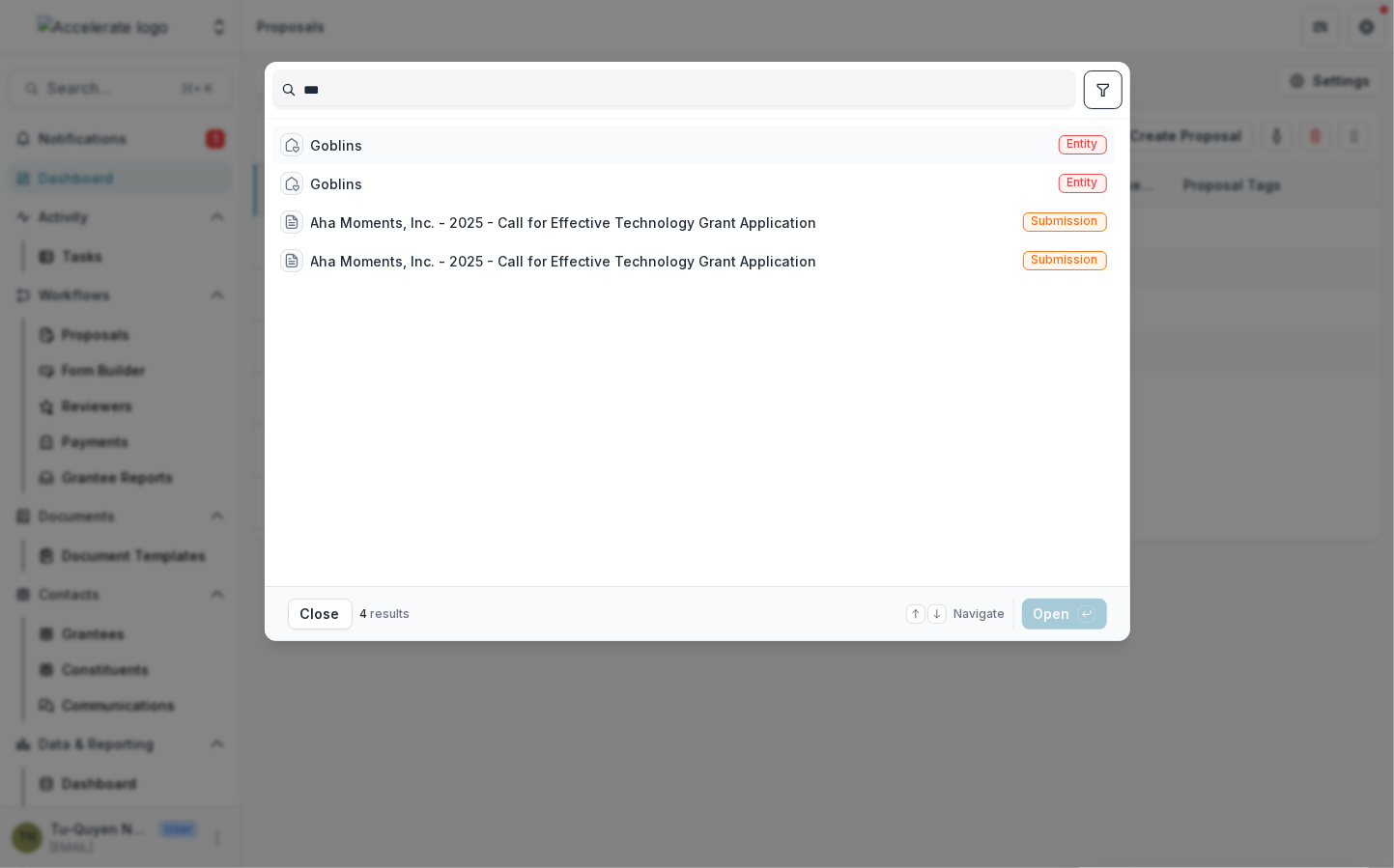 type on "***" 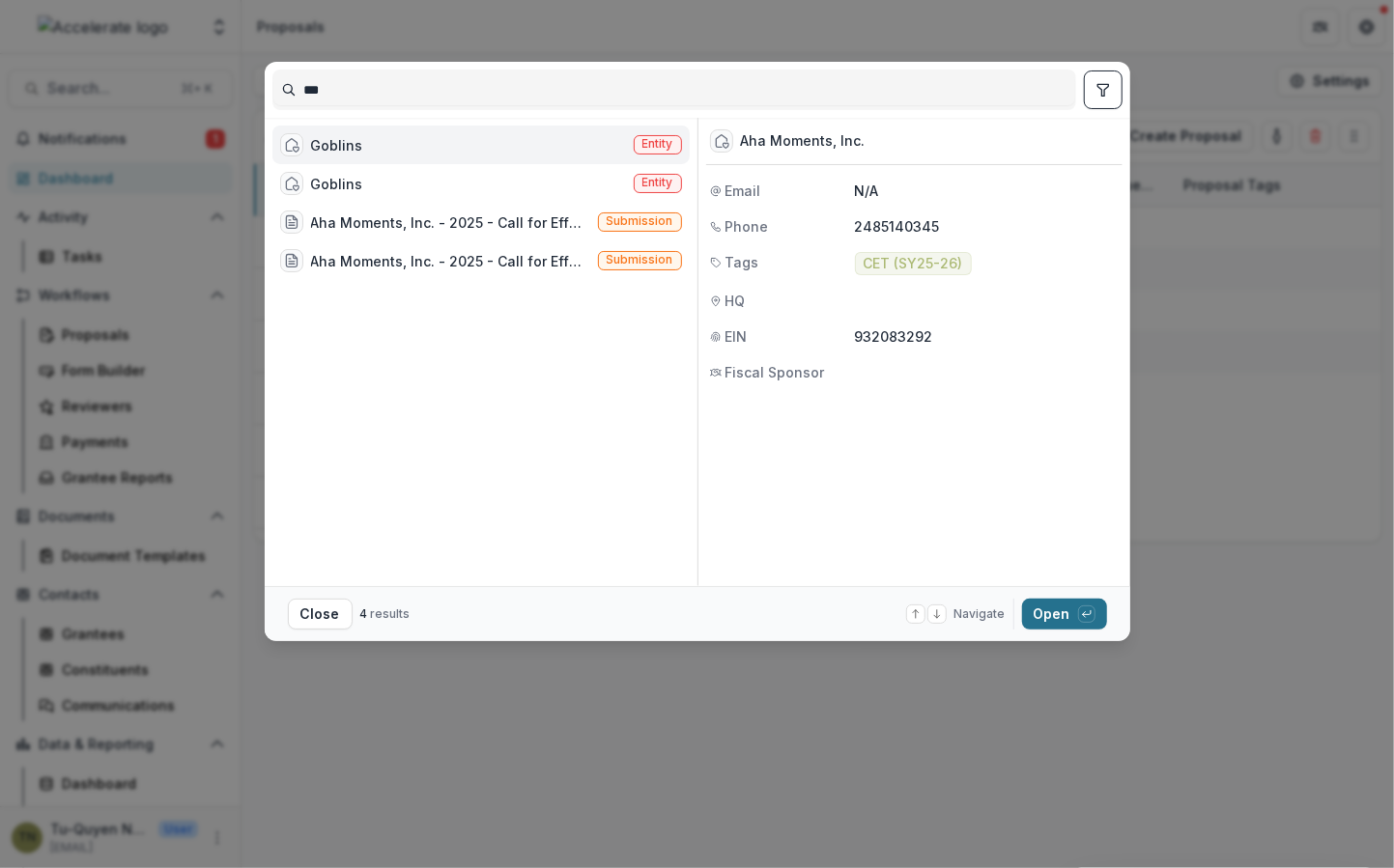 click on "Open with enter key" at bounding box center [1065, 614] 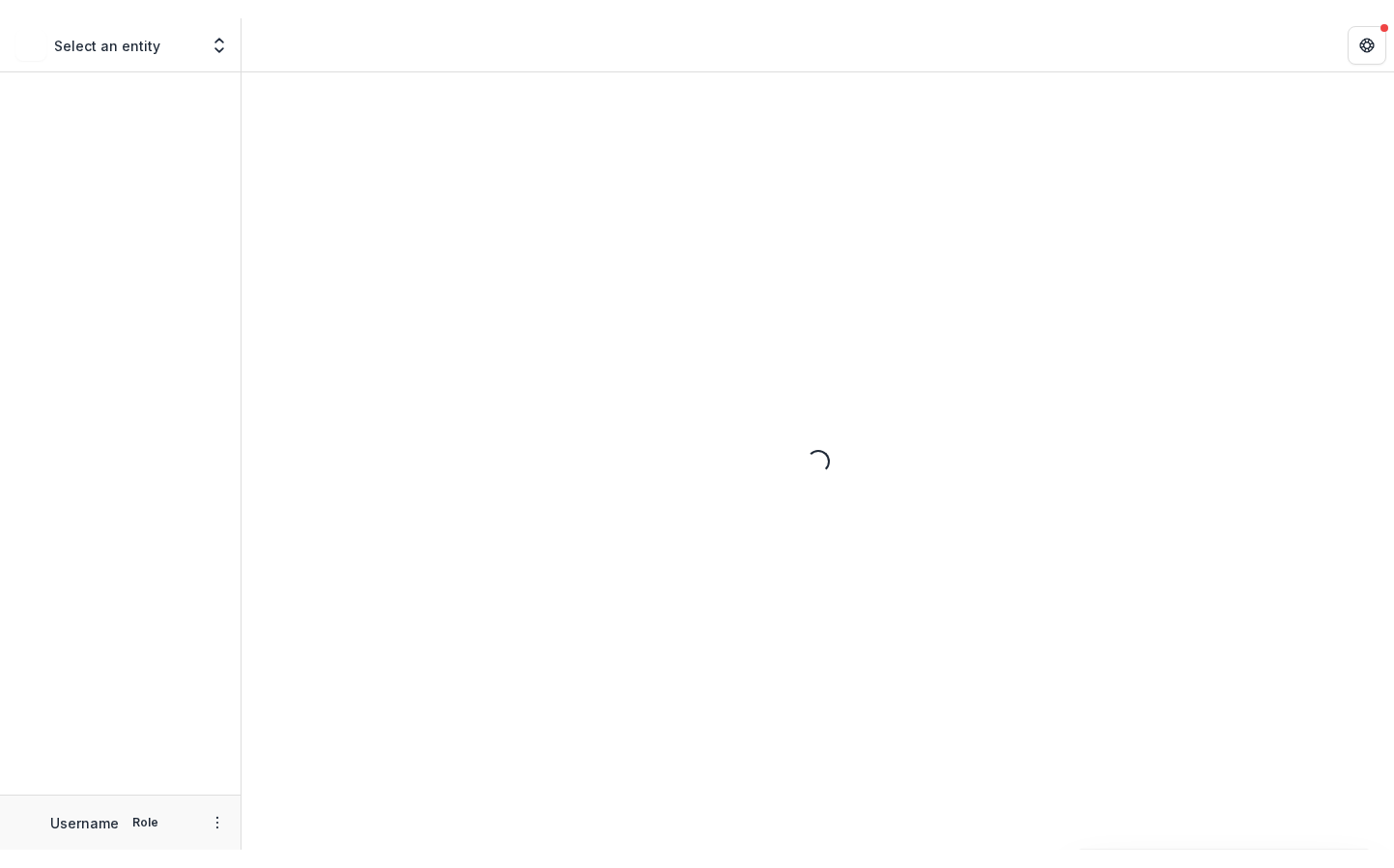 scroll, scrollTop: 0, scrollLeft: 0, axis: both 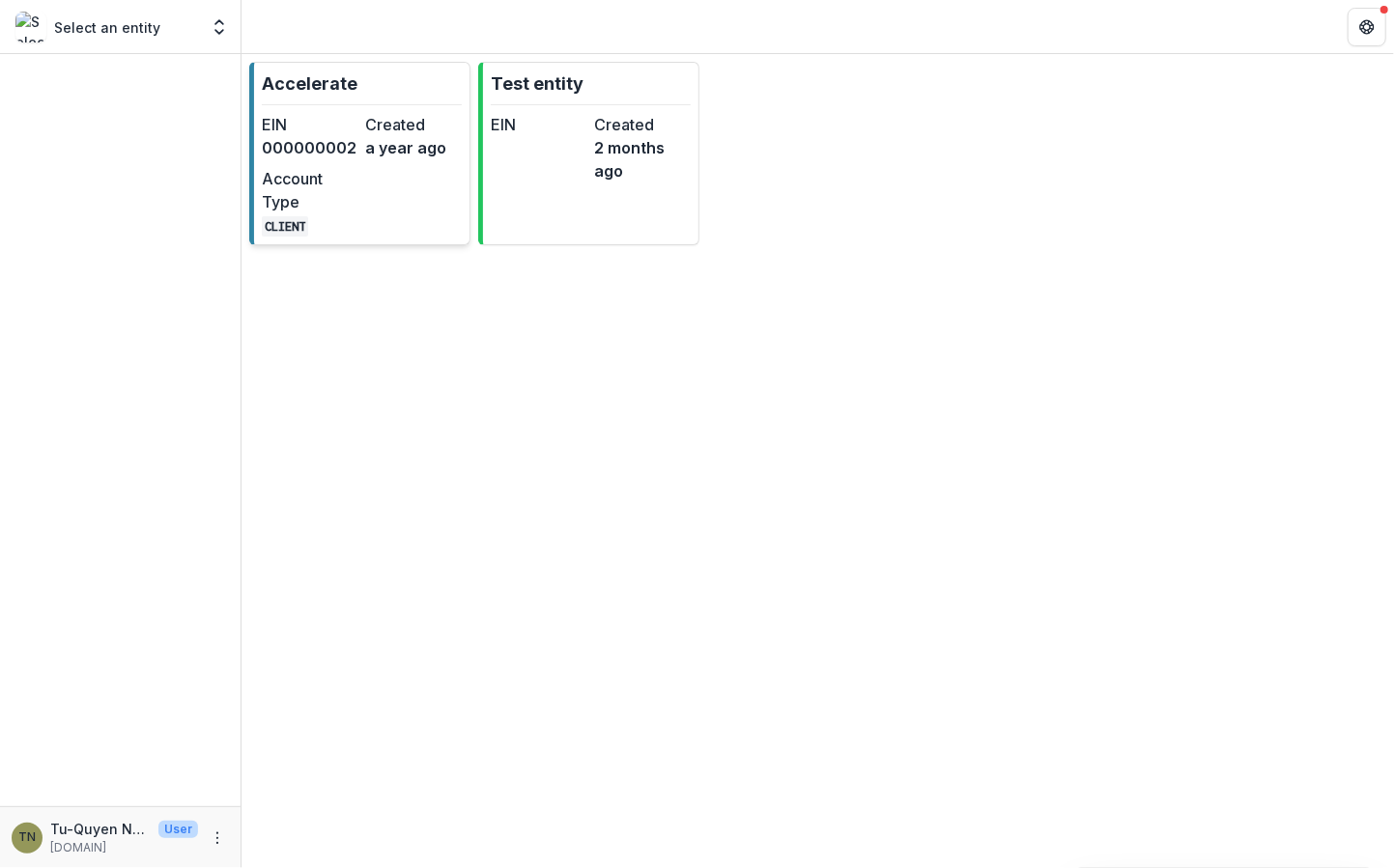 click on "a year ago" at bounding box center (414, 148) 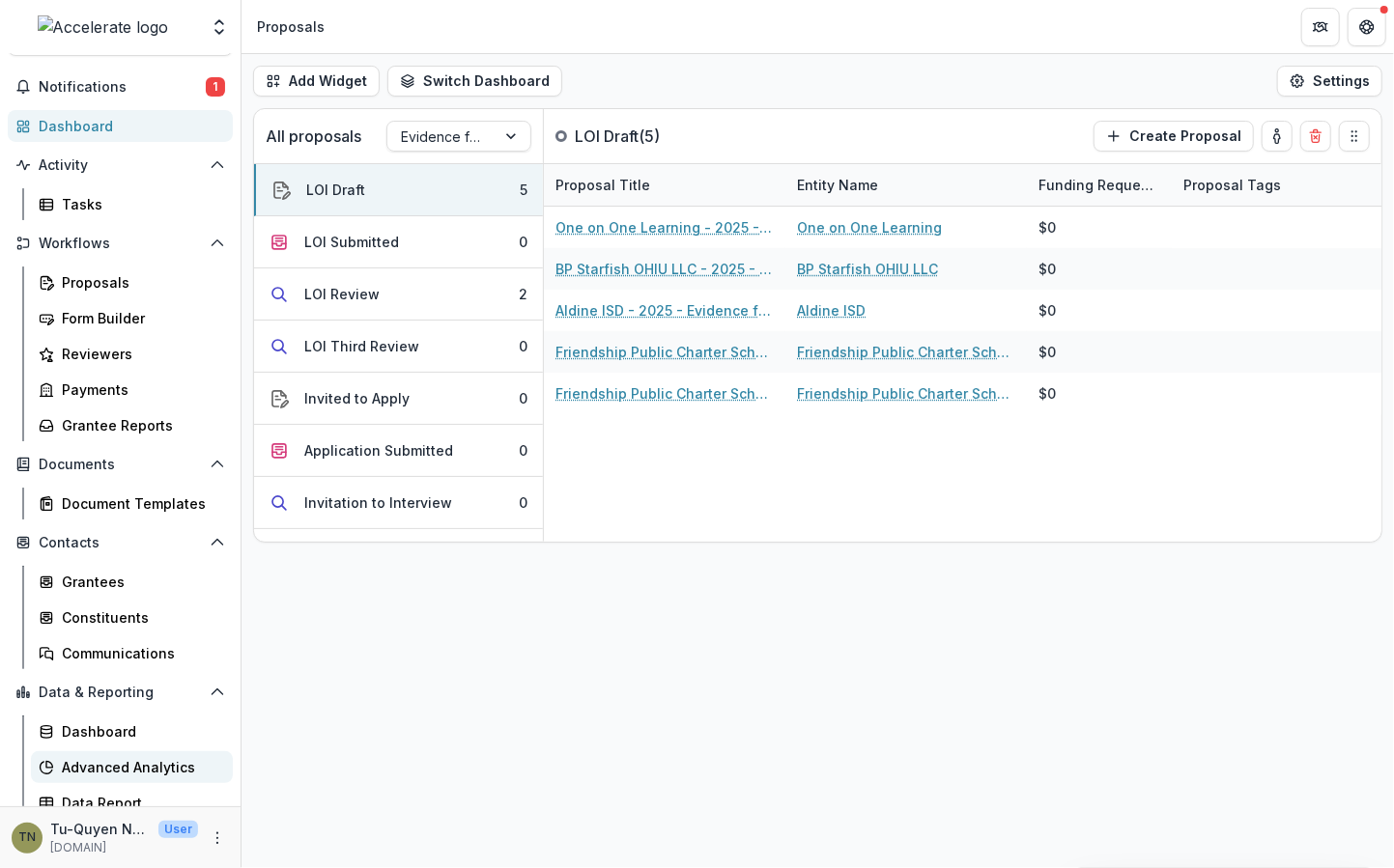 scroll, scrollTop: 64, scrollLeft: 0, axis: vertical 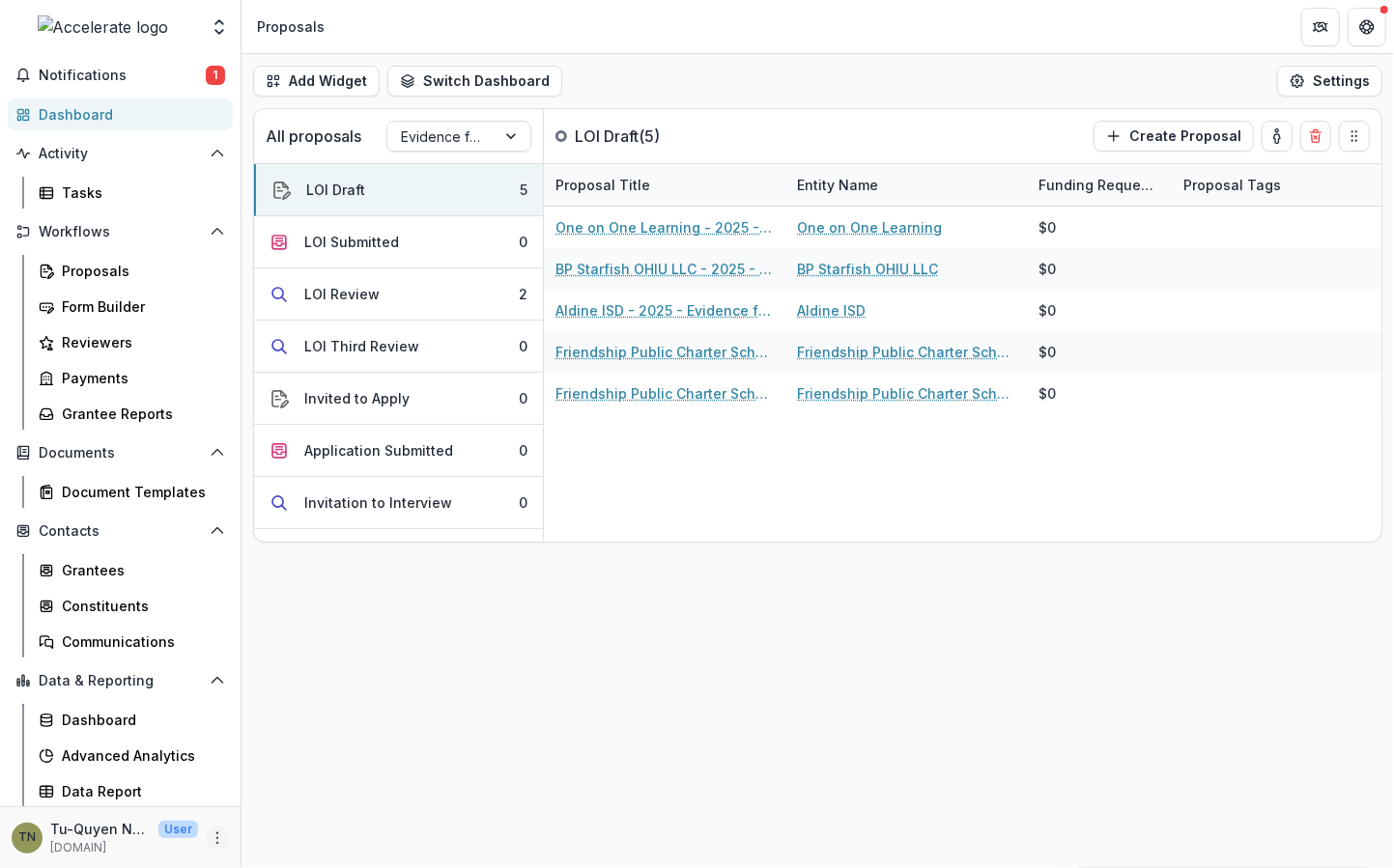 click 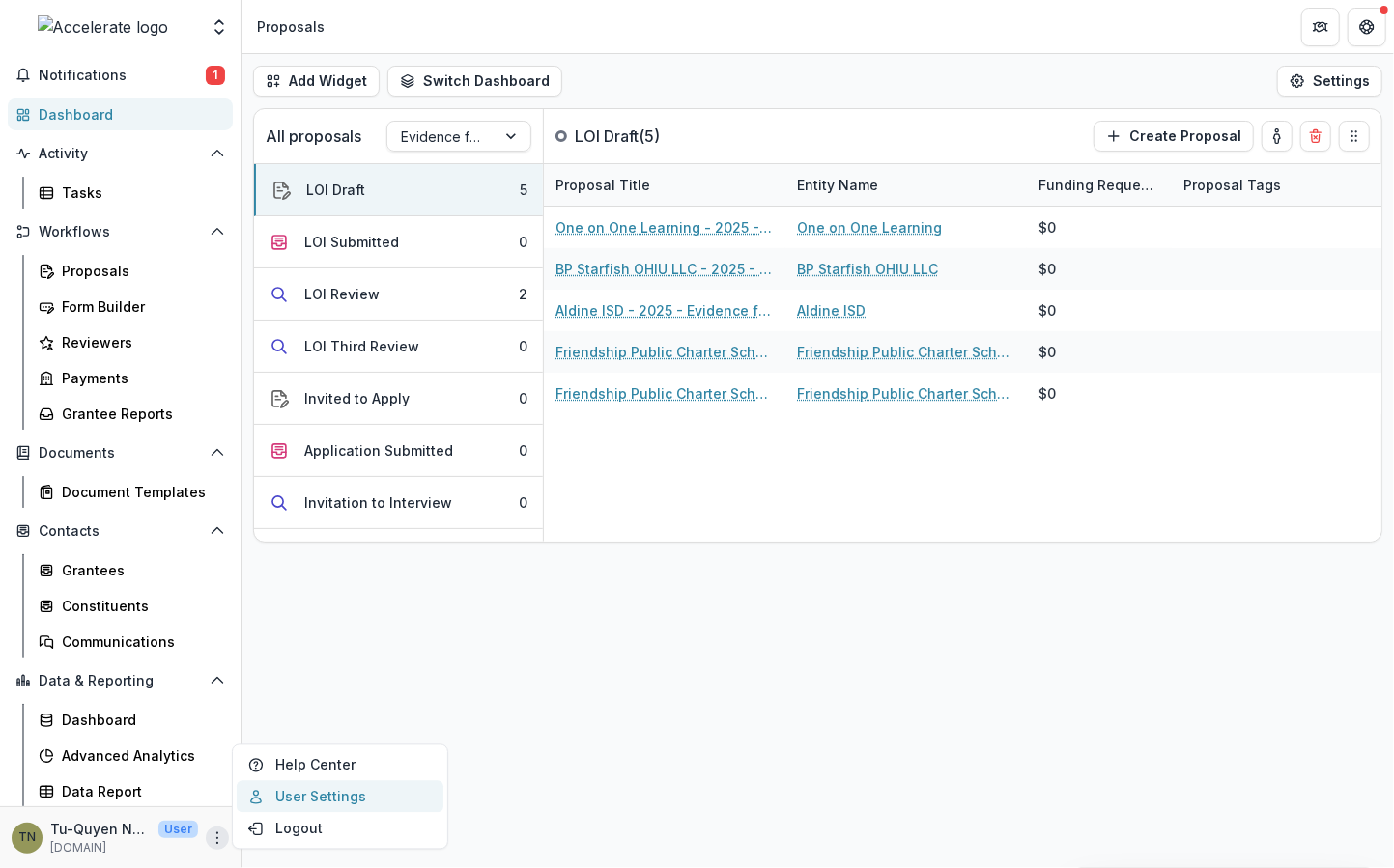click on "User Settings" at bounding box center [340, 797] 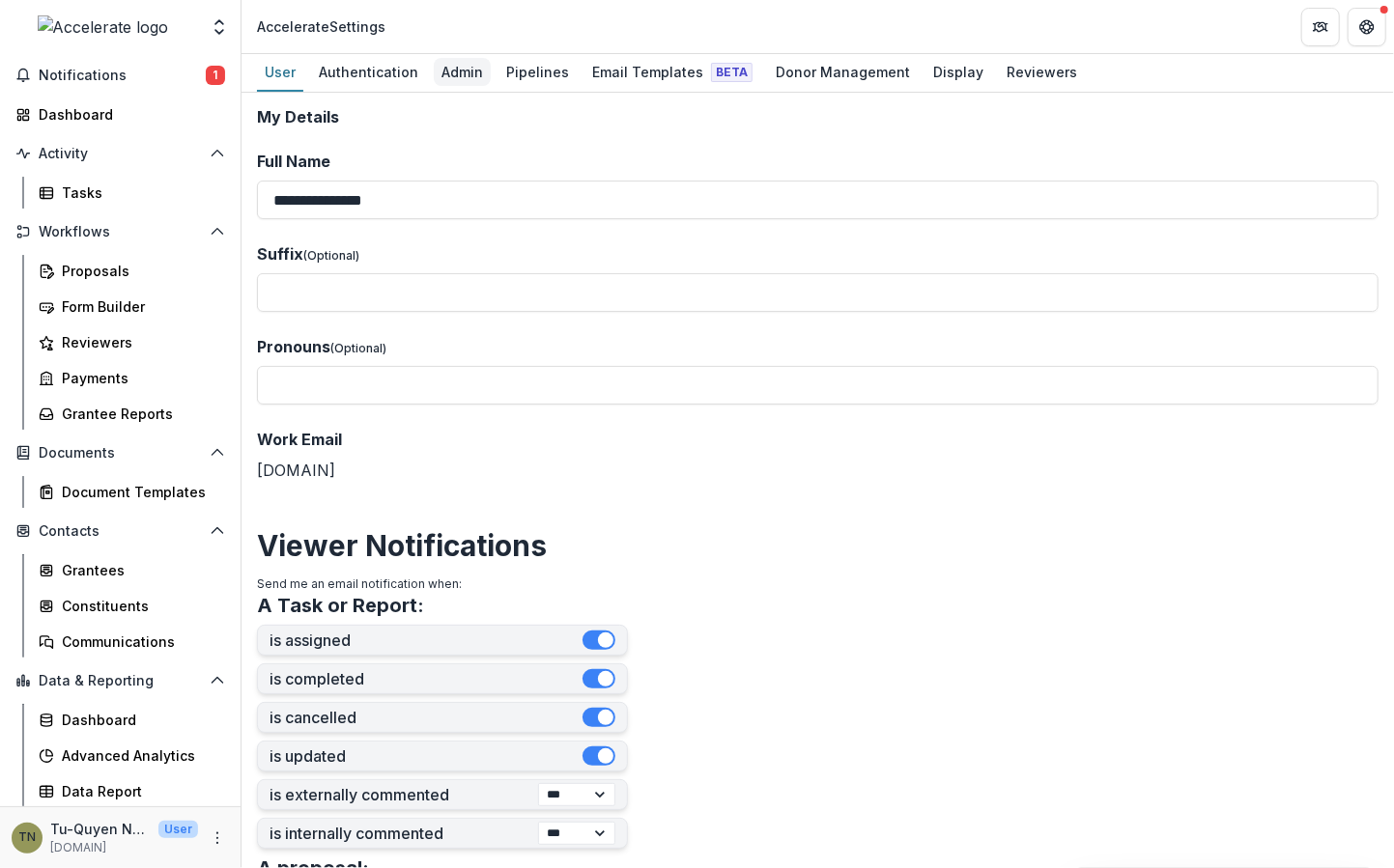 click on "Admin" at bounding box center (462, 71) 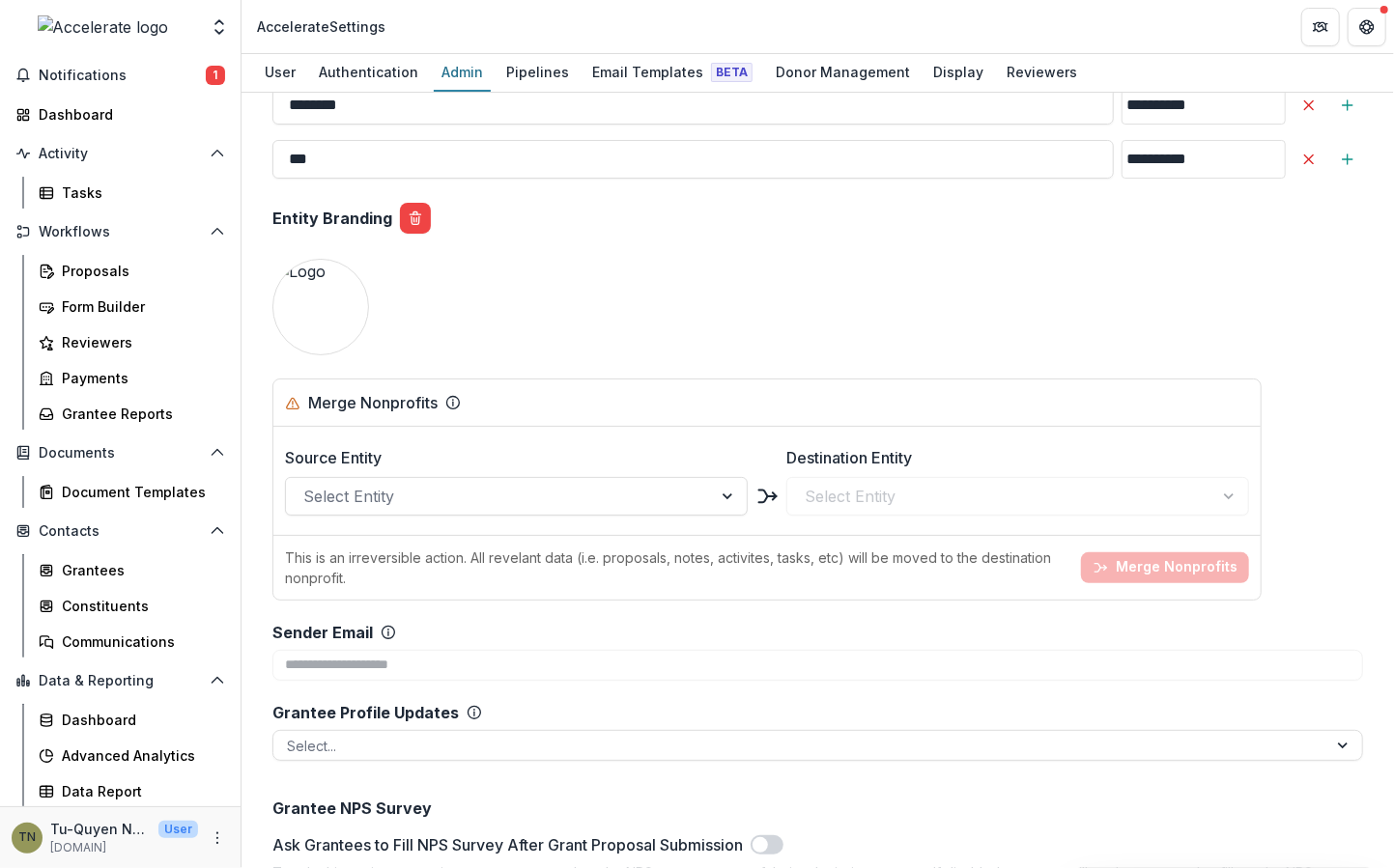 scroll, scrollTop: 2551, scrollLeft: 0, axis: vertical 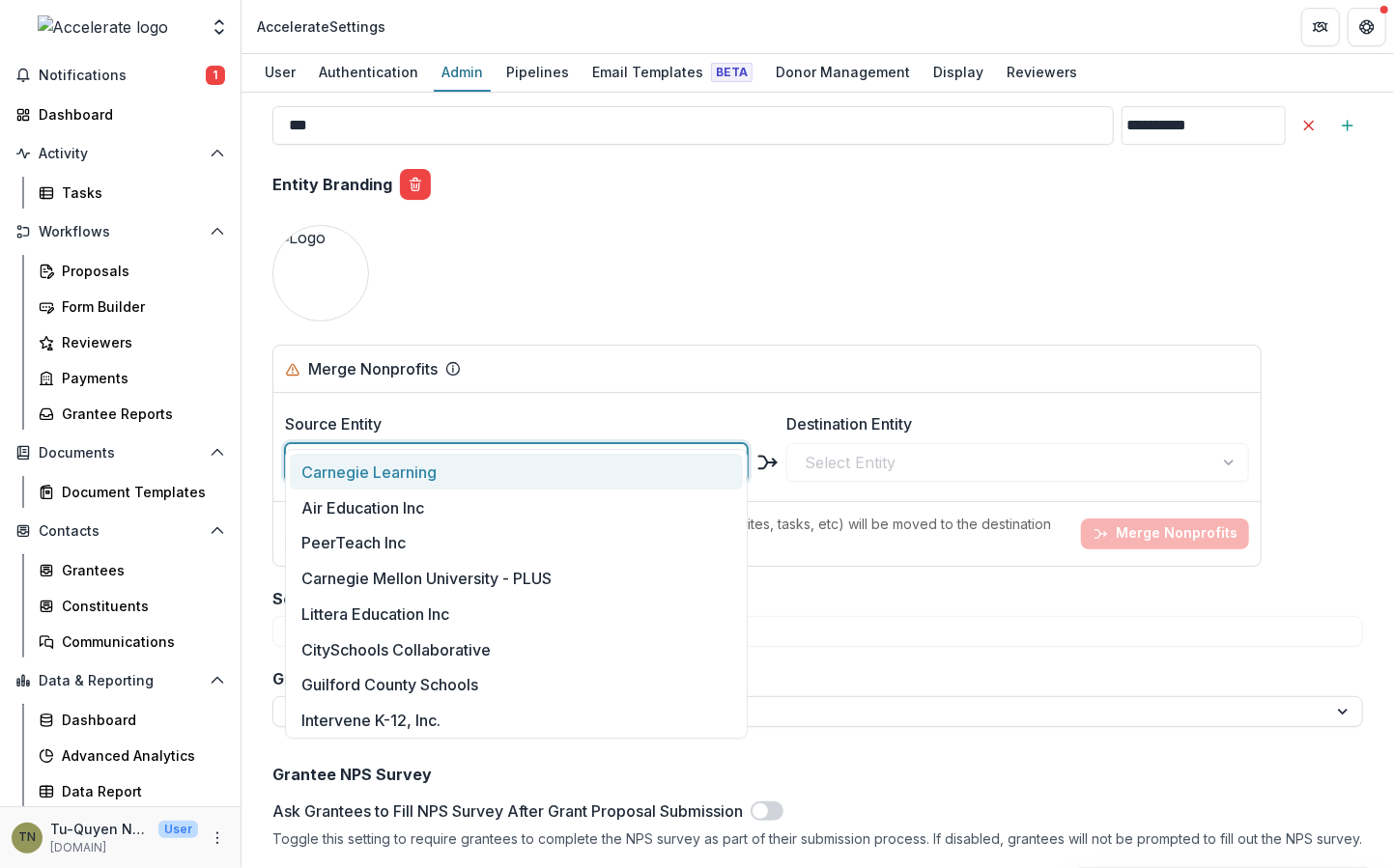click at bounding box center (498, 462) 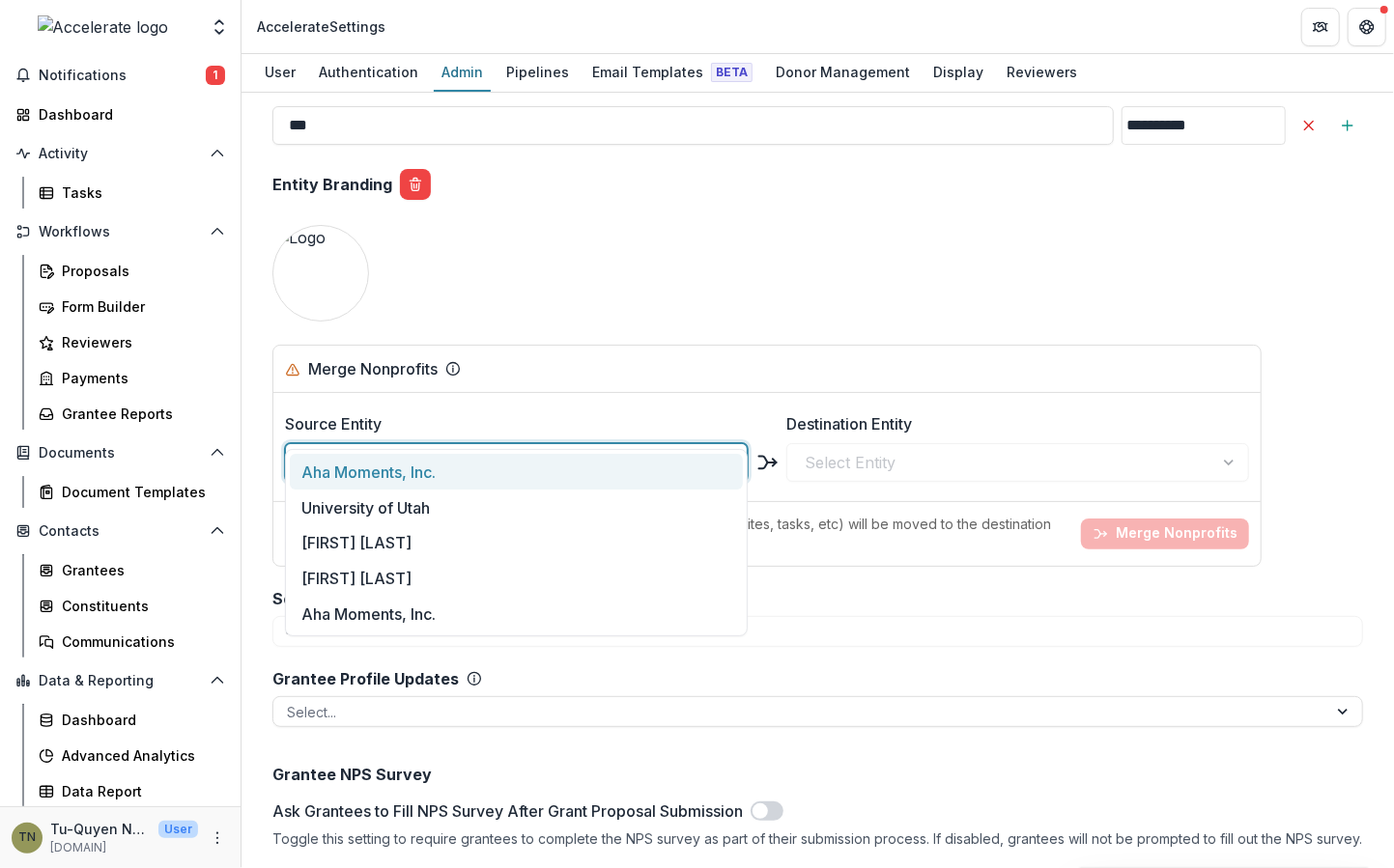 type on "***" 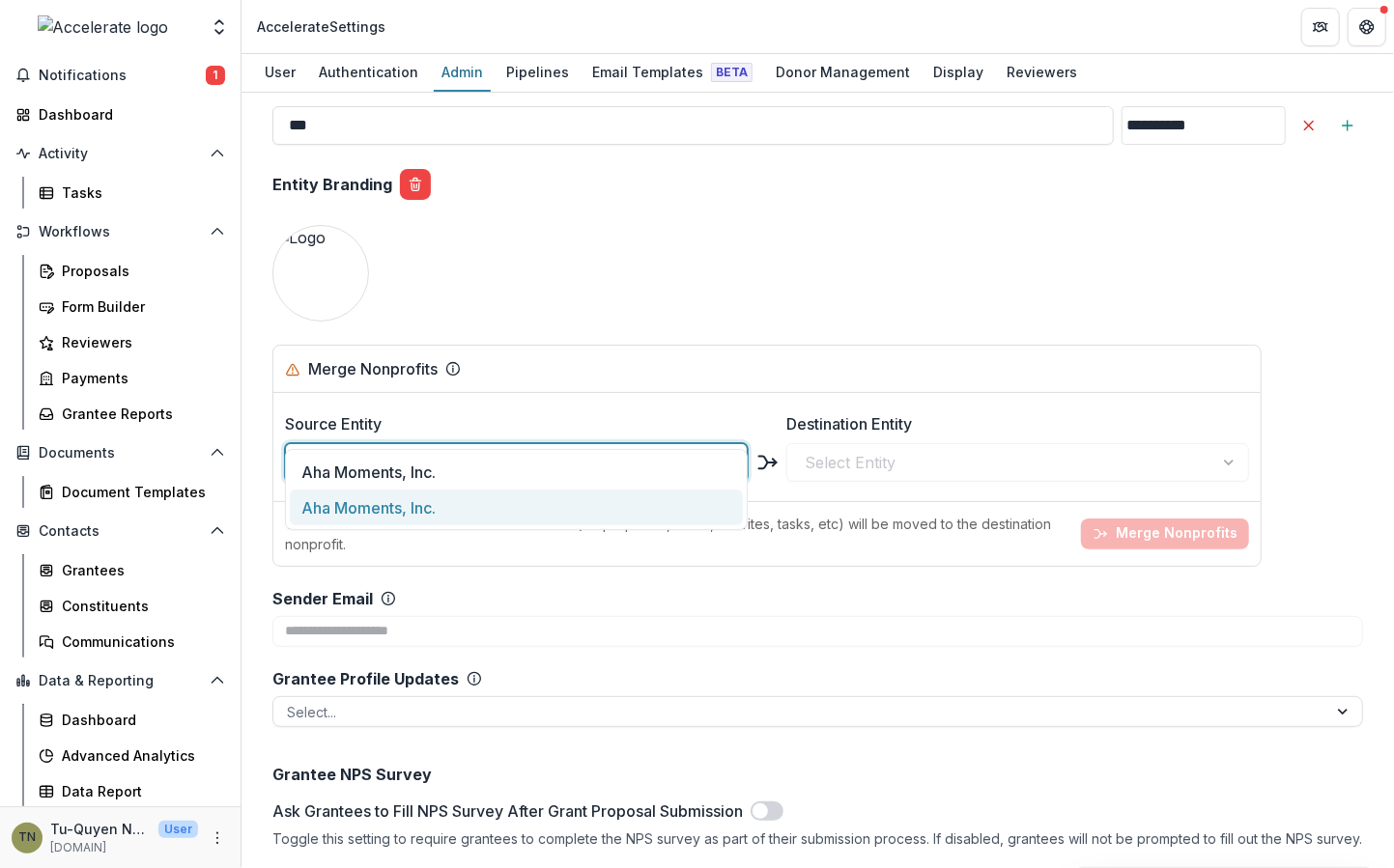 click on "Aha Moments, Inc." at bounding box center [516, 507] 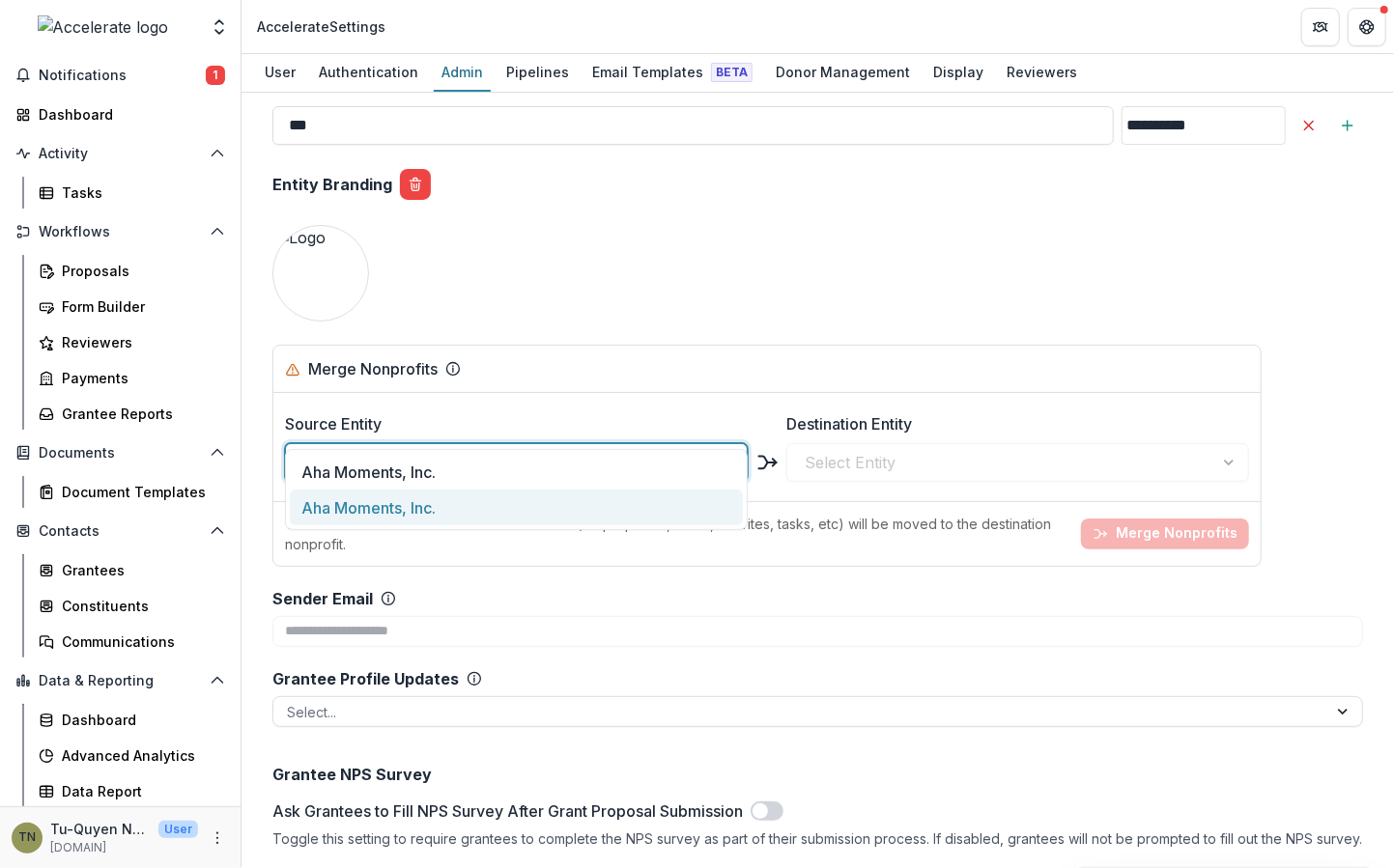 type 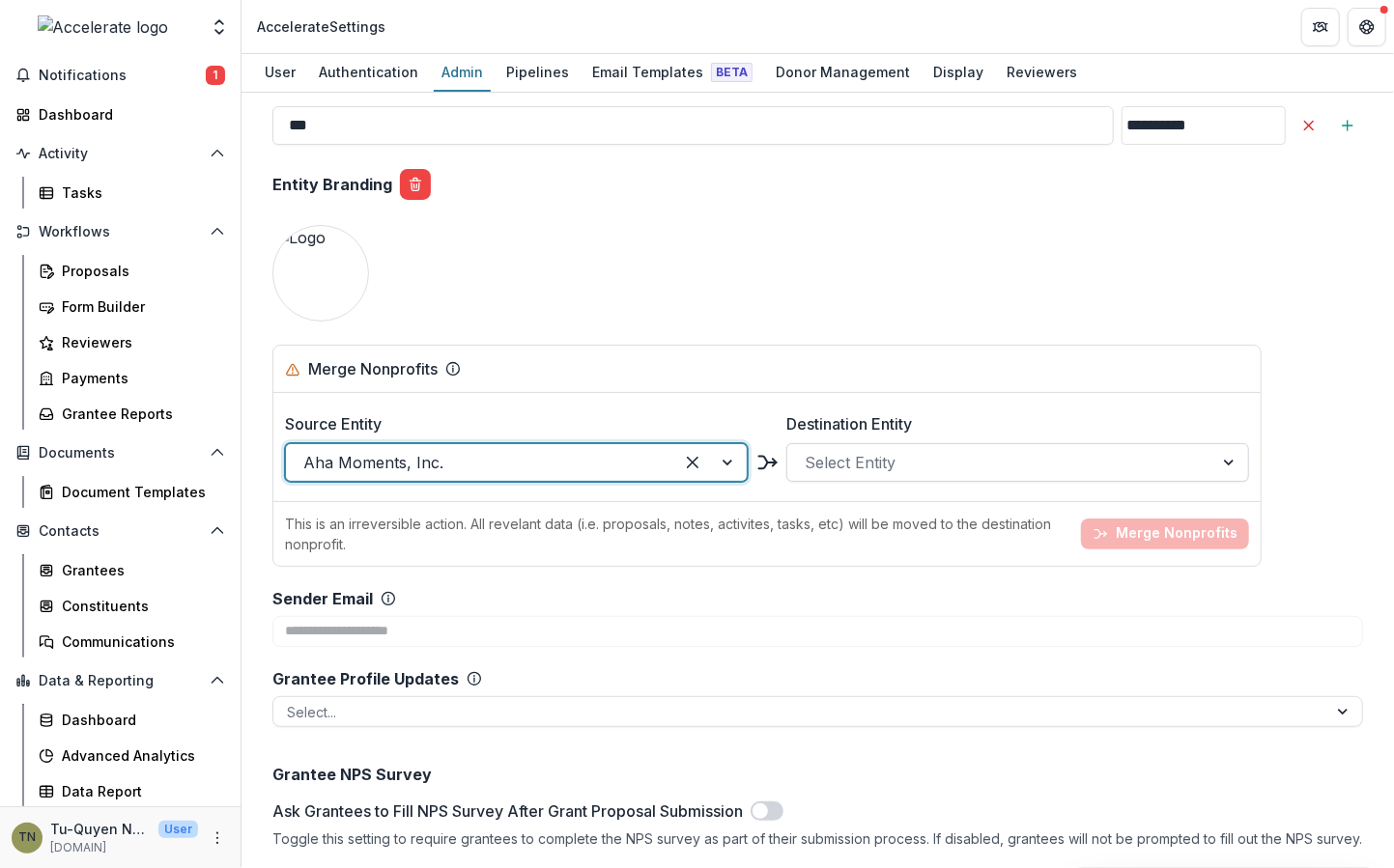 click at bounding box center (1000, 462) 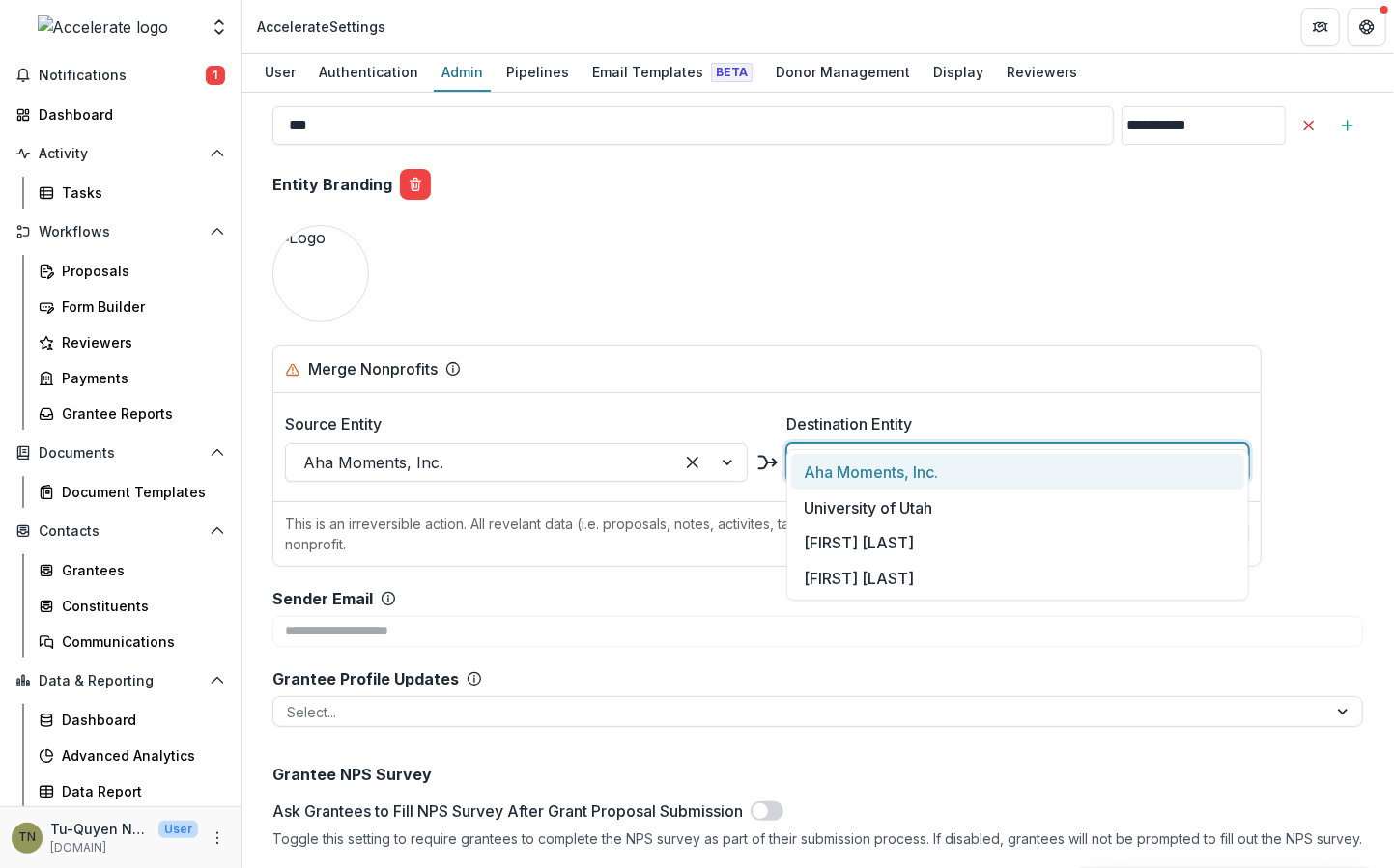 type on "***" 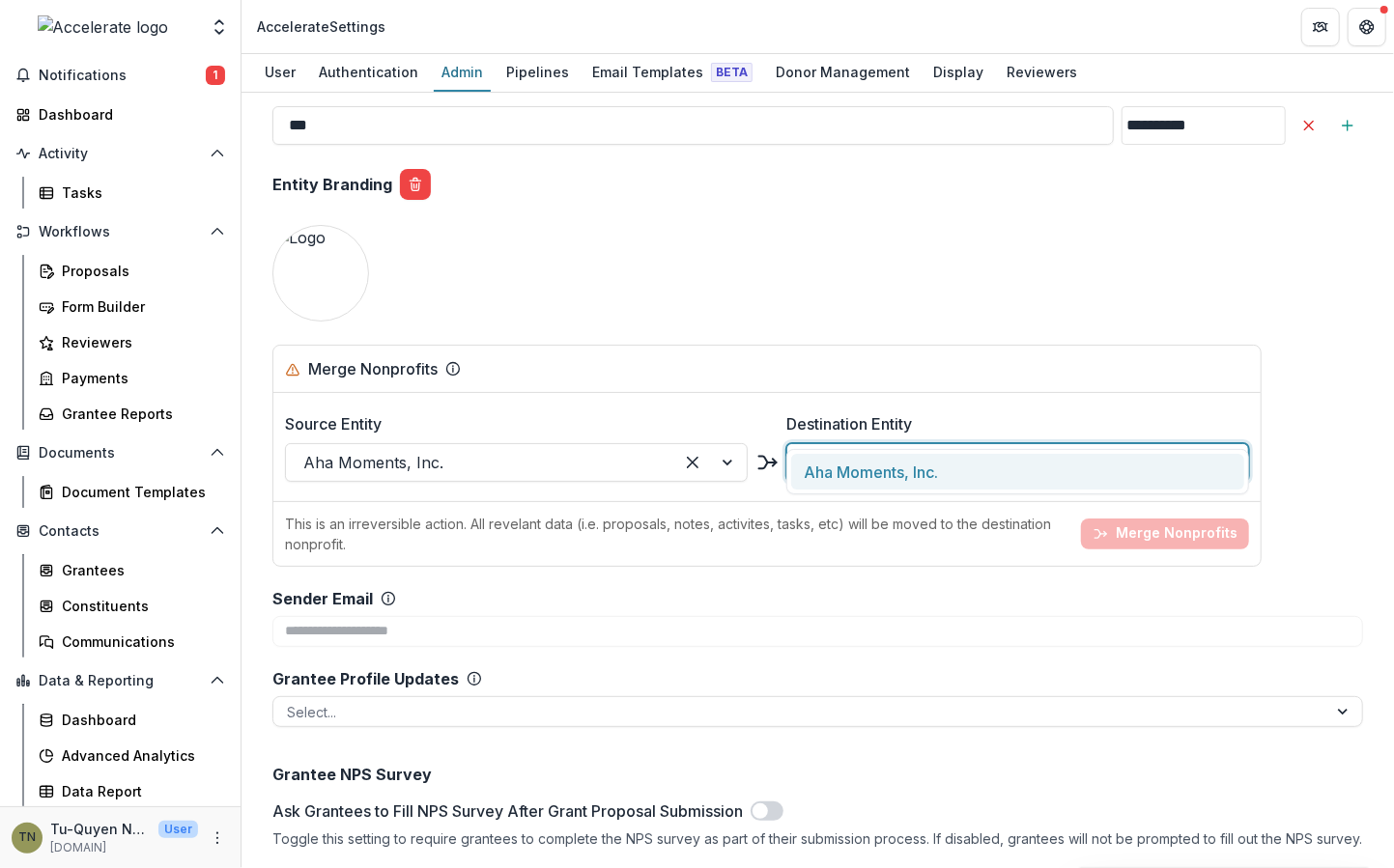 click on "Aha Moments, Inc." at bounding box center (1017, 471) 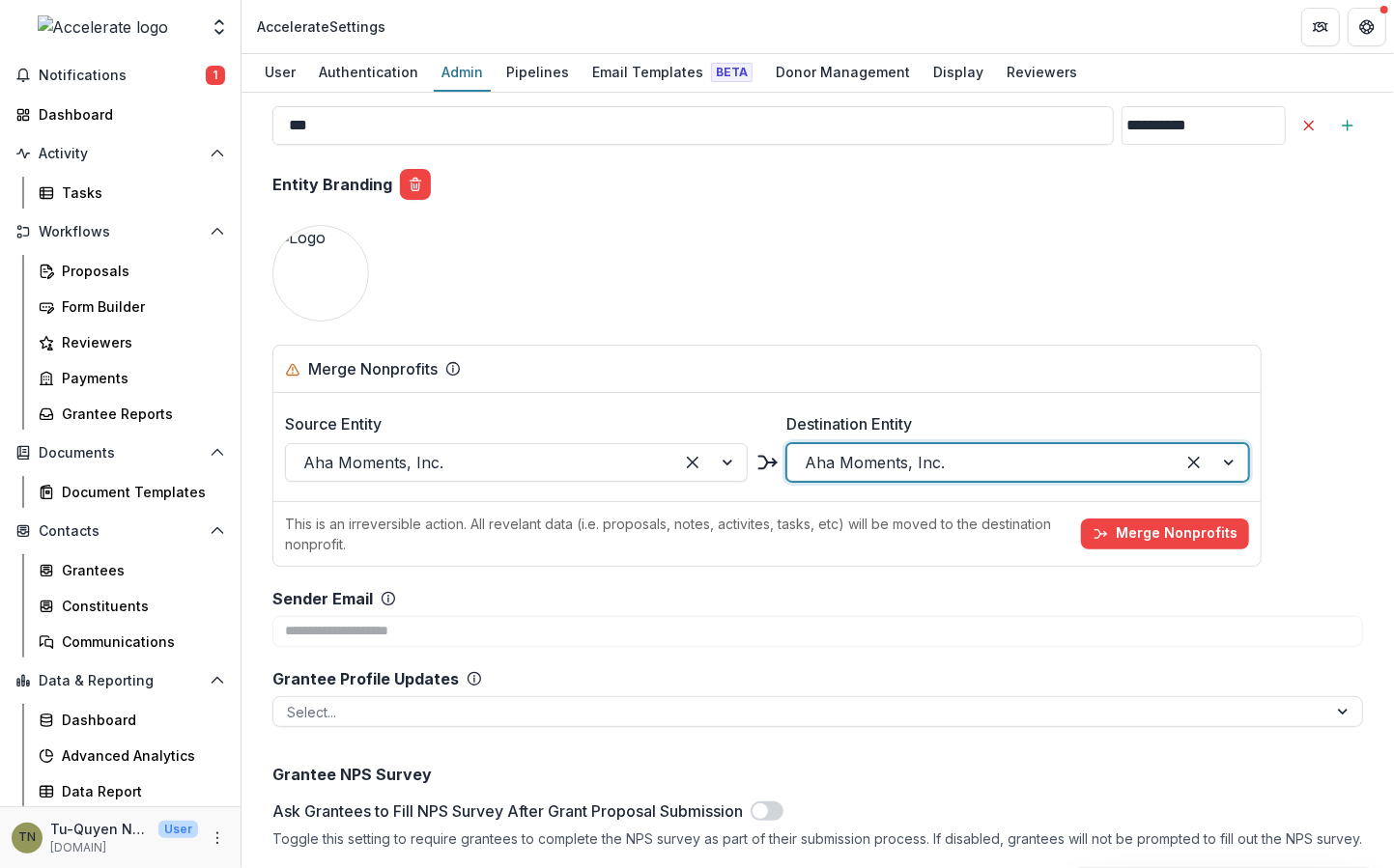 type 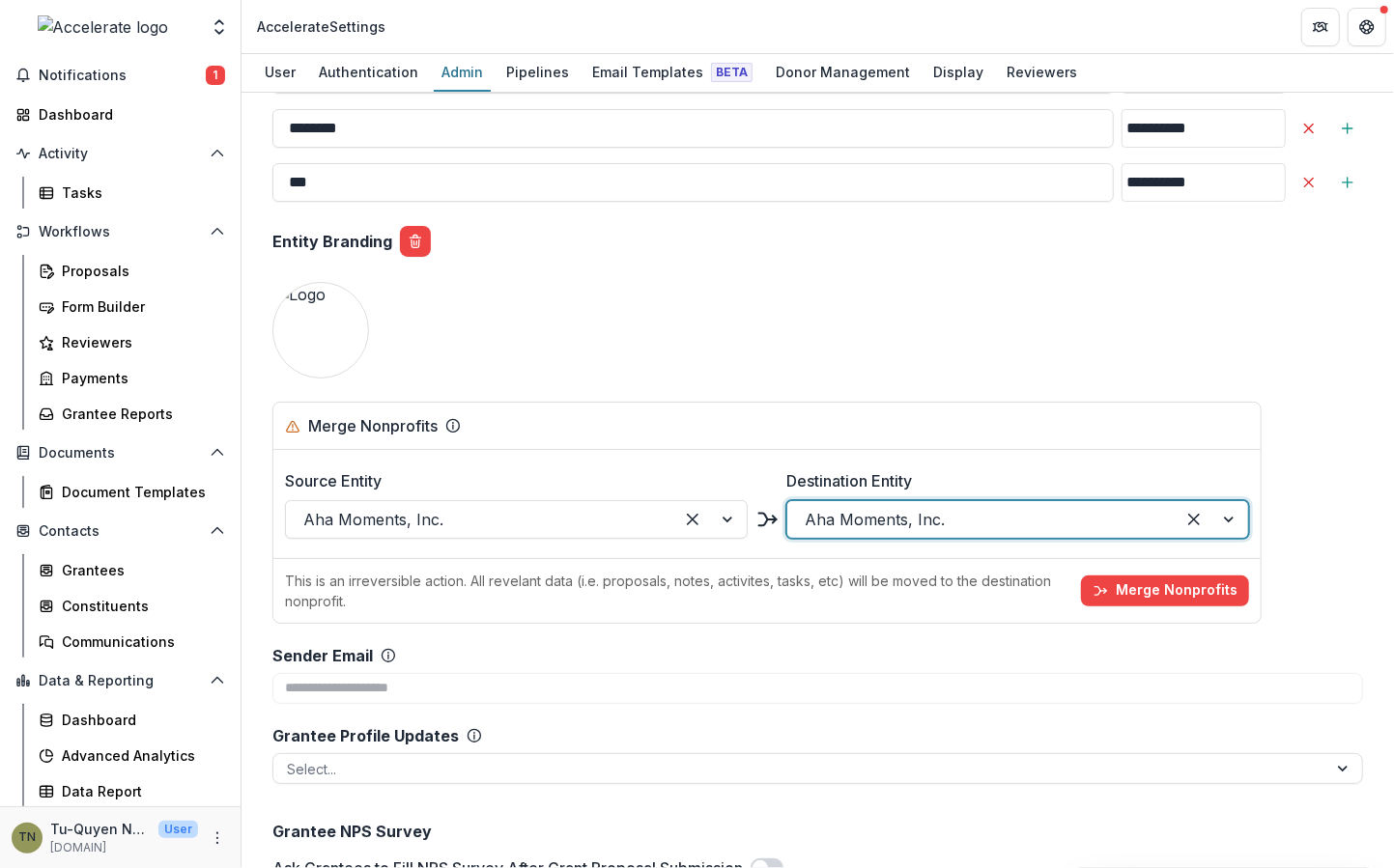 scroll, scrollTop: 2532, scrollLeft: 0, axis: vertical 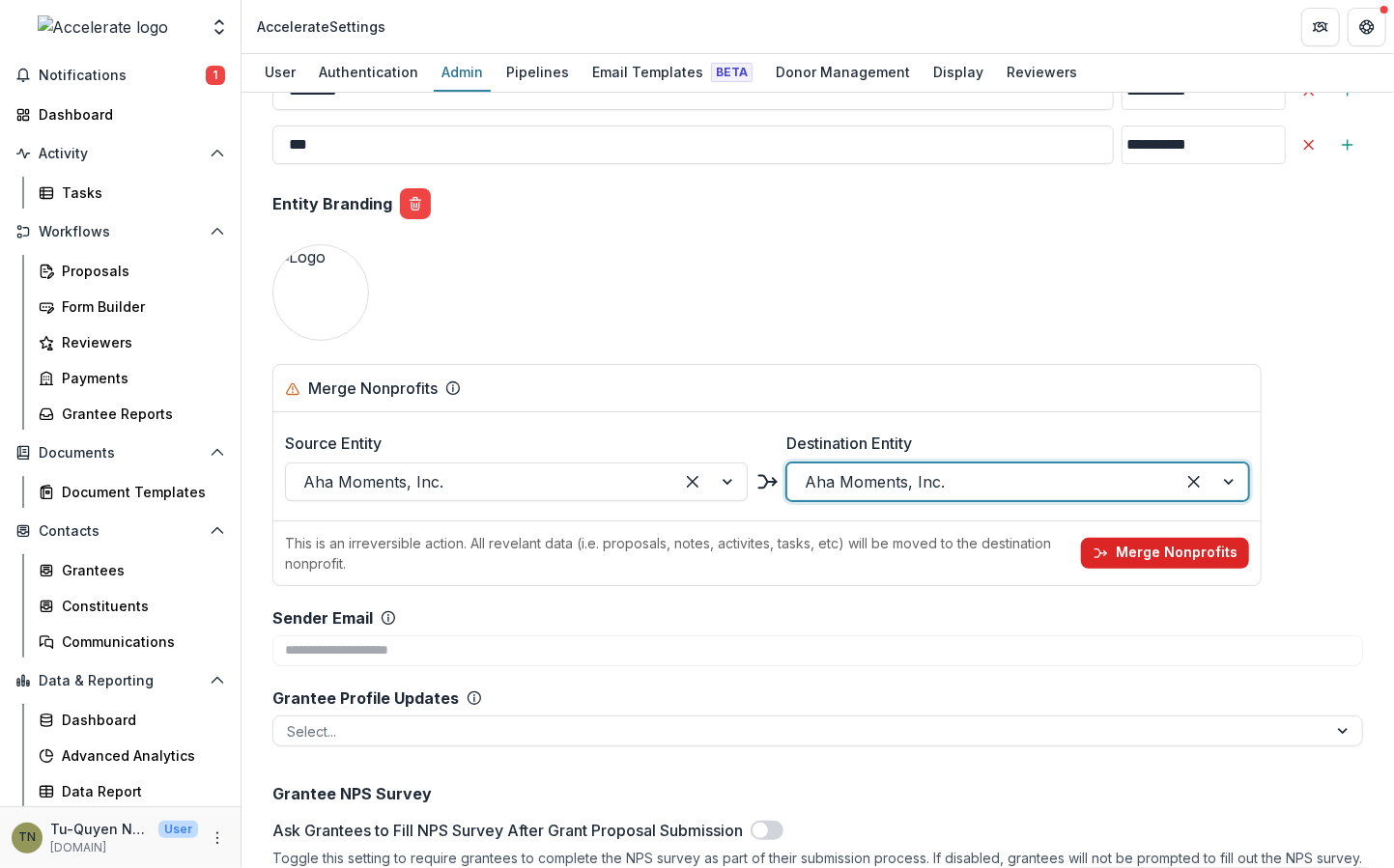click on "Merge Nonprofits" at bounding box center (1165, 553) 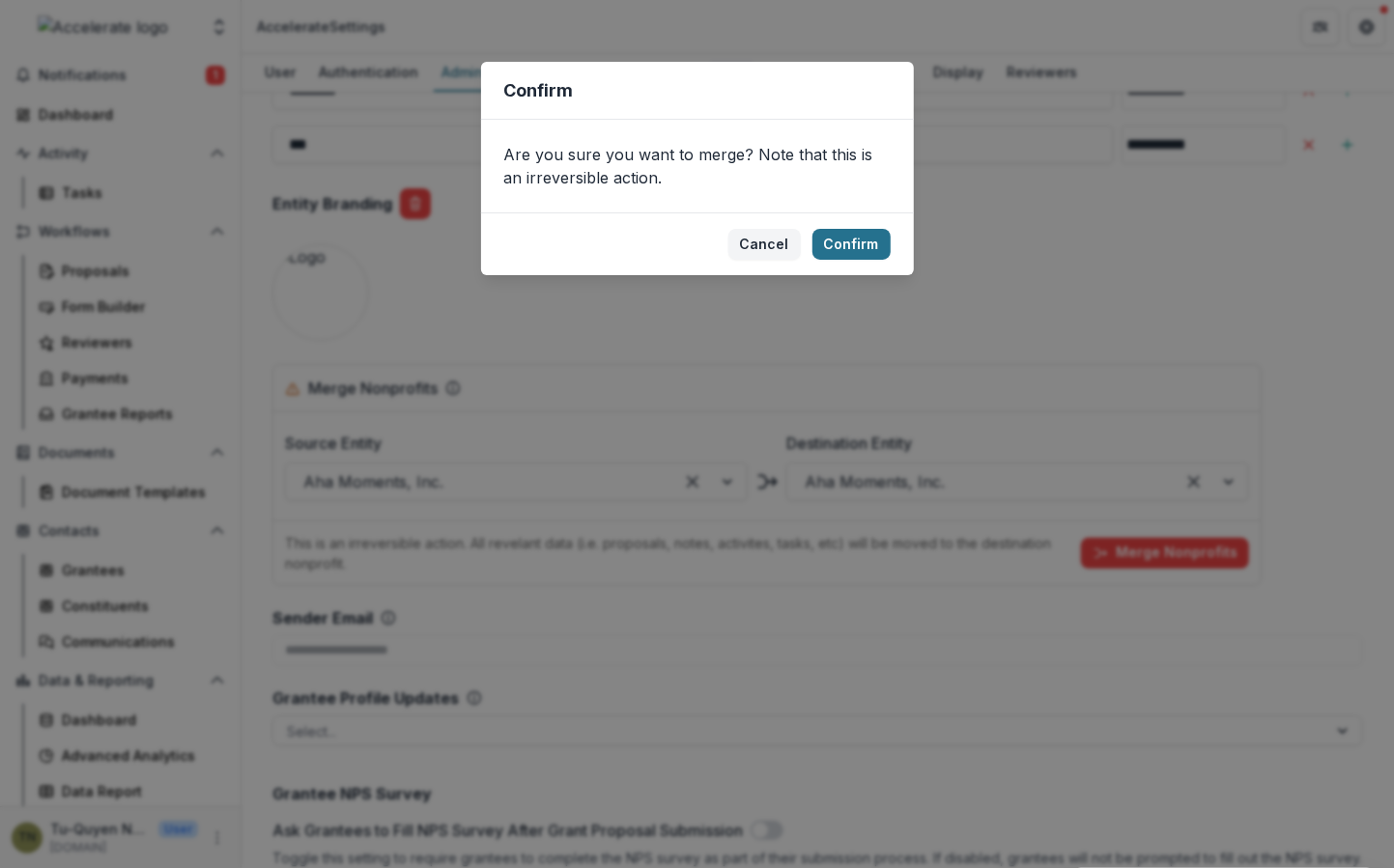 click on "Confirm" at bounding box center (851, 244) 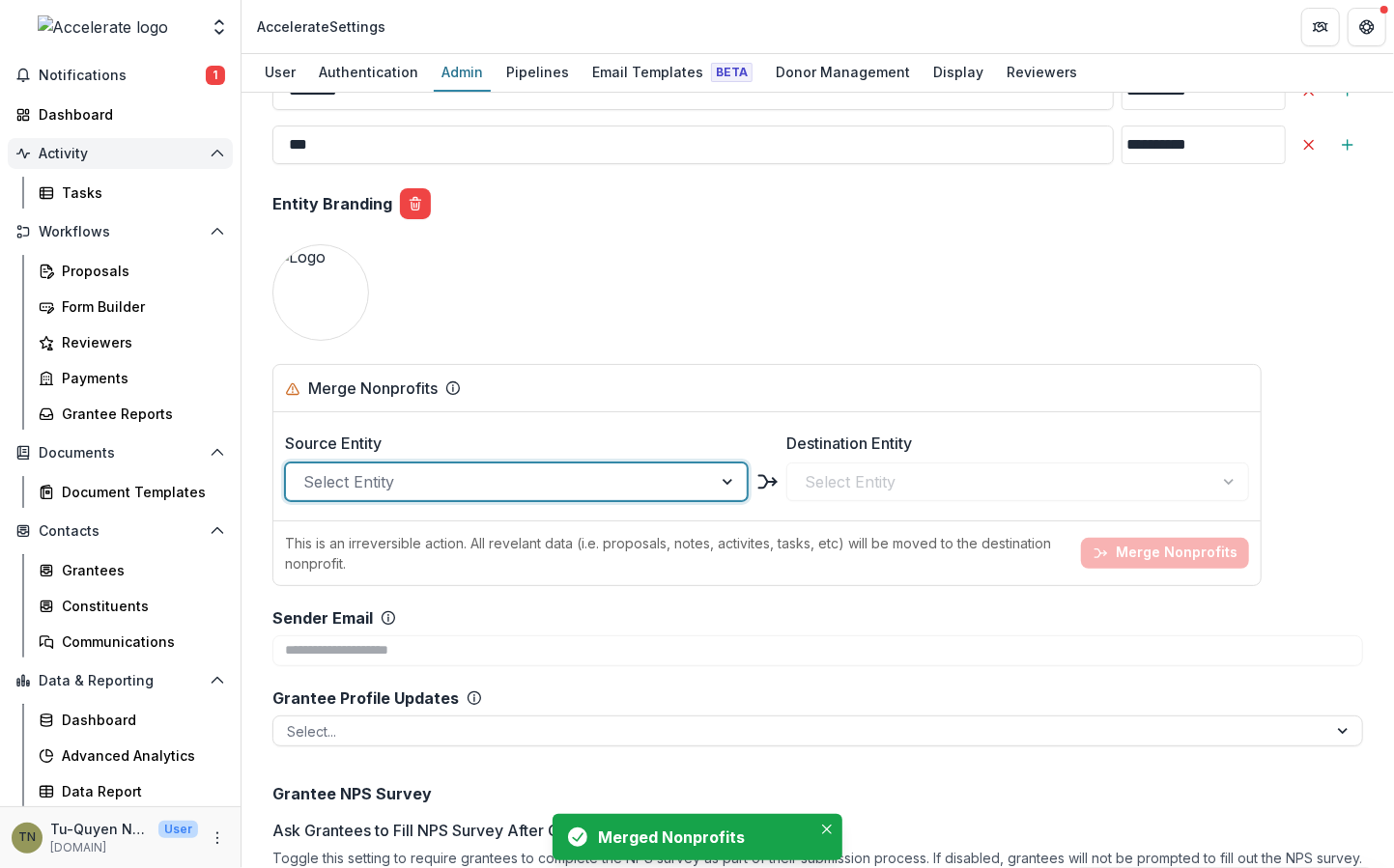 scroll, scrollTop: 0, scrollLeft: 0, axis: both 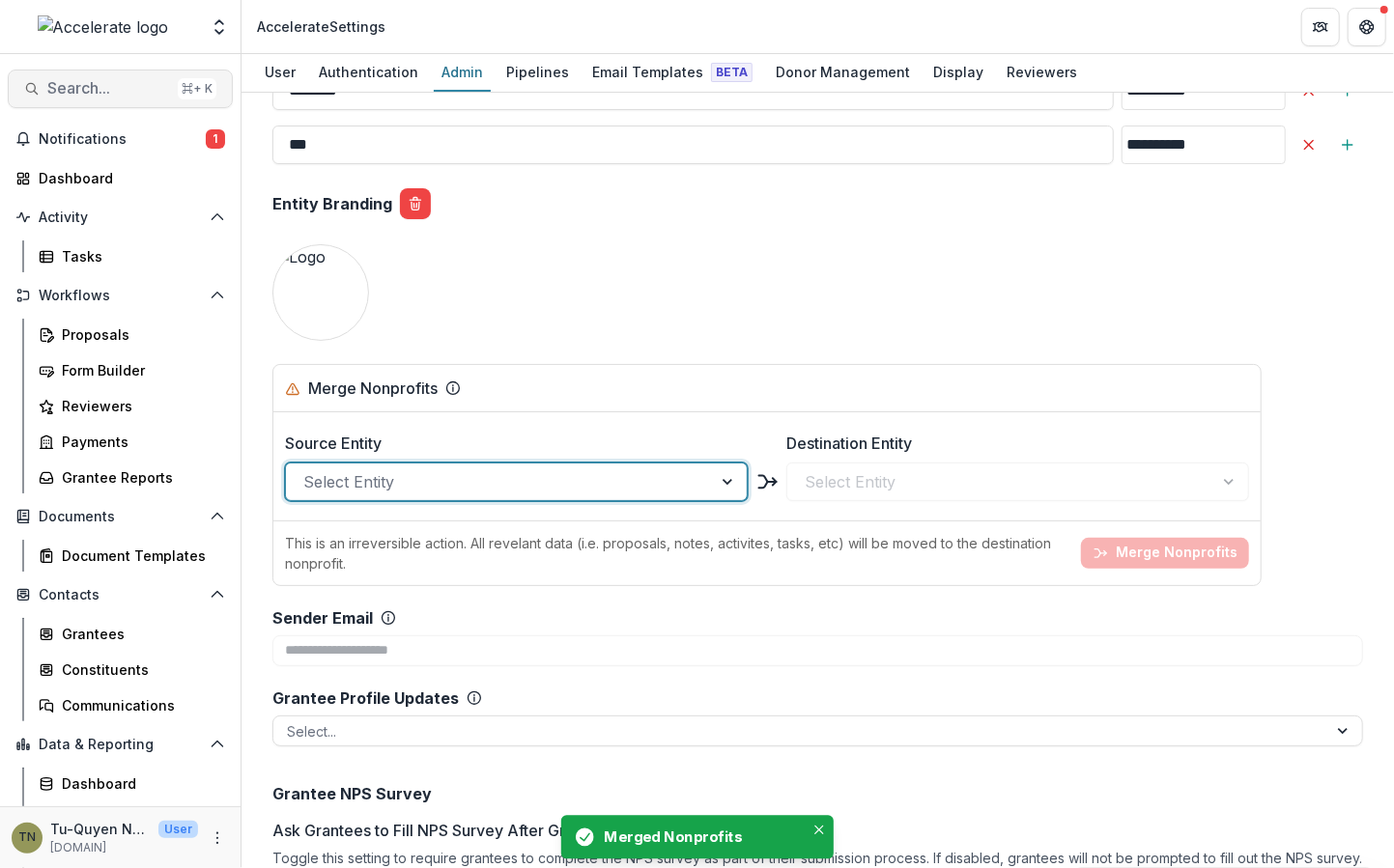 click on "Search..." at bounding box center (108, 88) 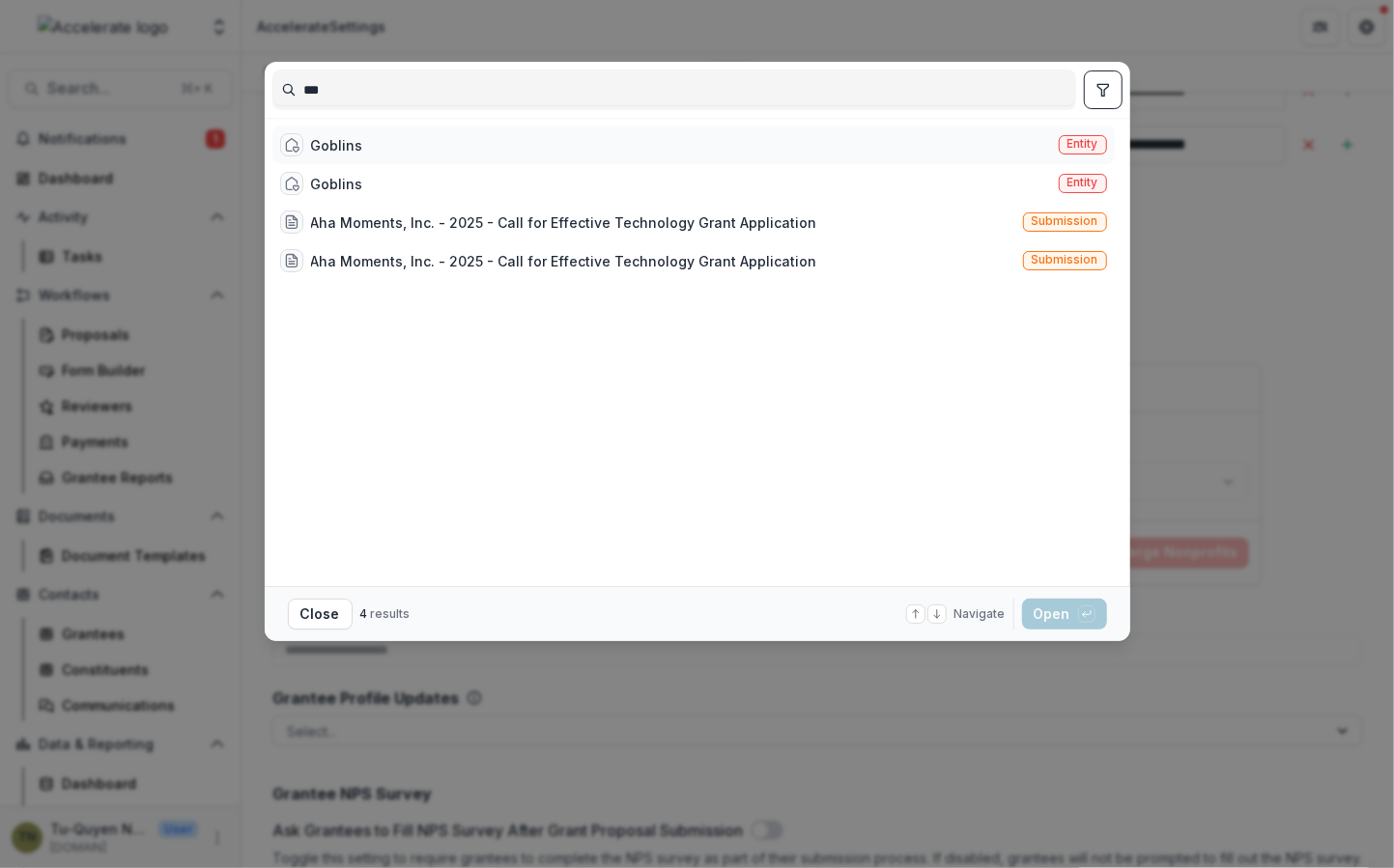 type on "***" 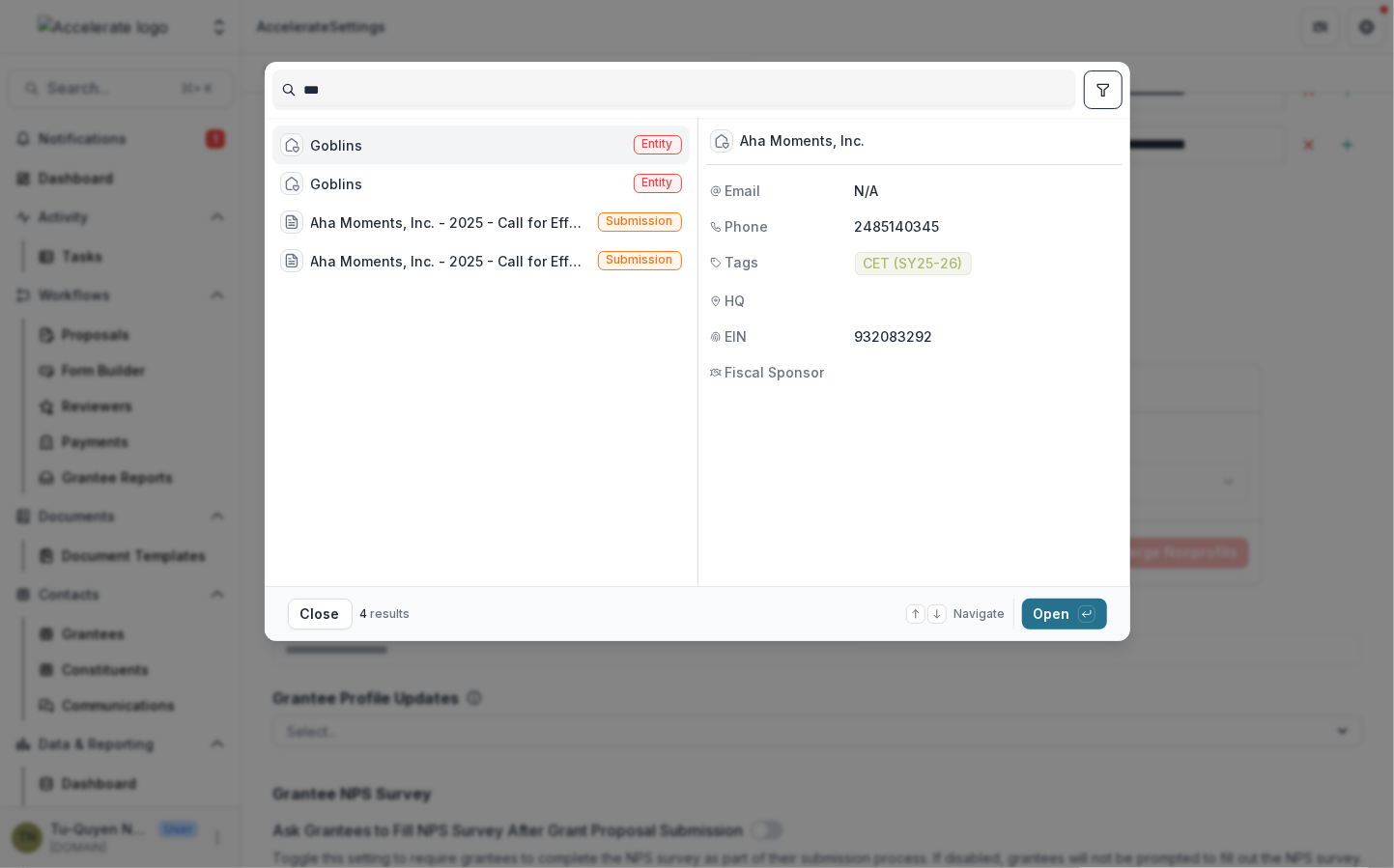 click on "Open with enter key" at bounding box center [1065, 614] 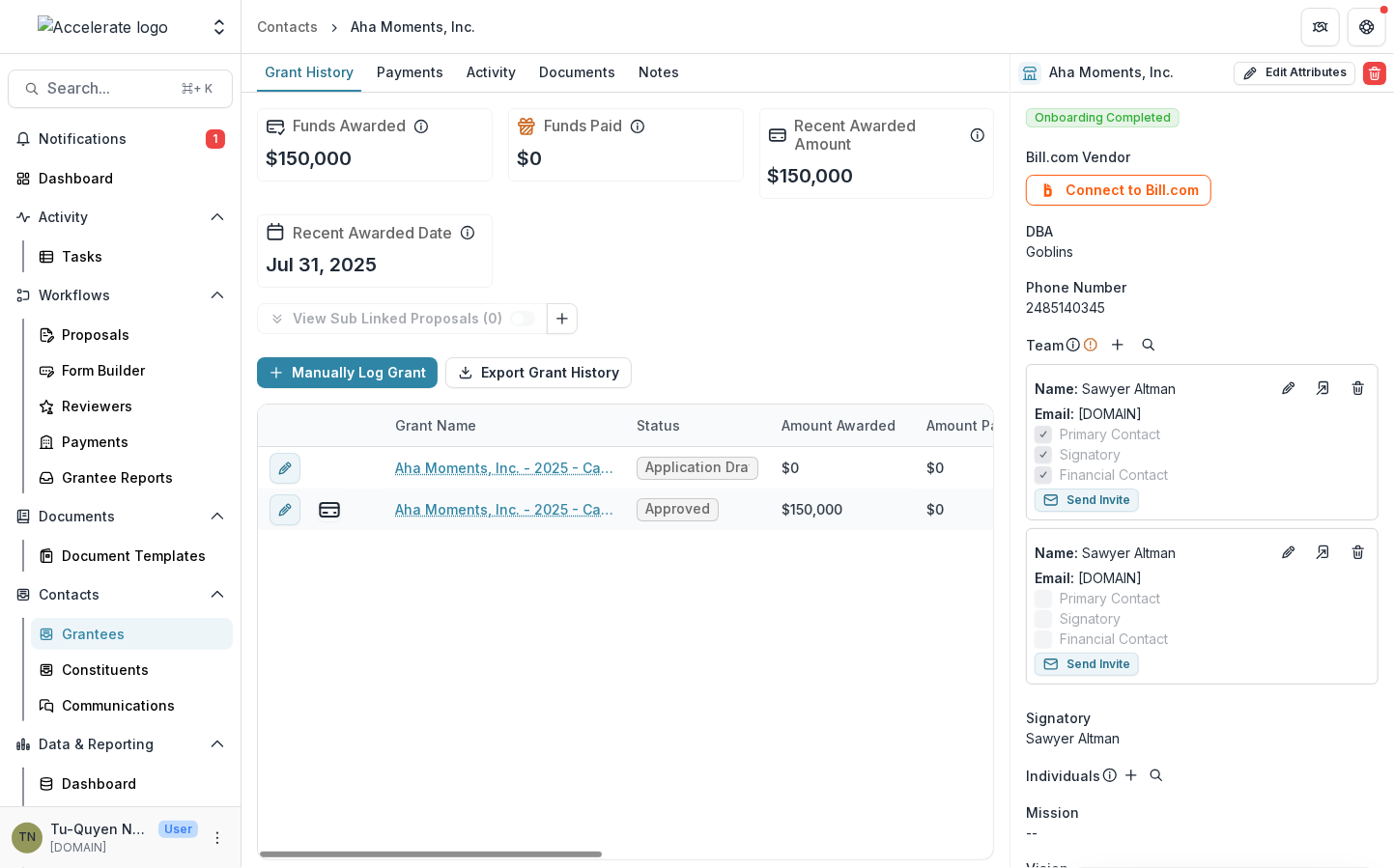 click on "Aha Moments, Inc. - 2025 - Call for Effective Technology Grant Application Application Draft $0 $0 $0 -- -- $0 Project Grant Aha Moments, Inc. - 2025 - Call for Effective Technology Grant Application Approved $150,000 $0 $150,000 Aug 1, 2025 -- $0 CET" at bounding box center (1045, 653) 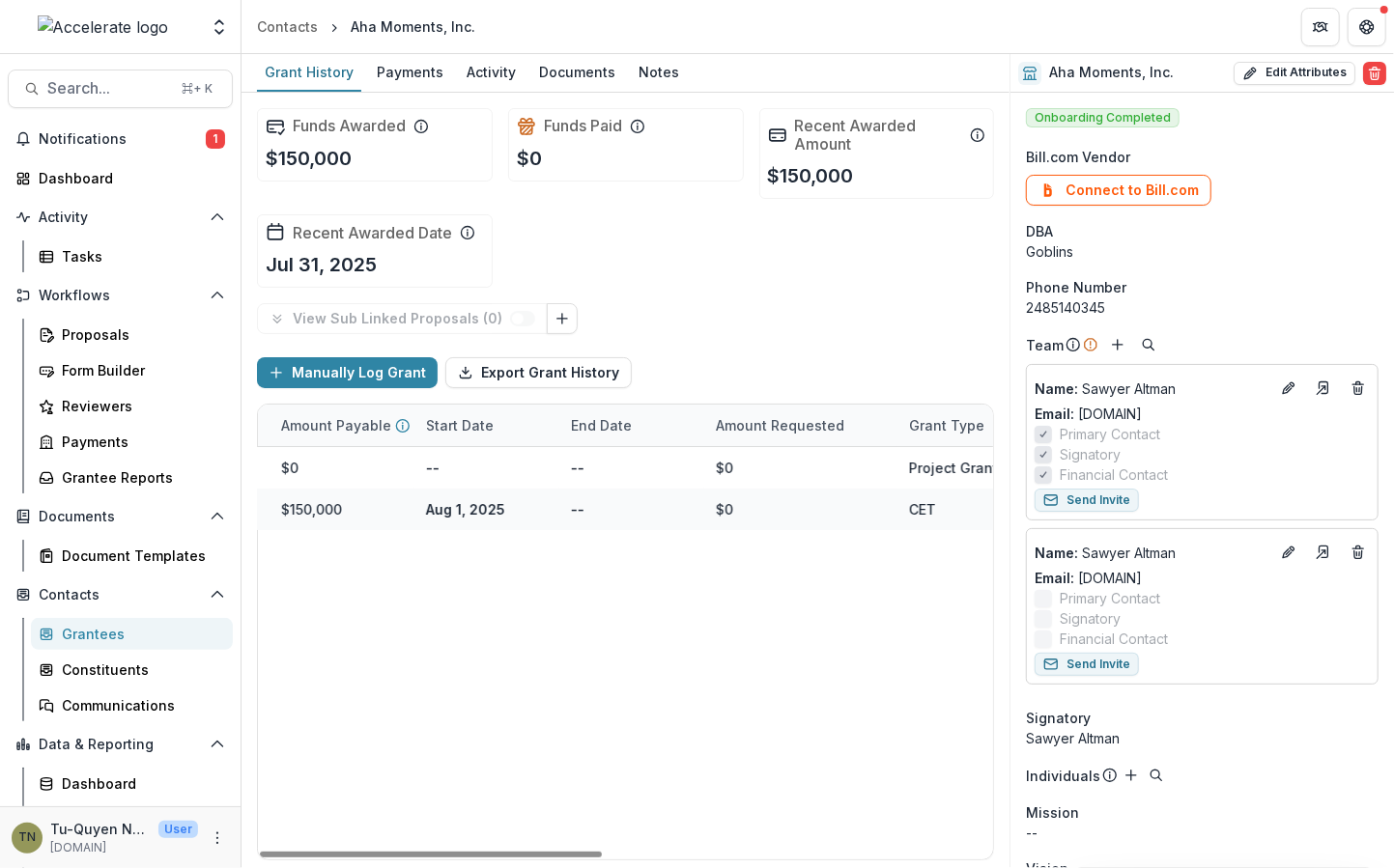 scroll, scrollTop: 0, scrollLeft: 838, axis: horizontal 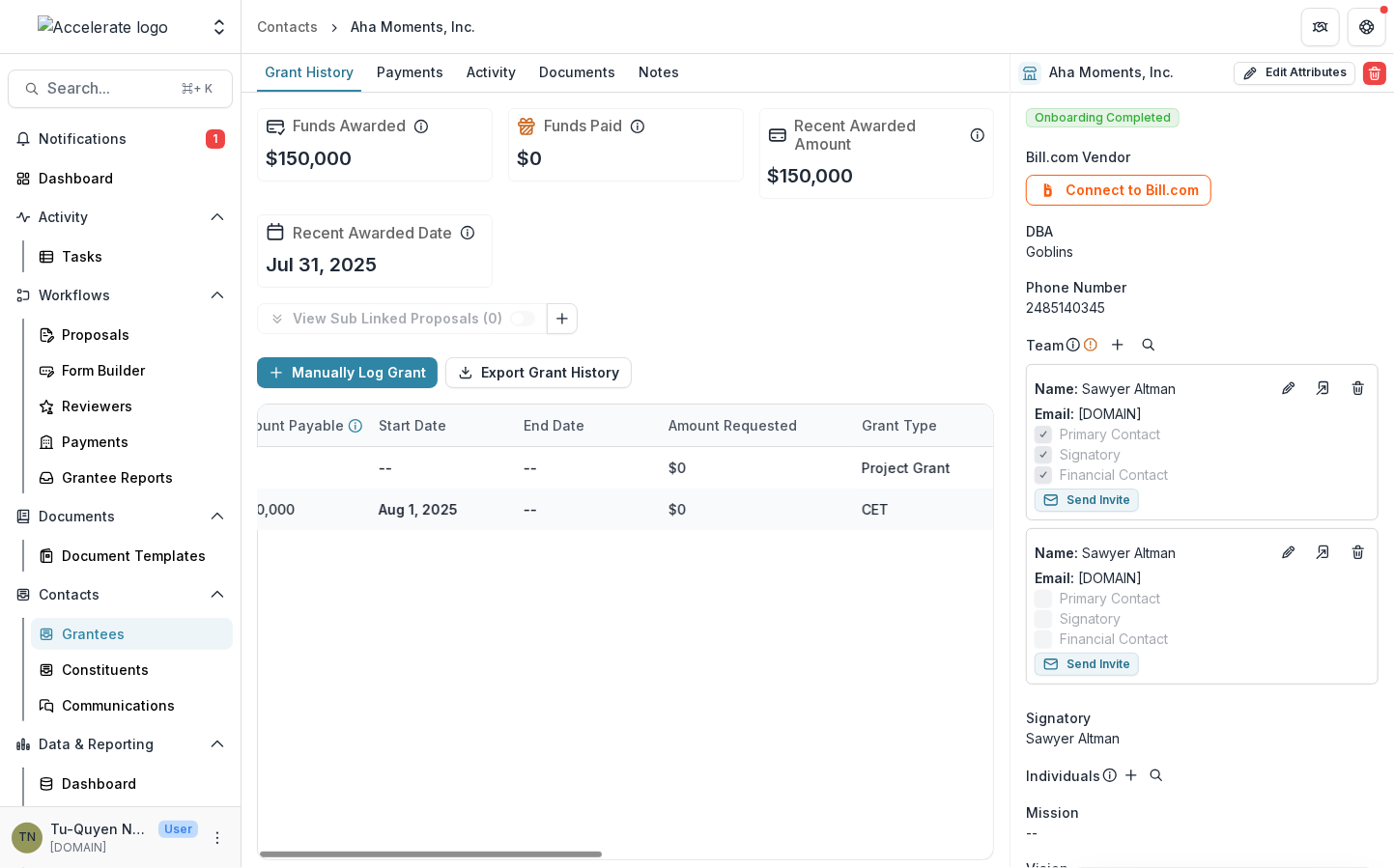 click on "Aha Moments, Inc. - 2025 - Call for Effective Technology Grant Application Application Draft $0 $0 $0 -- -- $0 Project Grant Aha Moments, Inc. - 2025 - Call for Effective Technology Grant Application Approved $150,000 $0 $150,000 Aug 1, 2025 -- $0 CET" at bounding box center (208, 653) 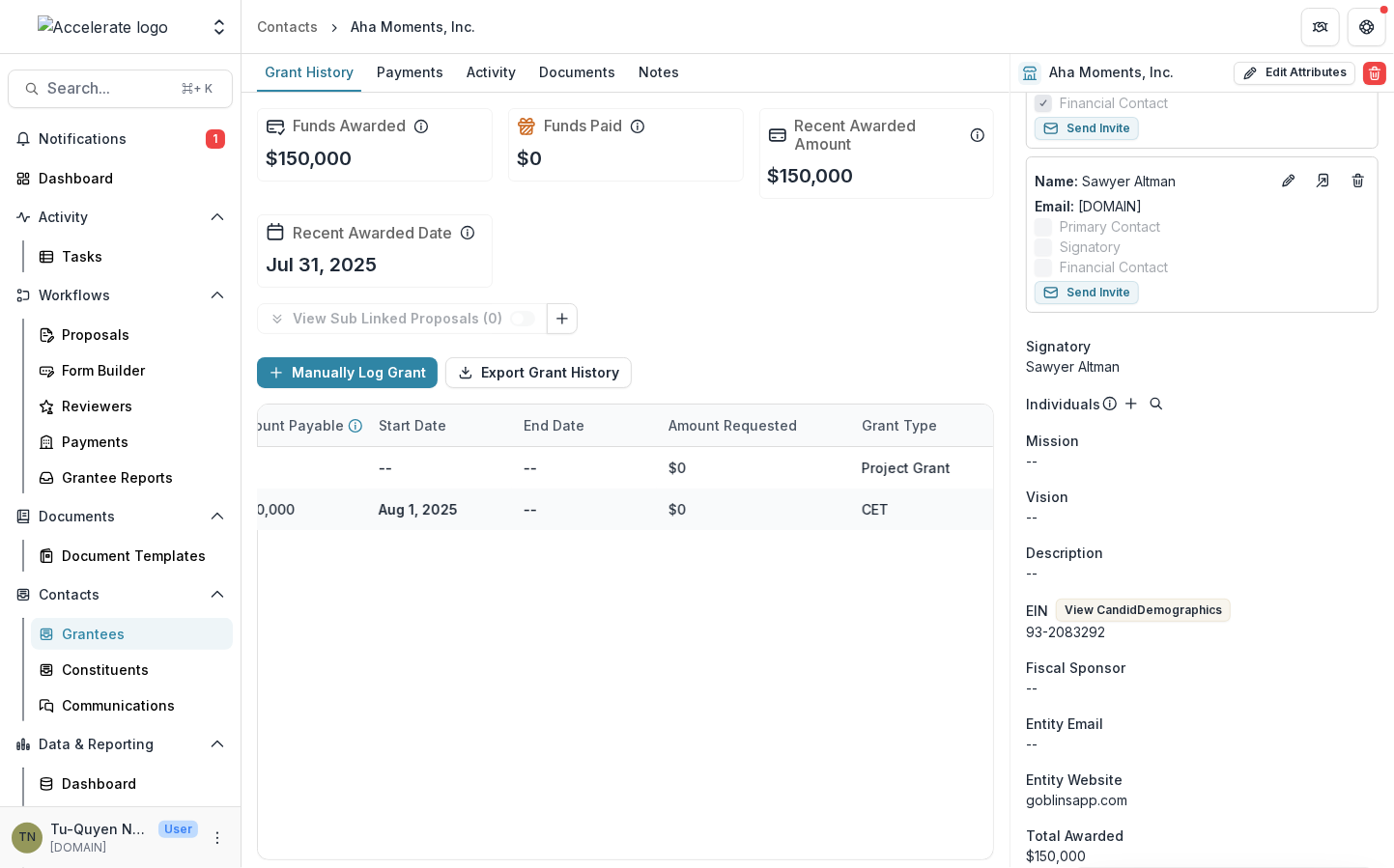 scroll, scrollTop: 0, scrollLeft: 0, axis: both 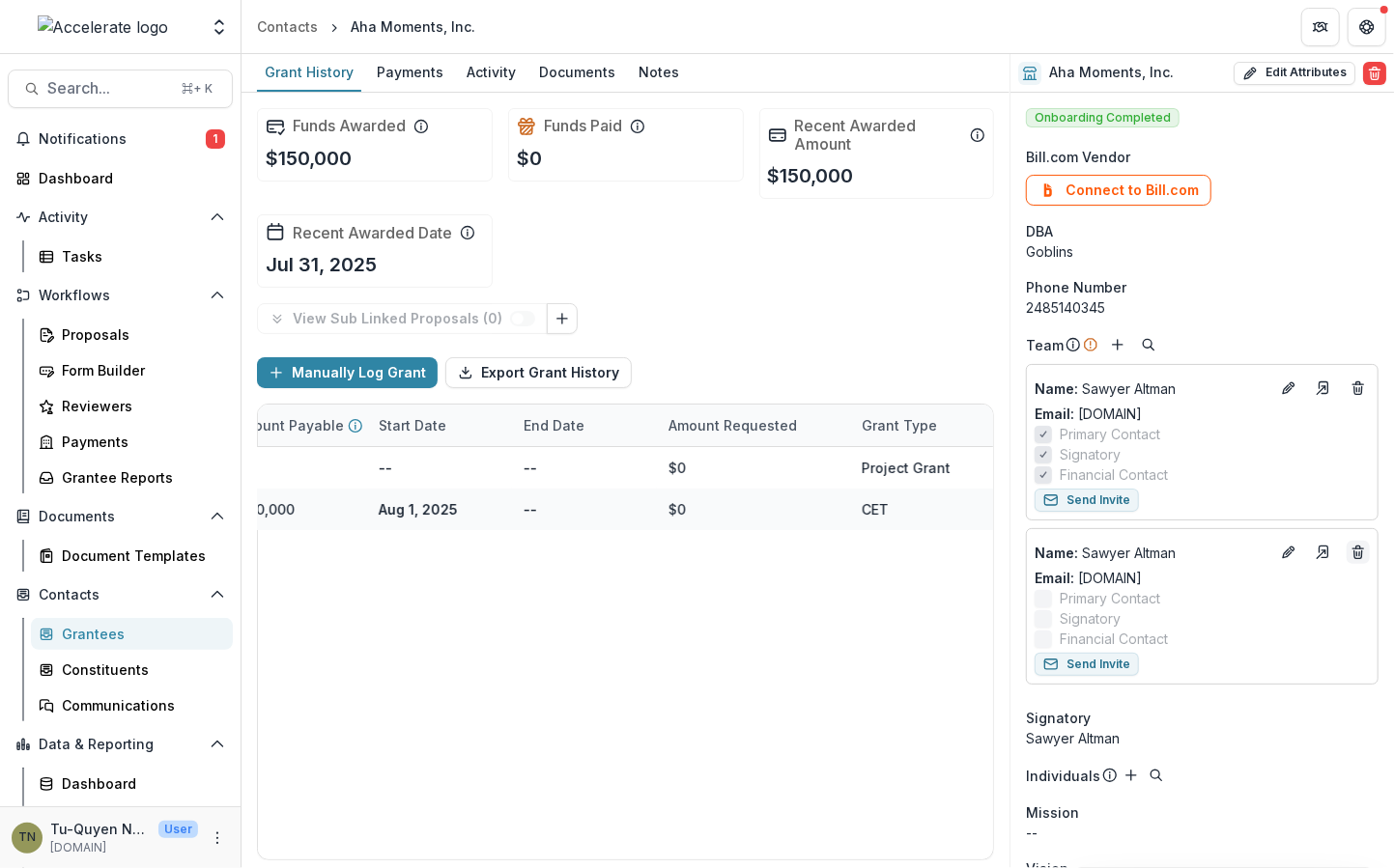 click 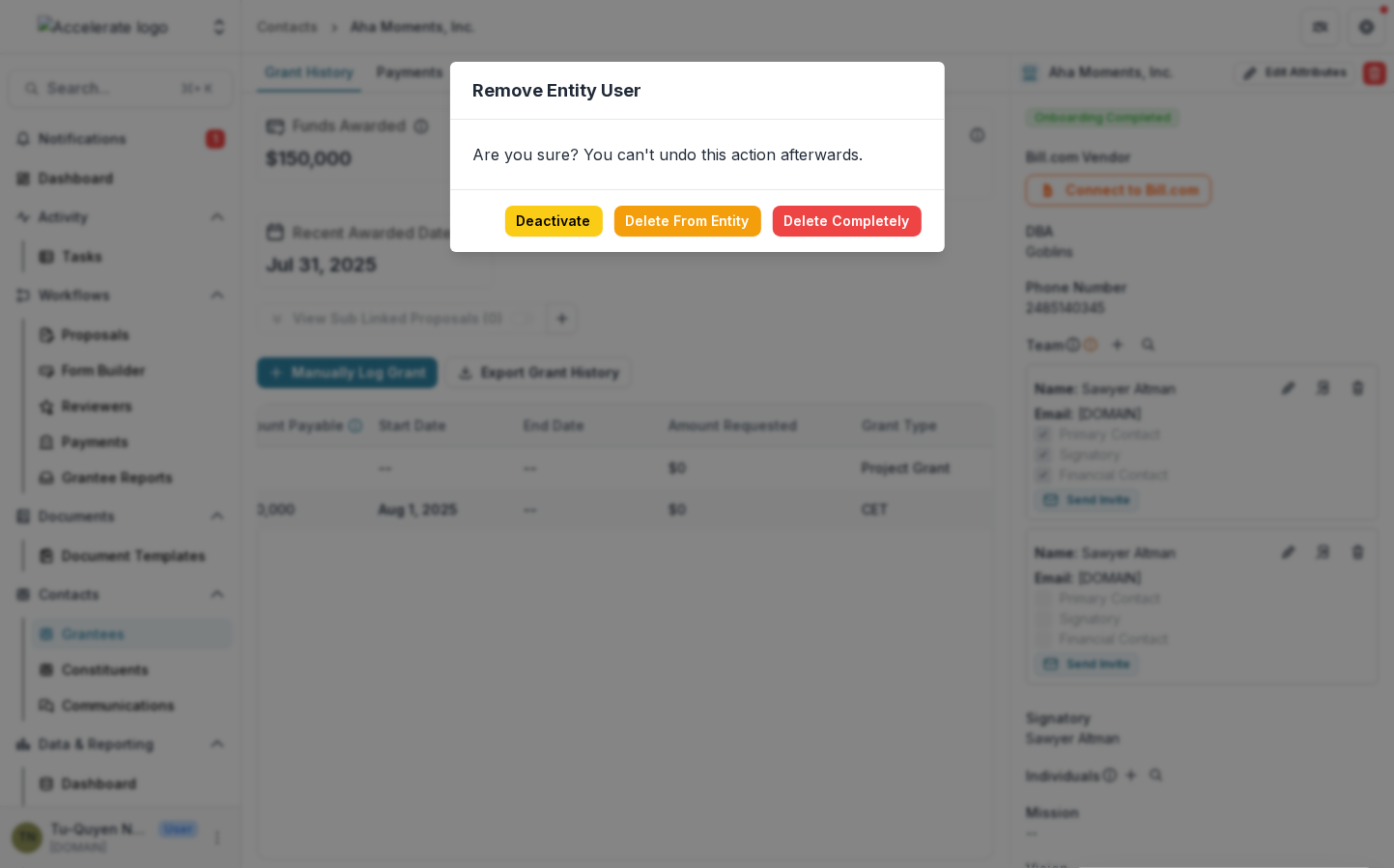 click on "Remove Entity User Are you sure? You can't undo this action afterwards. Deactivate Delete From Entity Delete Completely" at bounding box center (697, 434) 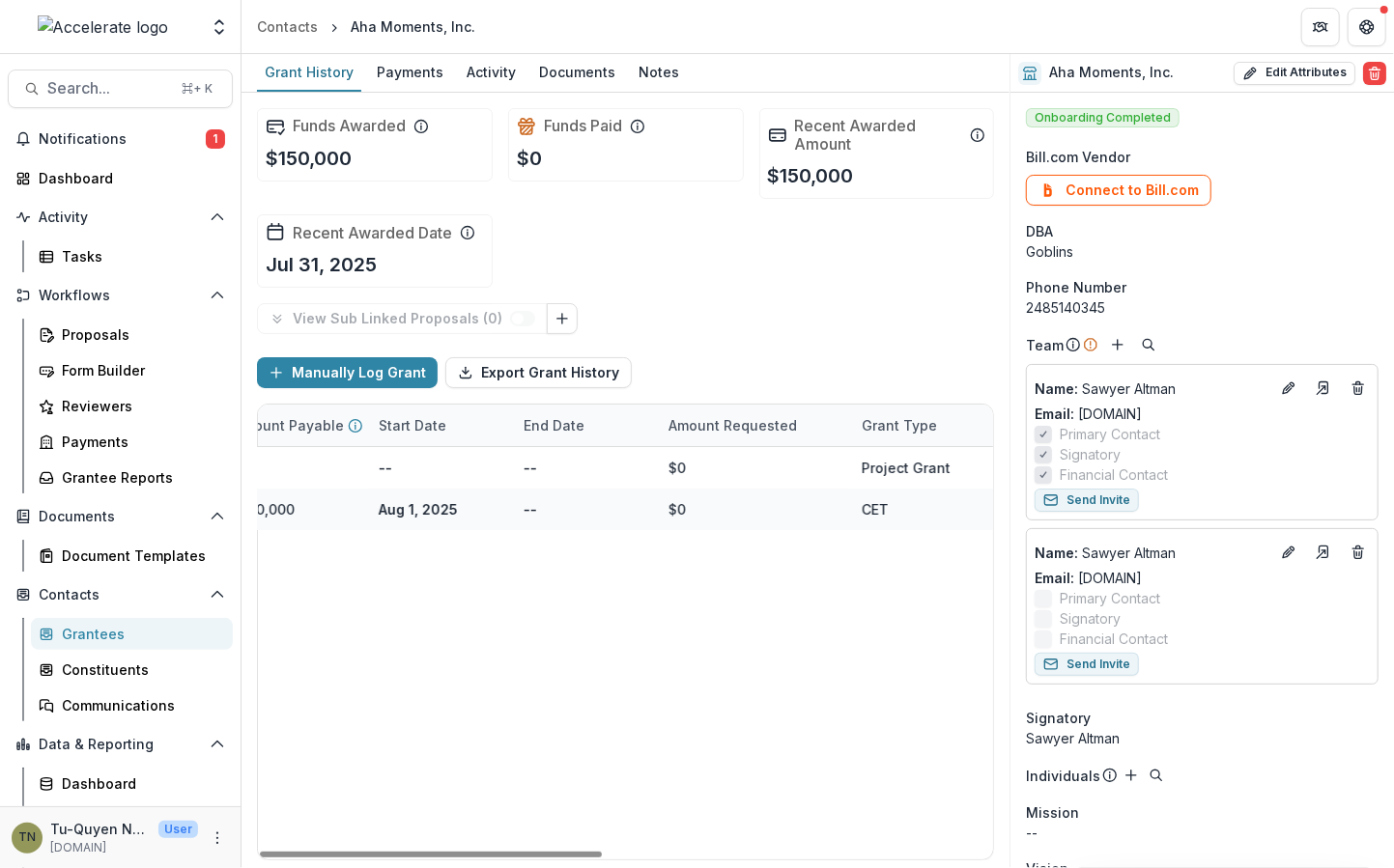 click on "Aha Moments, Inc. - 2025 - Call for Effective Technology Grant Application Application Draft $0 $0 $0 -- -- $0 Project Grant Aha Moments, Inc. - 2025 - Call for Effective Technology Grant Application Approved $150,000 $0 $150,000 Aug 1, 2025 -- $0 CET" at bounding box center (208, 653) 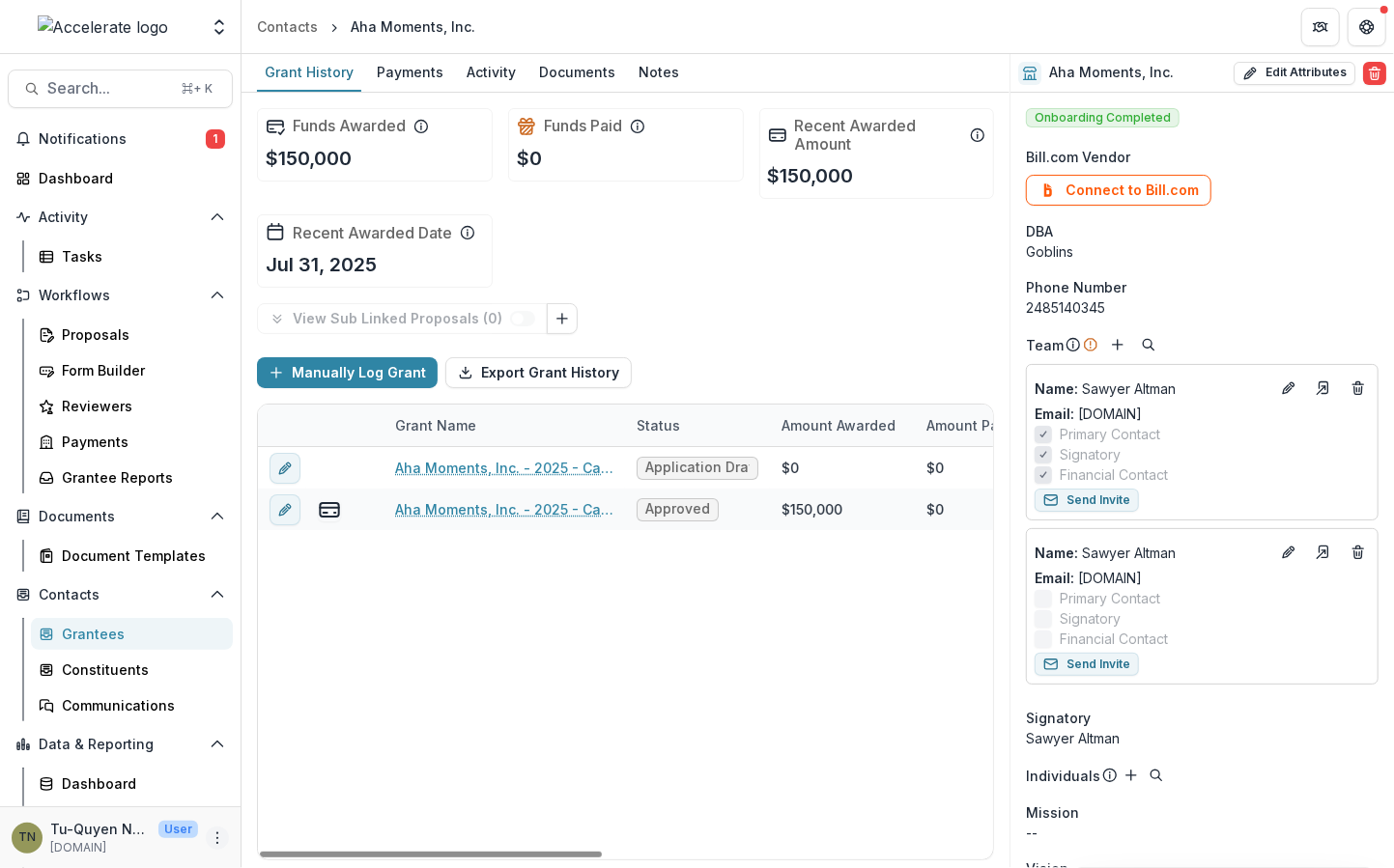 click 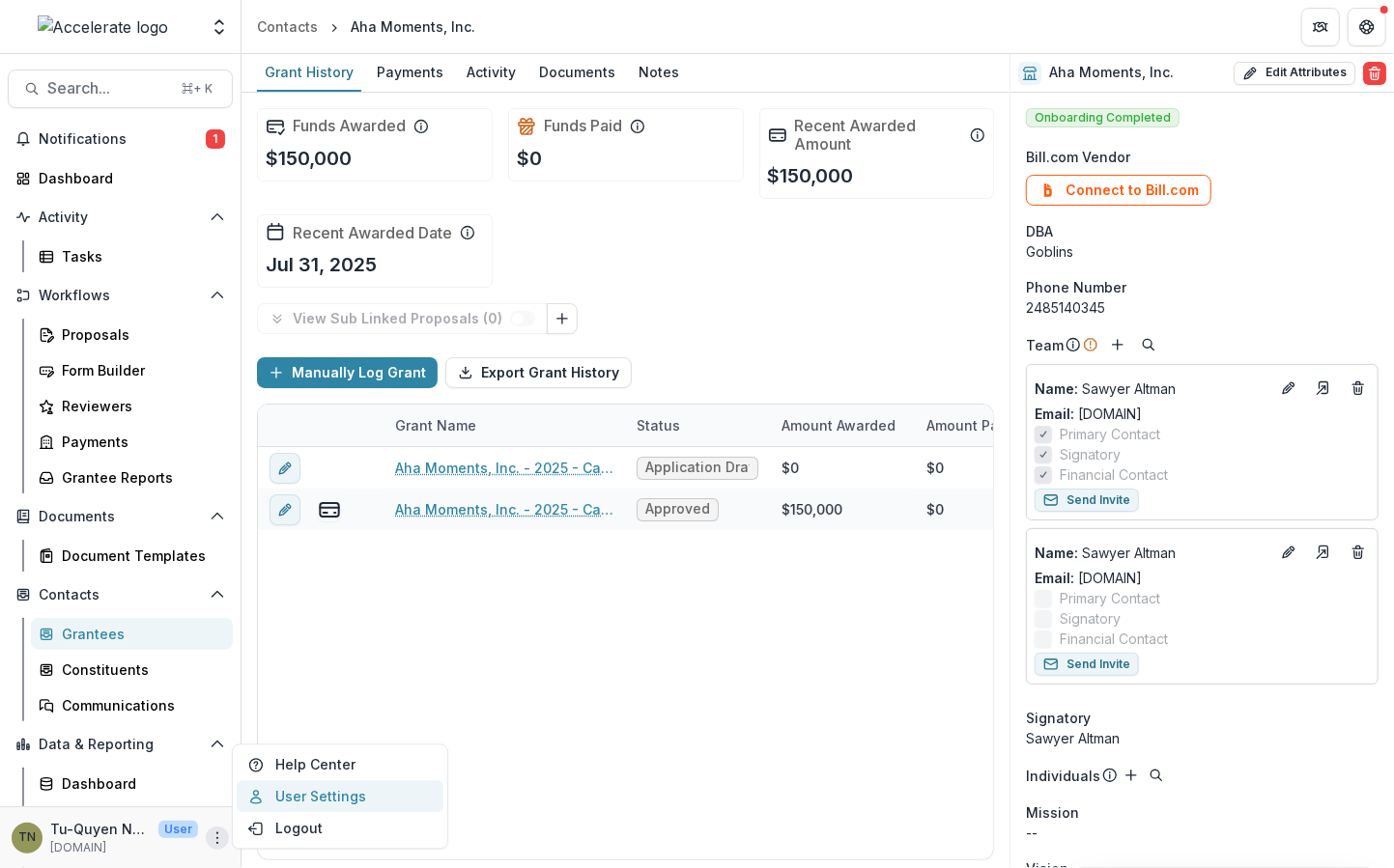 click on "User Settings" at bounding box center (340, 797) 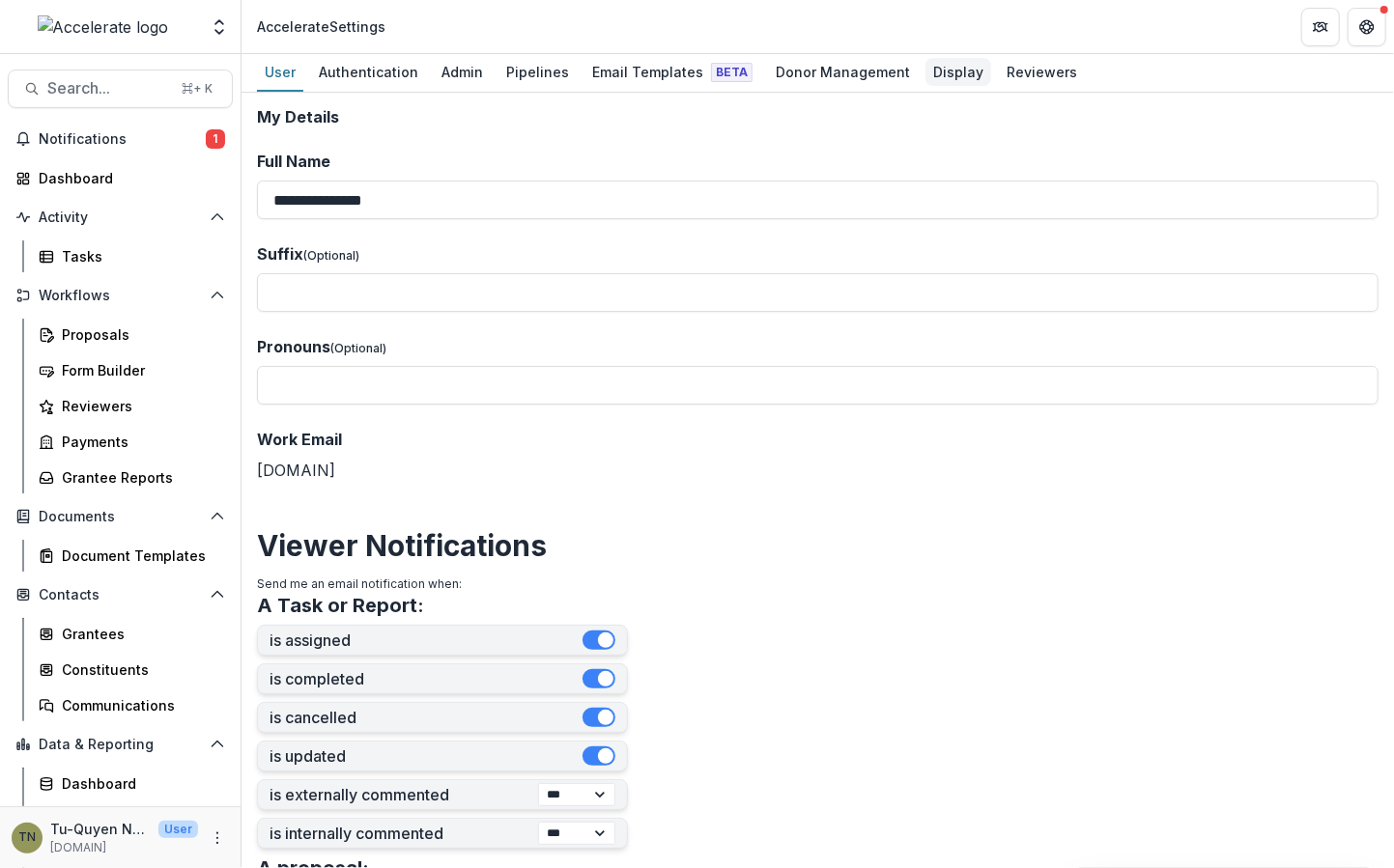click on "Display" at bounding box center (958, 71) 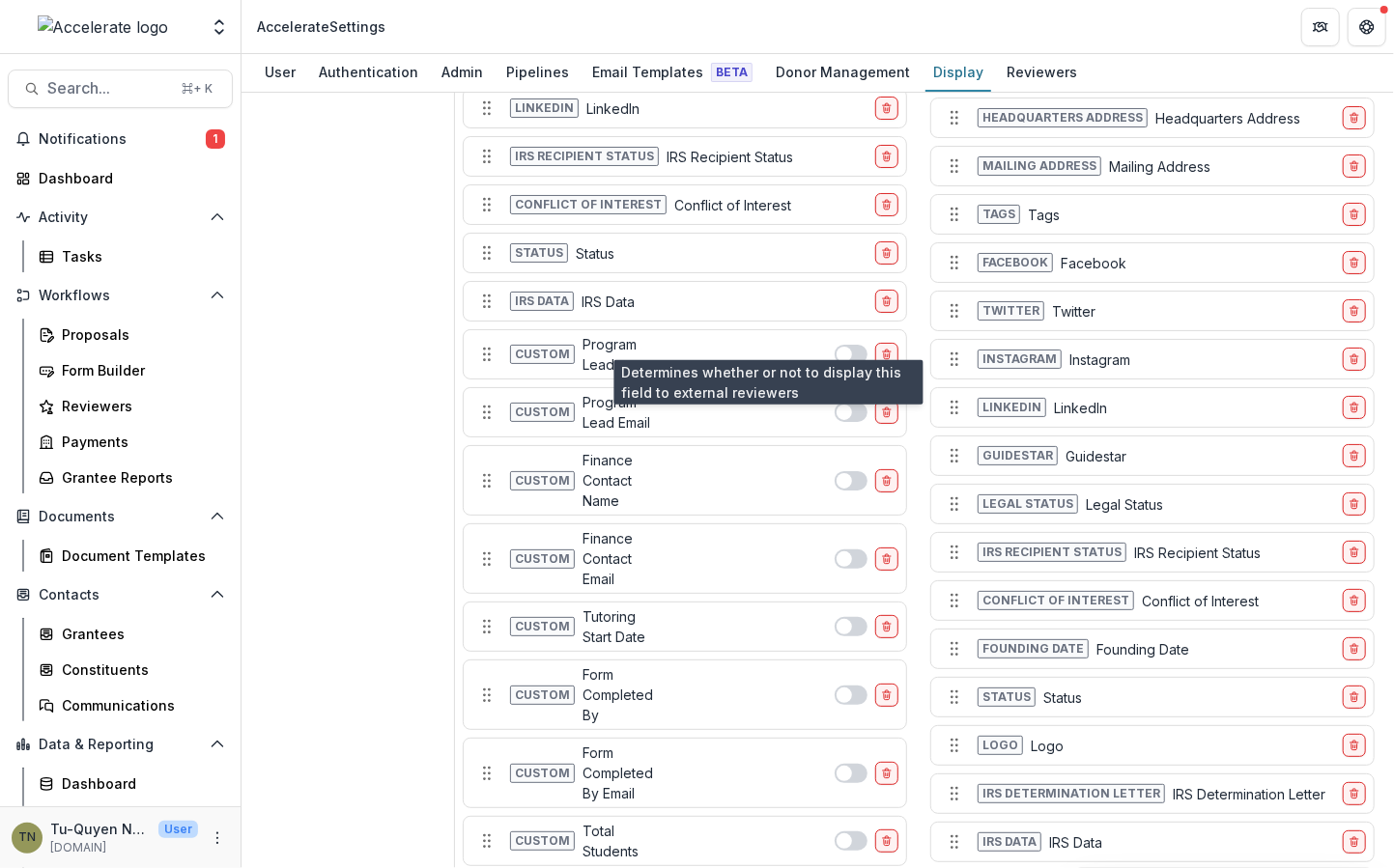 scroll, scrollTop: 2001, scrollLeft: 0, axis: vertical 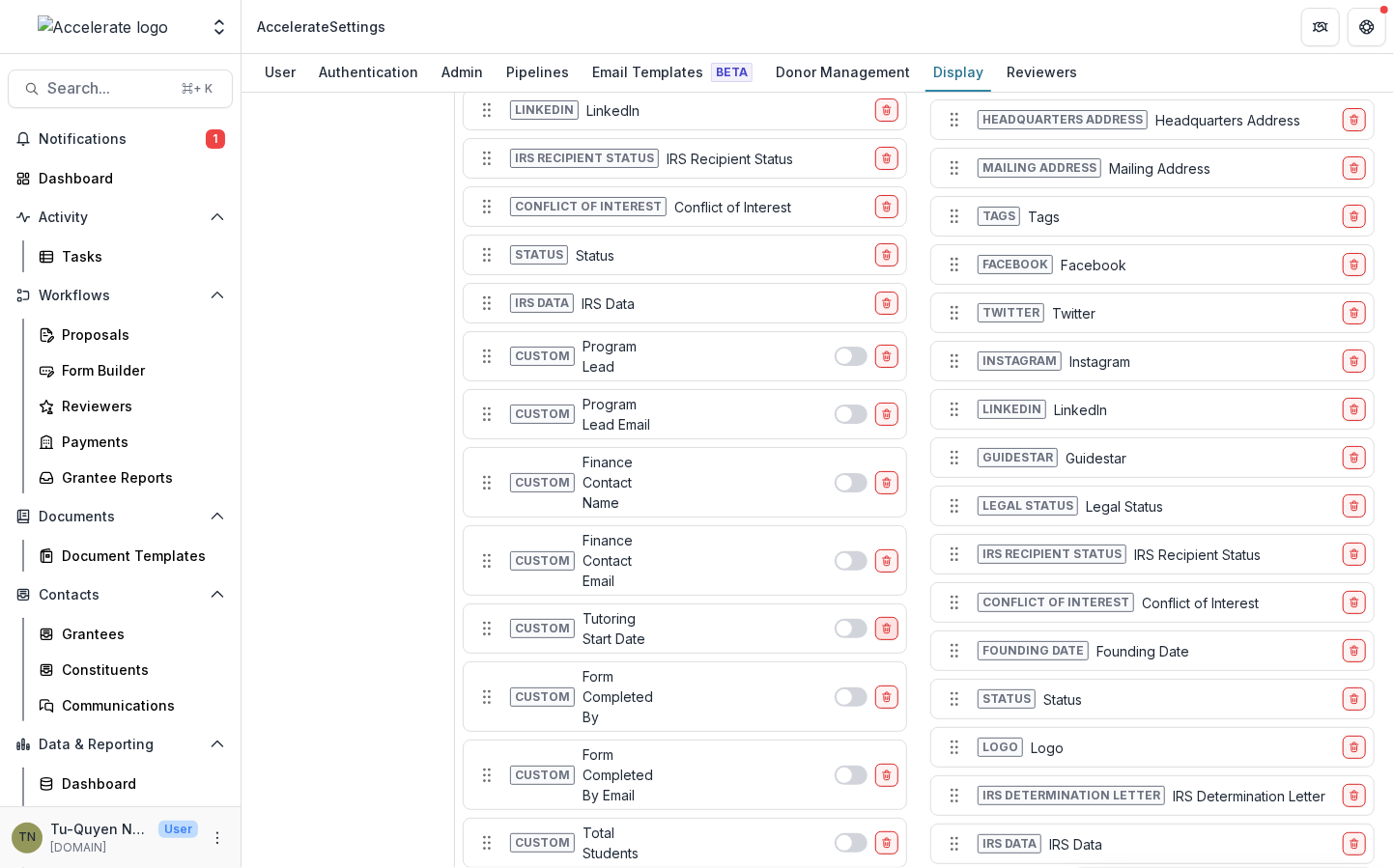 click 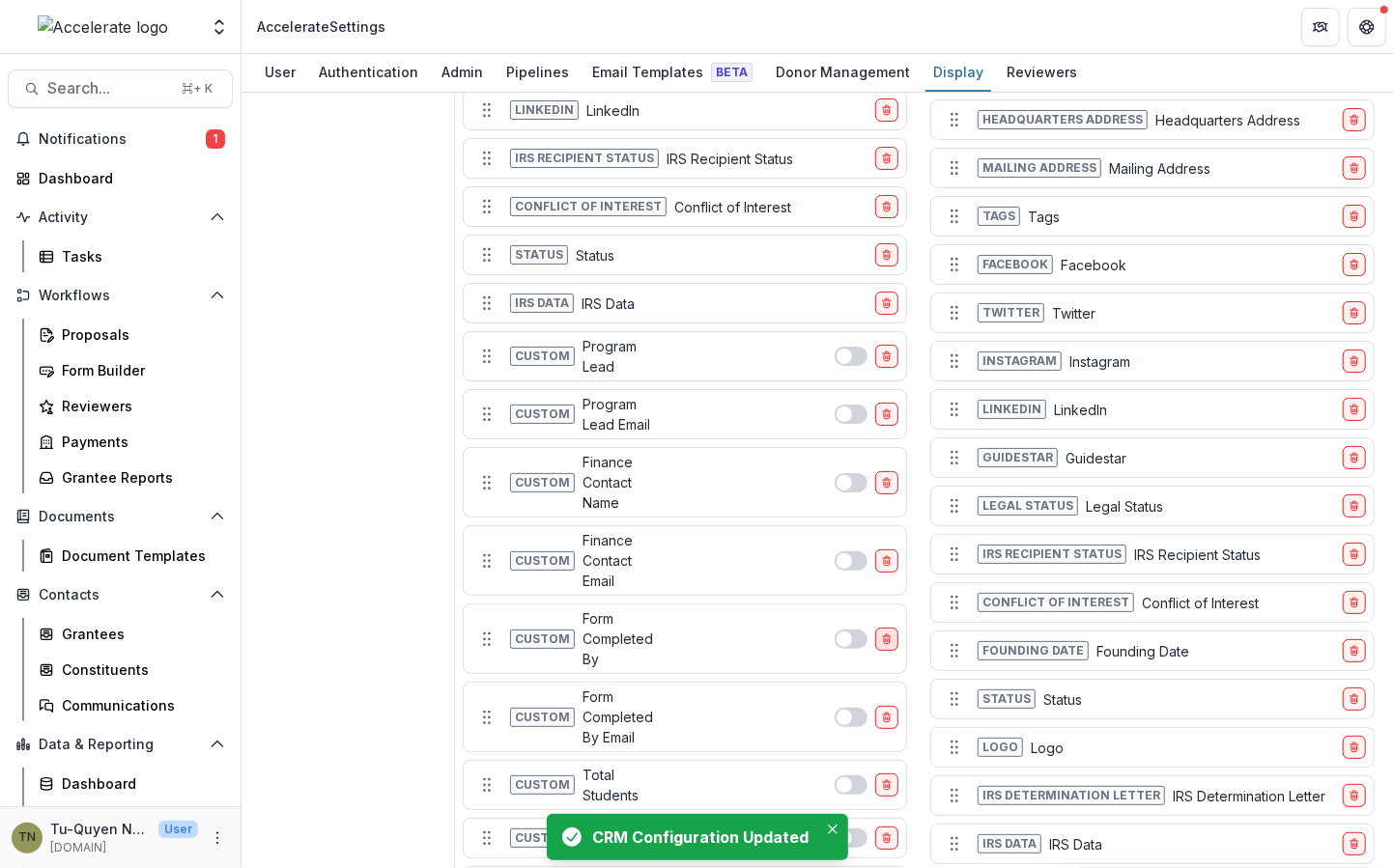 click at bounding box center (887, 639) 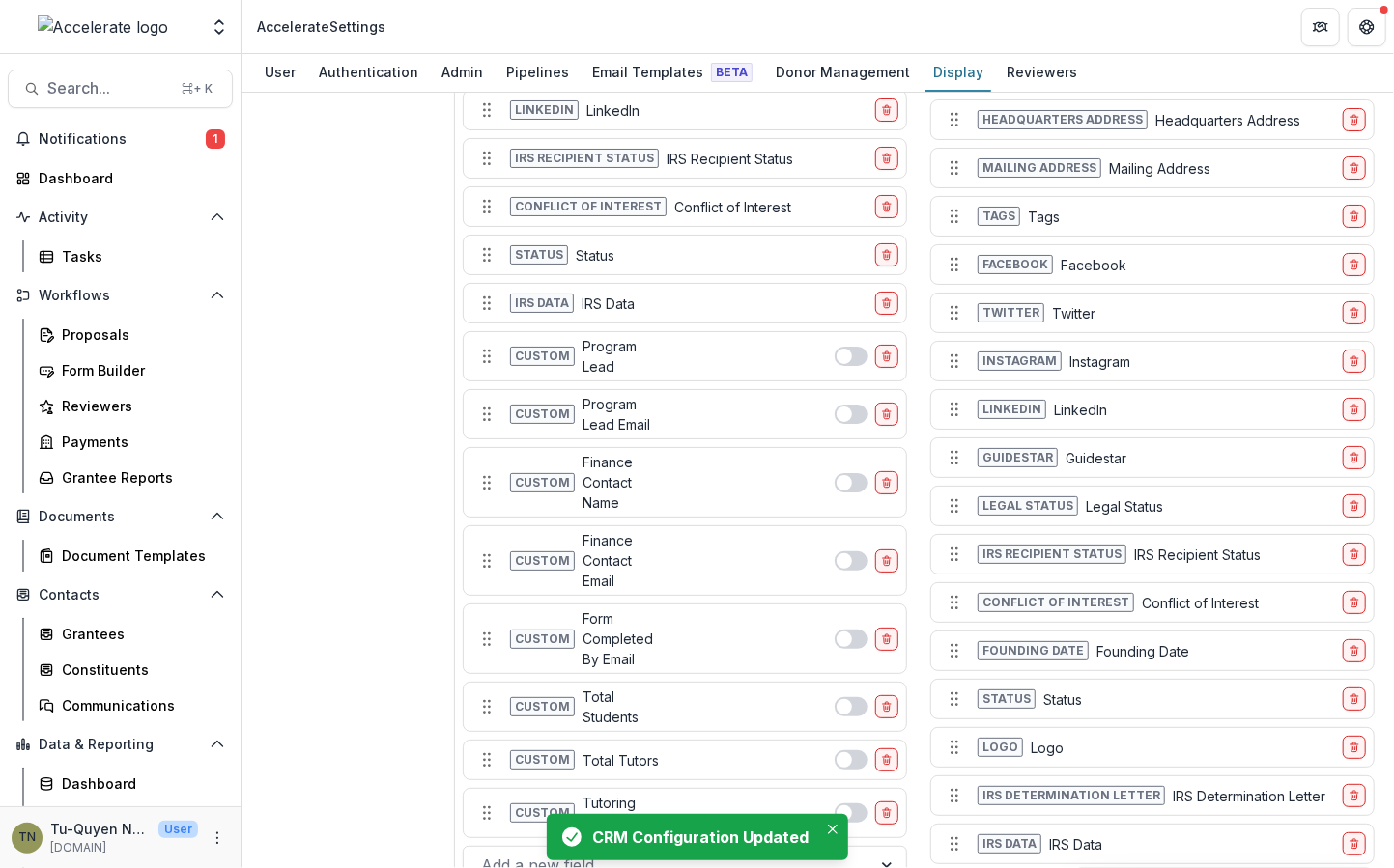 click at bounding box center [887, 639] 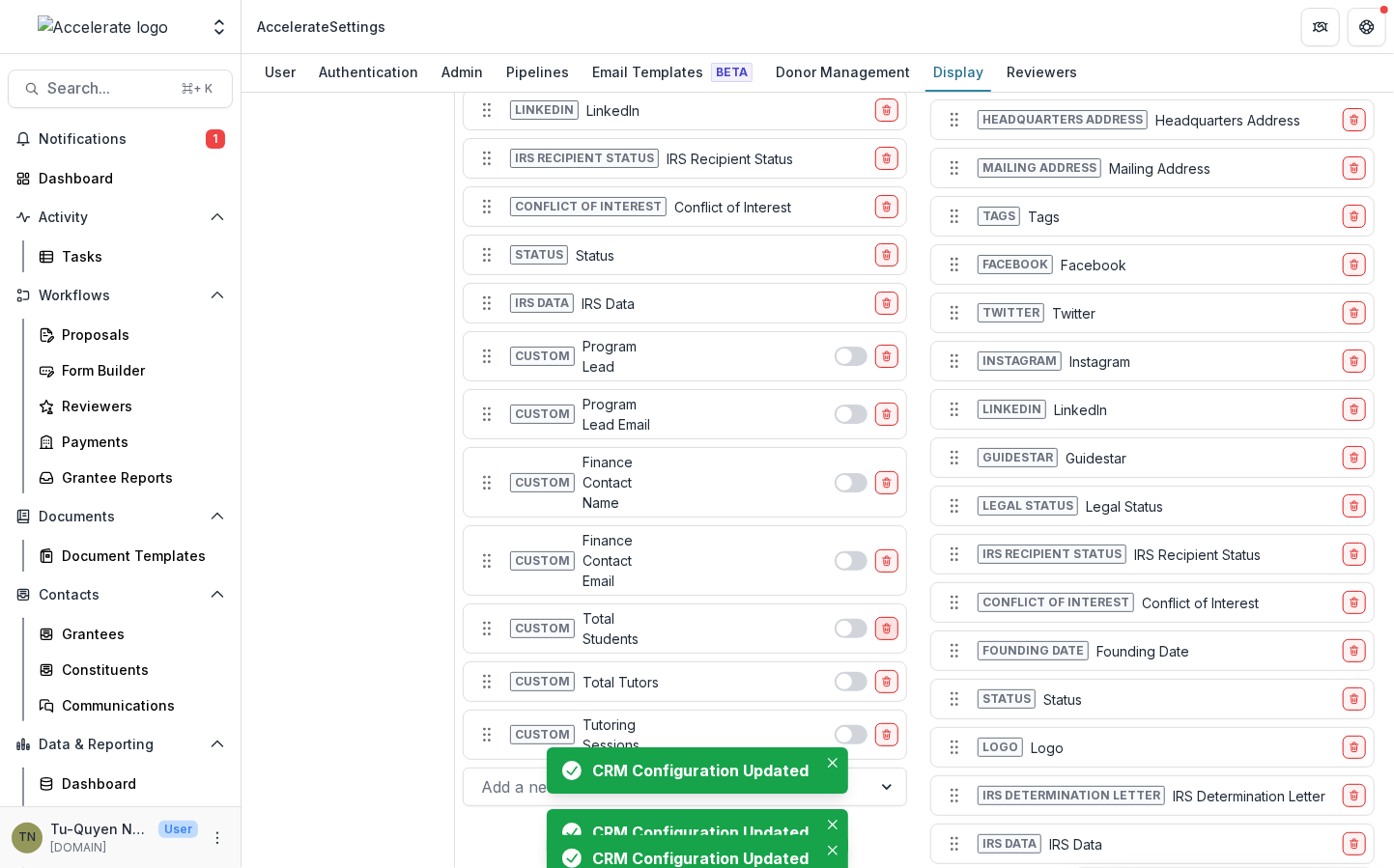 click 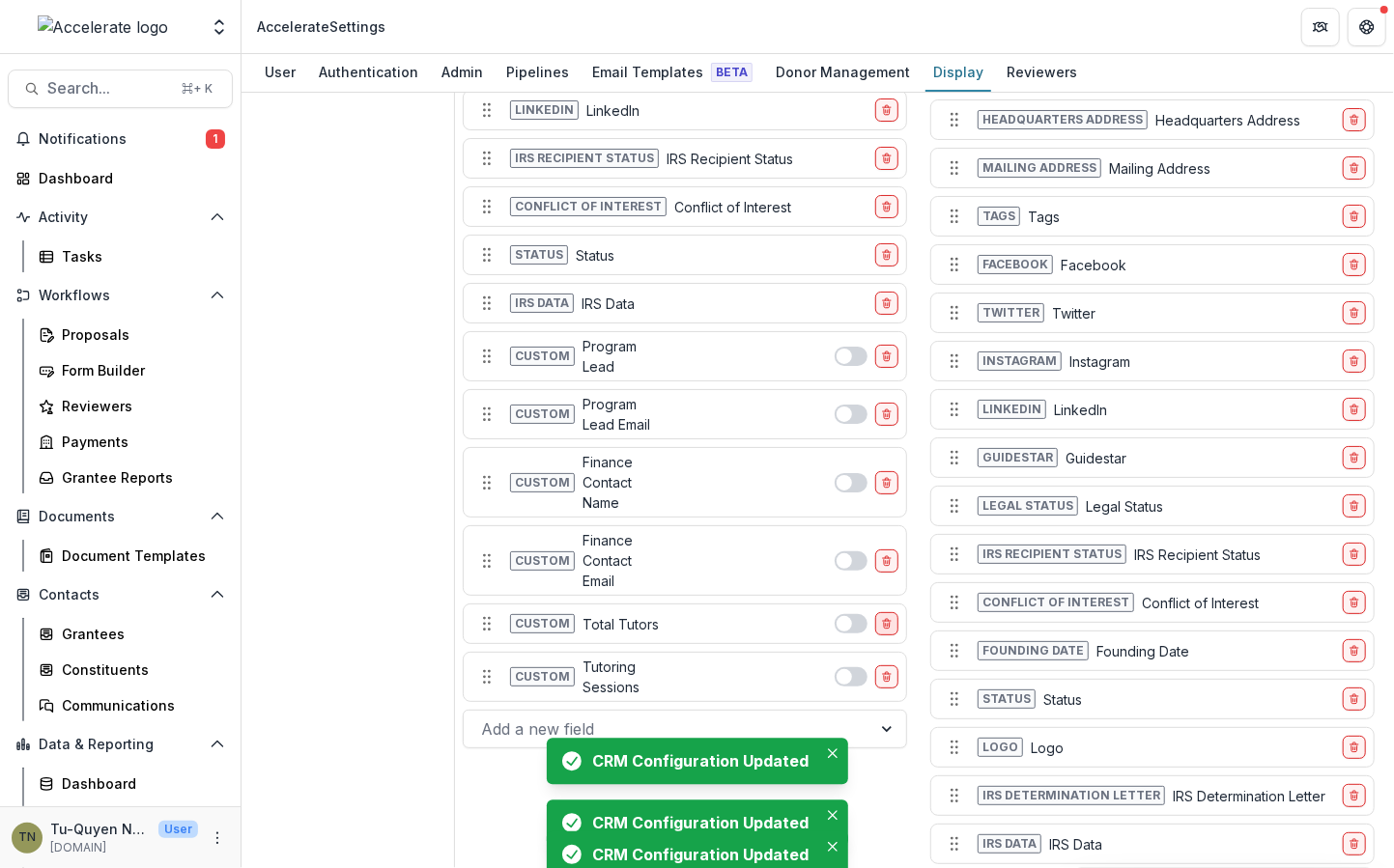 click at bounding box center (887, 624) 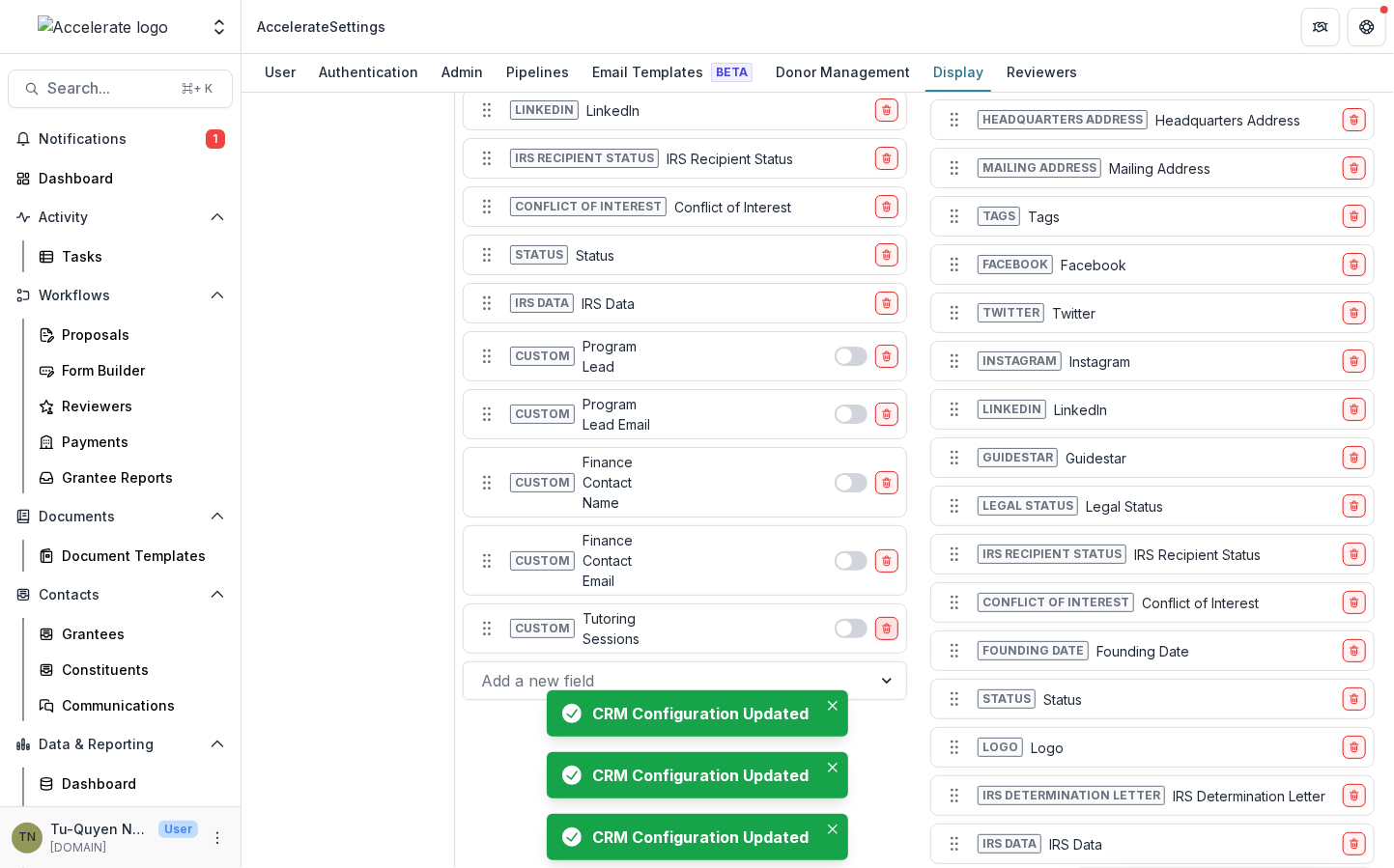 click 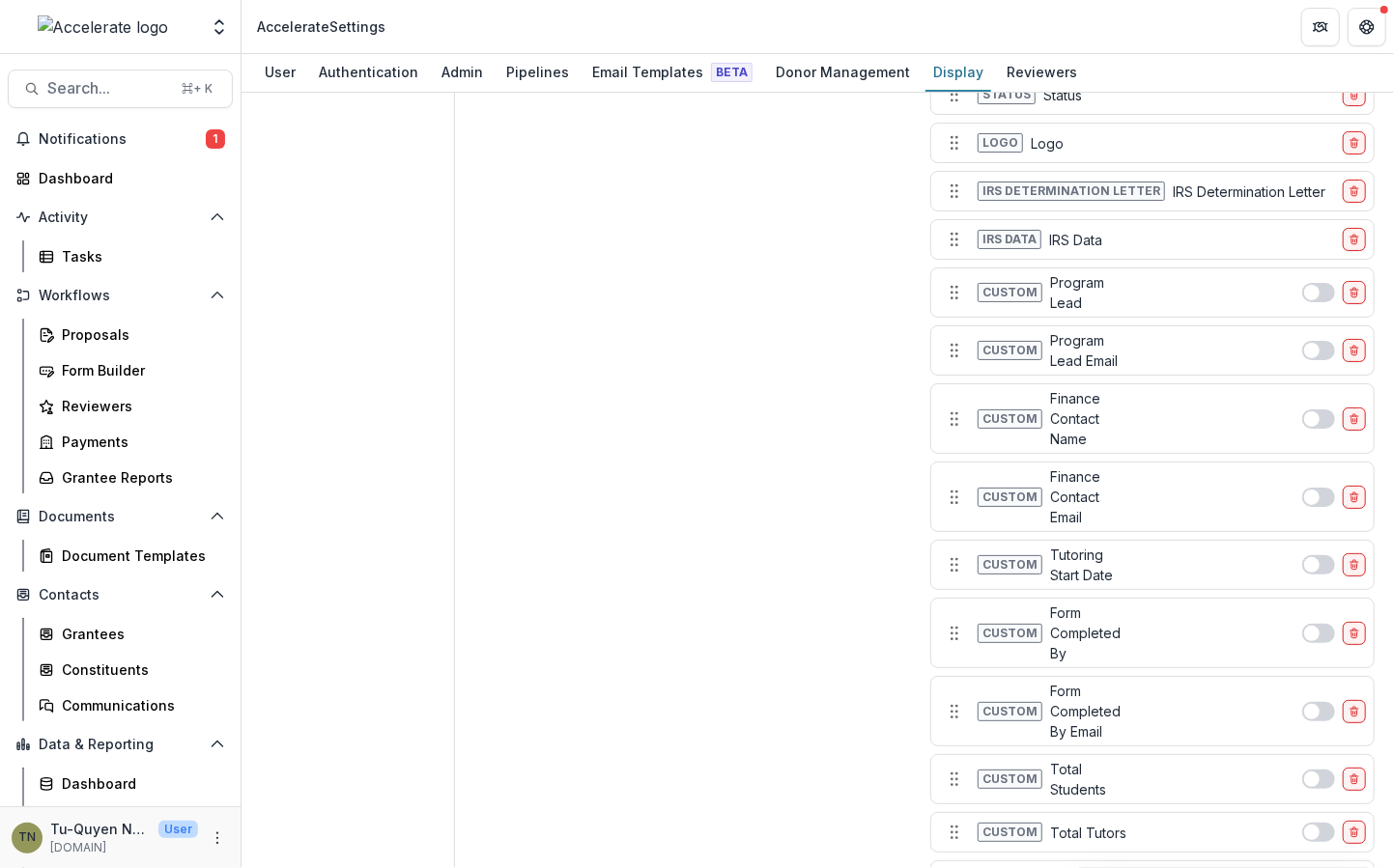 scroll, scrollTop: 2608, scrollLeft: 0, axis: vertical 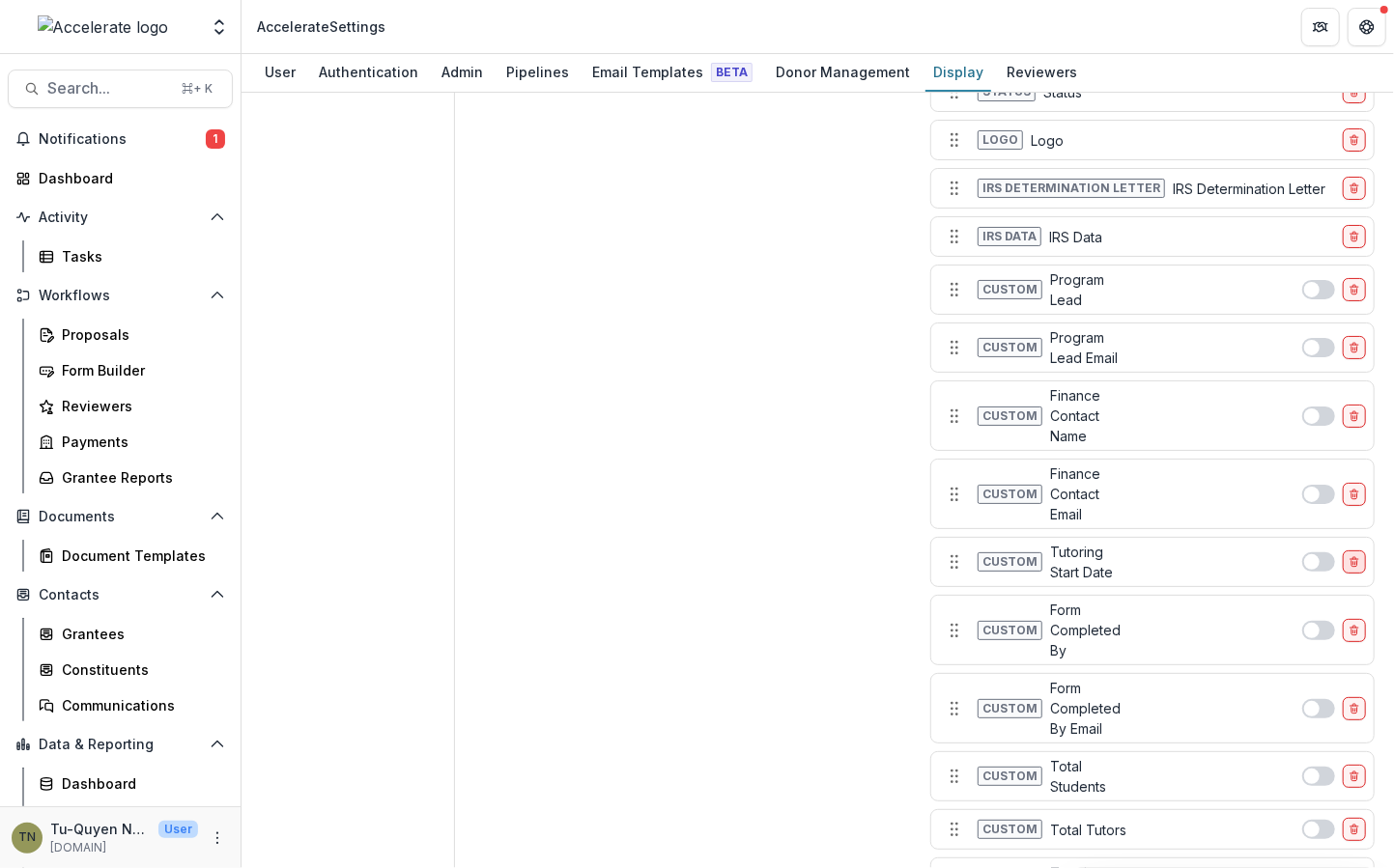 click 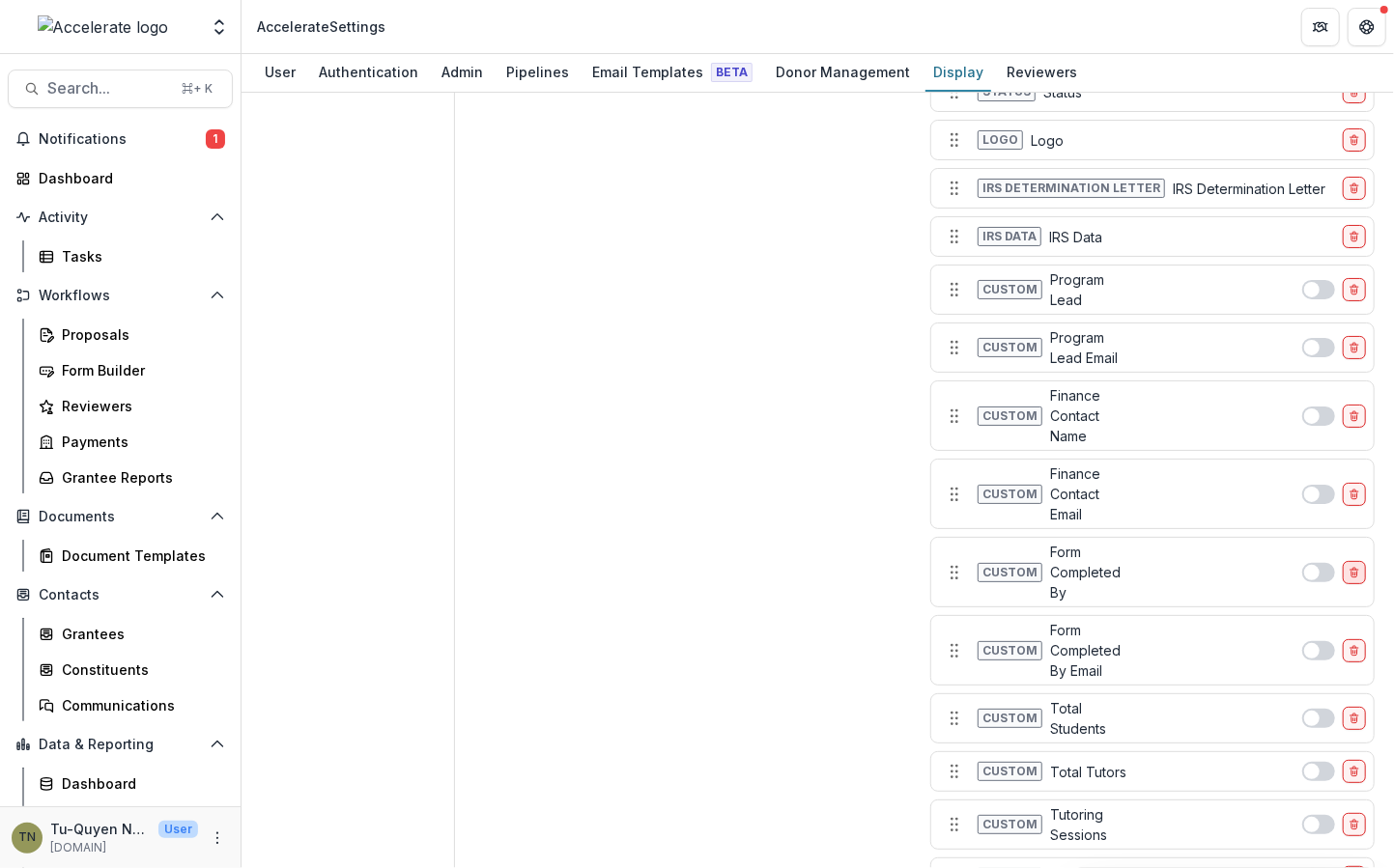 click 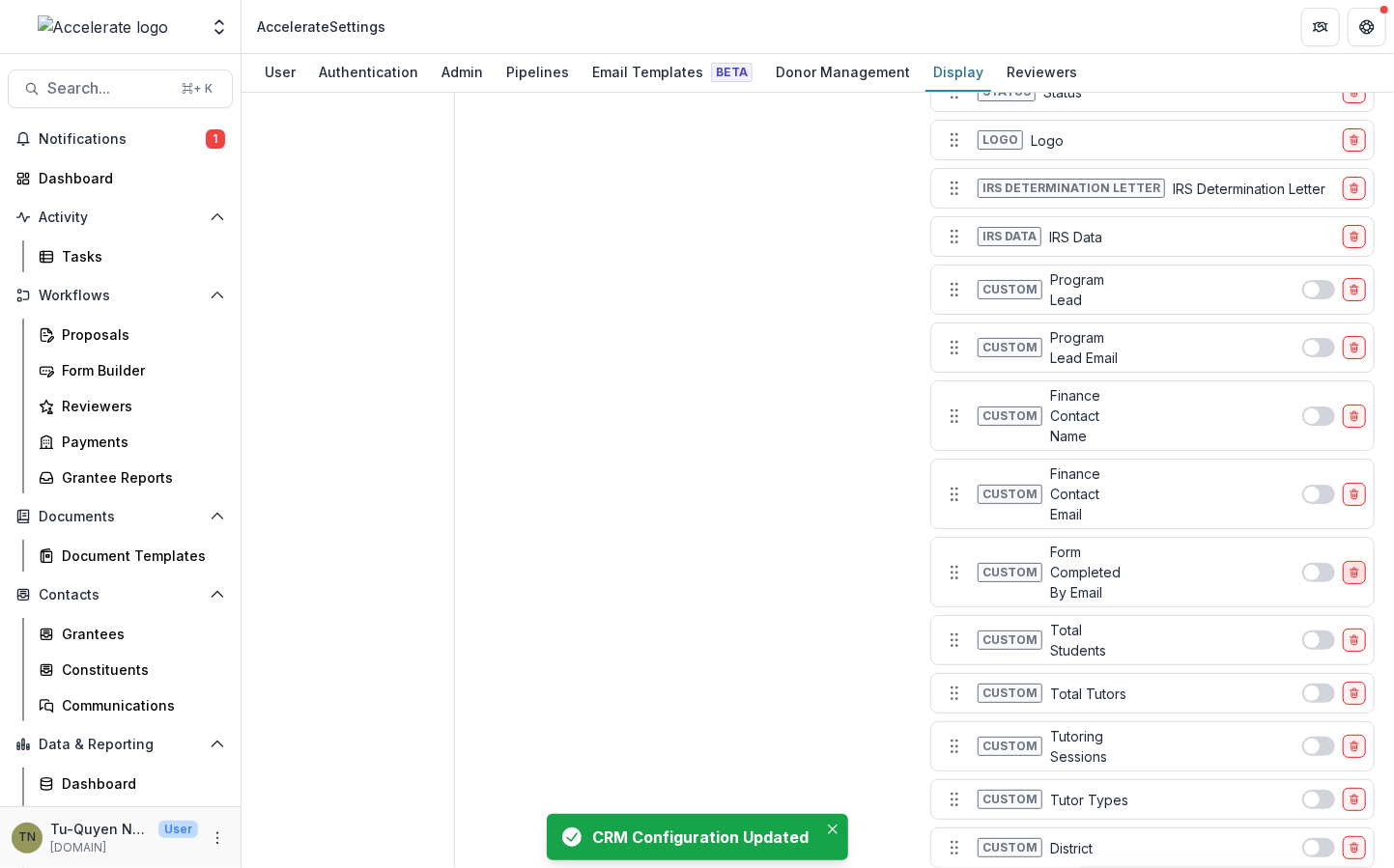 click 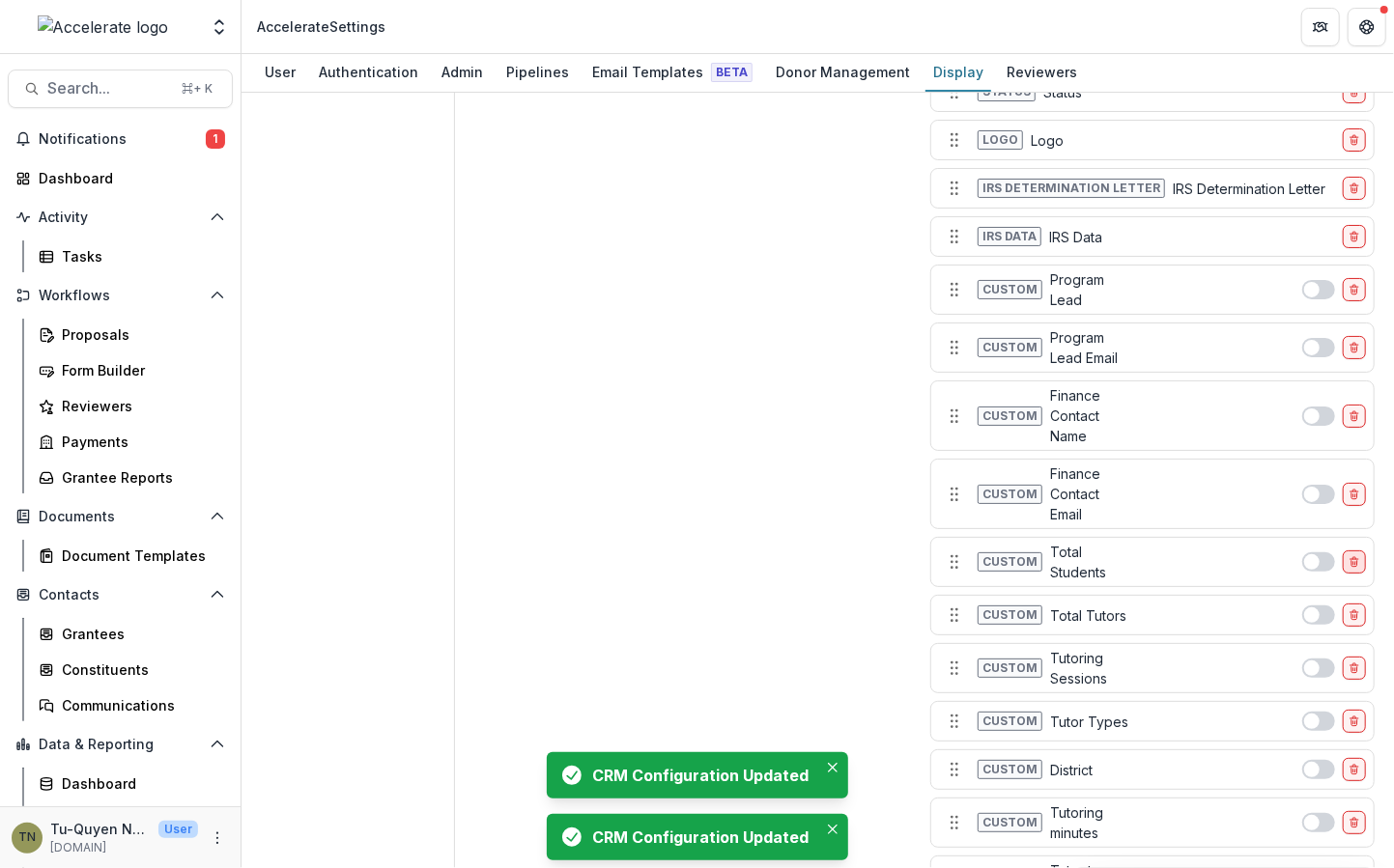 click 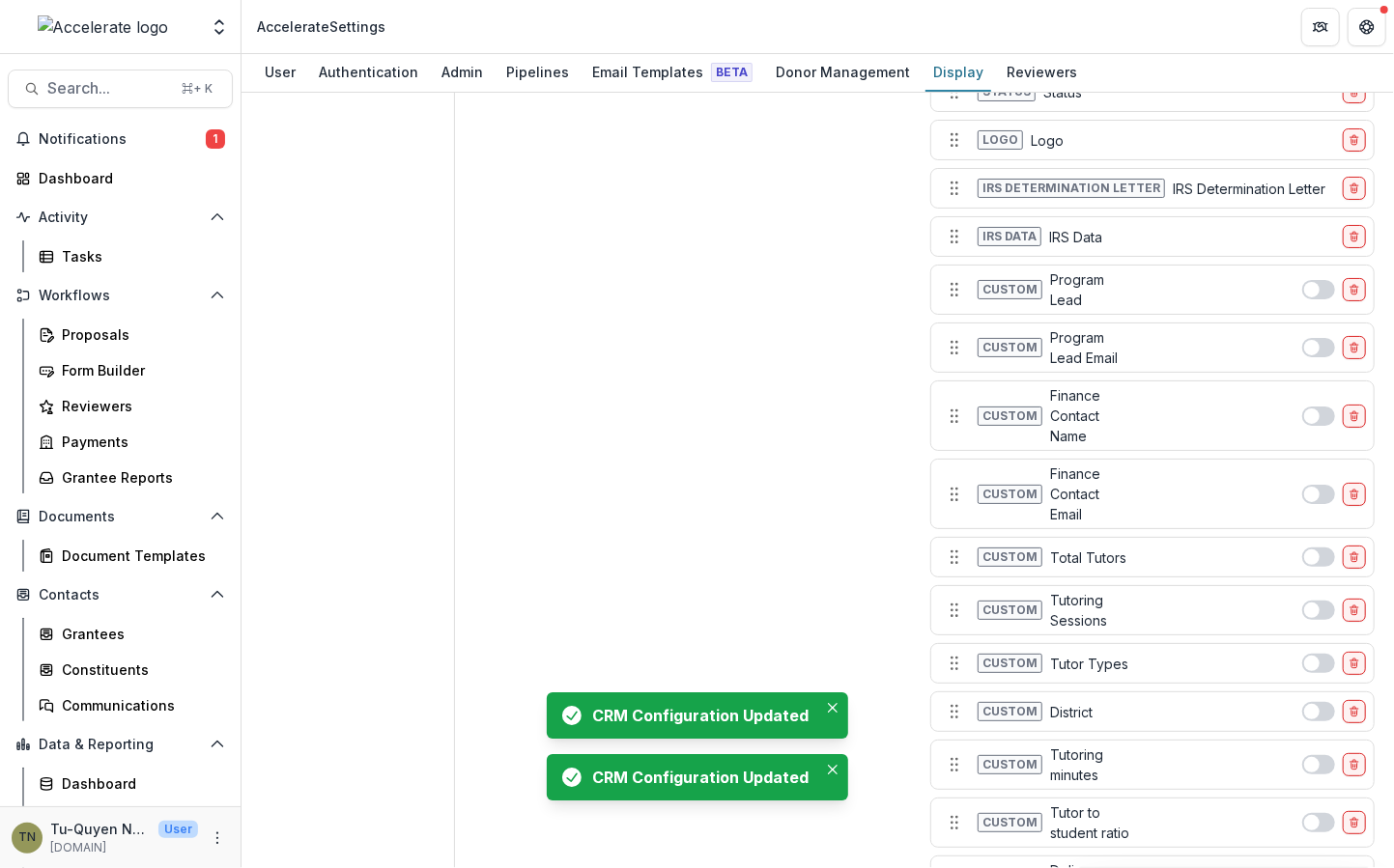 click 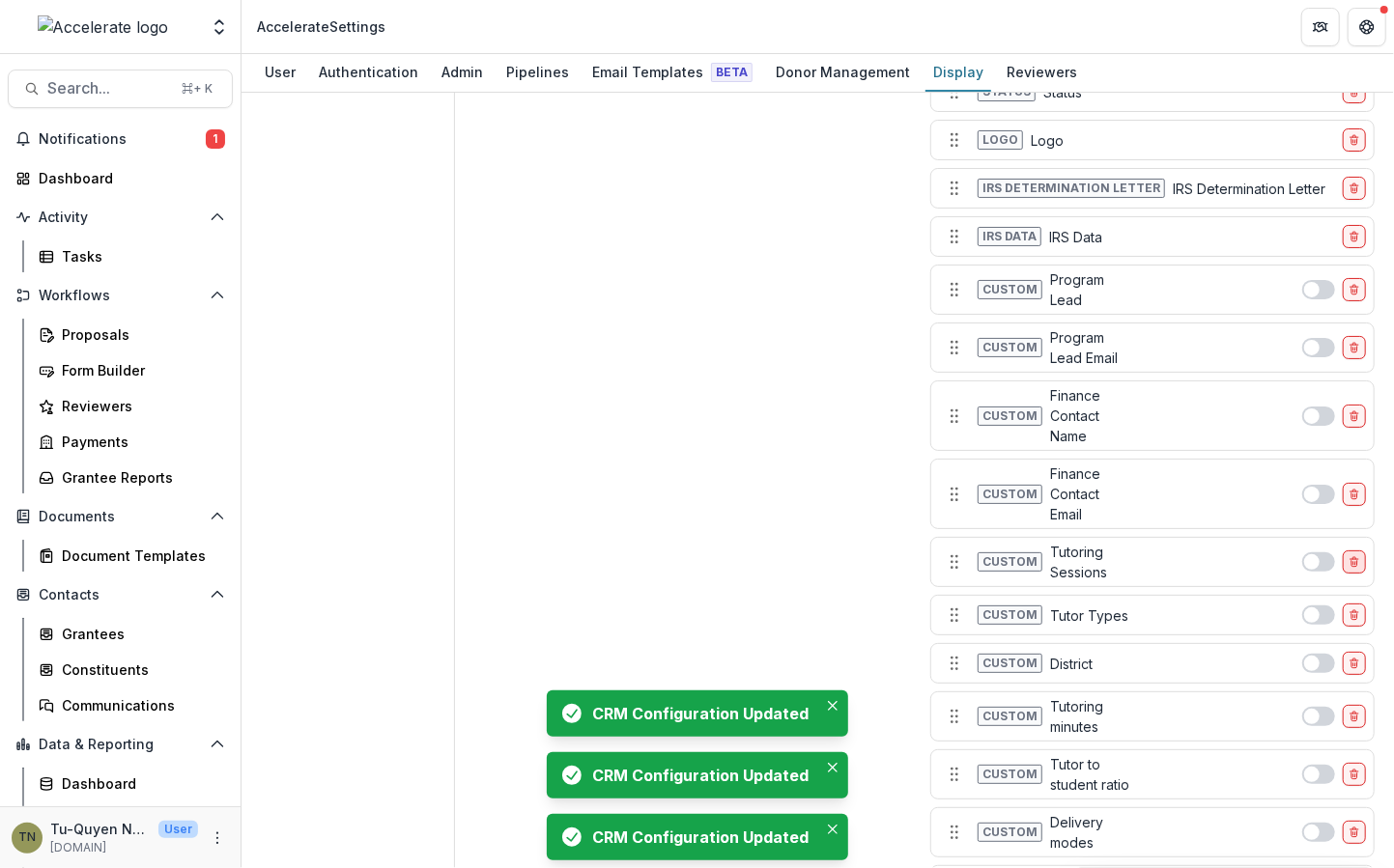 click 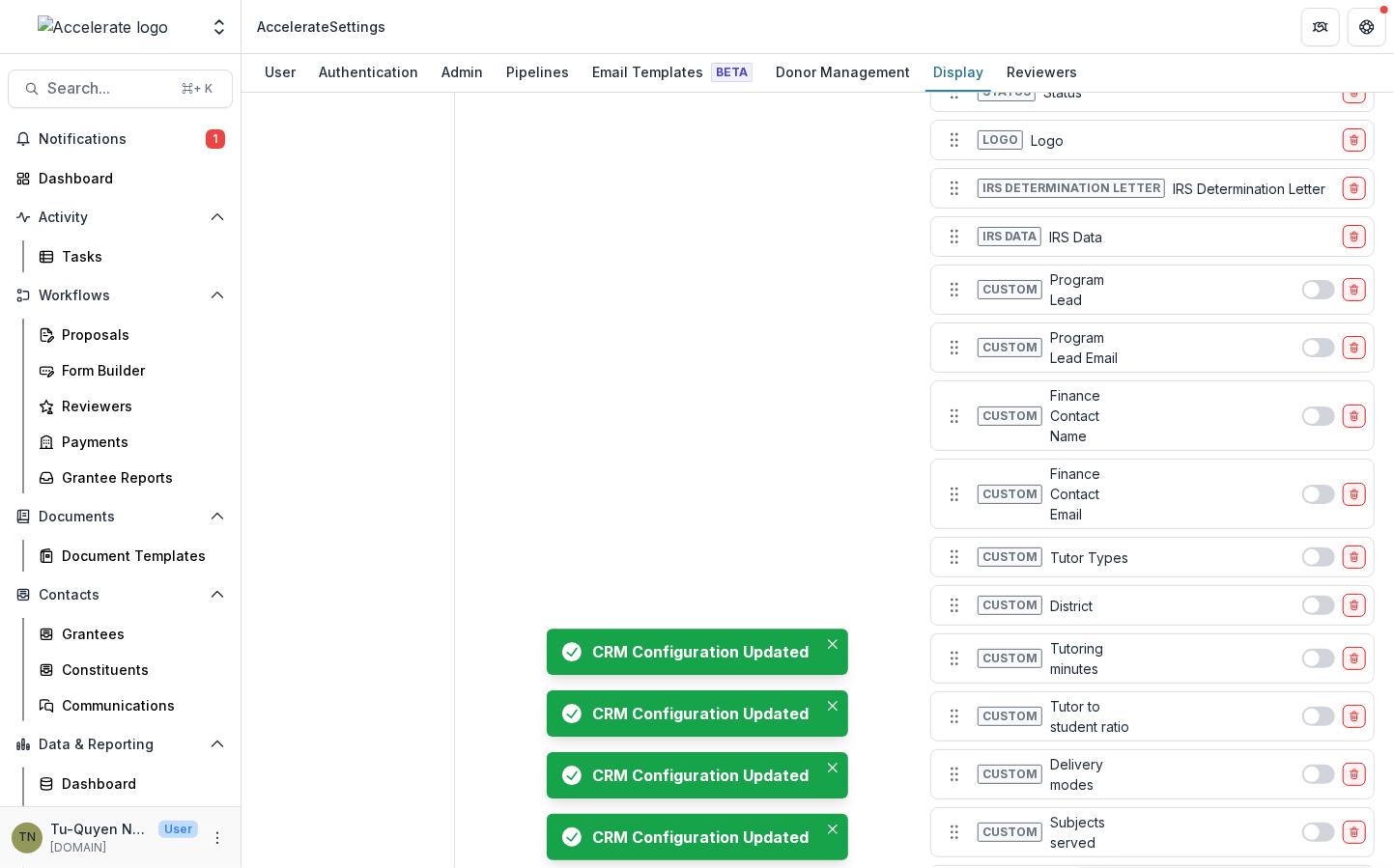 click 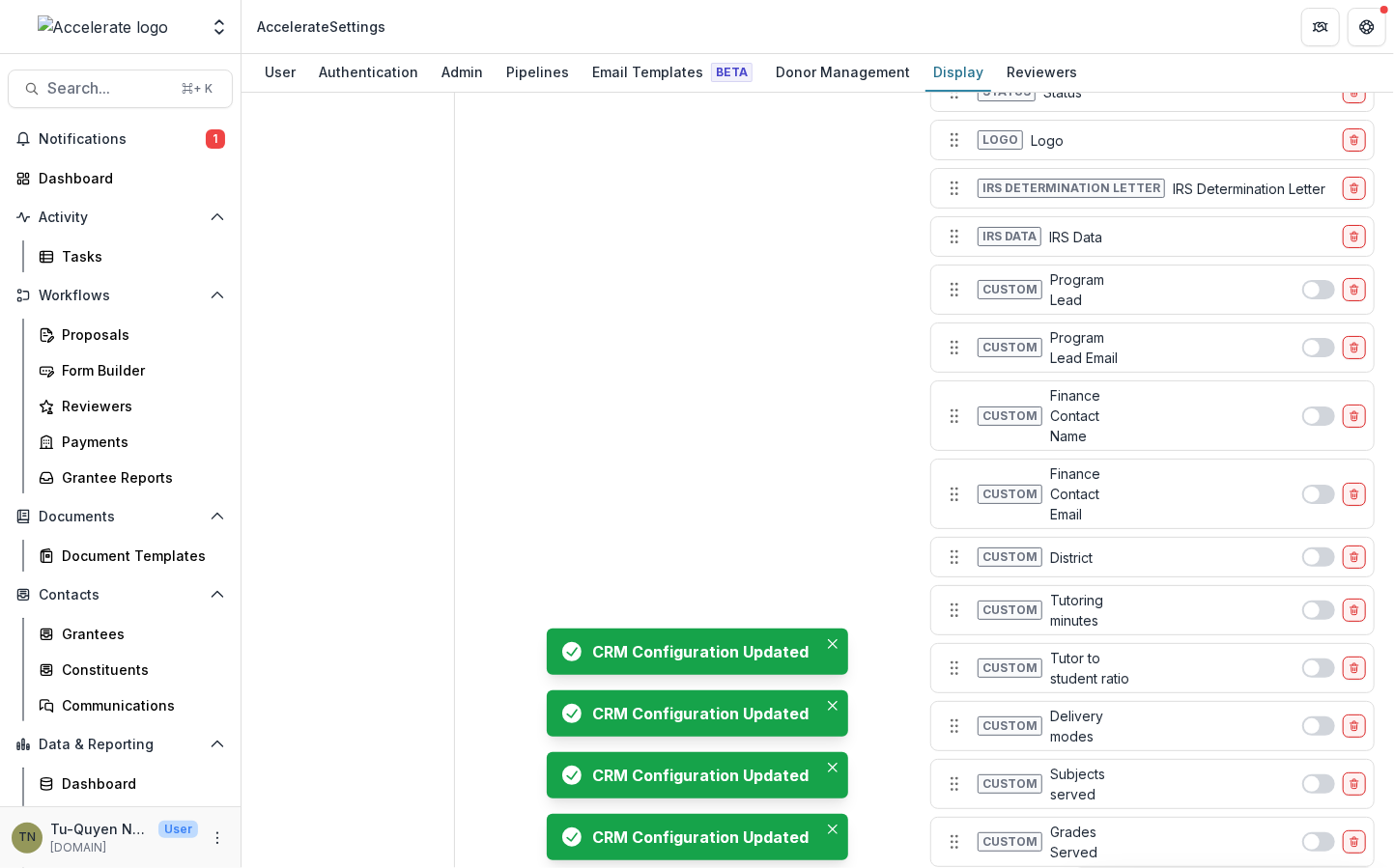 click 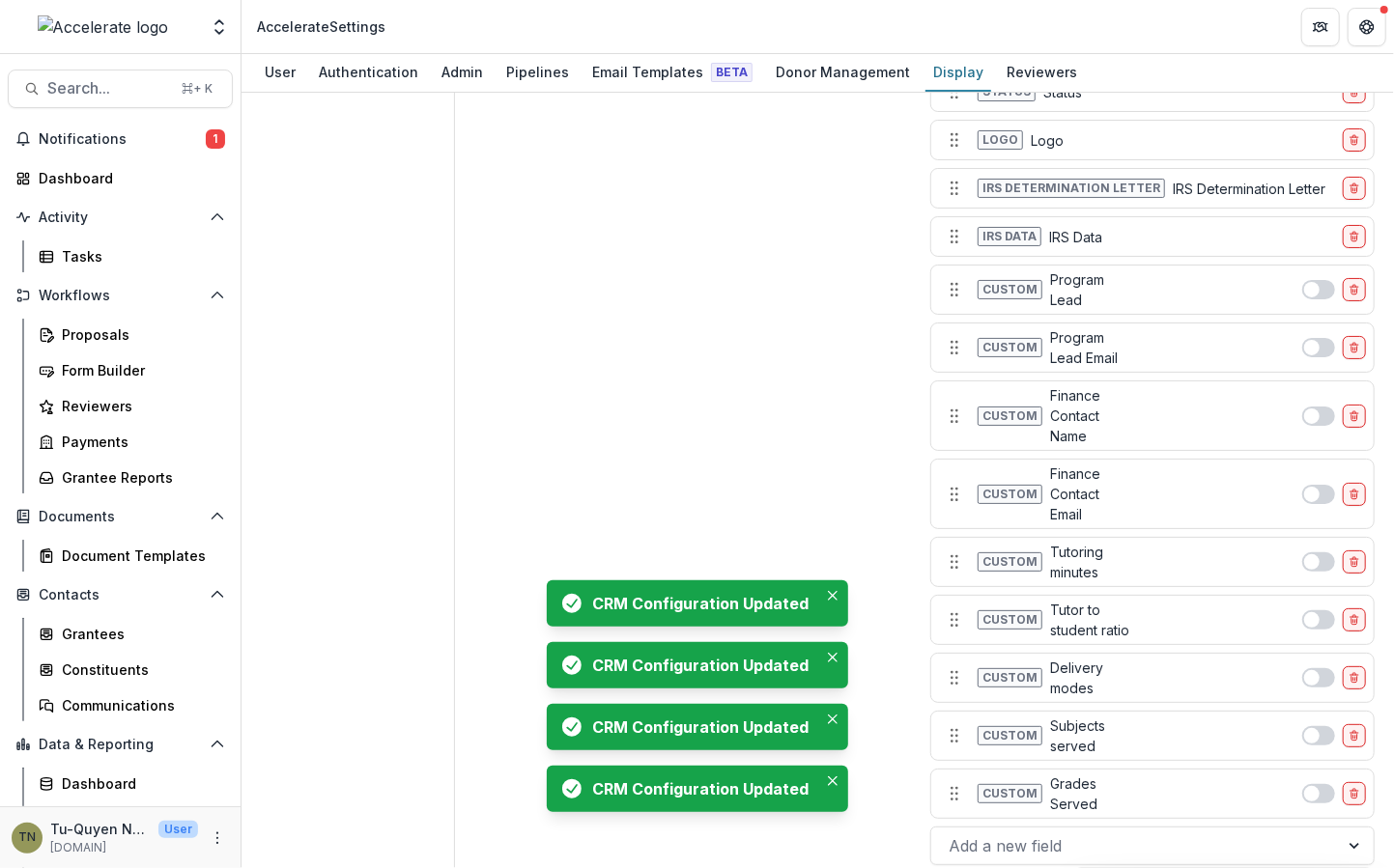 scroll, scrollTop: 2569, scrollLeft: 0, axis: vertical 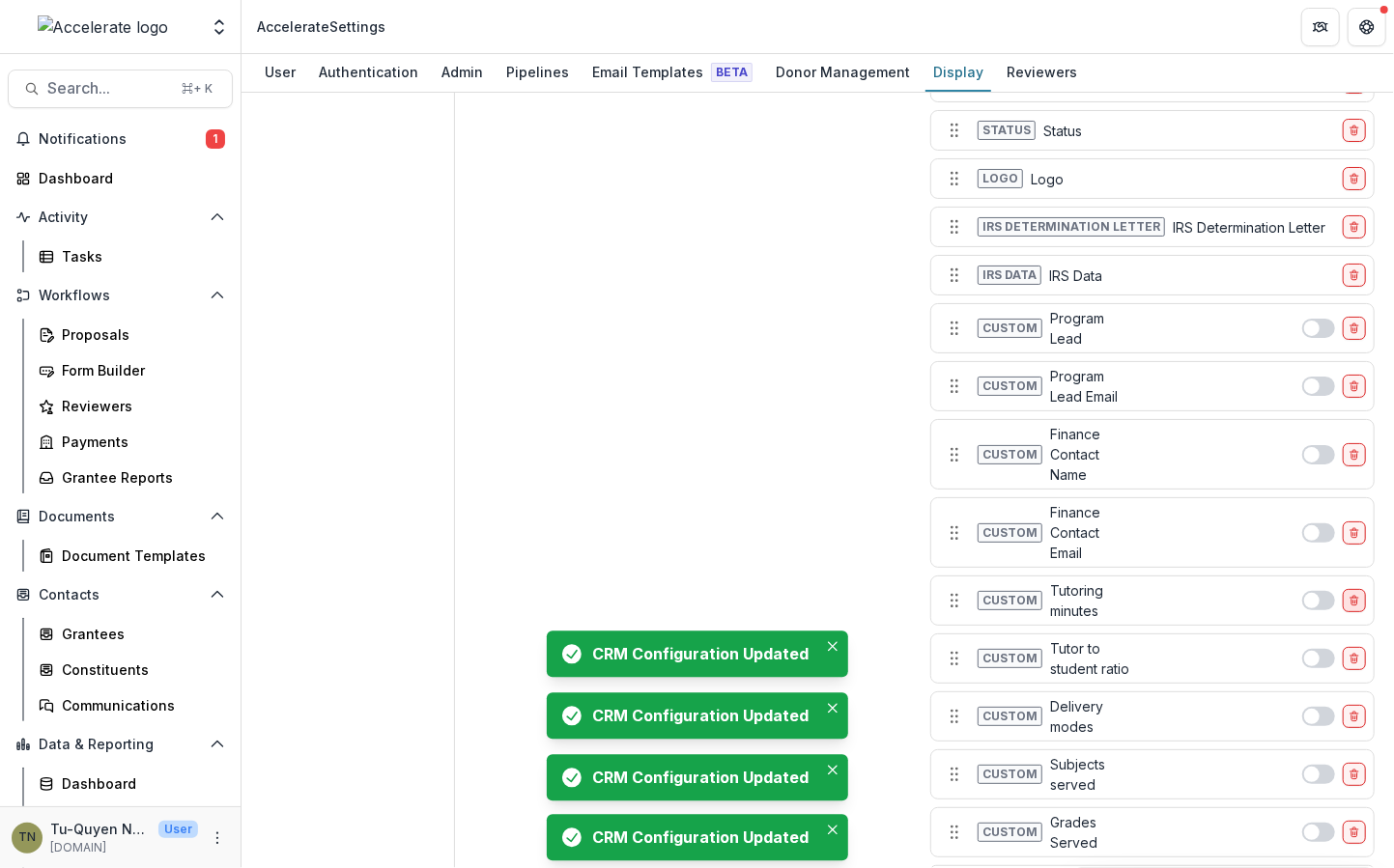 click 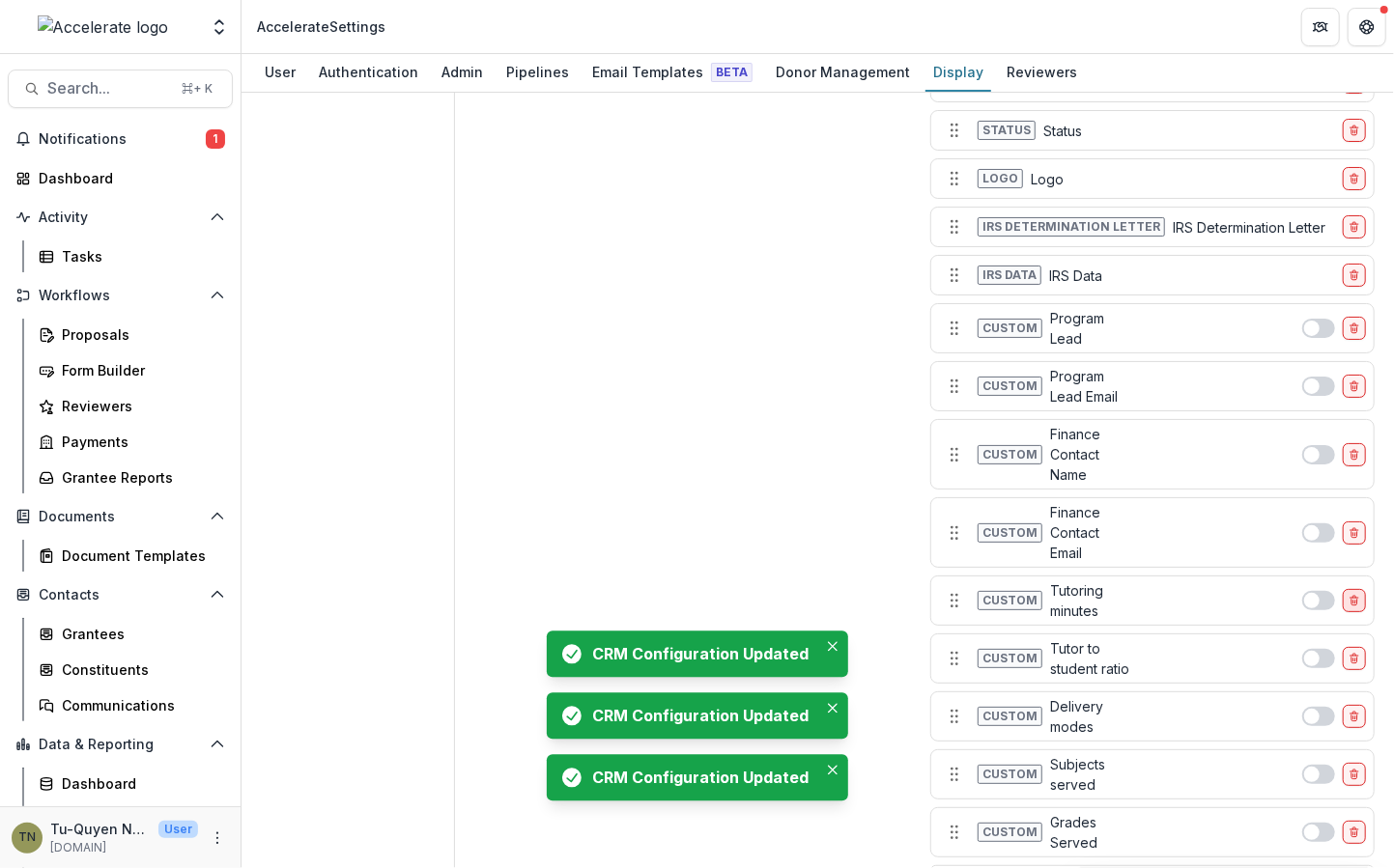 scroll, scrollTop: 2512, scrollLeft: 0, axis: vertical 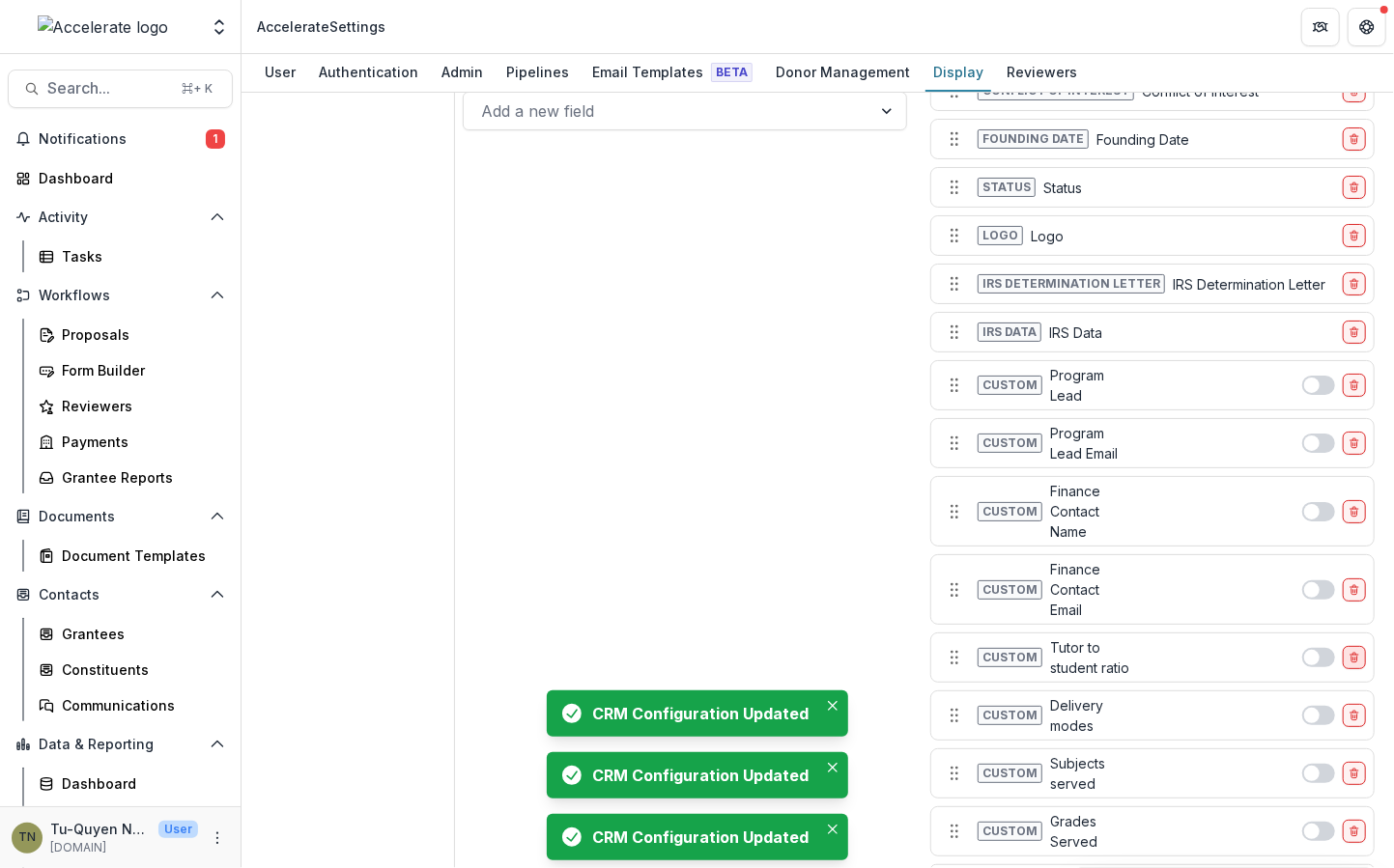 click 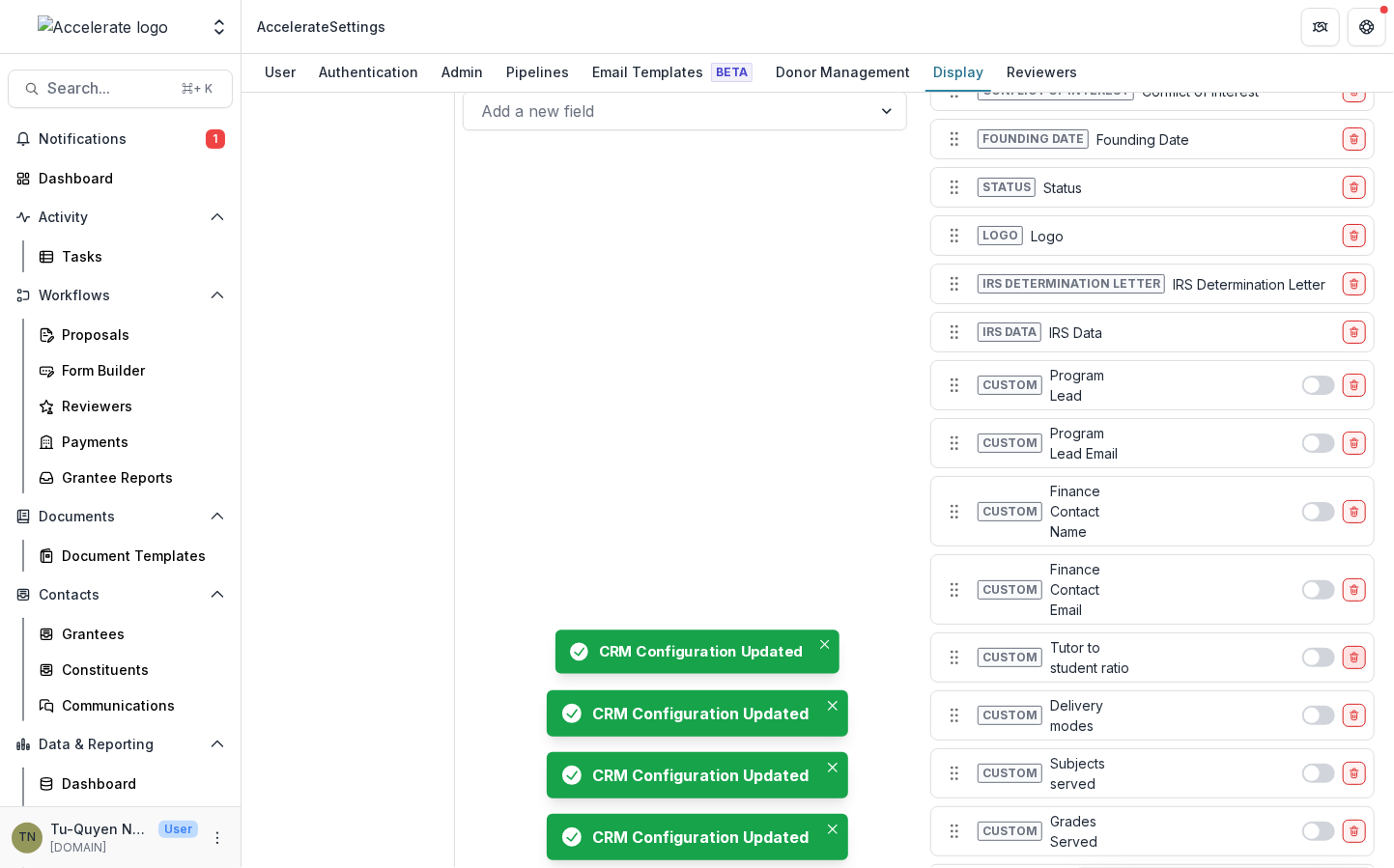 scroll, scrollTop: 2455, scrollLeft: 0, axis: vertical 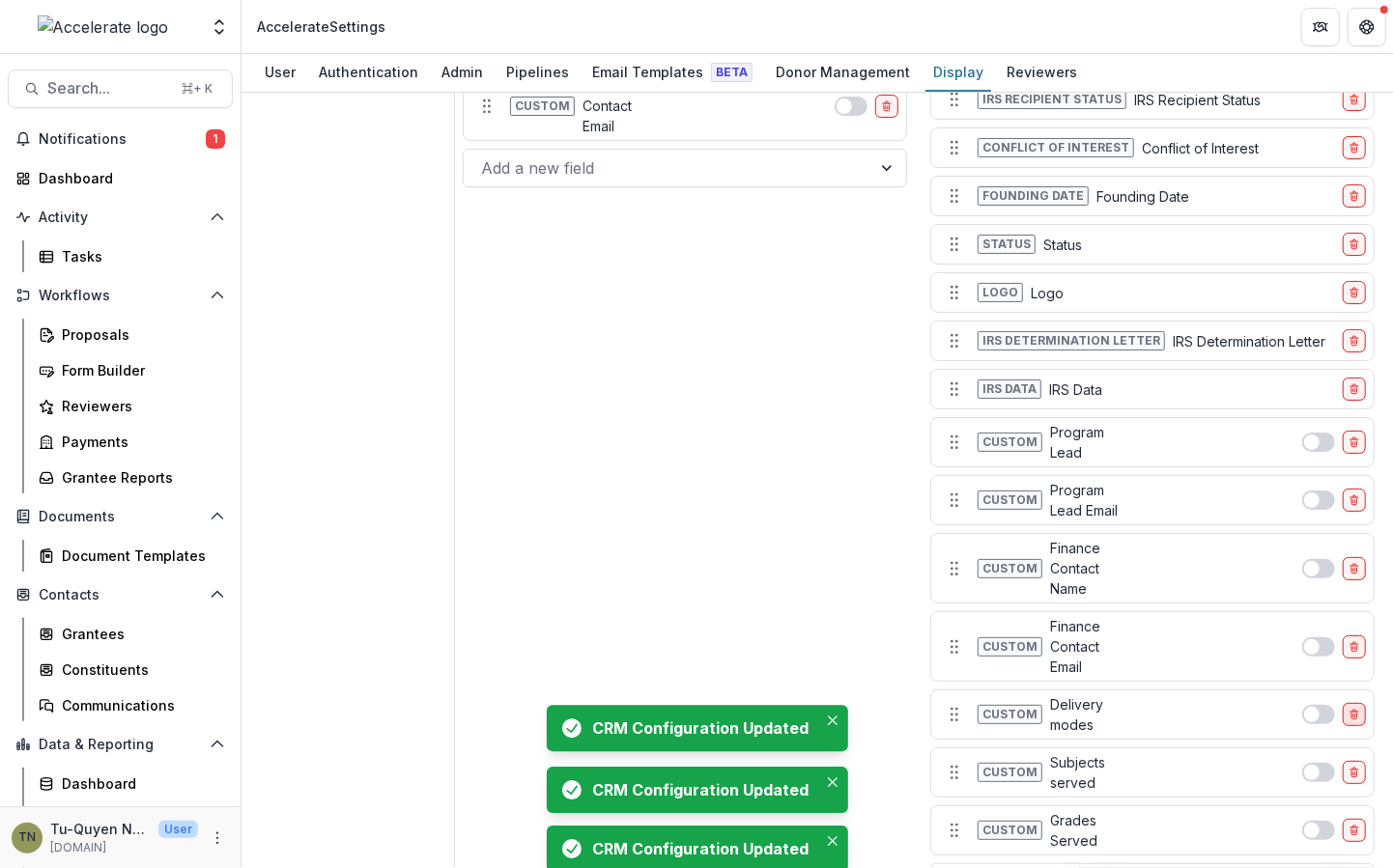 click 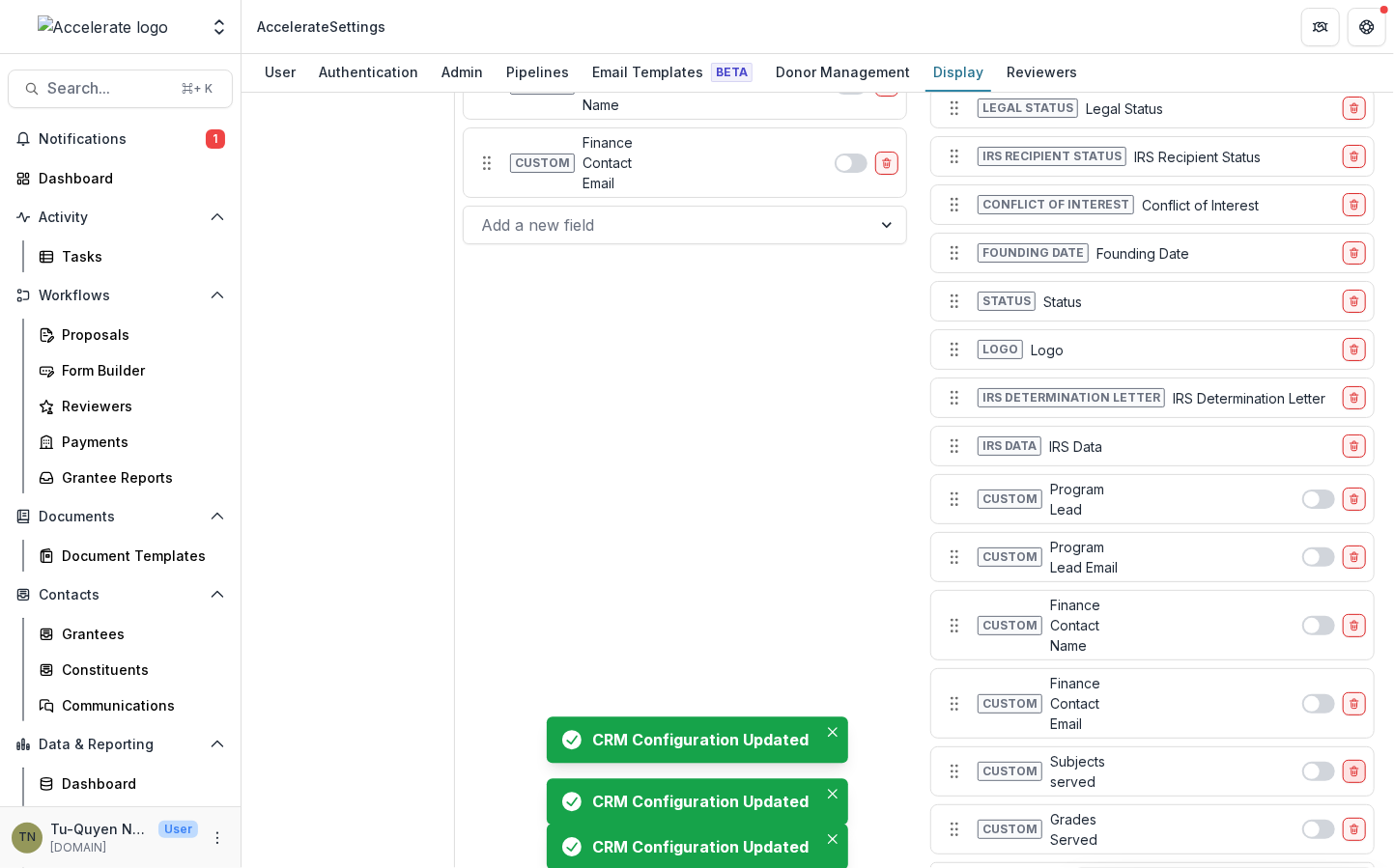 click 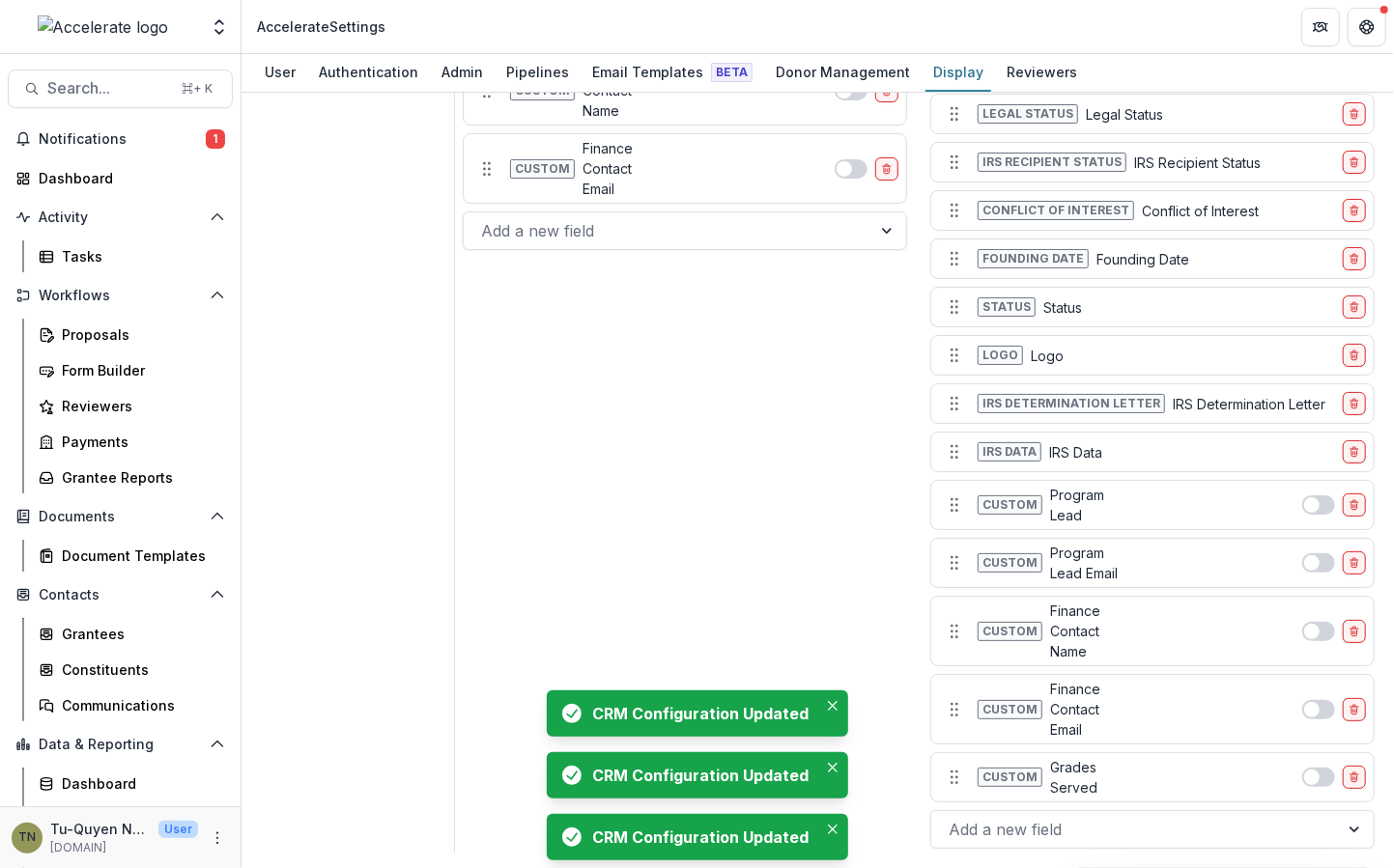 scroll, scrollTop: 2341, scrollLeft: 0, axis: vertical 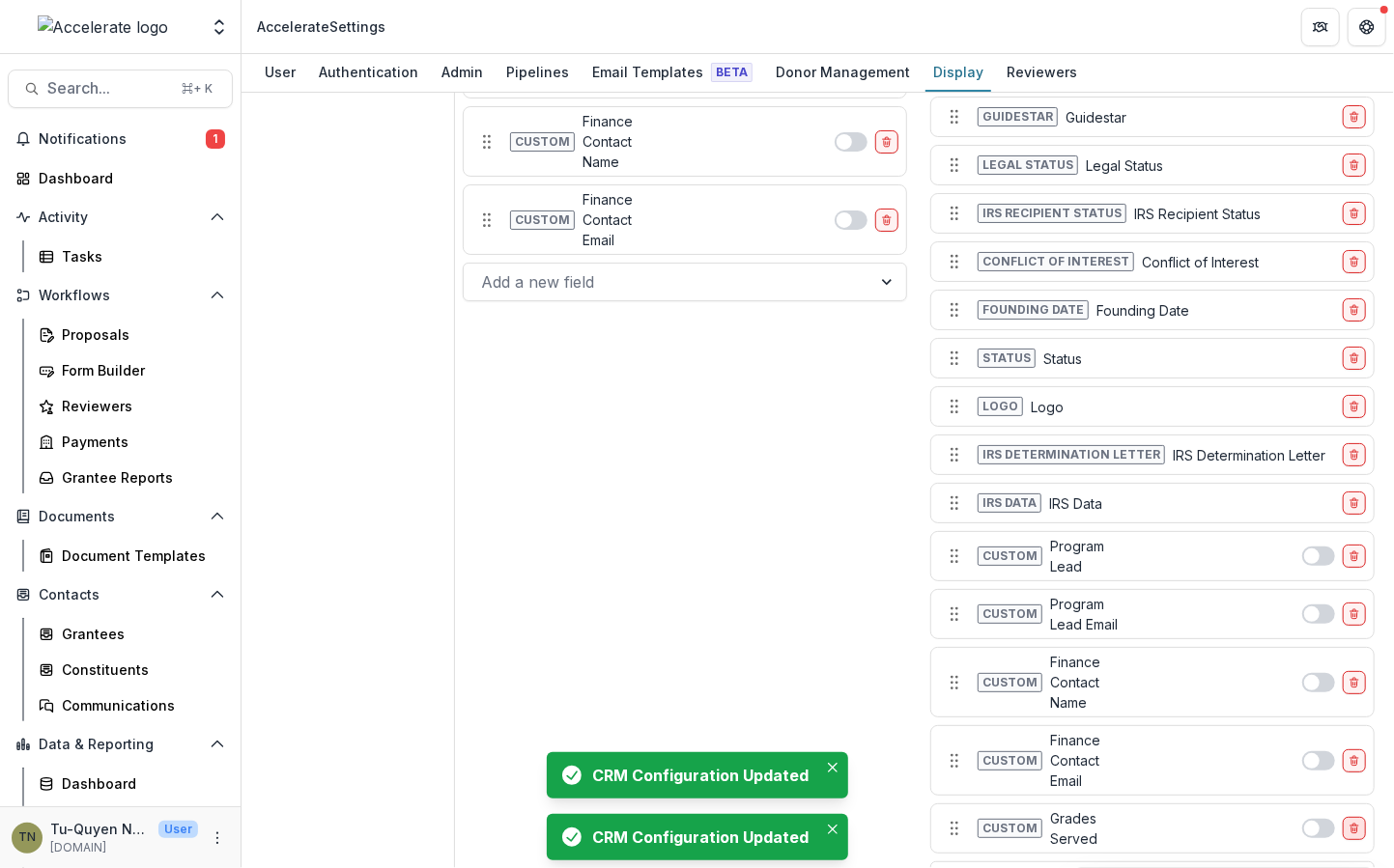 click 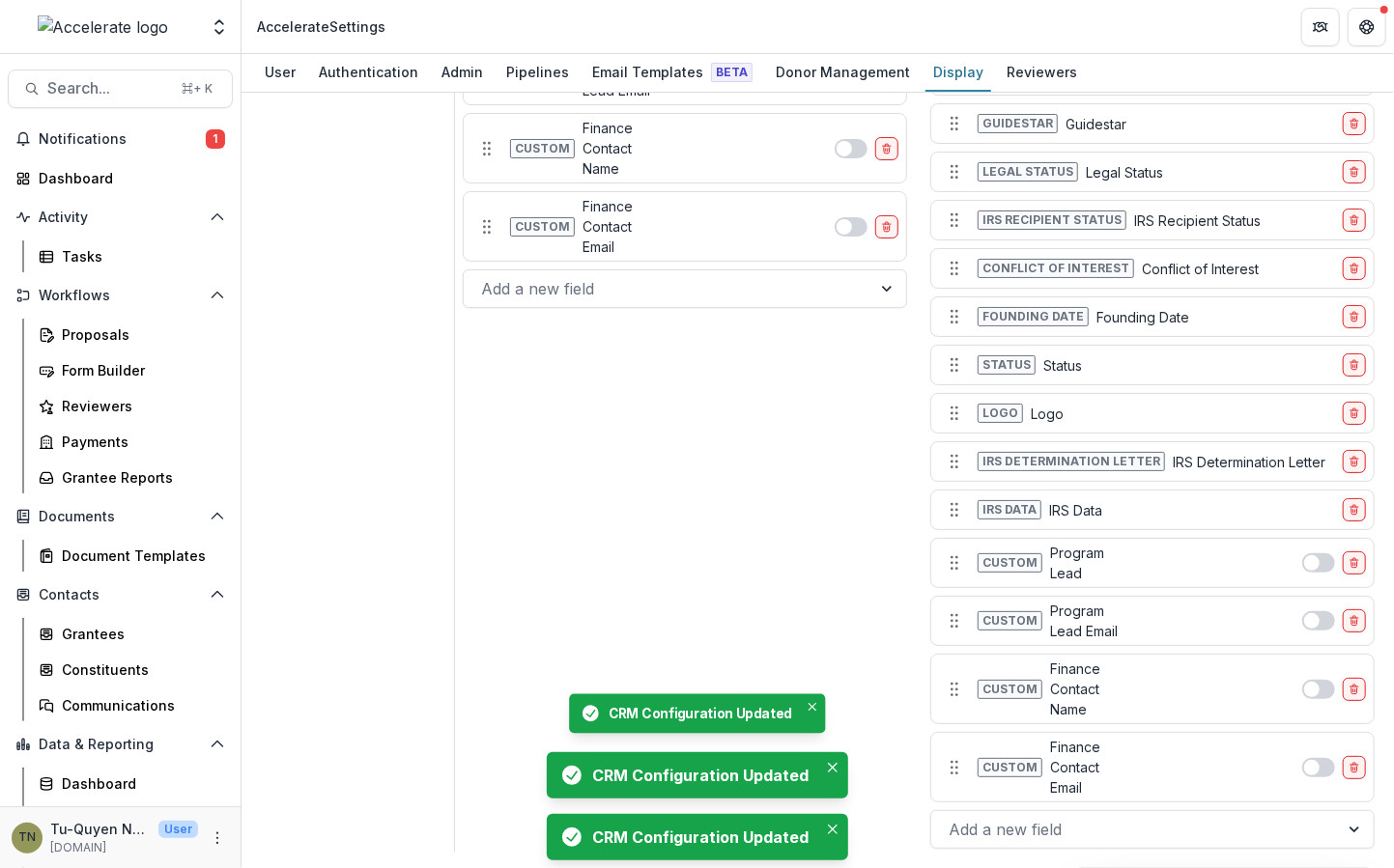 scroll, scrollTop: 2284, scrollLeft: 0, axis: vertical 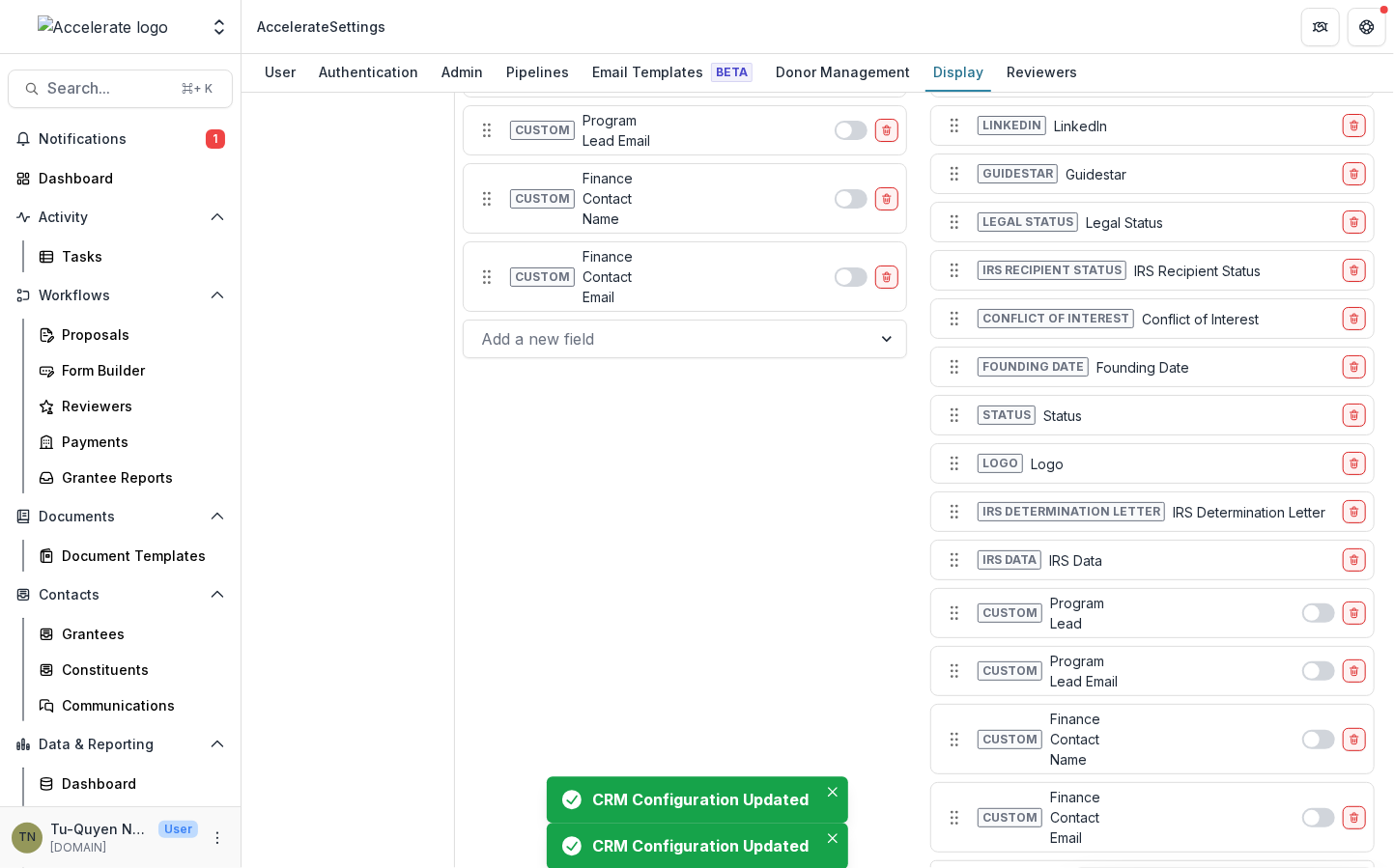 click on "Individual Profile
Configuration Reset Configuration Dba Preferred Name Entity email Email Phone number Phone Number Team Team Additional contacts Additional Contacts Description Description Ein EIN Fiscal sponsor Fiscal Sponsor Total awarded Total Awarded Website Website Foundation primary contact Foundation Primary Contact Headquarters address Address Tags Tags Facebook Facebook Twitter Twitter Instagram Instagram Linkedin LinkedIn Irs recipient status IRS Recipient Status Conflict of interest Conflict of Interest Status Status Irs data IRS Data Custom Program Lead Custom Program Lead Email Custom Finance Contact Name Custom Finance Contact Email Add a new field
To pick up a draggable item, press the space bar.
While dragging, use the arrow keys to move the item.
Press space again to drop the item in its new position, or press escape to cancel." at bounding box center (685, -54) 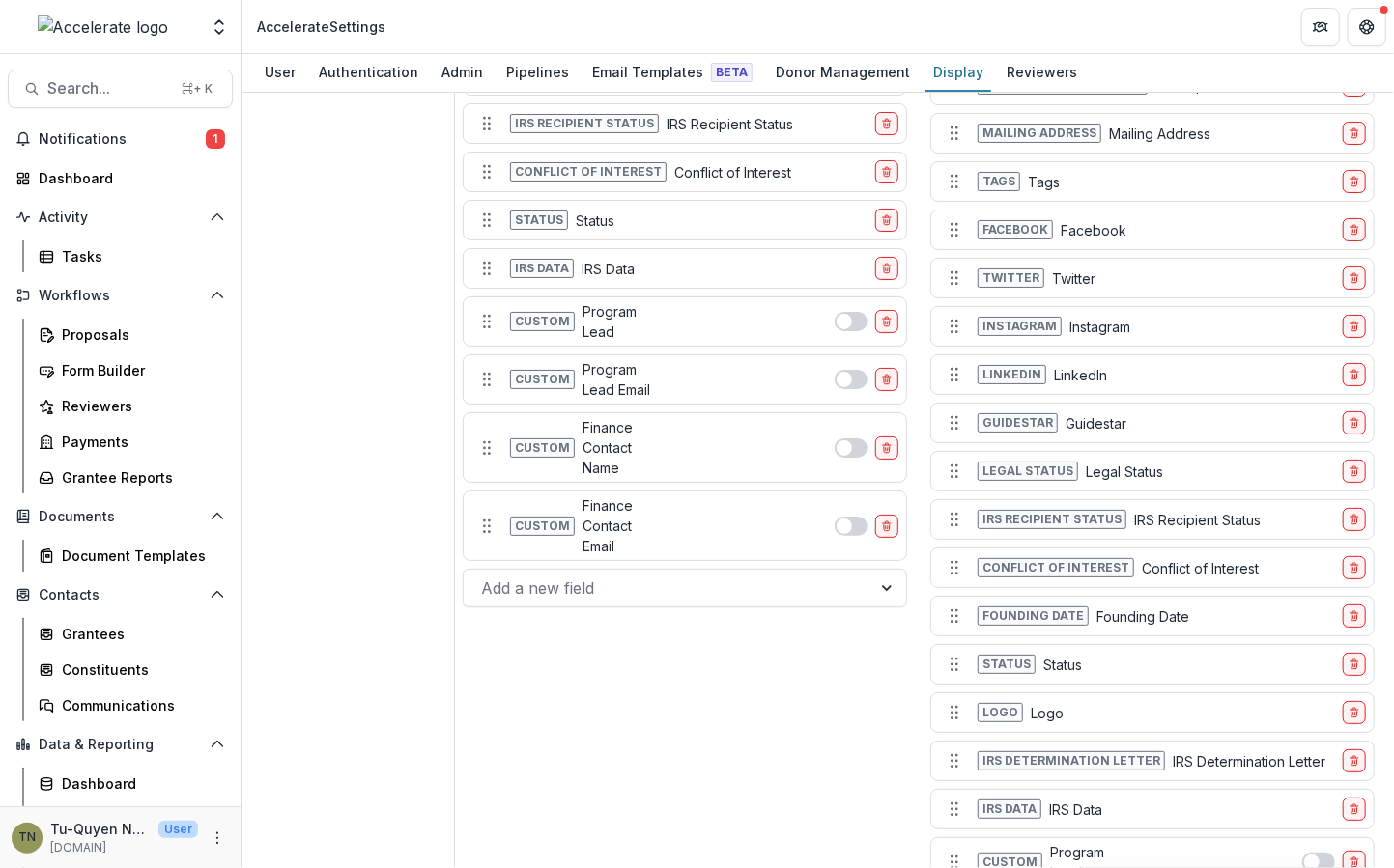 scroll, scrollTop: 1674, scrollLeft: 0, axis: vertical 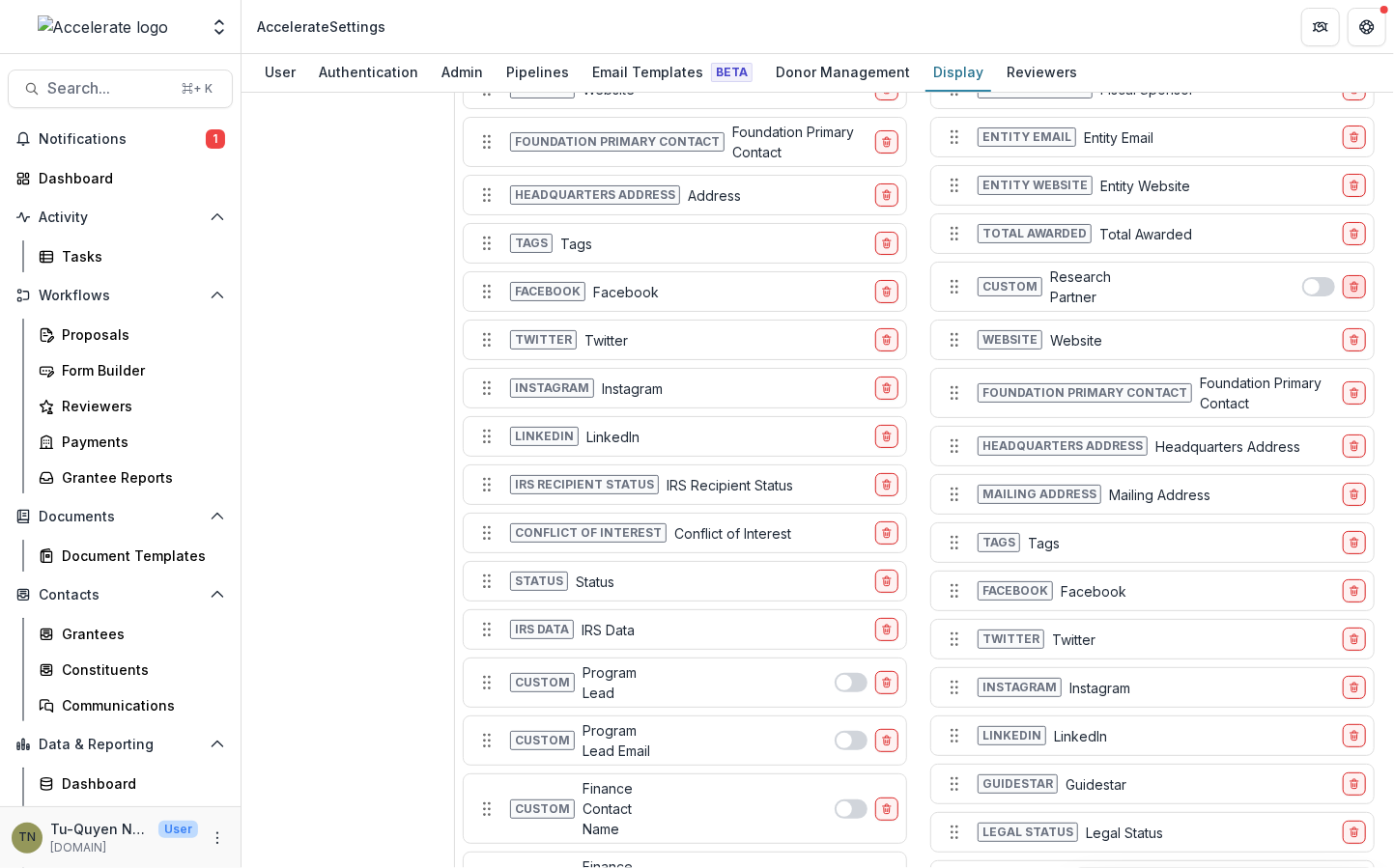 click 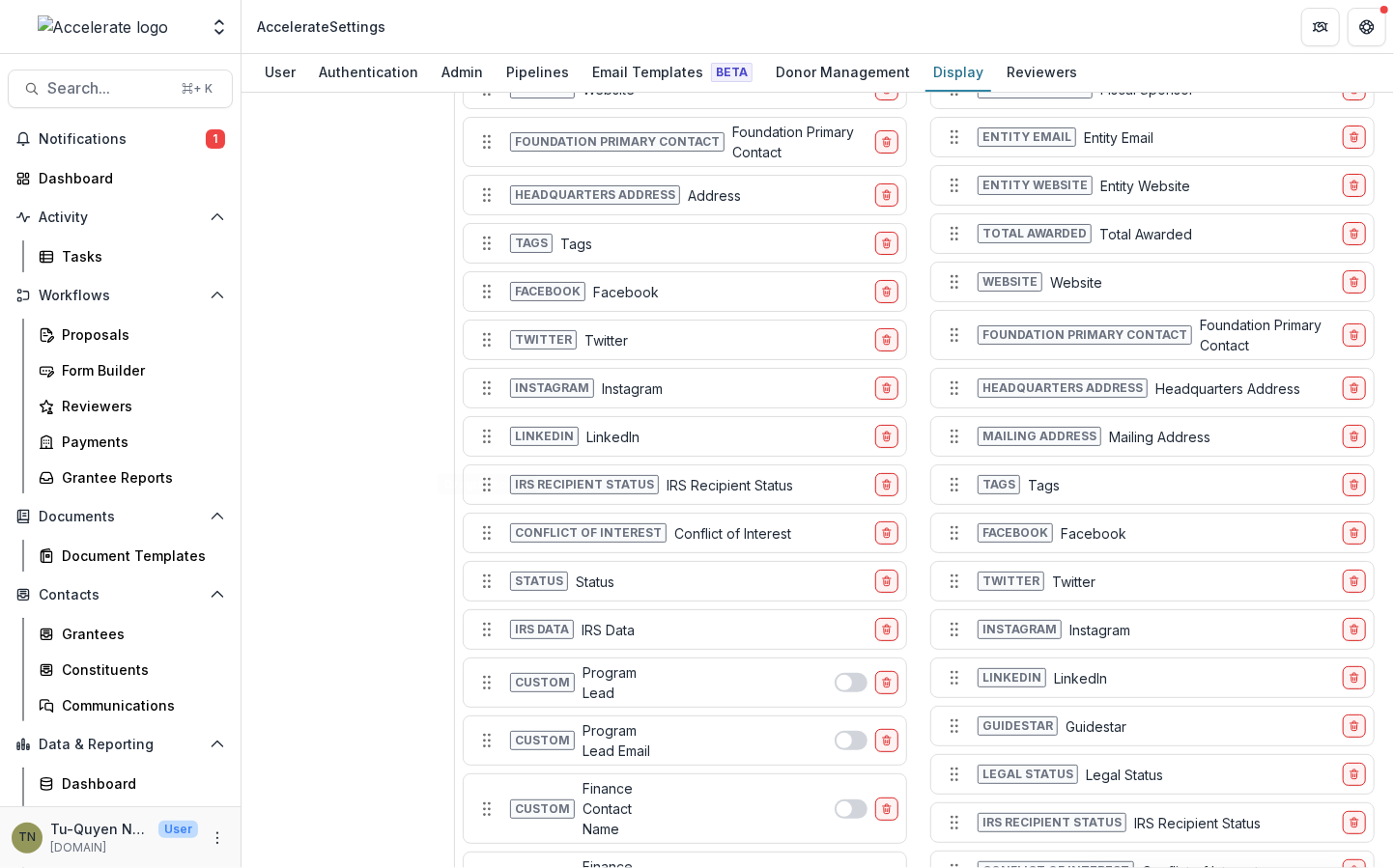 click on "Contacts Individuals Payments Grantee Reports Grants" at bounding box center (356, -56) 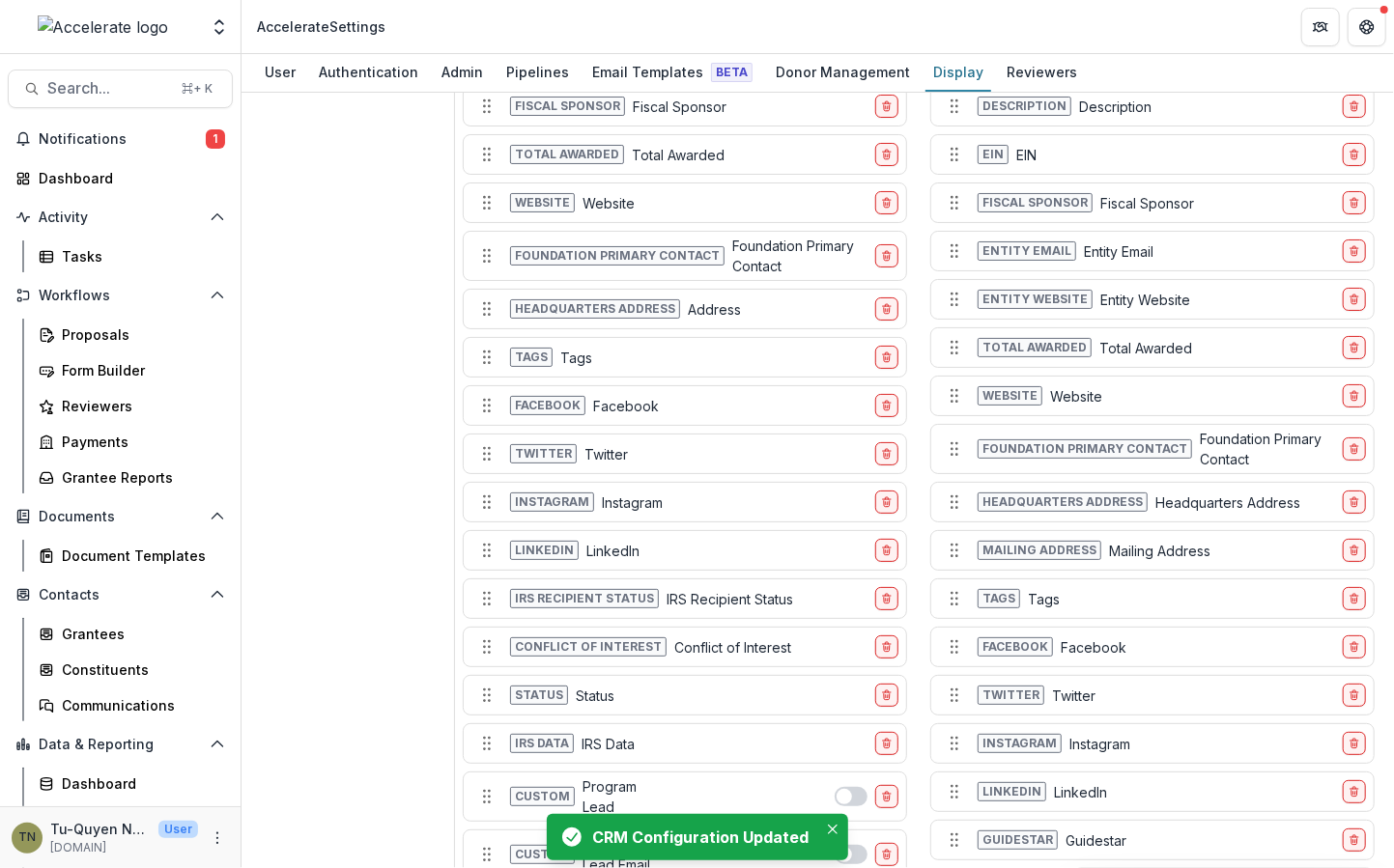 scroll, scrollTop: 1538, scrollLeft: 0, axis: vertical 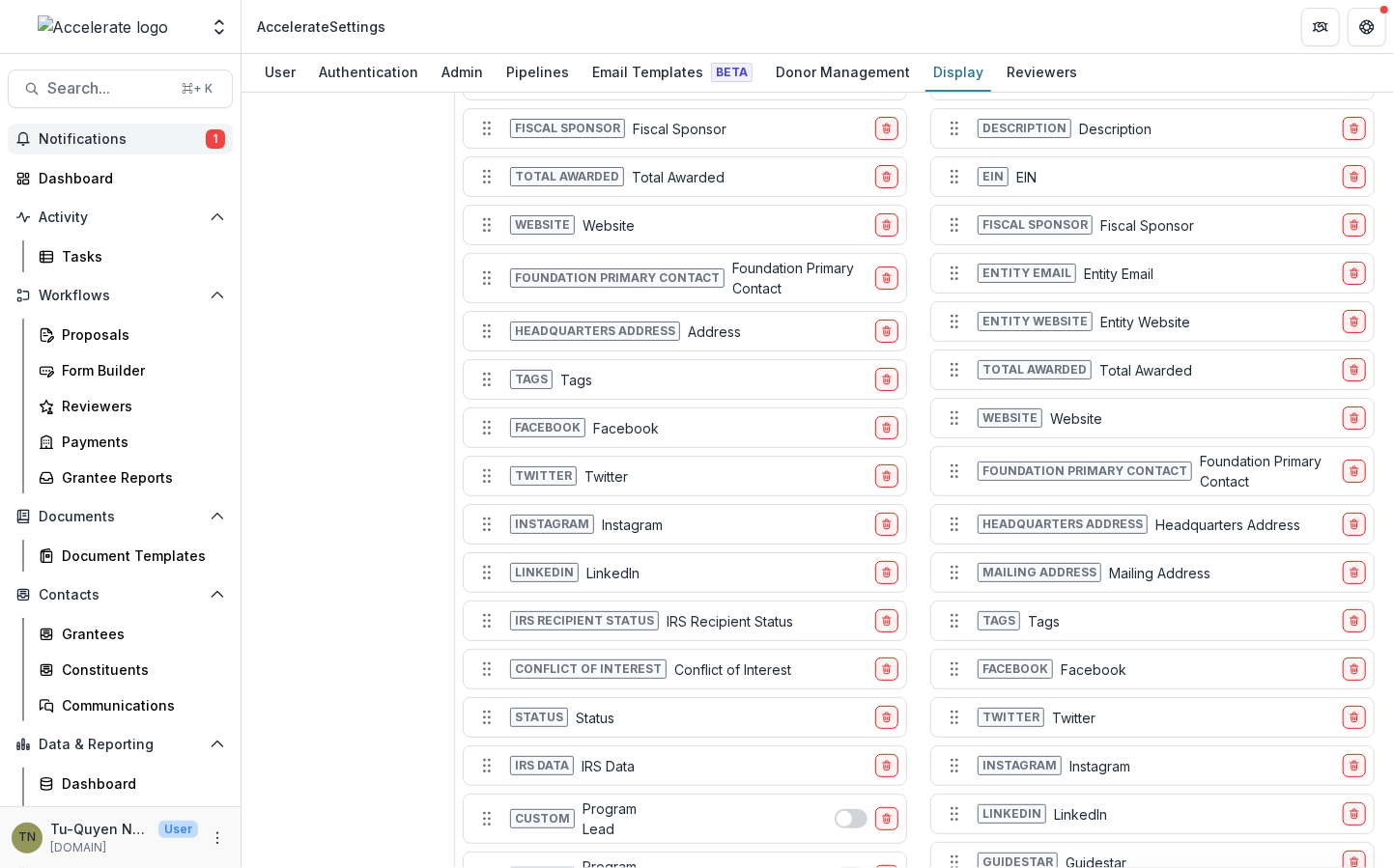 click on "Notifications 1" at bounding box center (120, 139) 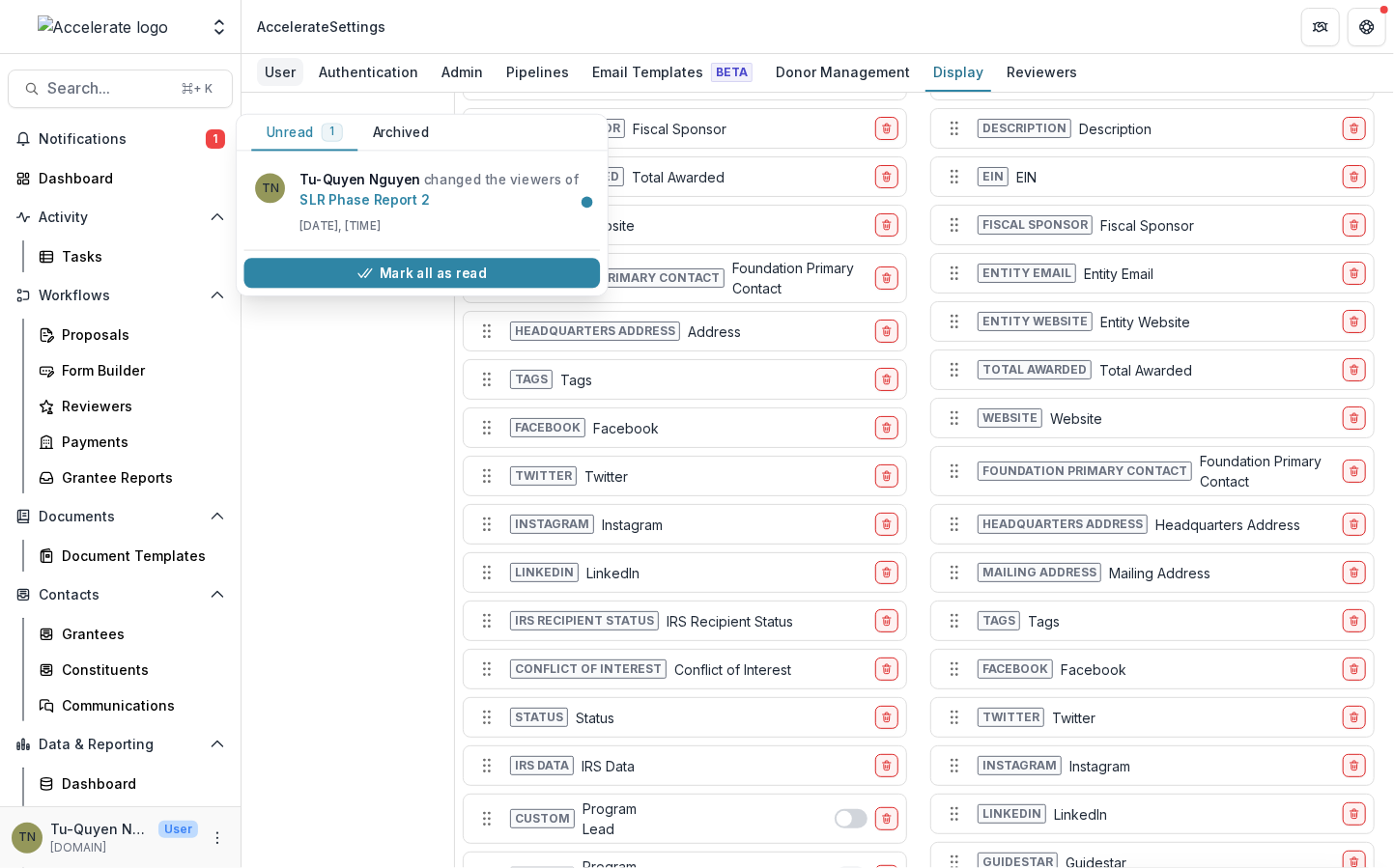 click on "User" at bounding box center (280, 71) 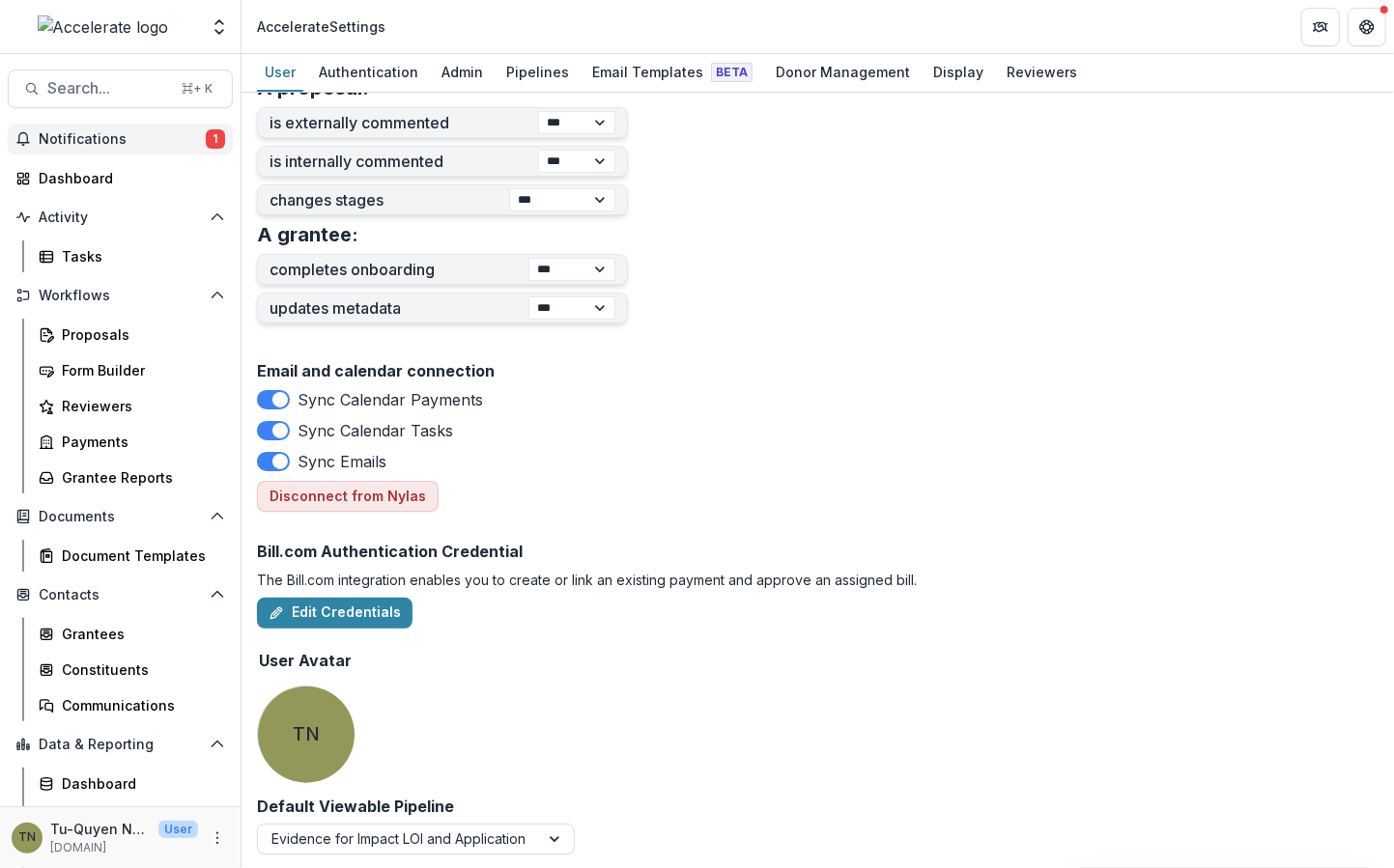 click on "Notifications" at bounding box center [122, 139] 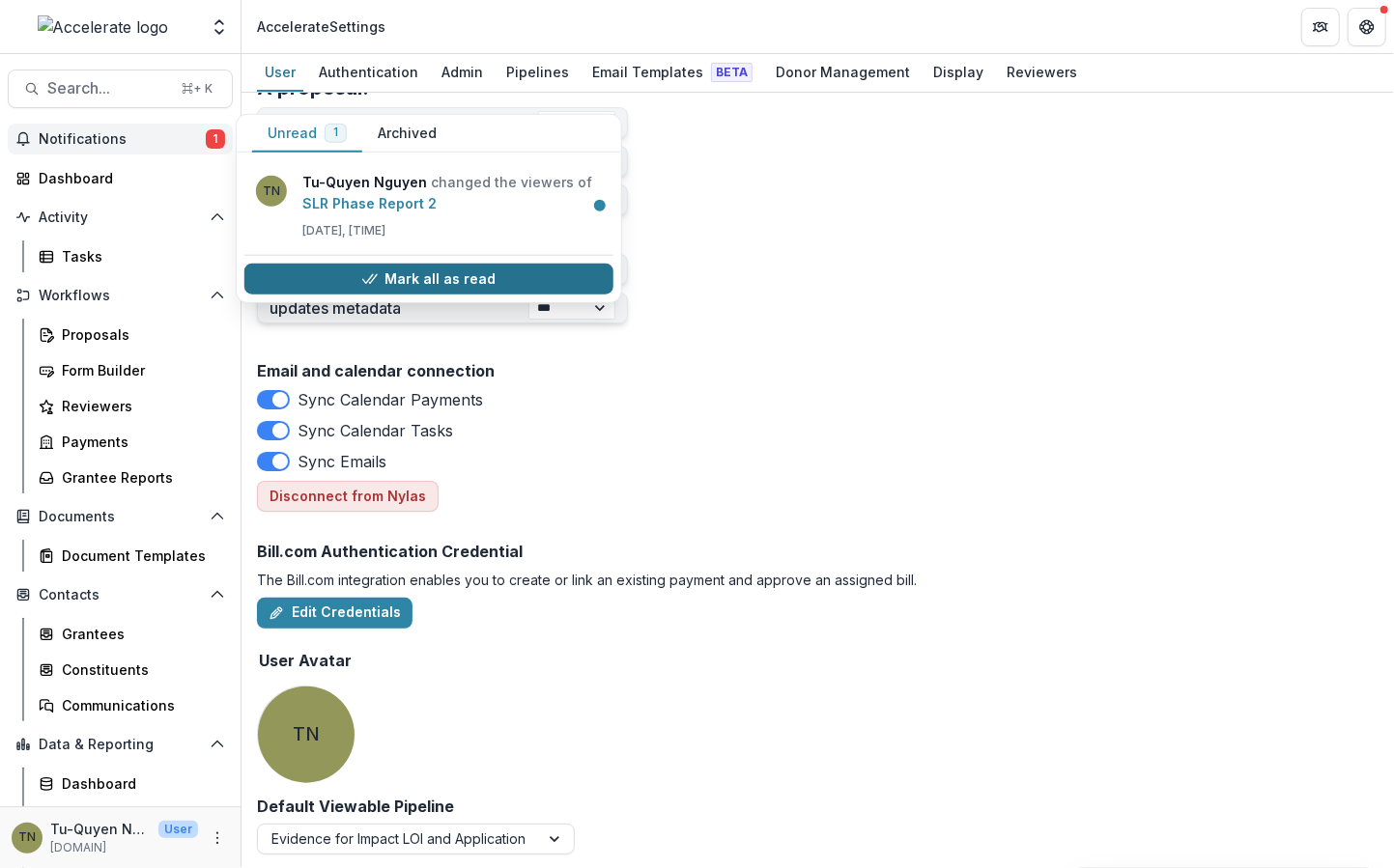 click on "Mark all as read" at bounding box center [429, 279] 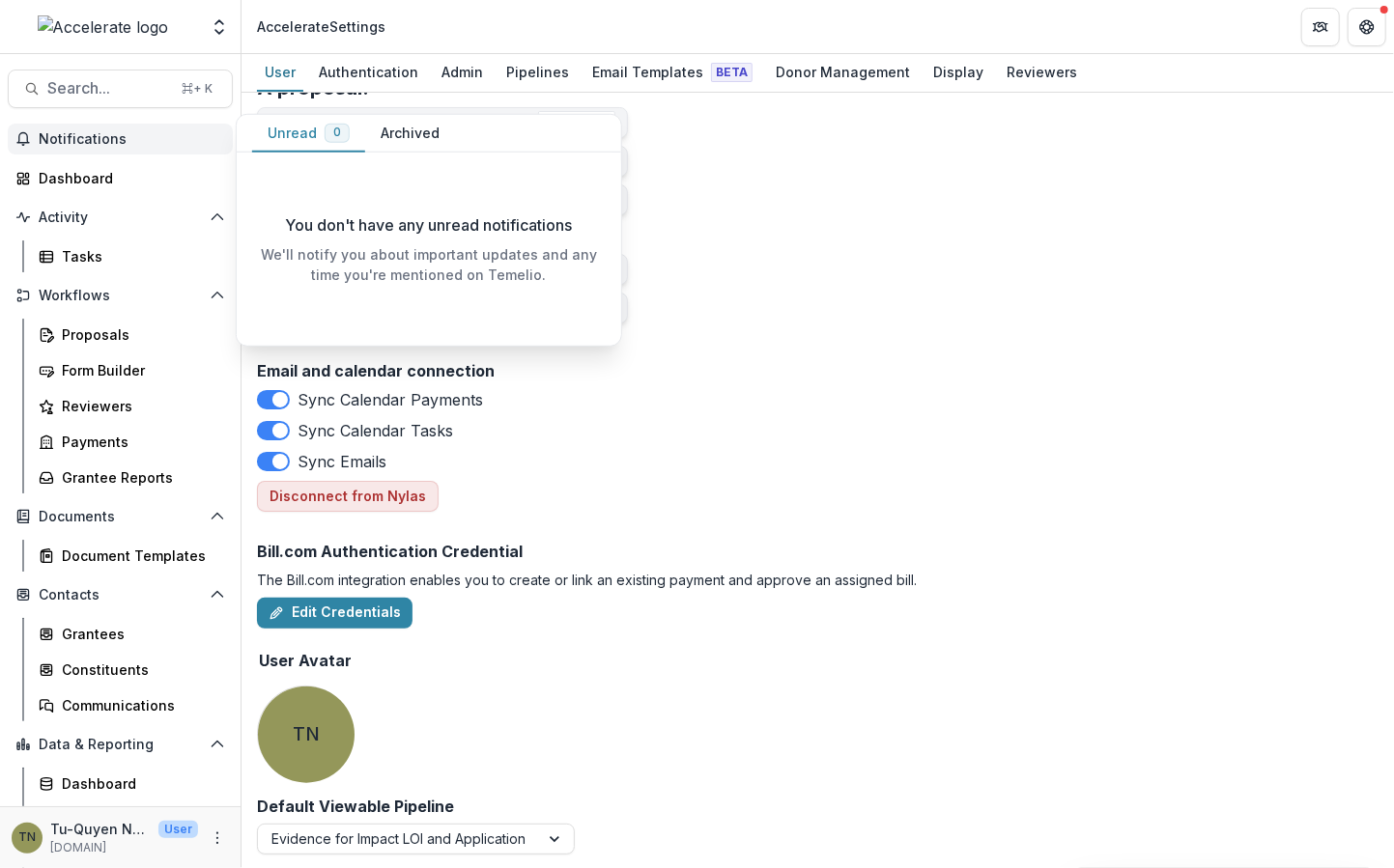 click on "Notifications" at bounding box center (120, 139) 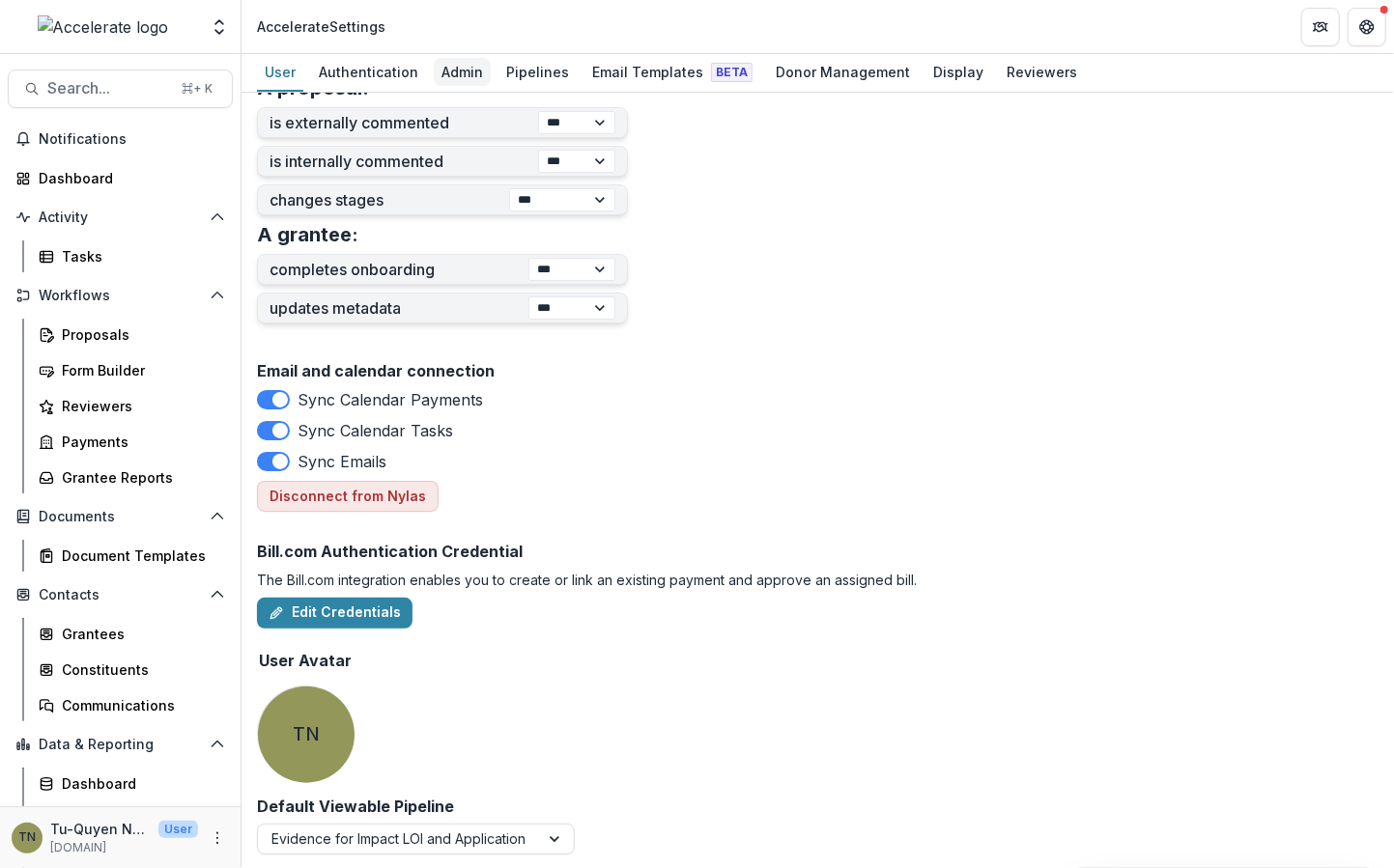 click on "Admin" at bounding box center (462, 71) 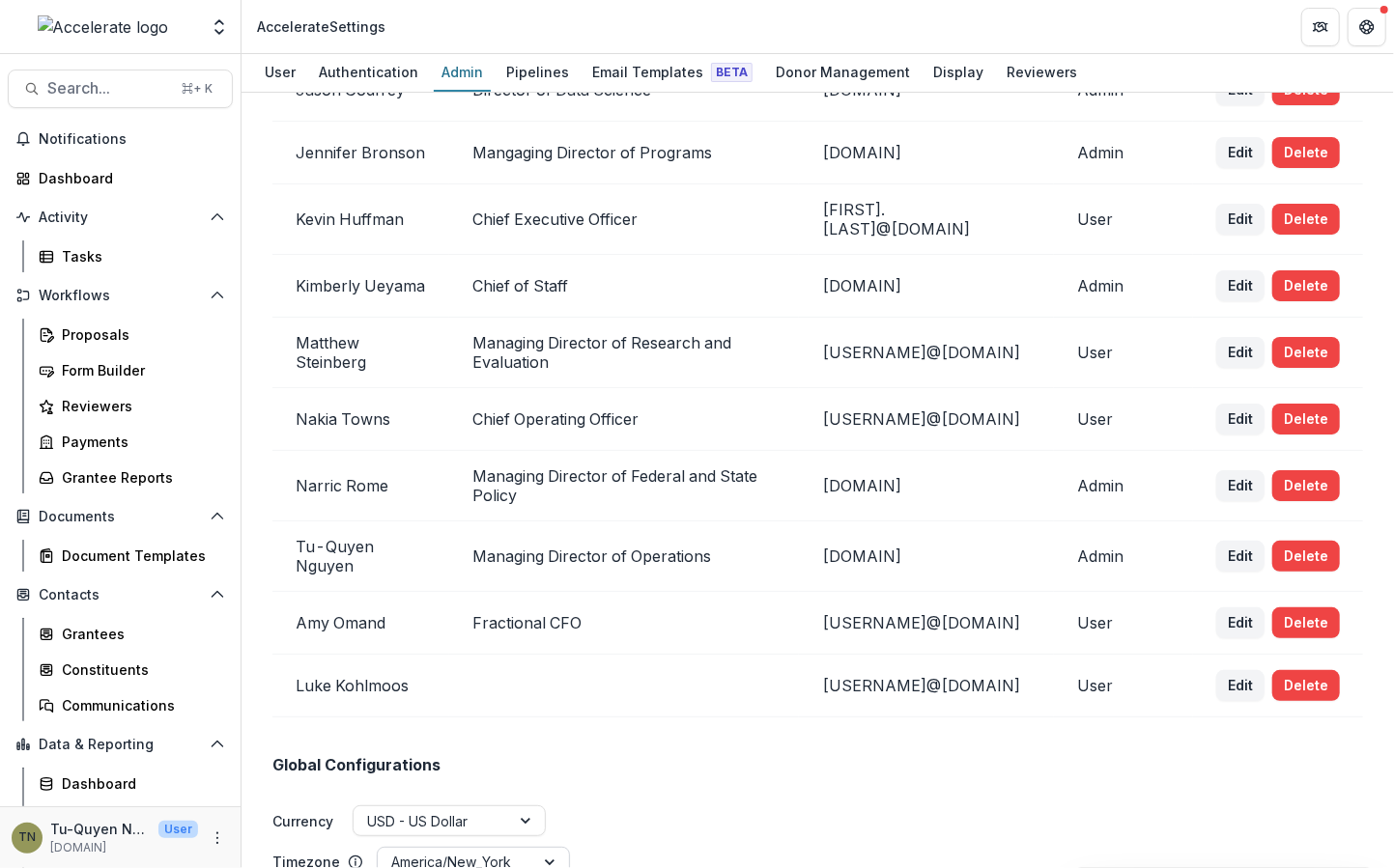 scroll, scrollTop: 0, scrollLeft: 0, axis: both 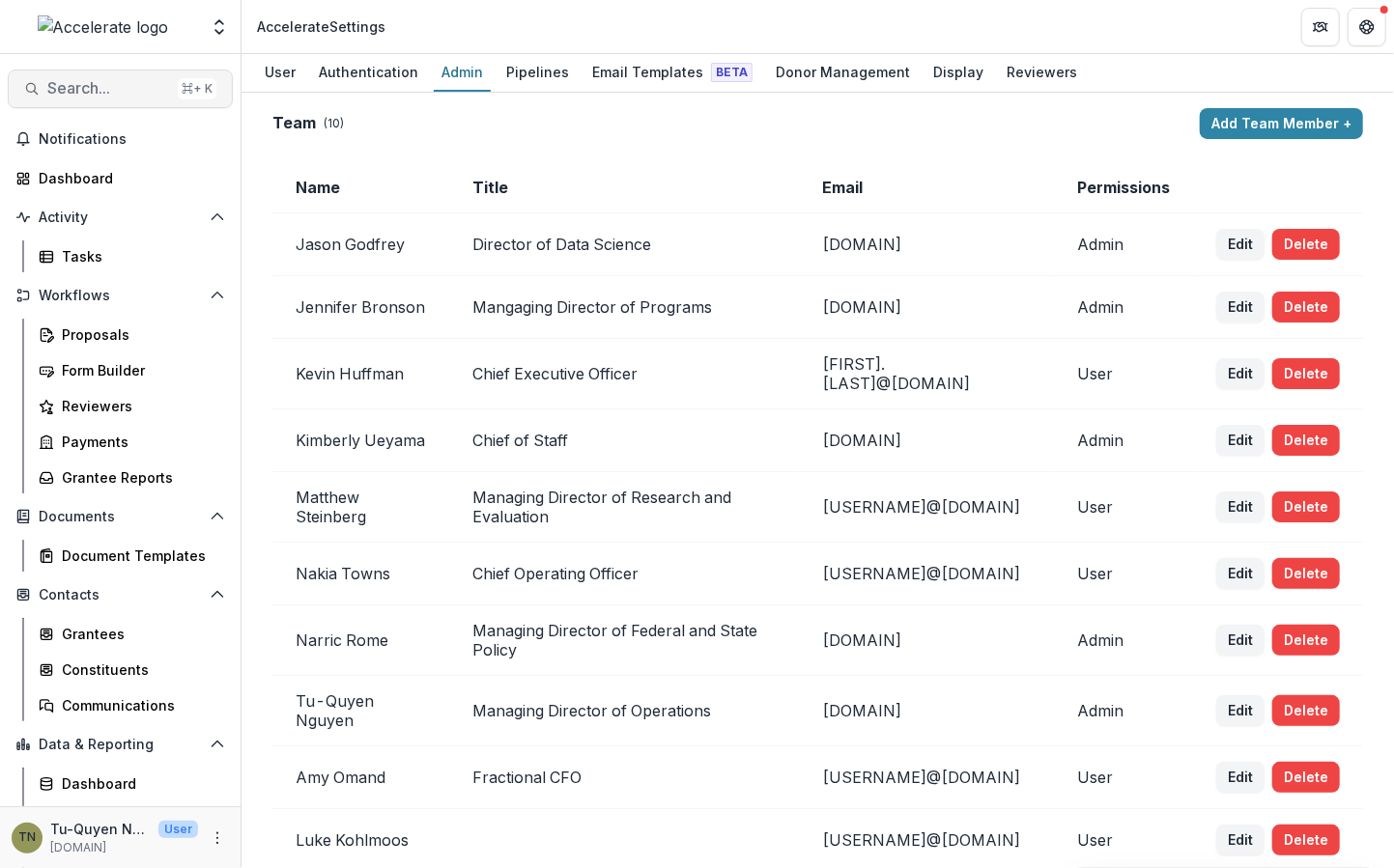 click on "Search..." at bounding box center (108, 88) 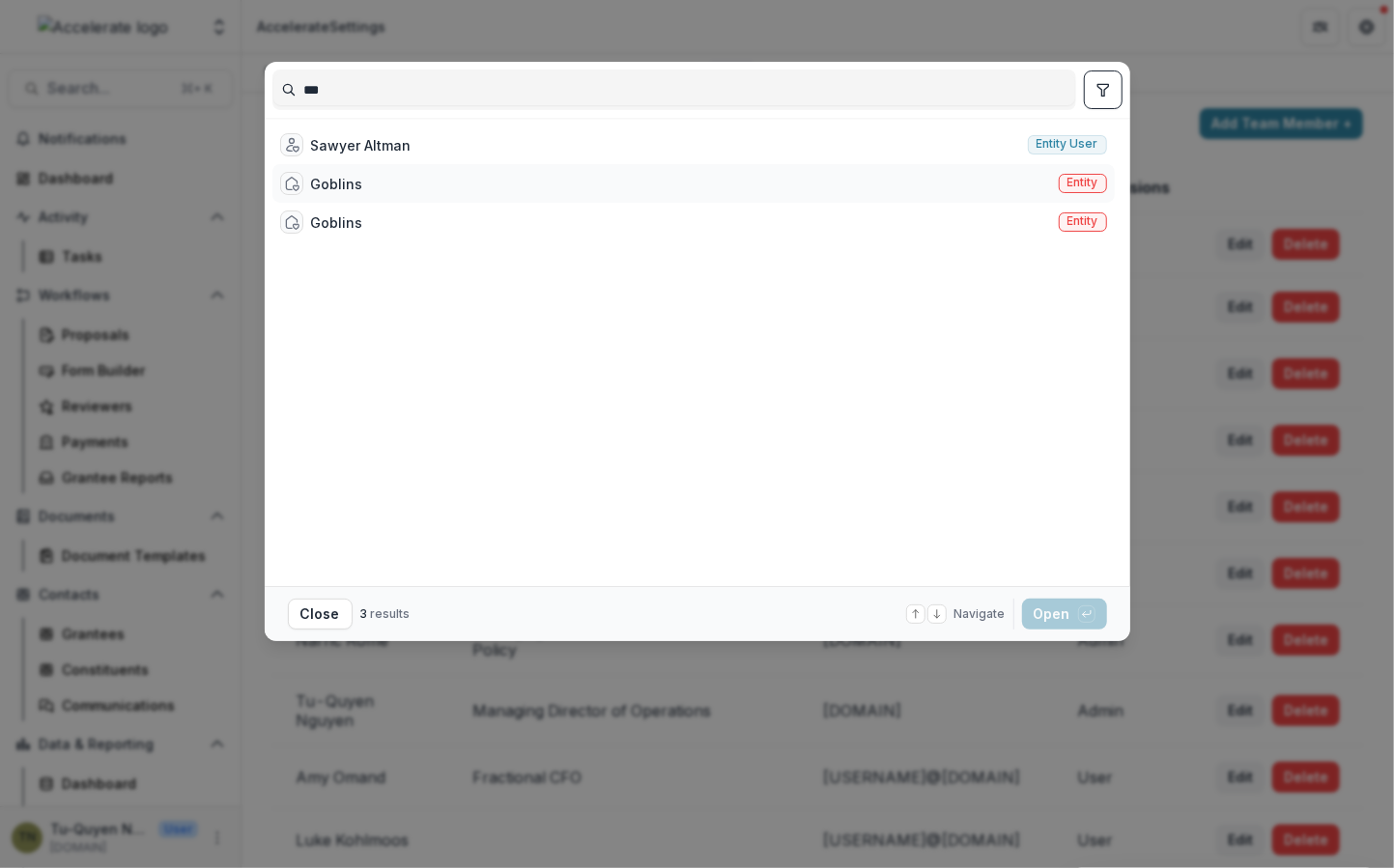 type on "***" 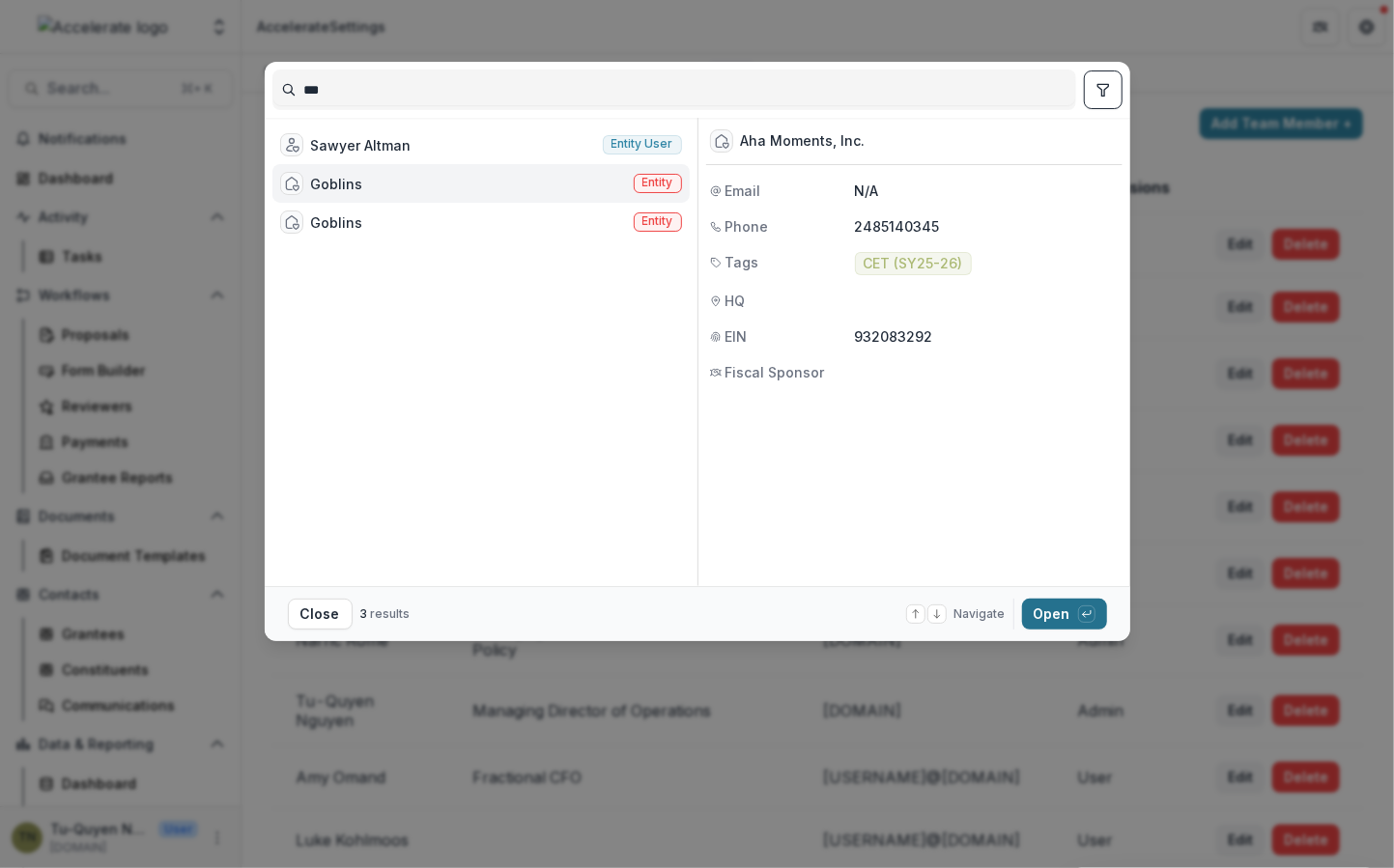 click on "Open with enter key" at bounding box center (1065, 614) 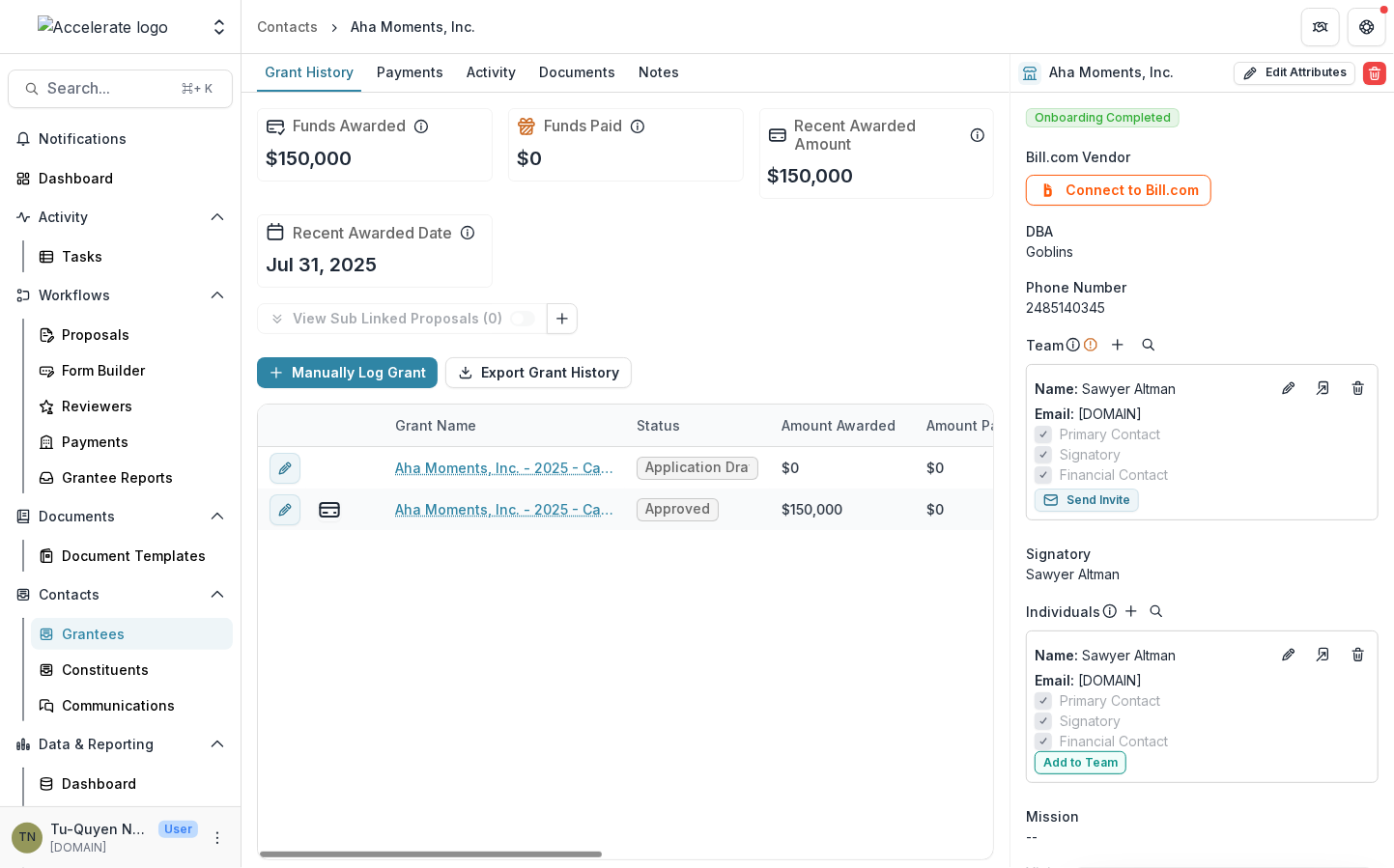 click on "Aha Moments, Inc. - 2025 - Call for Effective Technology Grant Application Application Draft $0 $0 $0 -- -- $0 Project Grant Aha Moments, Inc. - 2025 - Call for Effective Technology Grant Application Approved $150,000 $0 $150,000 Aug 1, 2025 -- $0 CET" at bounding box center [1045, 653] 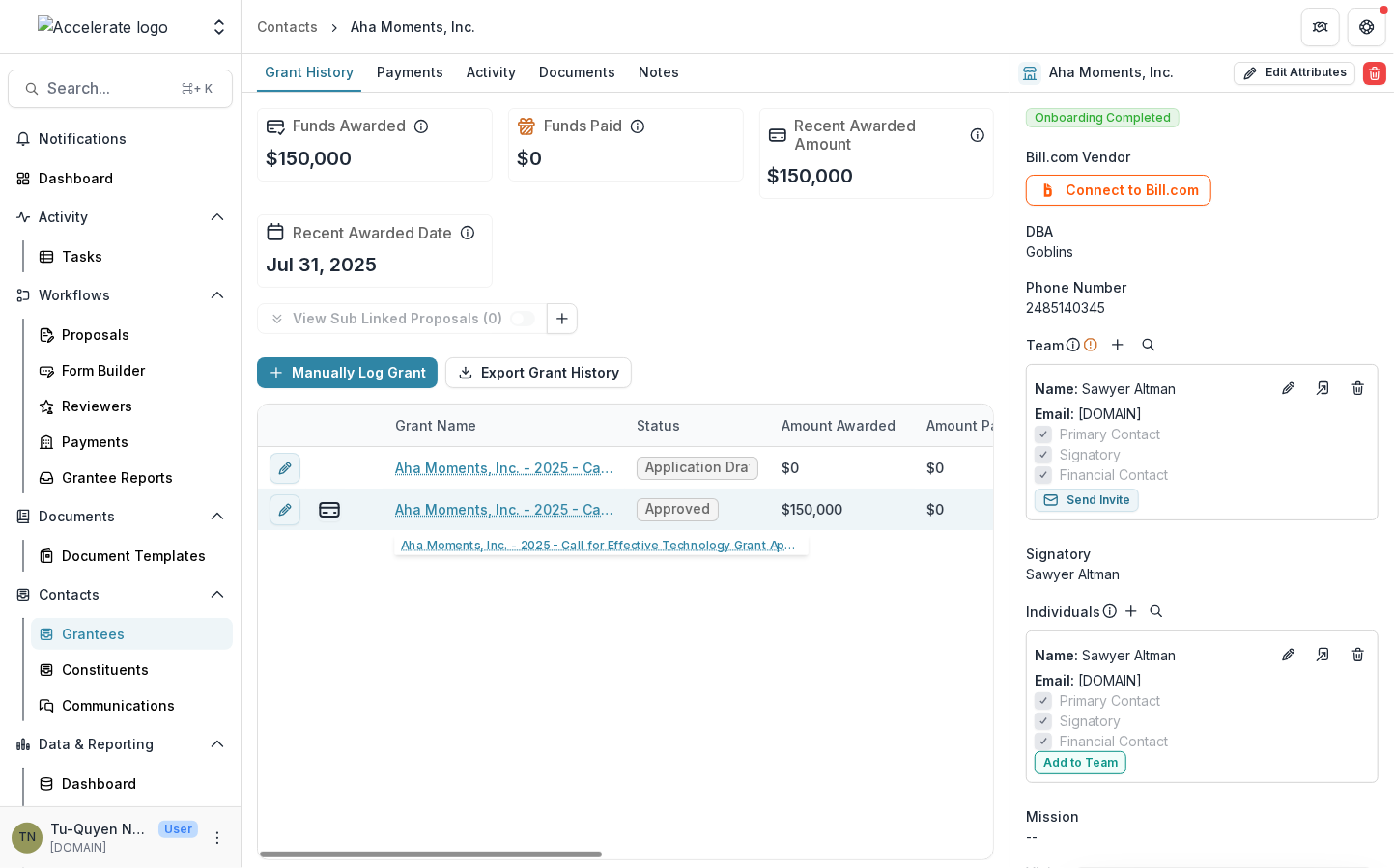 click on "Aha Moments, Inc. - 2025 - Call for Effective Technology Grant Application" at bounding box center [504, 509] 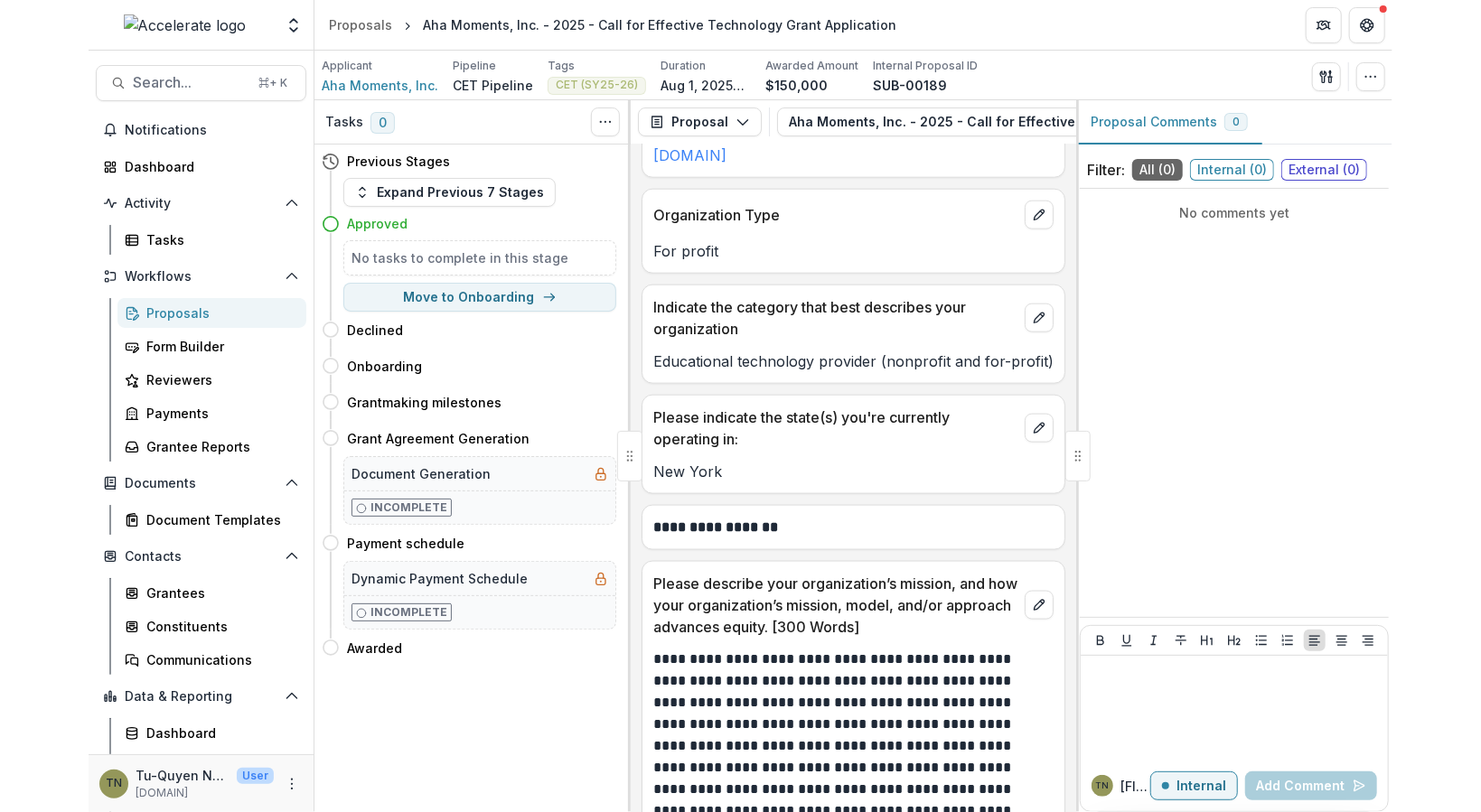 scroll, scrollTop: 1231, scrollLeft: 0, axis: vertical 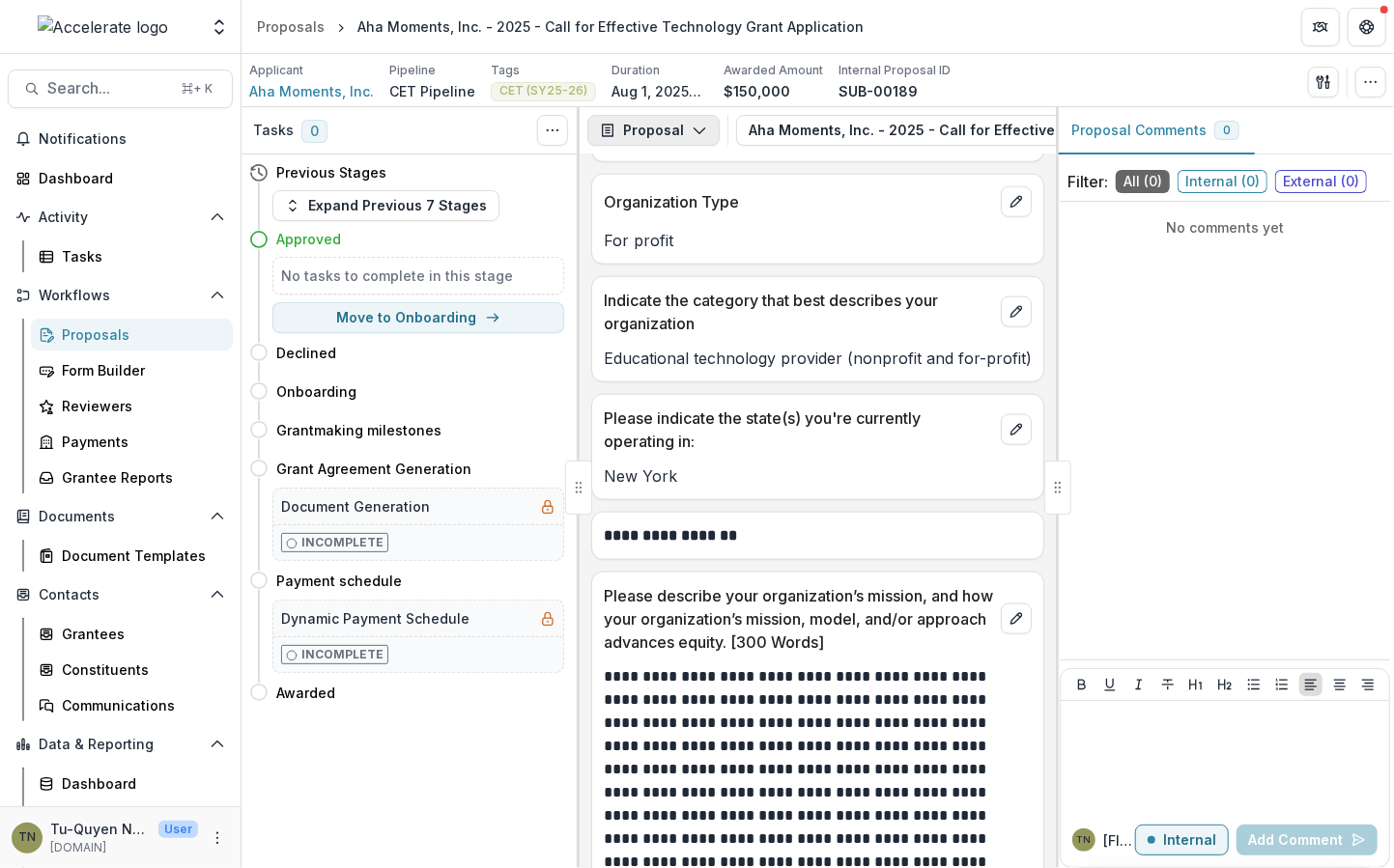 click on "Proposal" at bounding box center [653, 130] 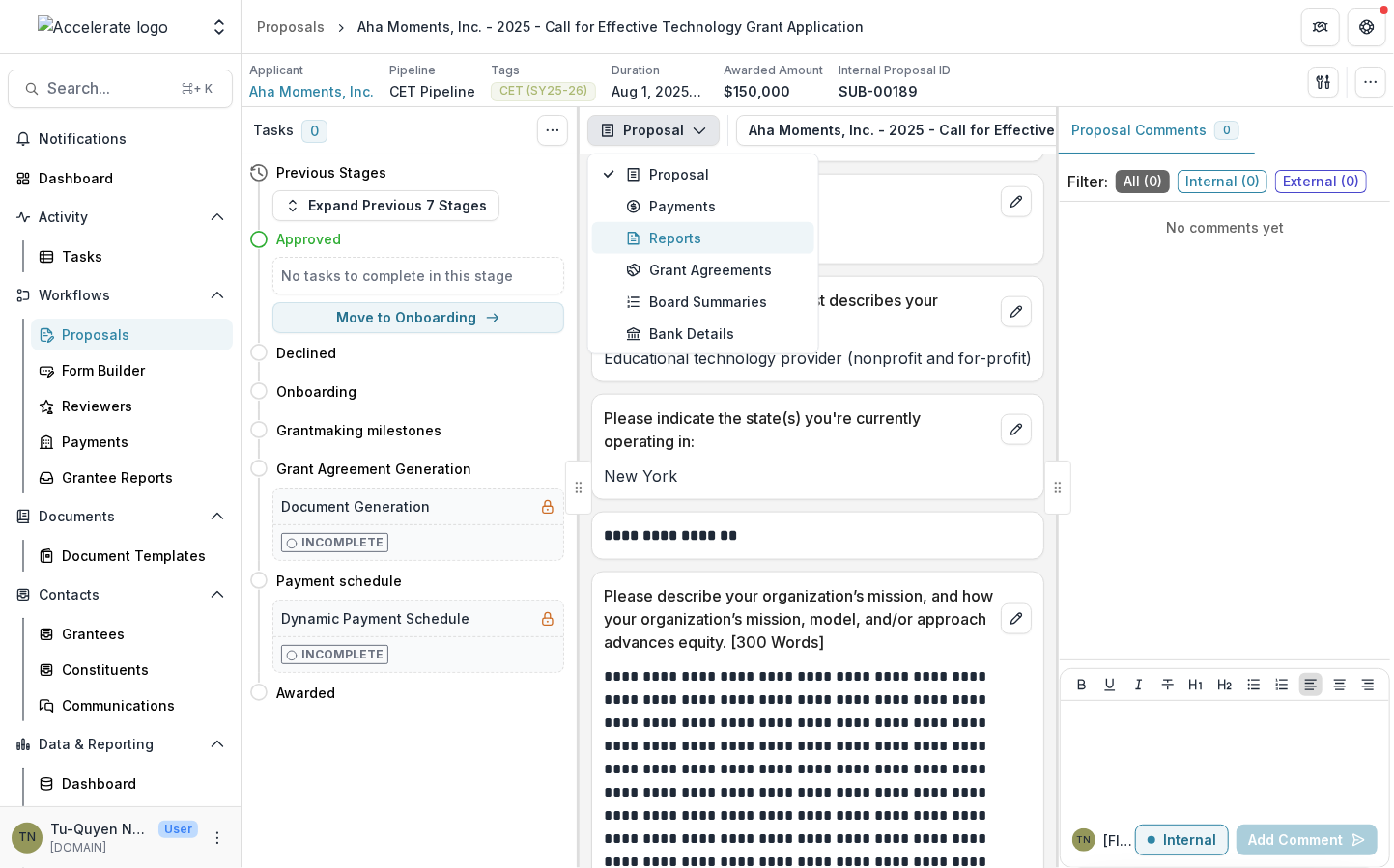 click on "Reports" at bounding box center (714, 238) 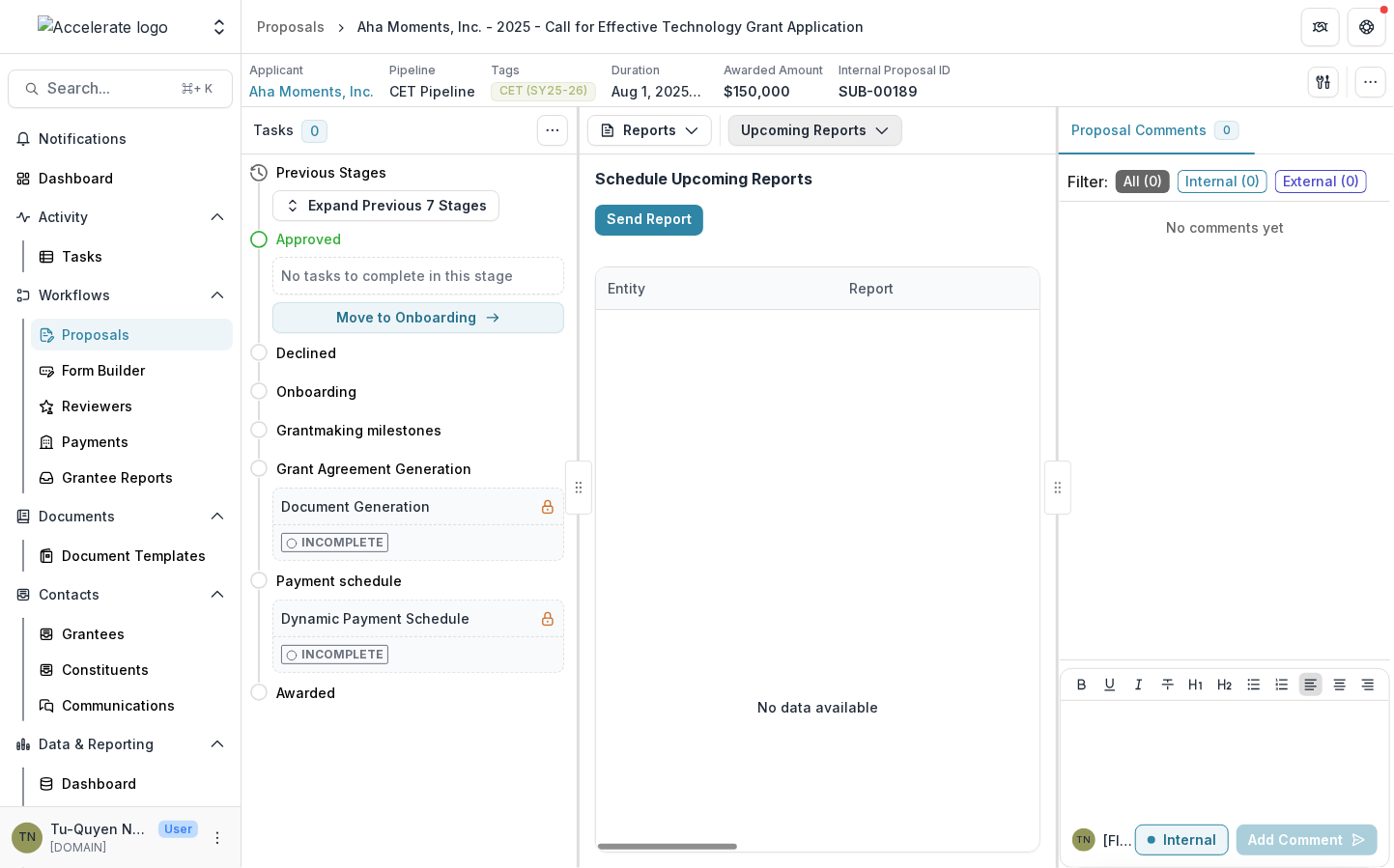 click on "Upcoming Reports" at bounding box center (815, 130) 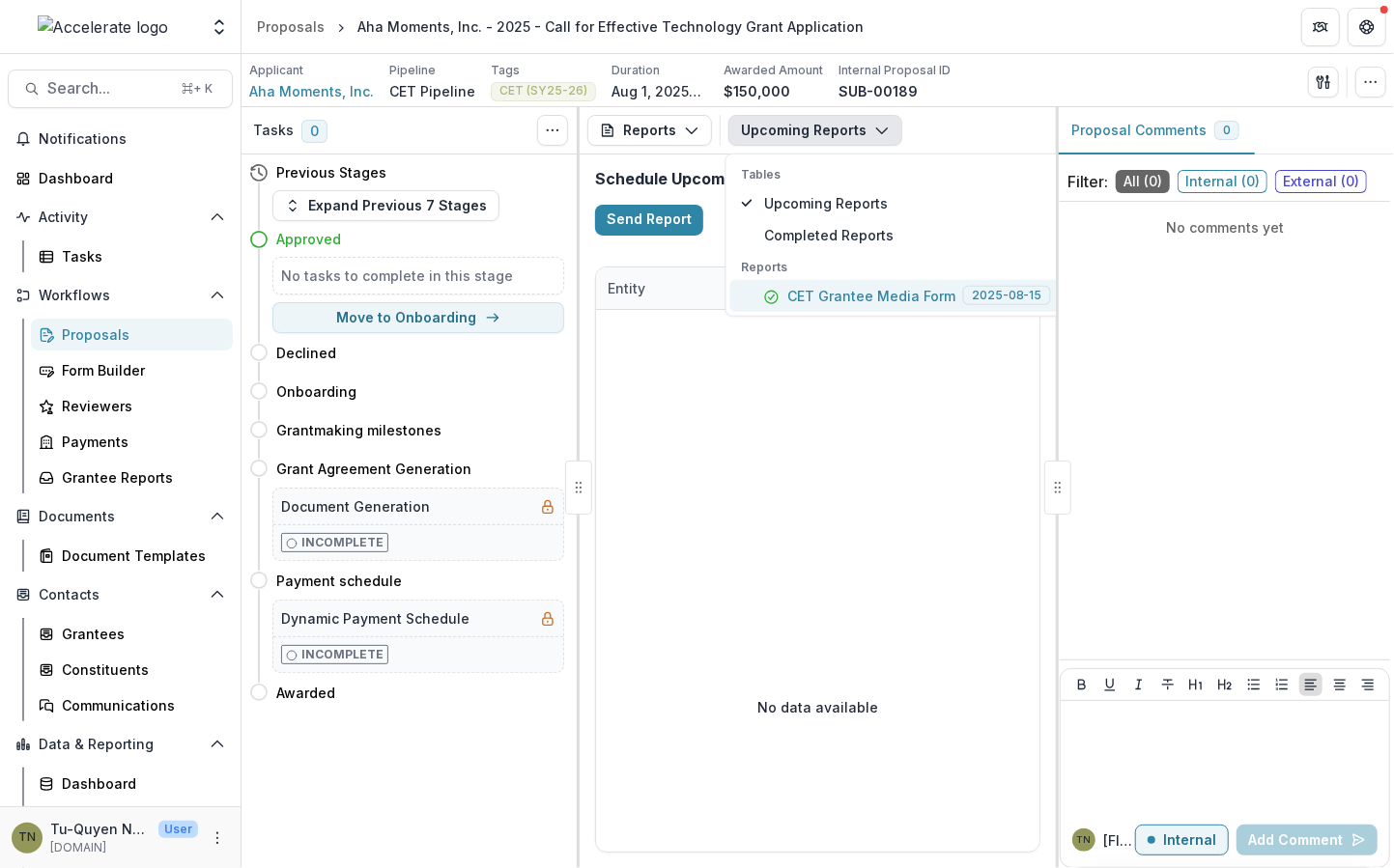 click on "CET Grantee Media Form" at bounding box center [871, 295] 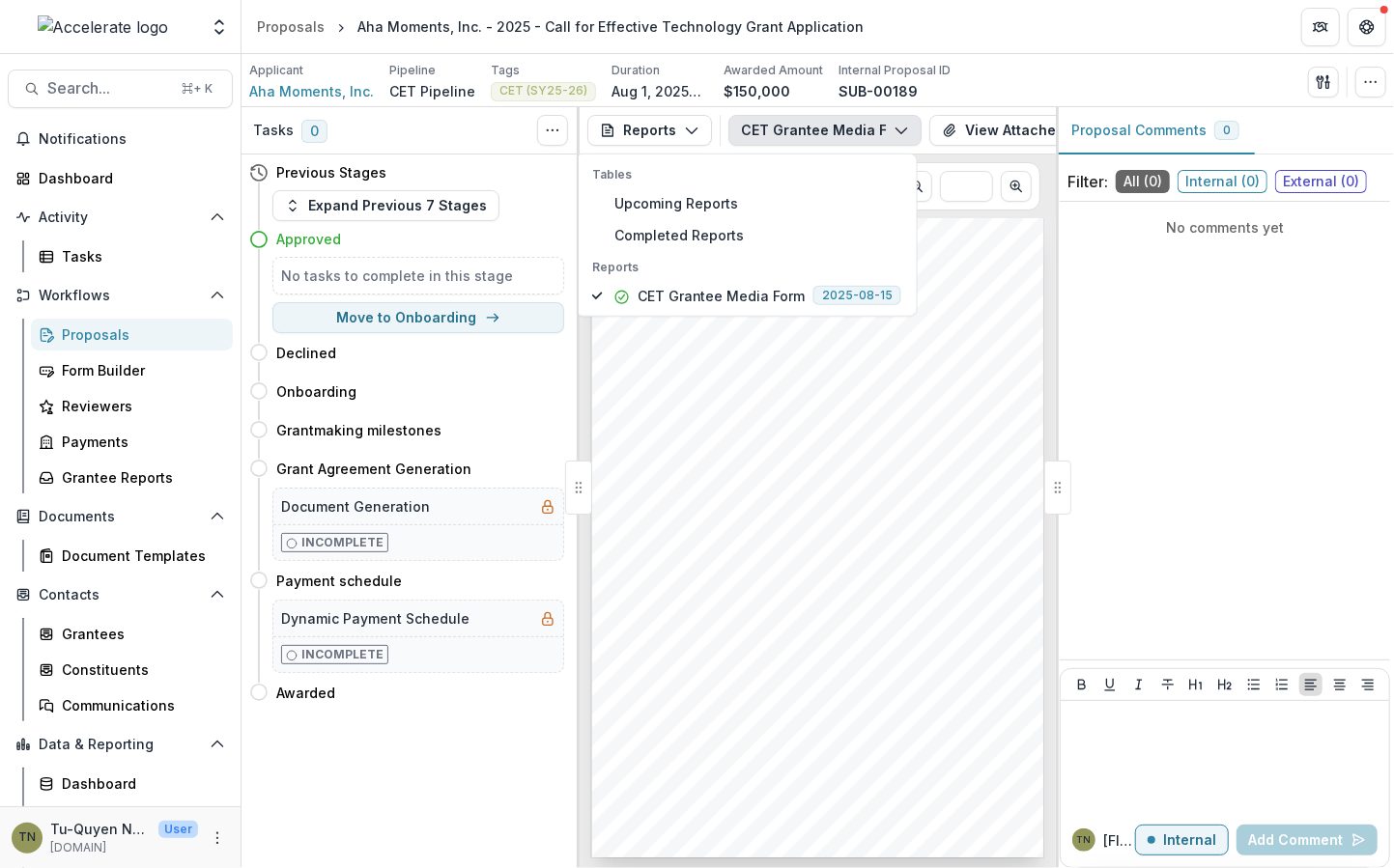 click on "Submission Responses Accelerate Grantee Media Form Congratulations on receiving an Accelerate grant! To help us craft announcements and celebrate your achievement, please complete the information below. We'll provide you with a comprehensive press kit before the public announcement goes live. We invite you to amplify the news through your own channels. We're excited to share your story and the impact this grant will enable. Your responses will help us accurately represent your work and maximize visibility for your organization and mission. Questions? Reach out to our program team at program@accelerate.us Organization Name Aha Moments, Inc. Please provide your organization's name as it should appear in the announcement and other public materials Grant Contact Name Sawyer Altman Grant Contact Email sawyer@goblinsapp.com Communications Contact Name Sawyer Altman Communications Contact Email sawyer@goblinsapp.com Grantee Quote thinking is for learning. - Sawyer Altman, CEO Grantee Organization Website" at bounding box center [818, 538] 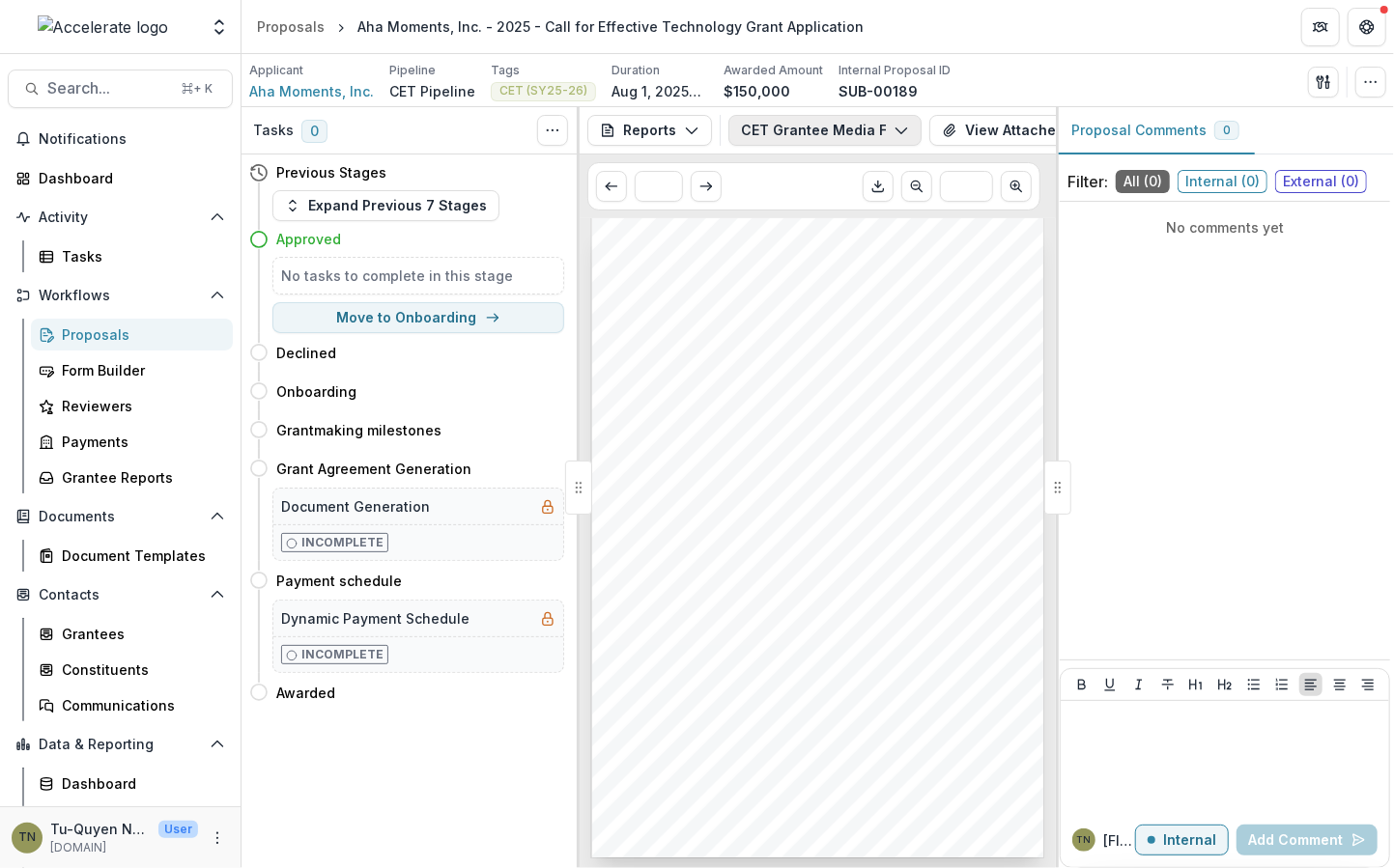 click on "CET Grantee Media Form" at bounding box center (825, 130) 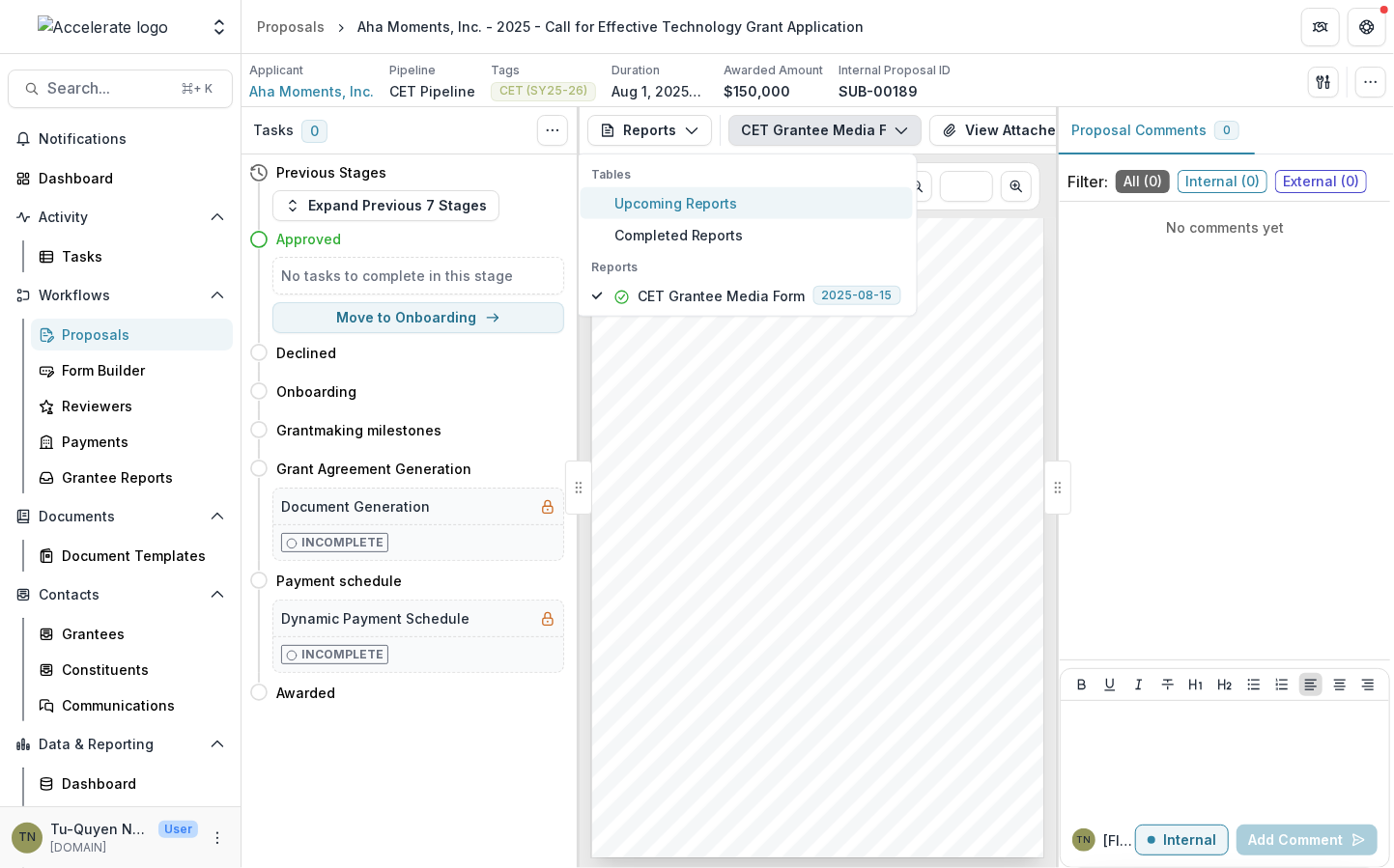 click on "Upcoming Reports" at bounding box center (746, 203) 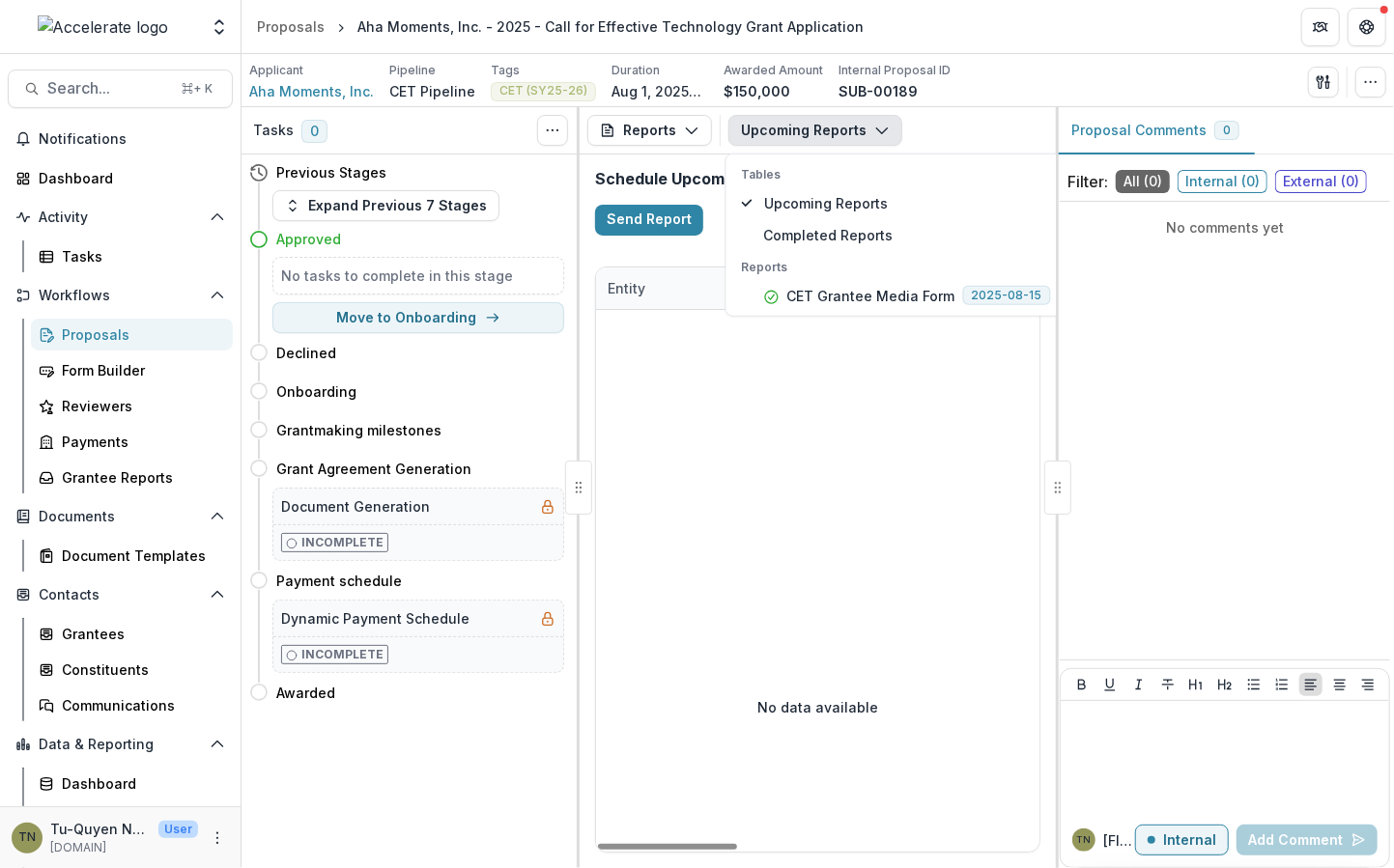 click at bounding box center [1296, 436] 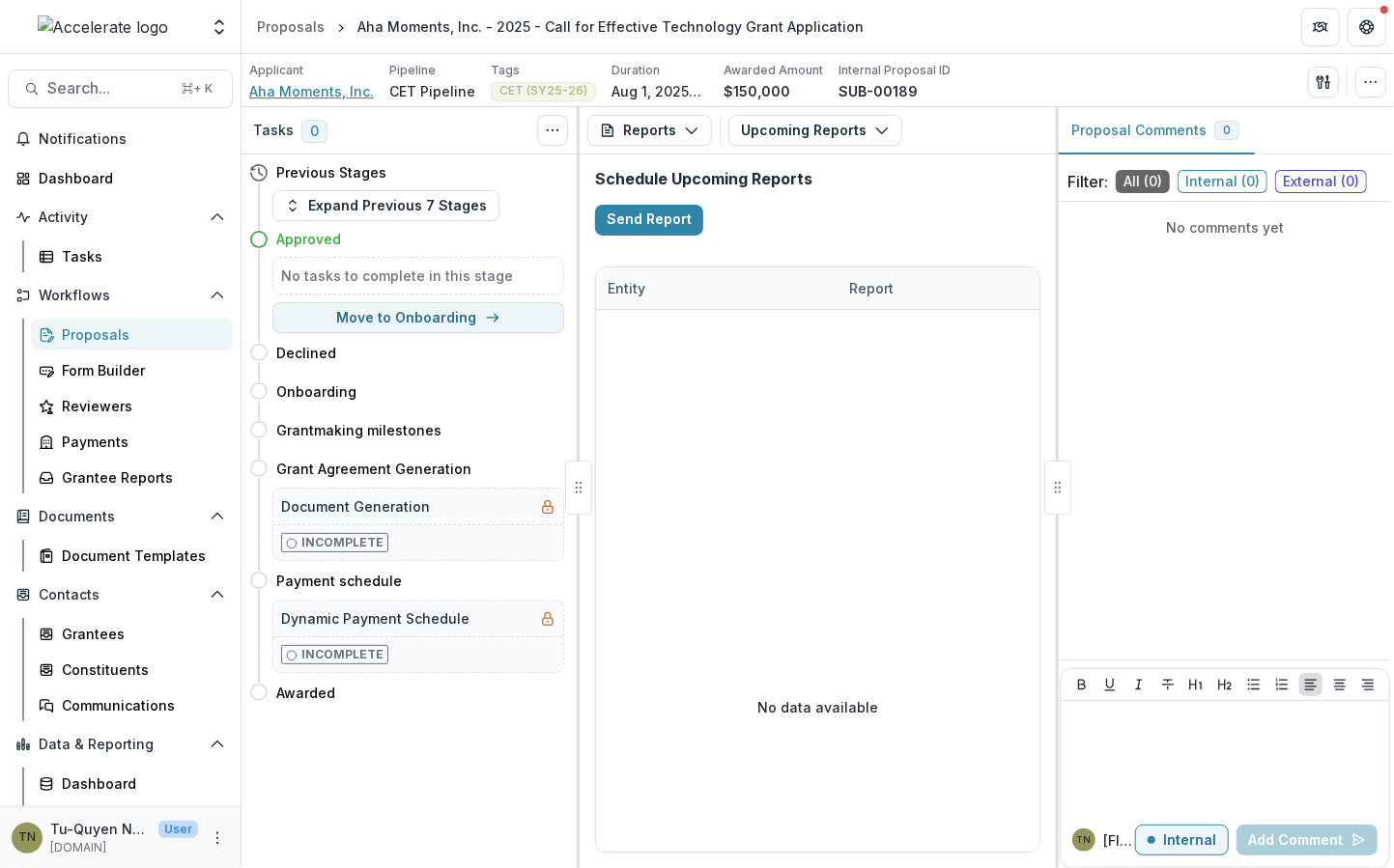 click on "Aha Moments, Inc." at bounding box center (311, 91) 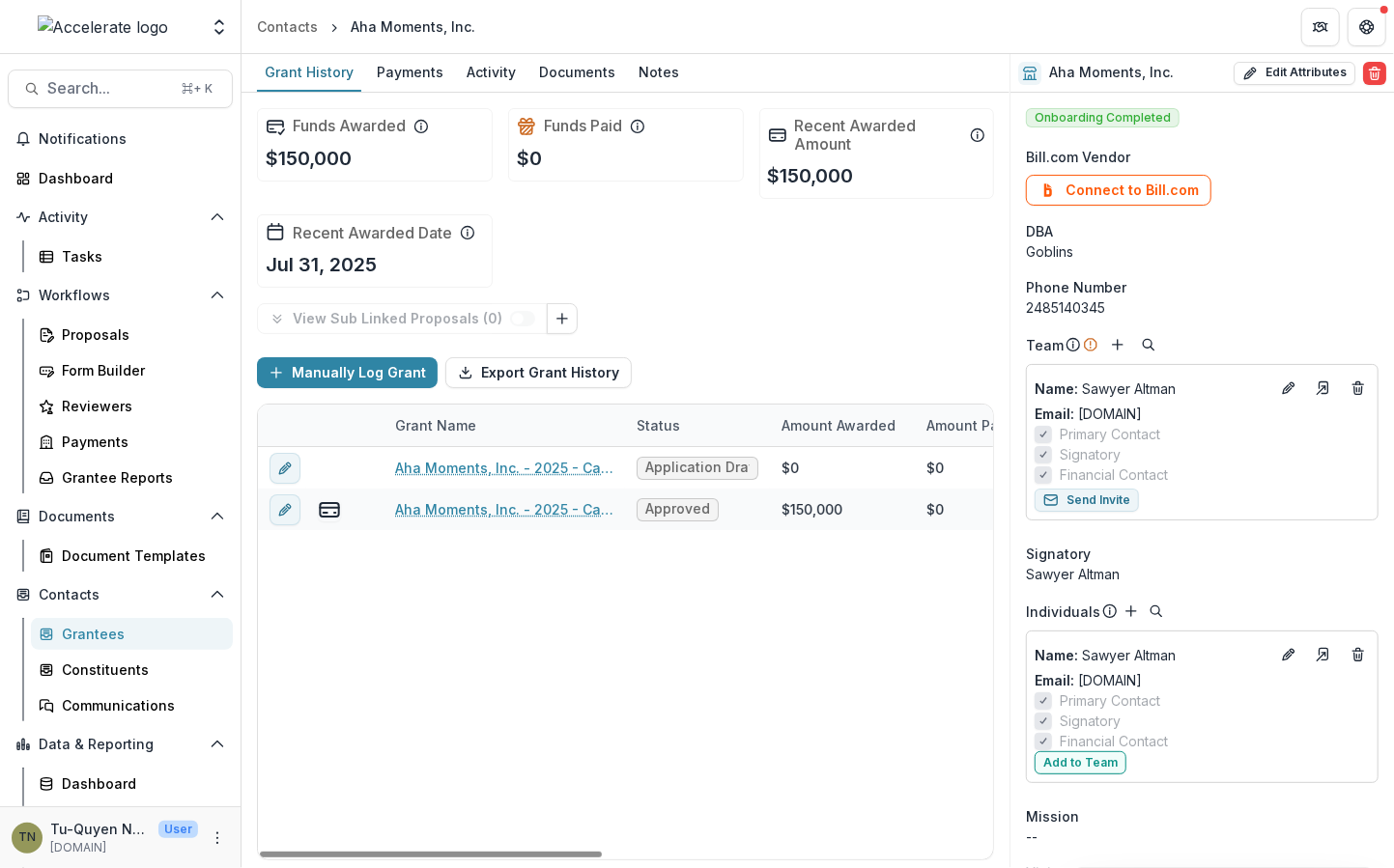 click on "Aha Moments, Inc. - 2025 - Call for Effective Technology Grant Application Application Draft $0 $0 $0 -- -- $0 Project Grant Aha Moments, Inc. - 2025 - Call for Effective Technology Grant Application Approved $150,000 $0 $150,000 Aug 1, 2025 -- $0 CET" at bounding box center (1045, 653) 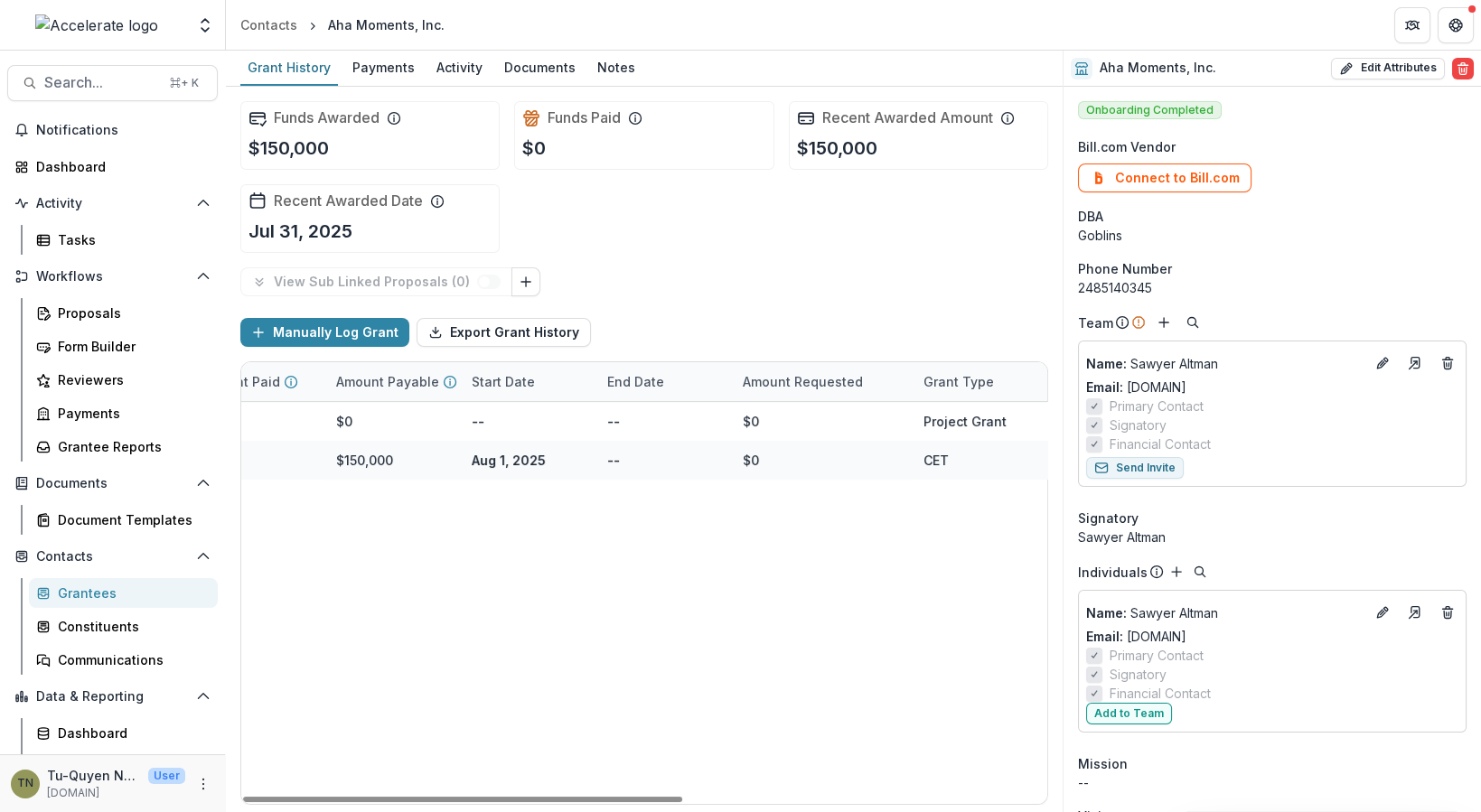 scroll, scrollTop: 0, scrollLeft: 0, axis: both 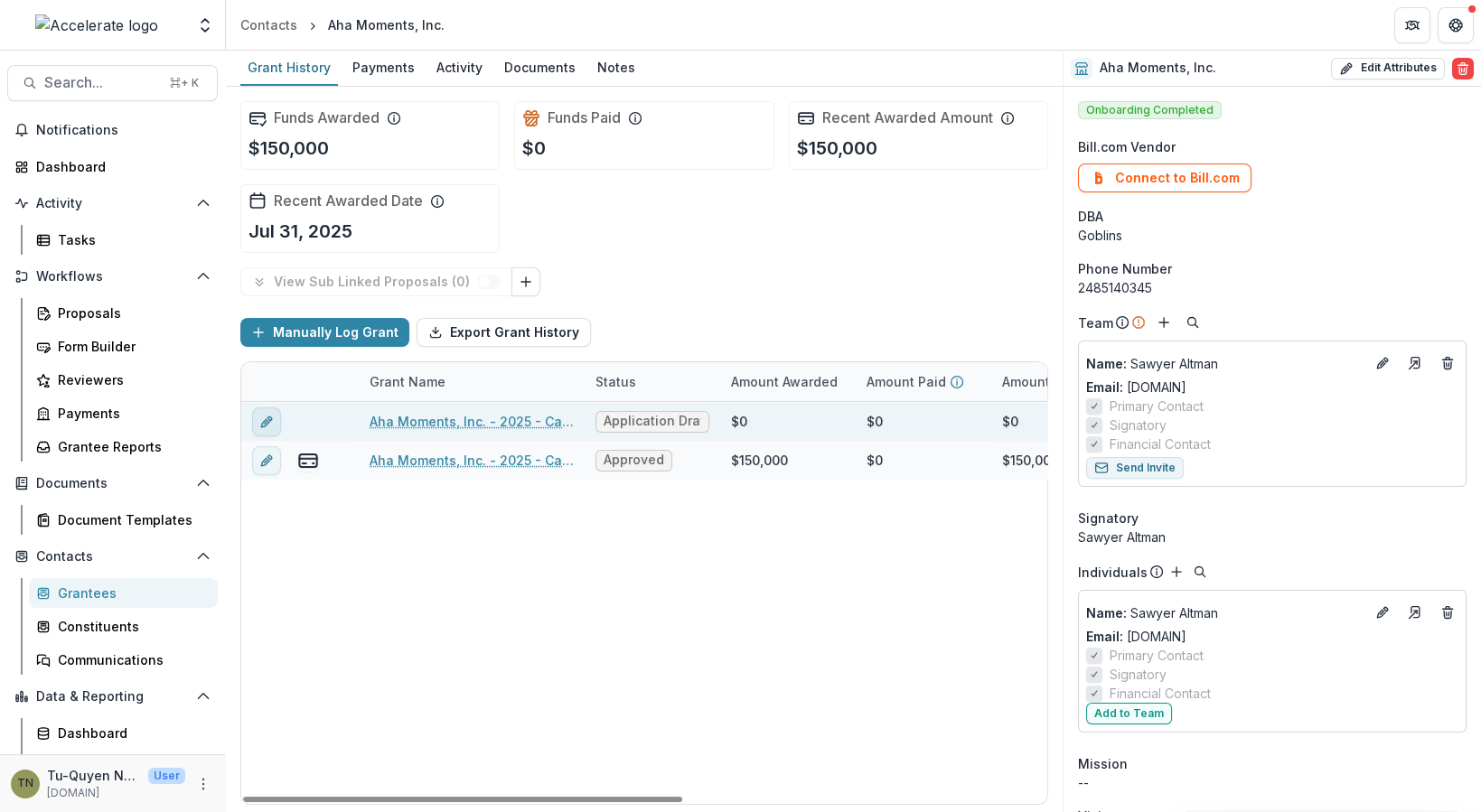 click 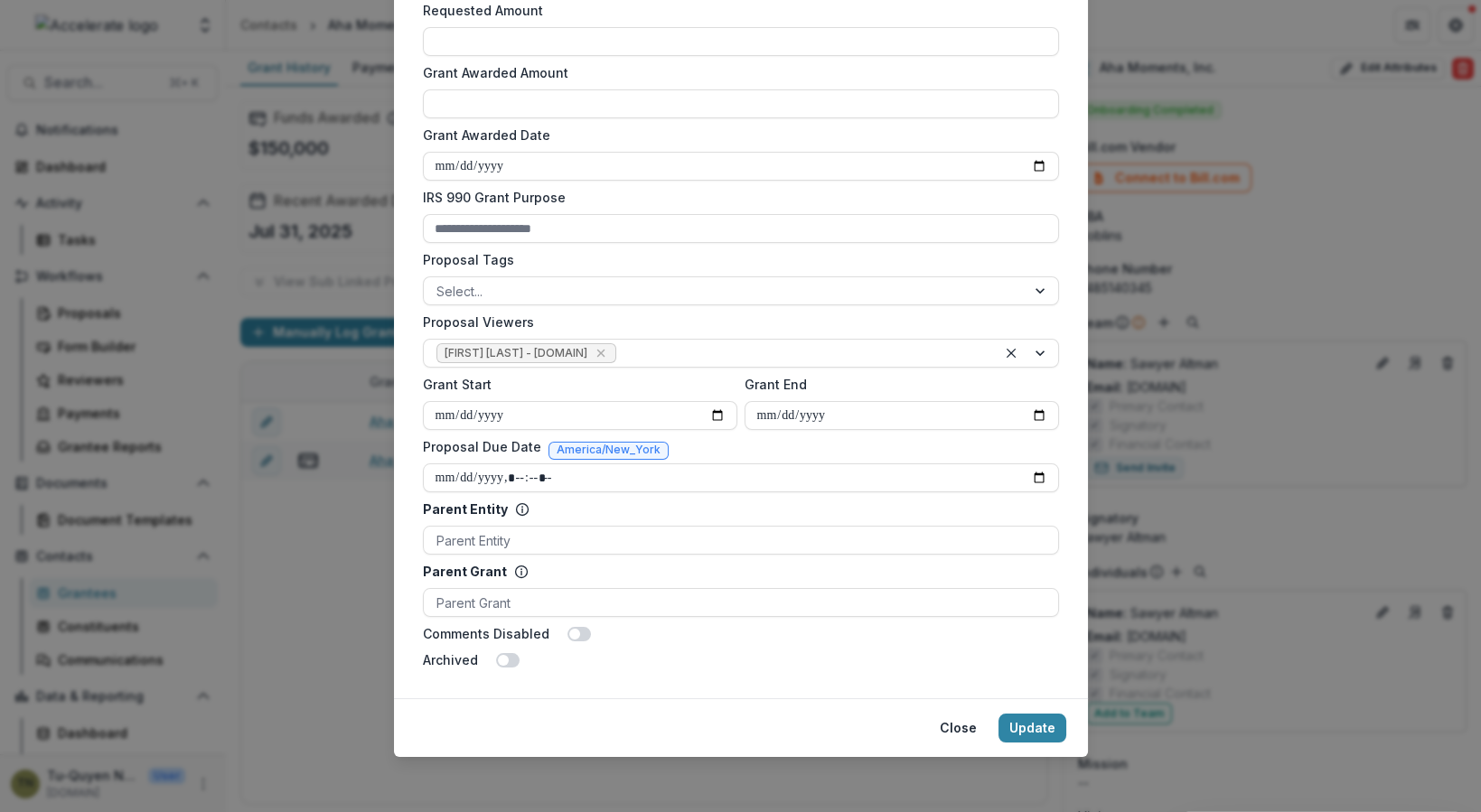 scroll, scrollTop: 0, scrollLeft: 0, axis: both 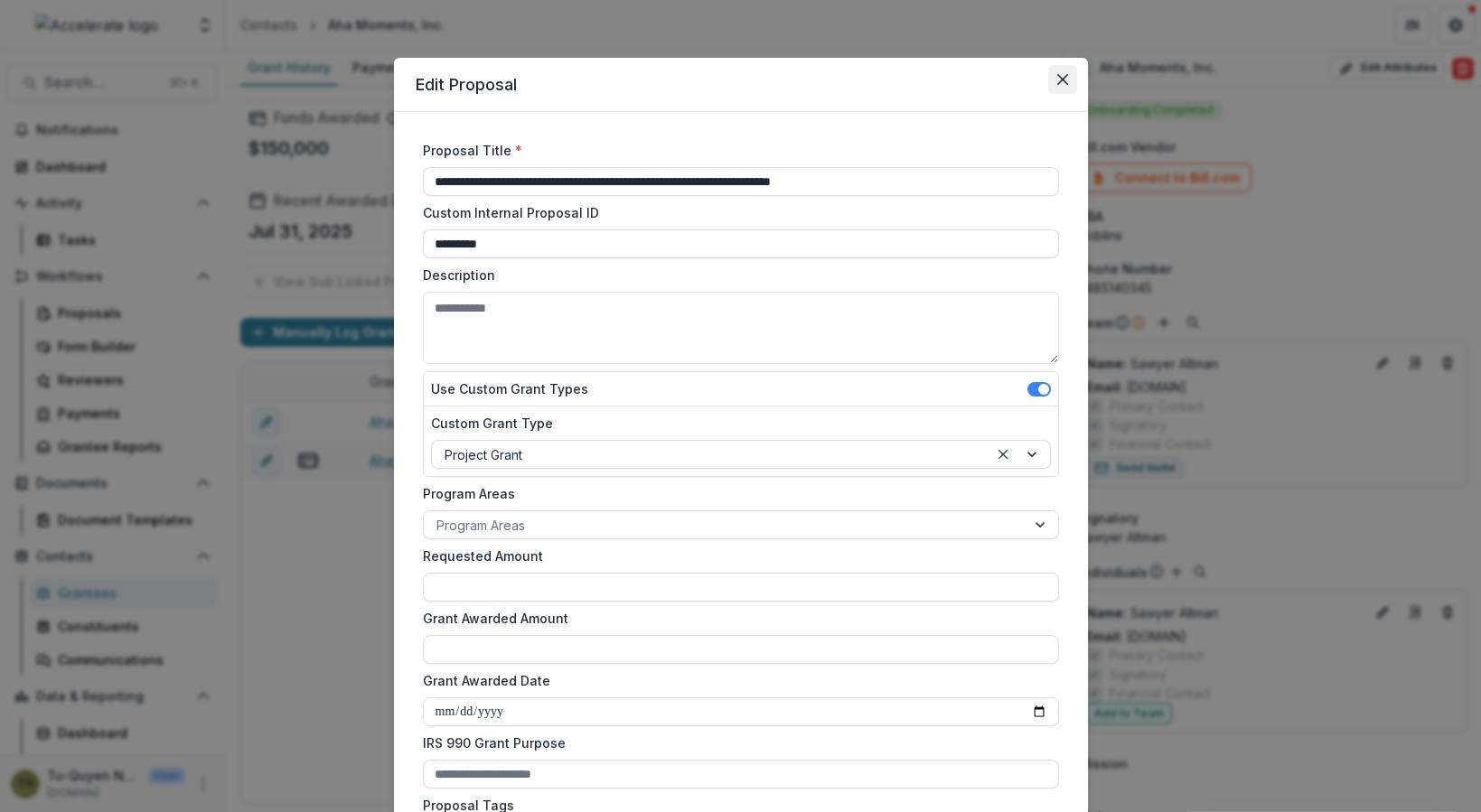 click 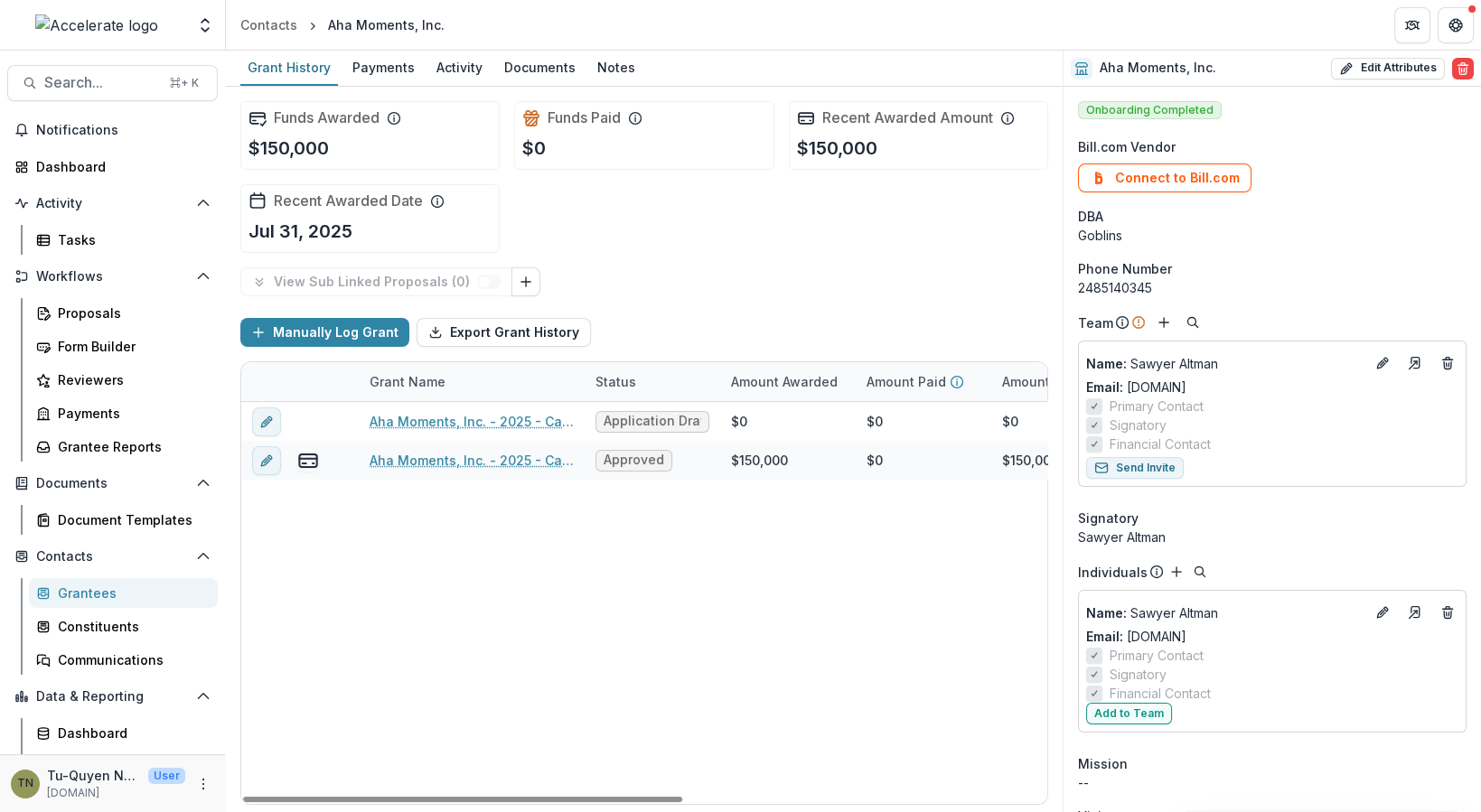 click on "Aha Moments, Inc. - 2025 - Call for Effective Technology Grant Application Application Draft $0 $0 $0 -- -- $0 Project Grant Aha Moments, Inc. - 2025 - Call for Effective Technology Grant Application Approved $150,000 $0 $150,000 Aug 1, 2025 -- $0 CET" at bounding box center [978, 602] 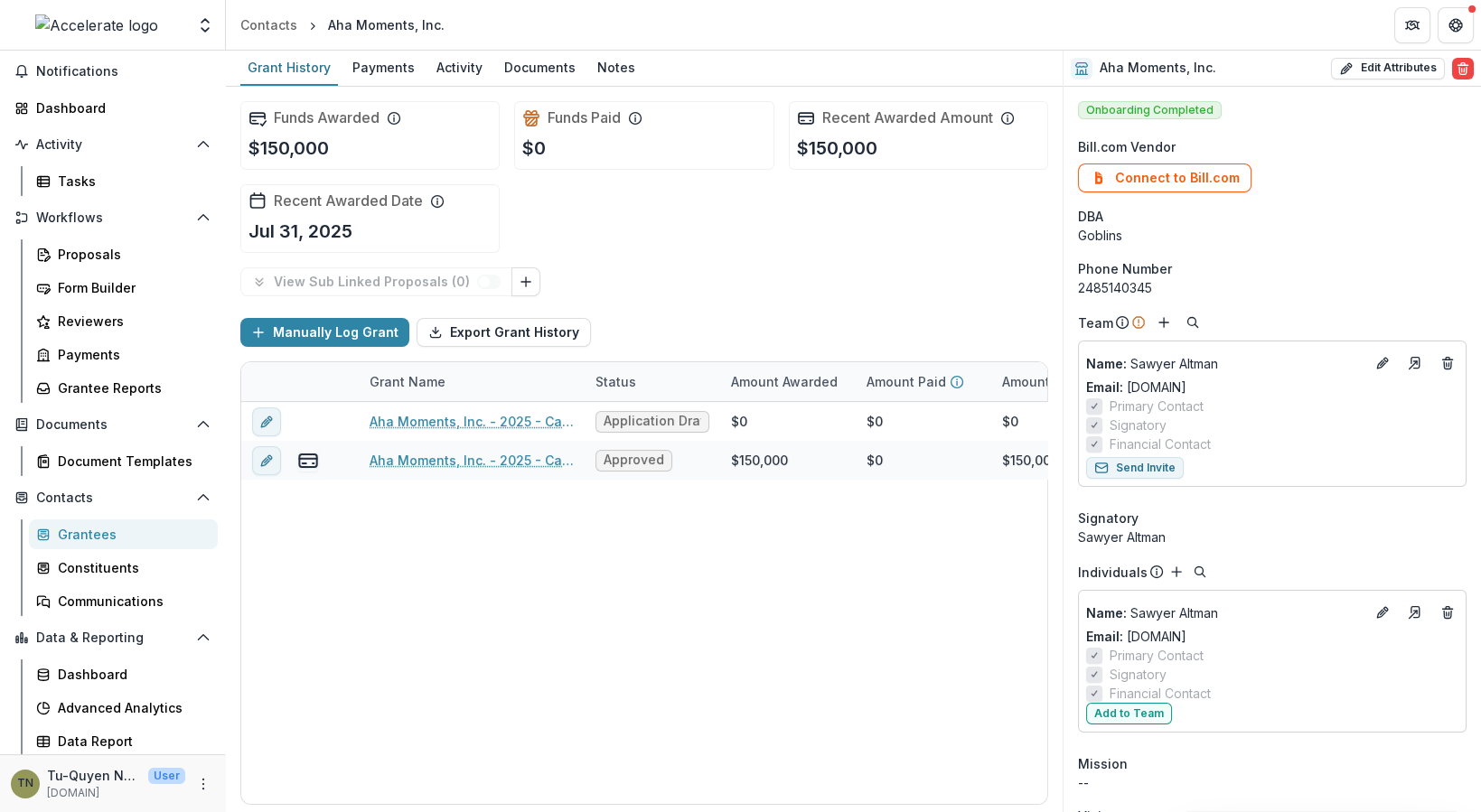 scroll, scrollTop: 0, scrollLeft: 0, axis: both 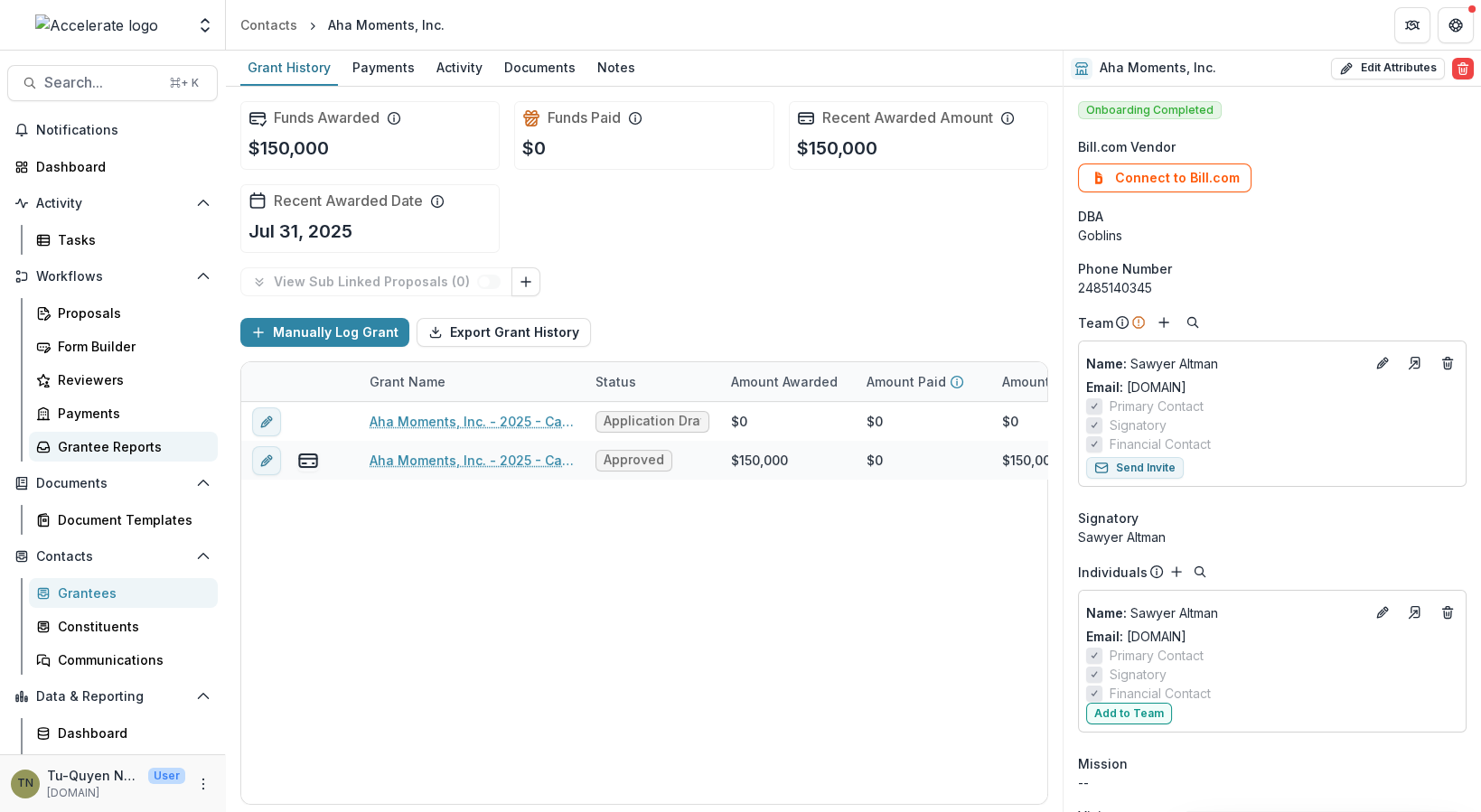 click on "Grantee Reports" at bounding box center [130, 446] 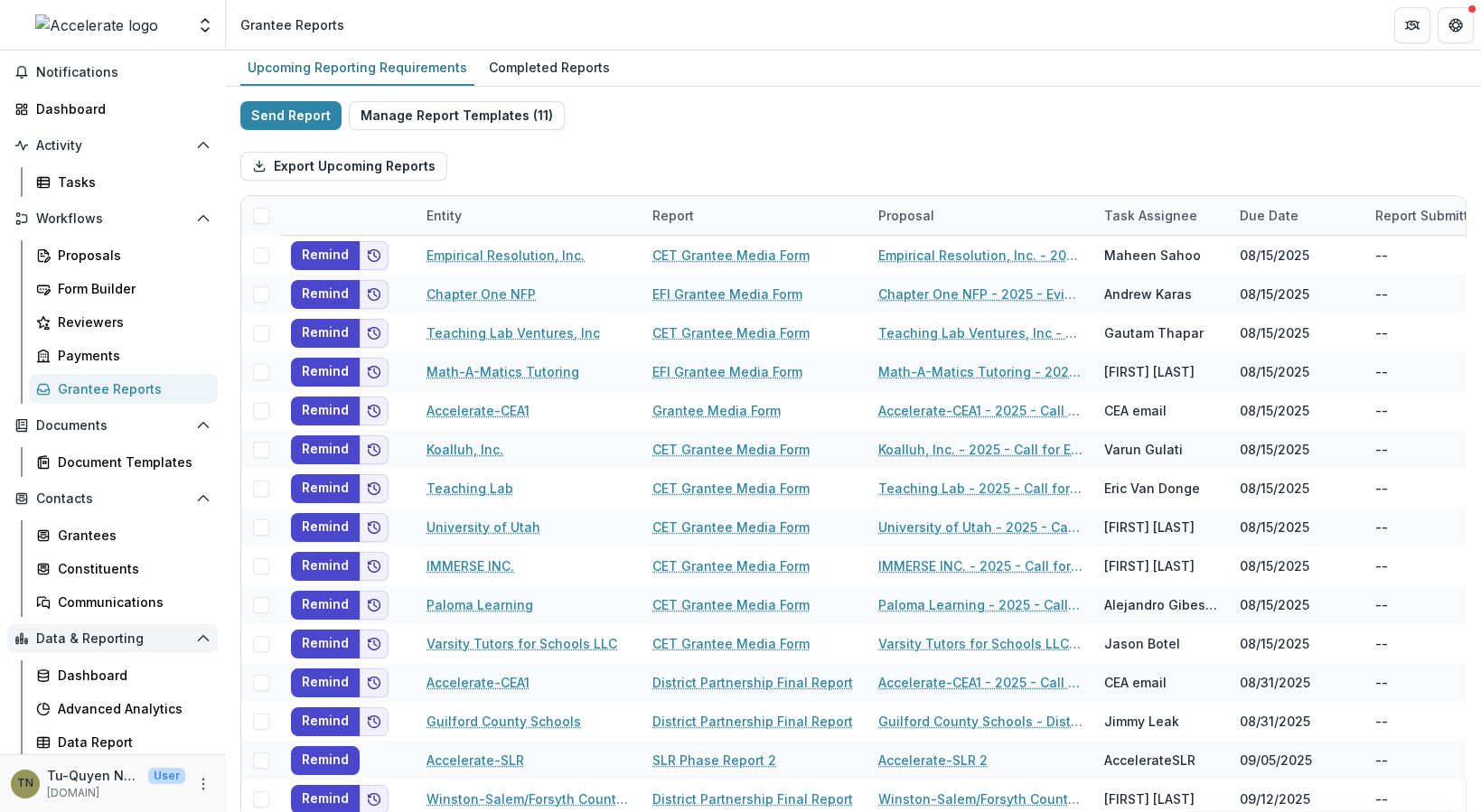scroll, scrollTop: 60, scrollLeft: 0, axis: vertical 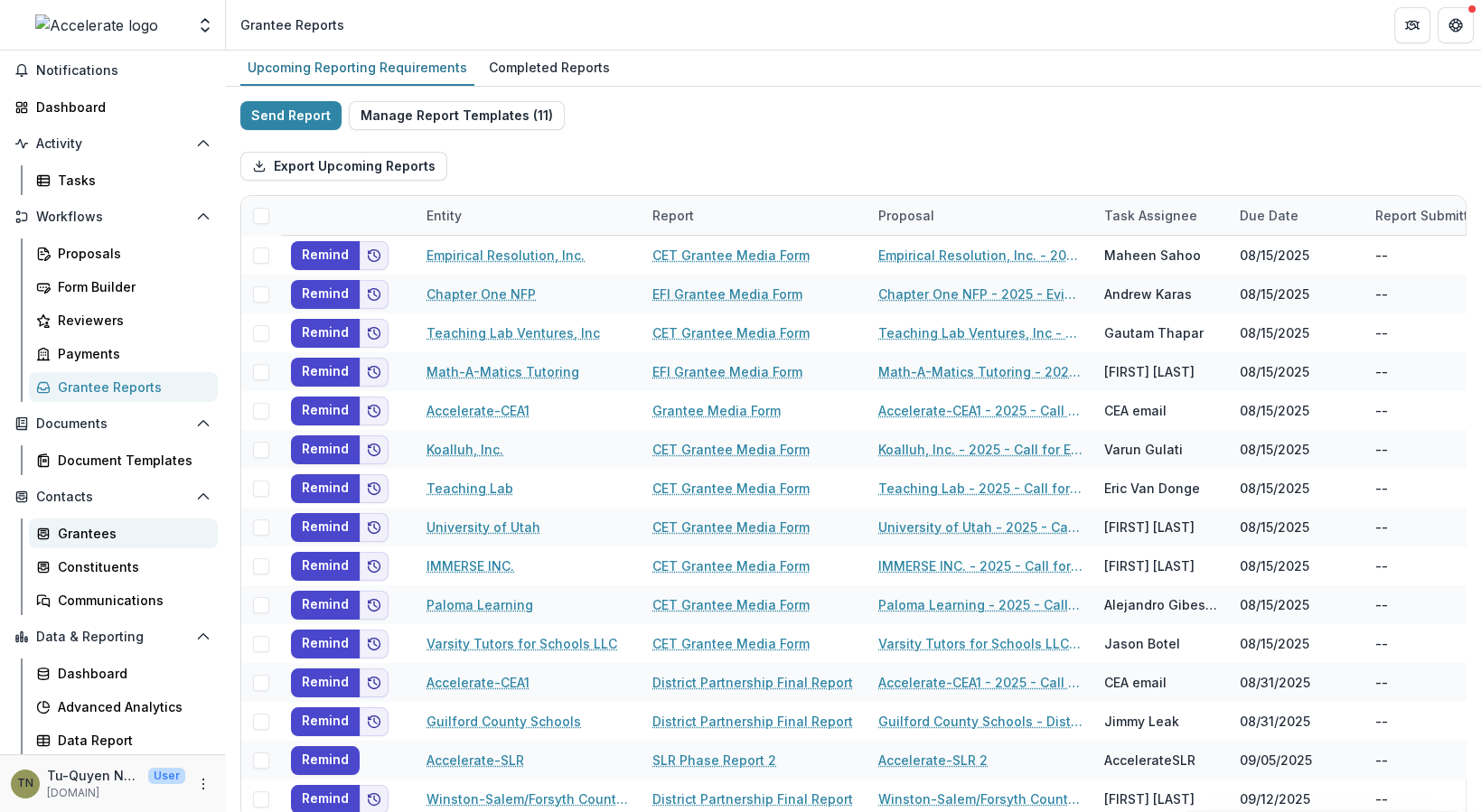click on "Grantees" at bounding box center [130, 533] 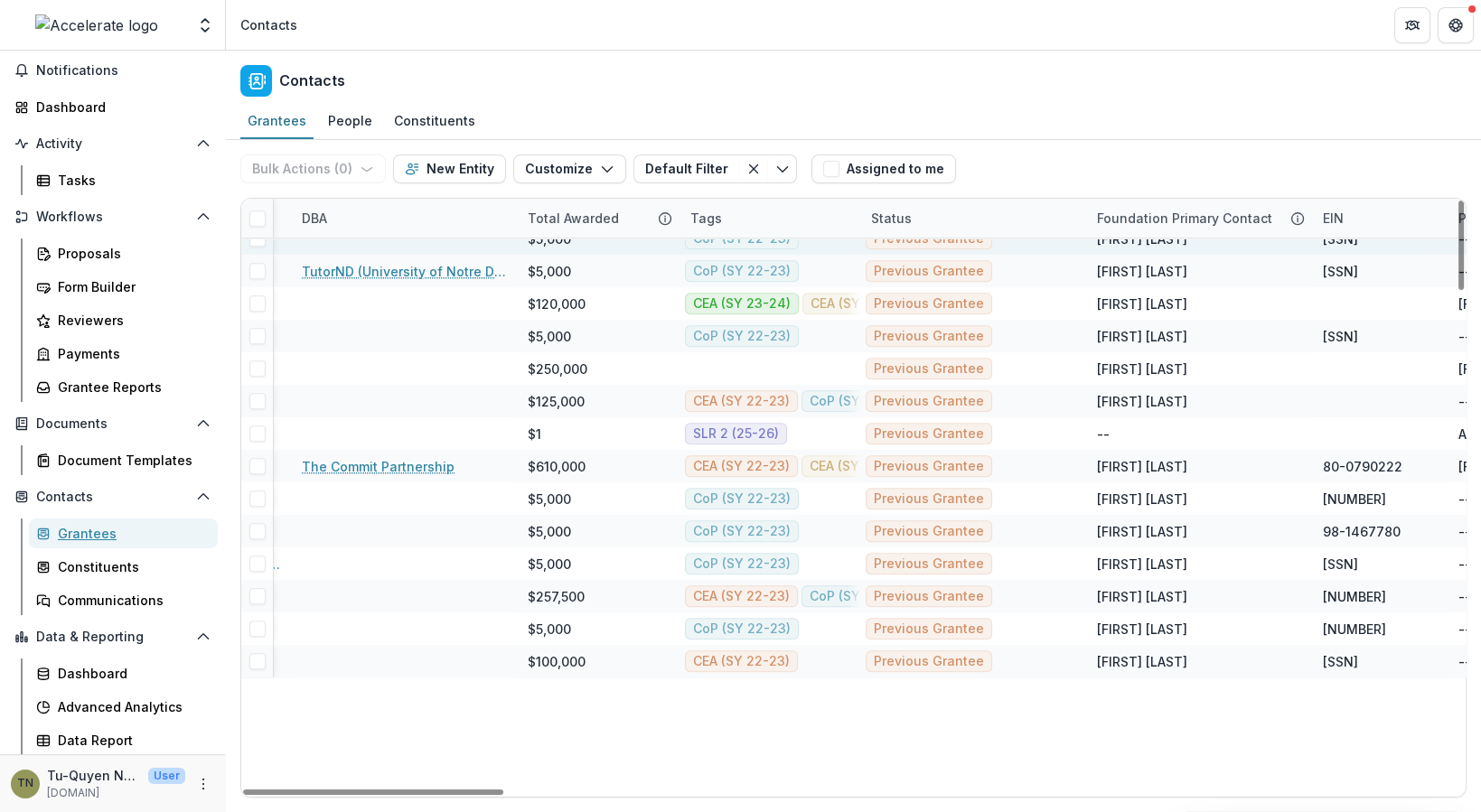 scroll, scrollTop: 1216, scrollLeft: 254, axis: both 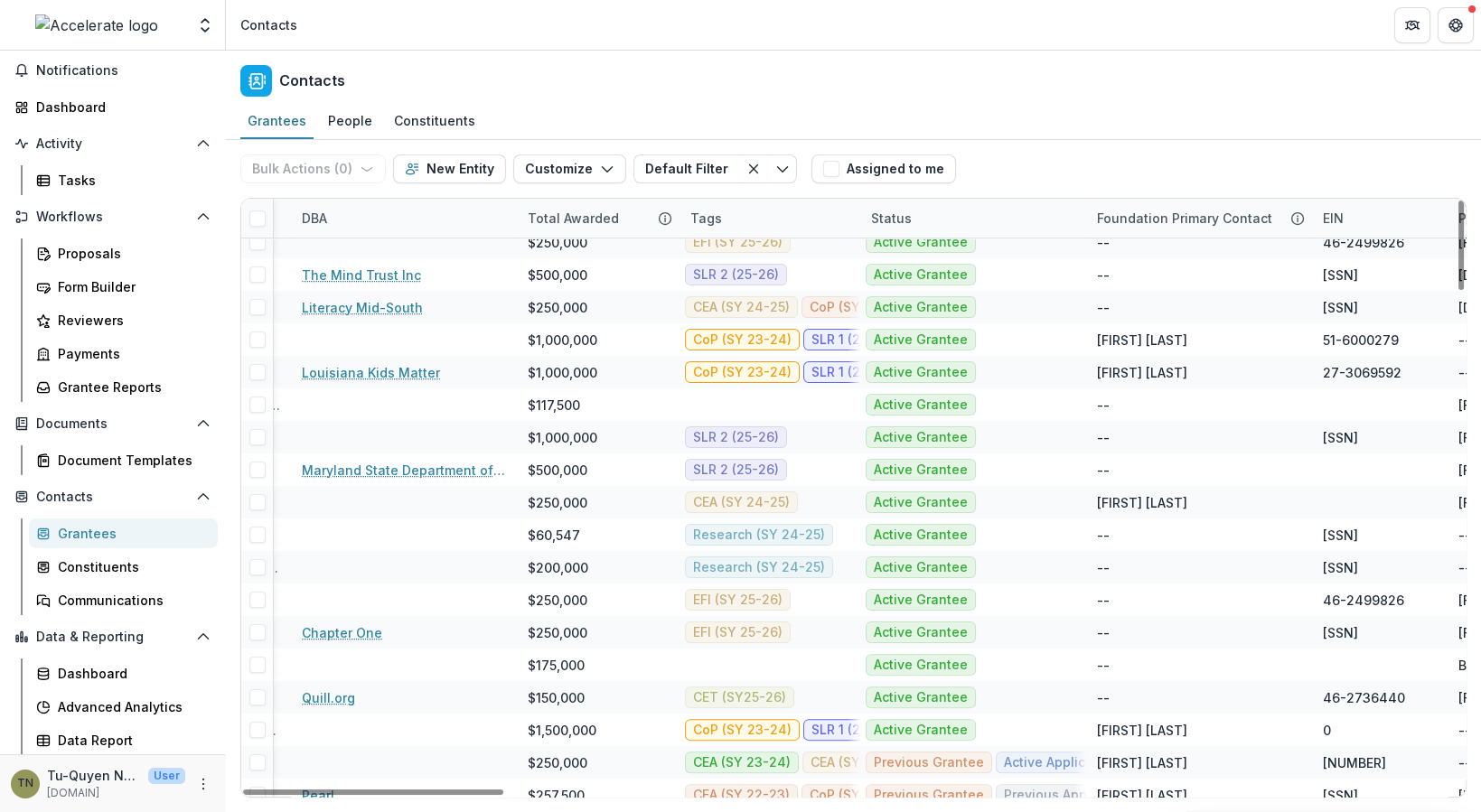 click on "Tags" at bounding box center [770, 218] 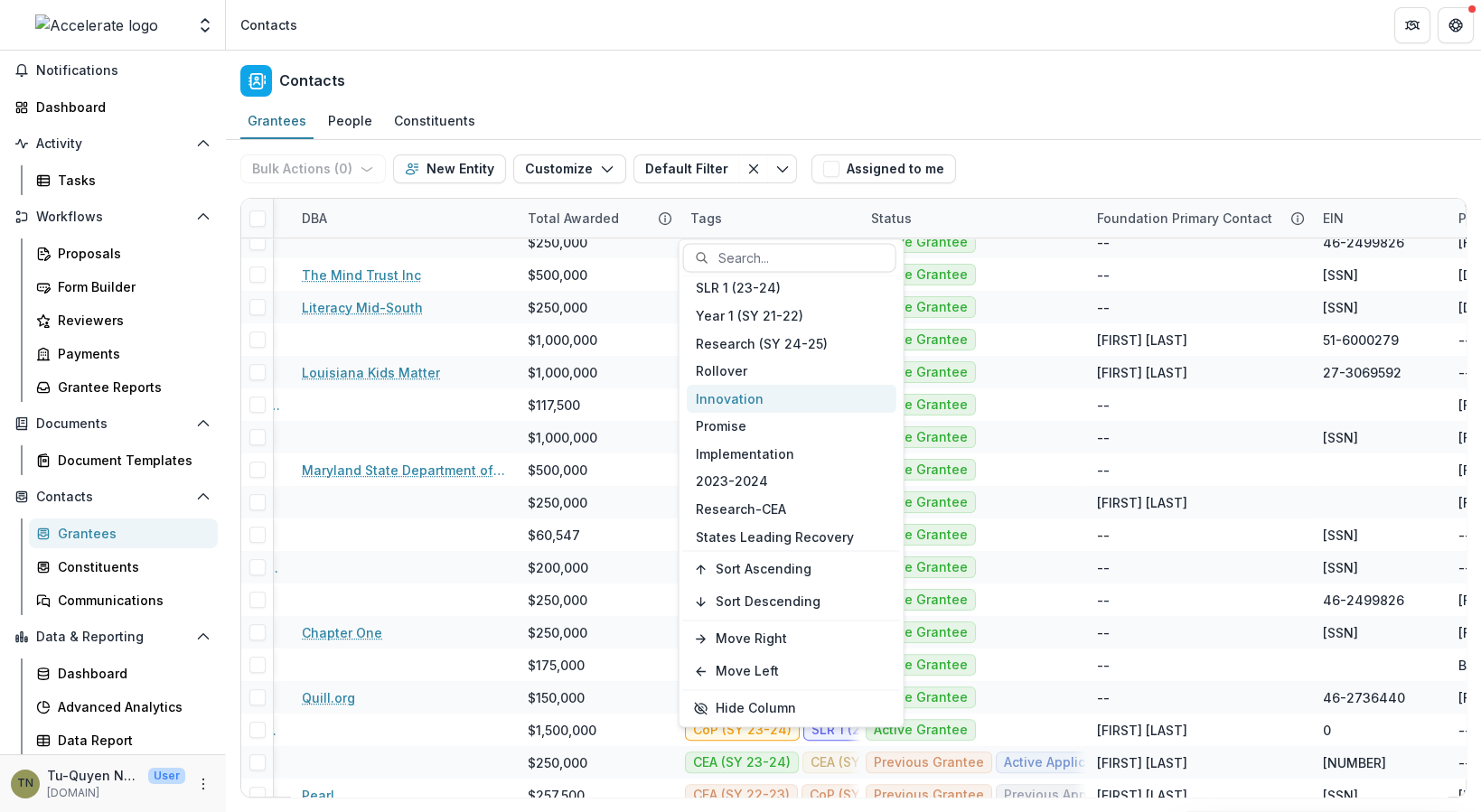 scroll, scrollTop: 316, scrollLeft: 0, axis: vertical 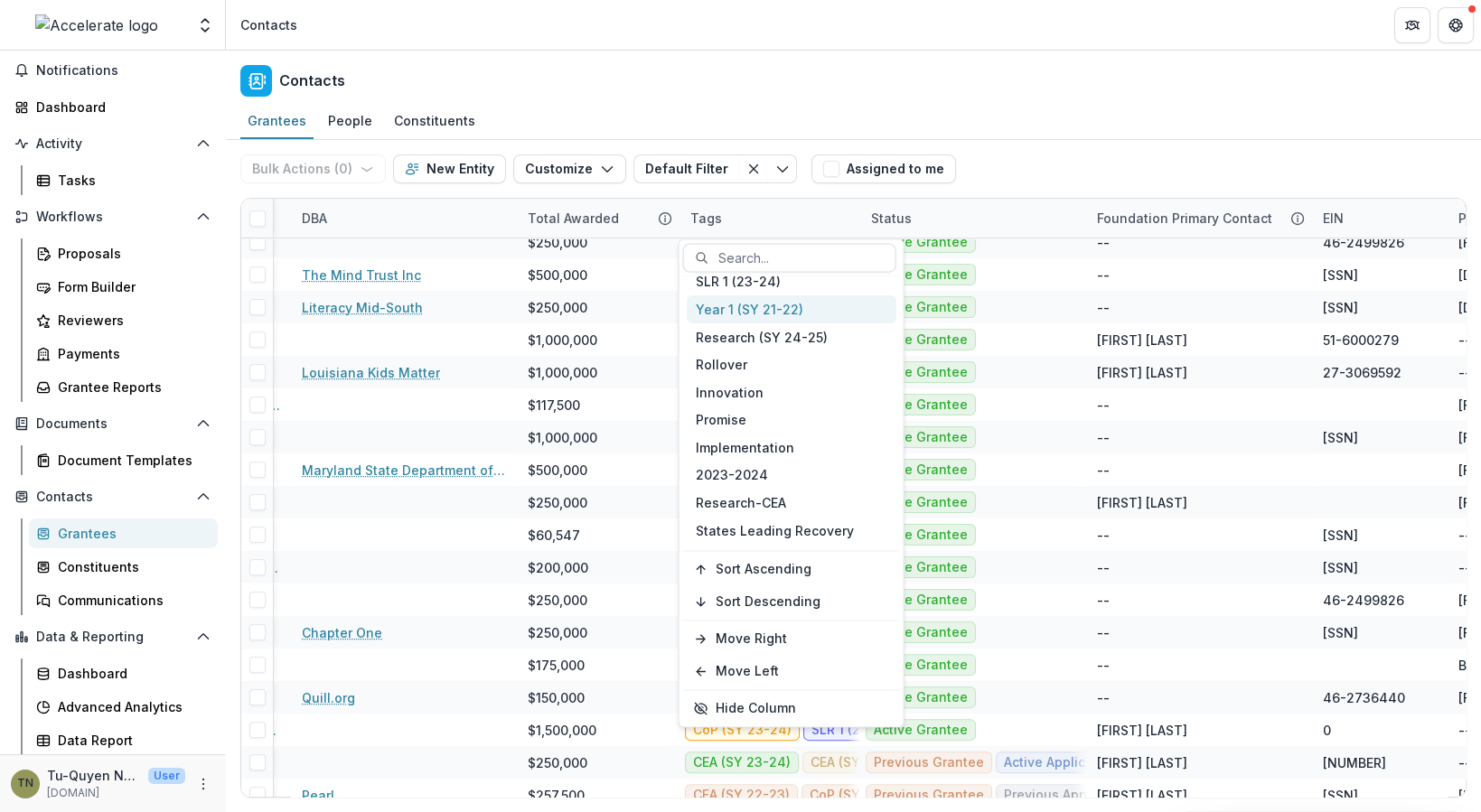 click on "Year 1 (SY 21-22)" at bounding box center [792, 310] 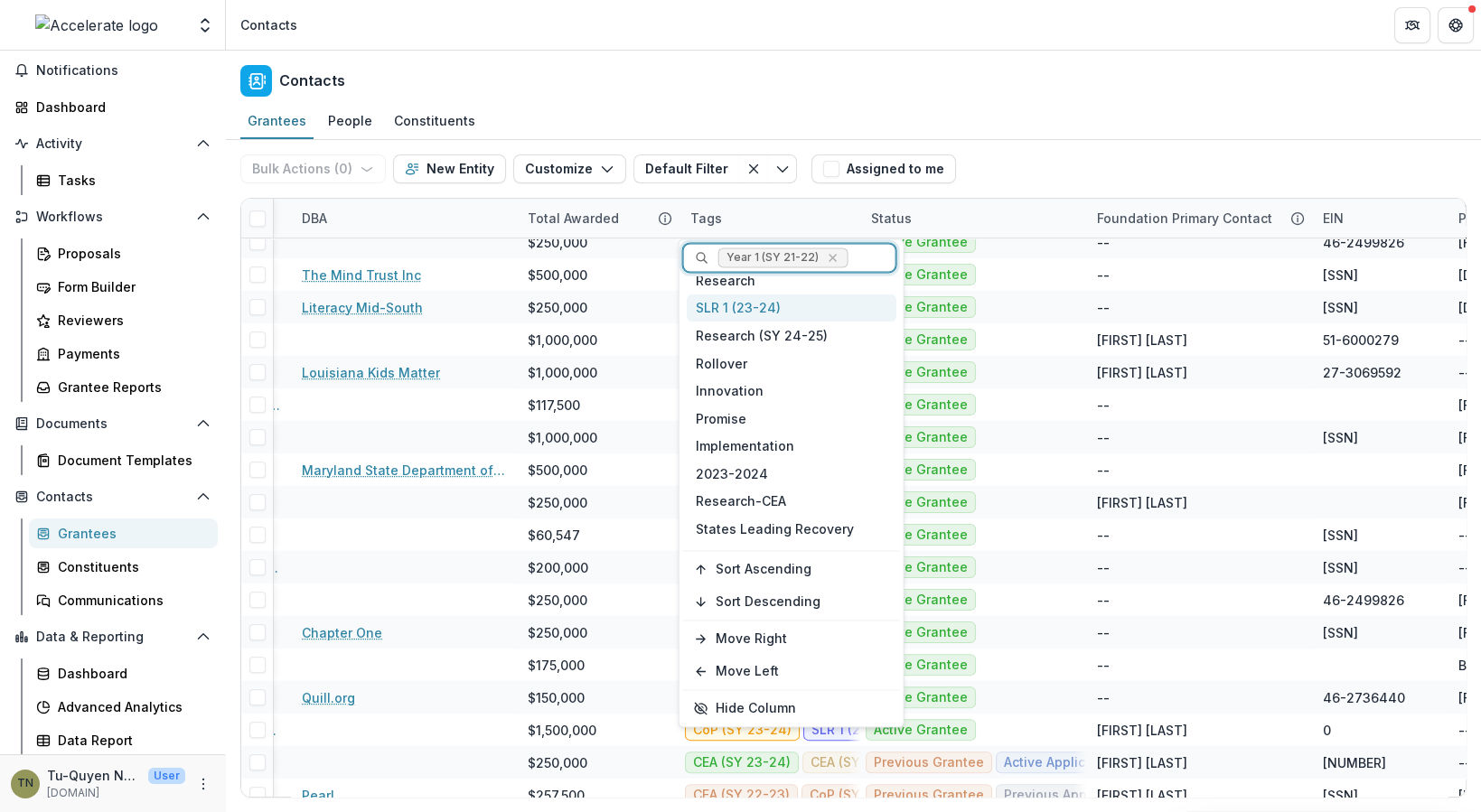 scroll, scrollTop: 289, scrollLeft: 0, axis: vertical 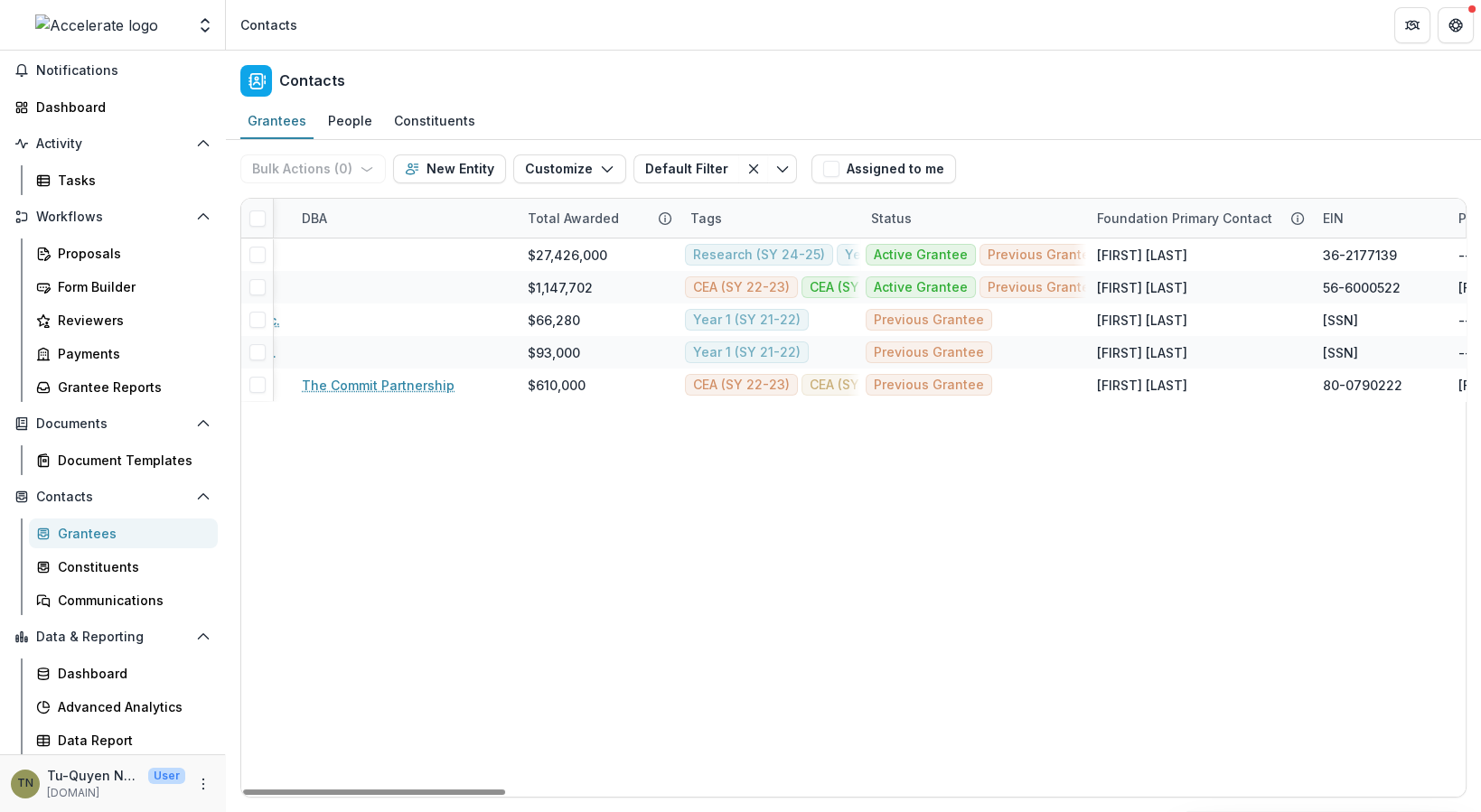 click on "Contacts" at bounding box center [853, 77] 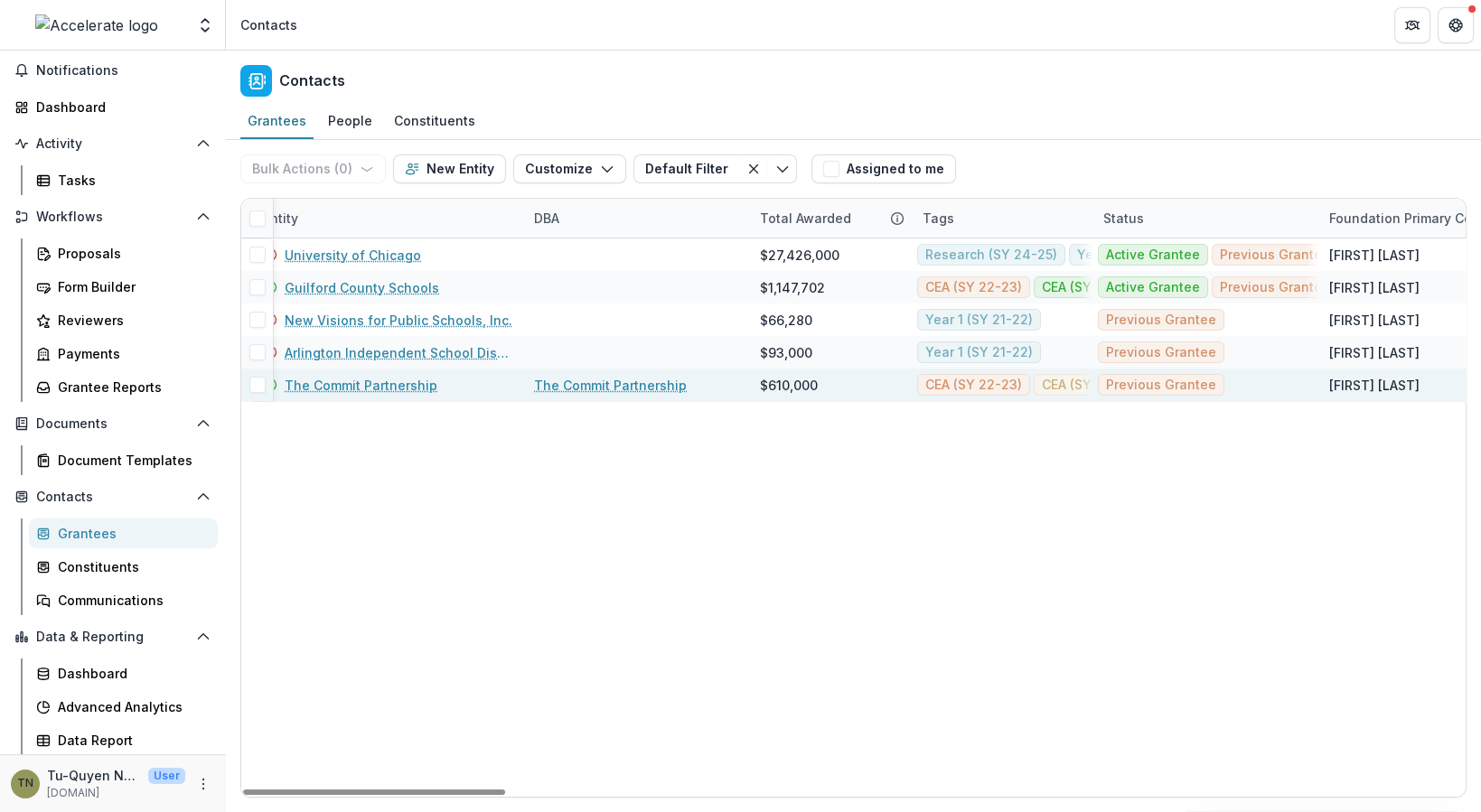 scroll, scrollTop: 0, scrollLeft: 0, axis: both 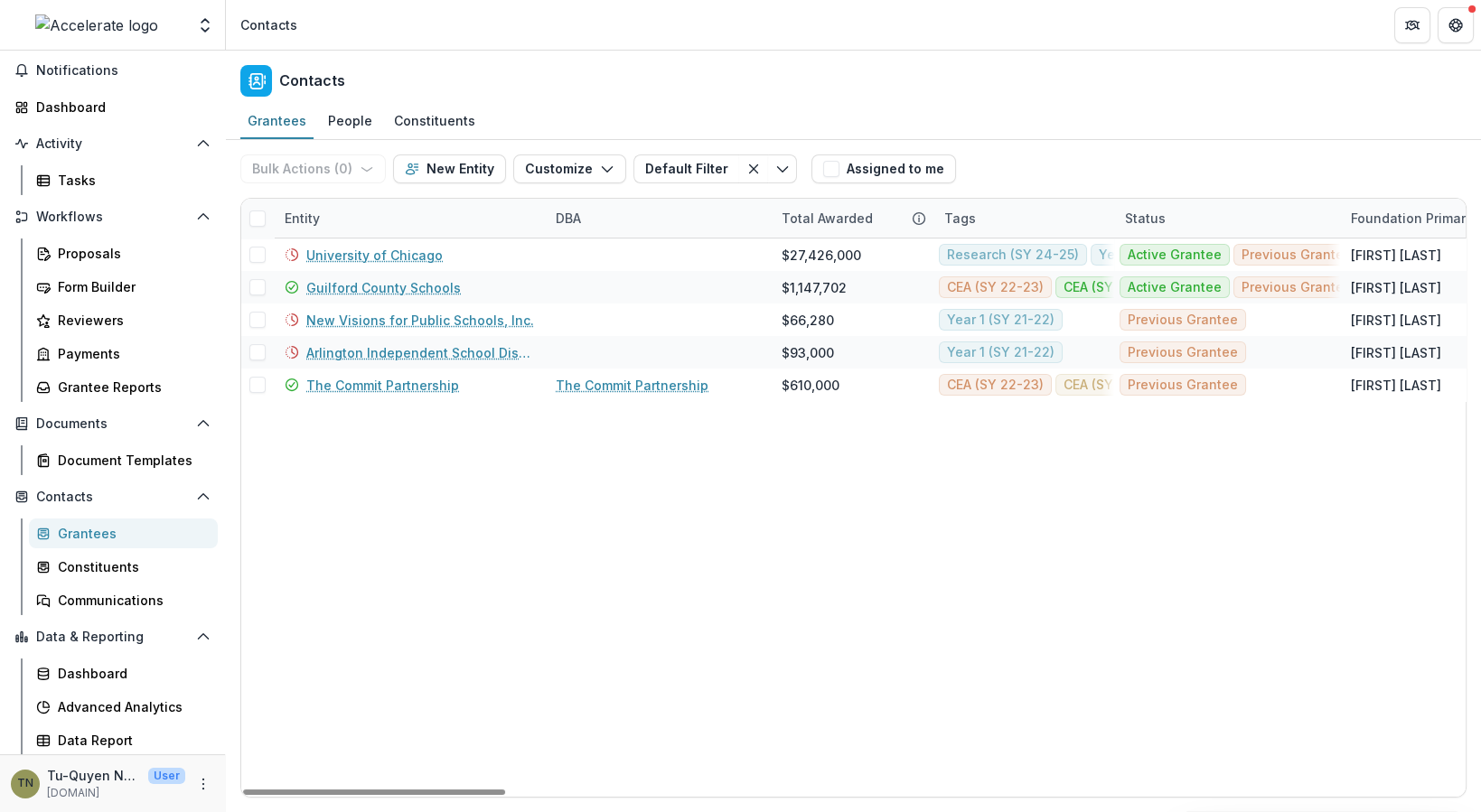 click on "University of Chicago $27,426,000 Research (SY 24-25) Year 1 (SY 21-22) Active Grantee Previous Grantee Tu-Quyen N 36-2177139 -- 6054 South Drexel Avenue, Suite 300 0 Chicago IL US 60637 Organization Chicago Guilford County Schools $1,147,702 CEA (SY 22-23) CEA (SY 23-24) CoP (SY 22-23) CoP (SY 24-25) Implementation Rollover Year 1 (SY 21-22) Active Grantee Previous Grantee Tu-Quyen N 56-6000522 Kara H Accounting - Accounts Receivable 712 N. Eugene Street Greensboro NC US 27401 Organization Greensboro New Visions for Public Schools, Inc. $66,280 Year 1 (SY 21-22) Previous Grantee Tu-Quyen N 13-3538961 -- 205 East 42nd Street 4th Floor New York NY US 10017 Organization New York Arlington Independent School District $93,000 Year 1 (SY 21-22) Previous Grantee Tu-Quyen N 75-6000119 -- 690 East Lamar Boulevard 0 Arlington TX US 76011 Organization Arlington The Commit Partnership The Commit Partnership $610,000 CEA (SY 22-23) CEA (SY 24-25) CoP (SY 23-24) Year 1 (SY 21-22) Previous Grantee Tu-Quyen N 80-0790222" at bounding box center [3095, 518] 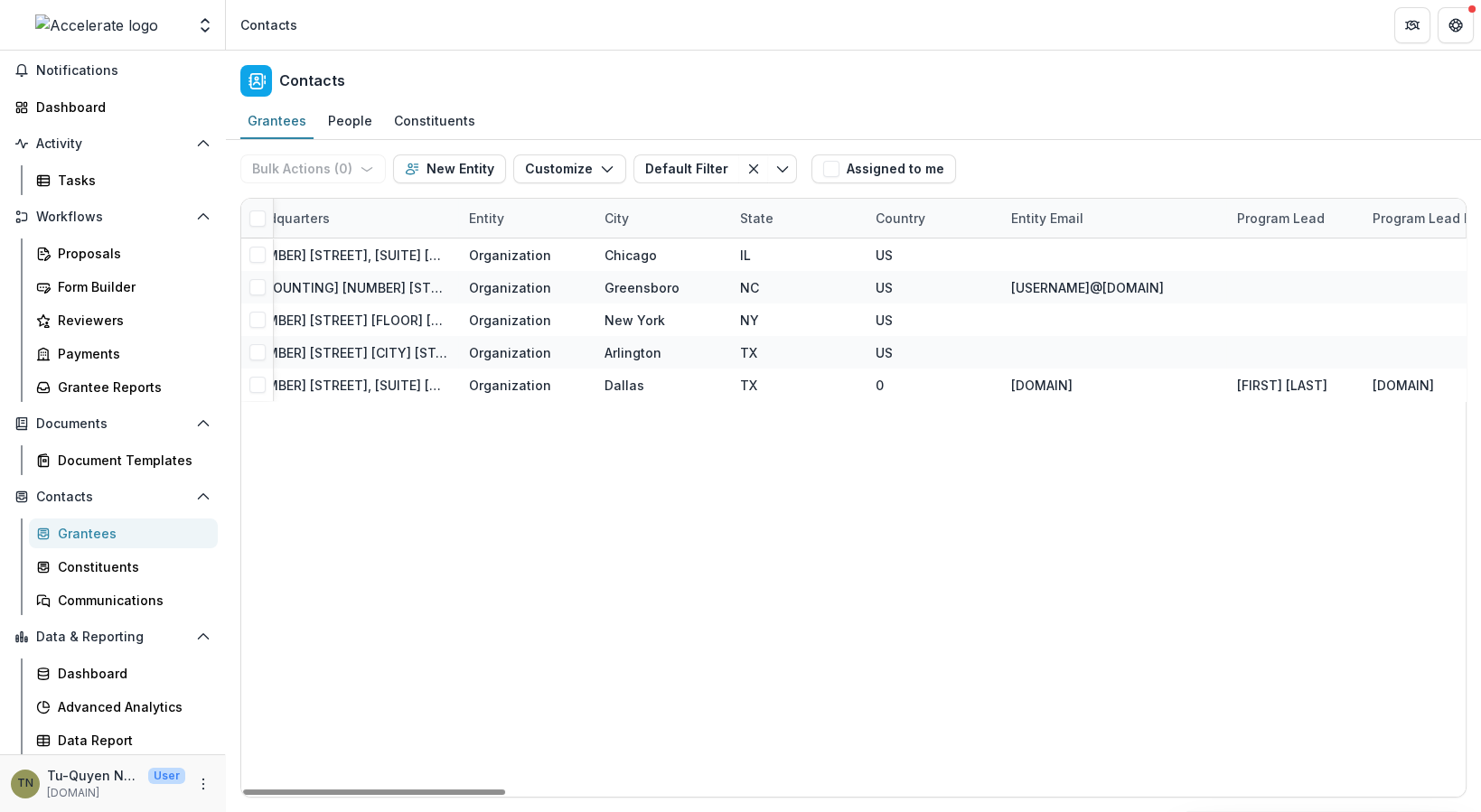 scroll, scrollTop: 0, scrollLeft: 0, axis: both 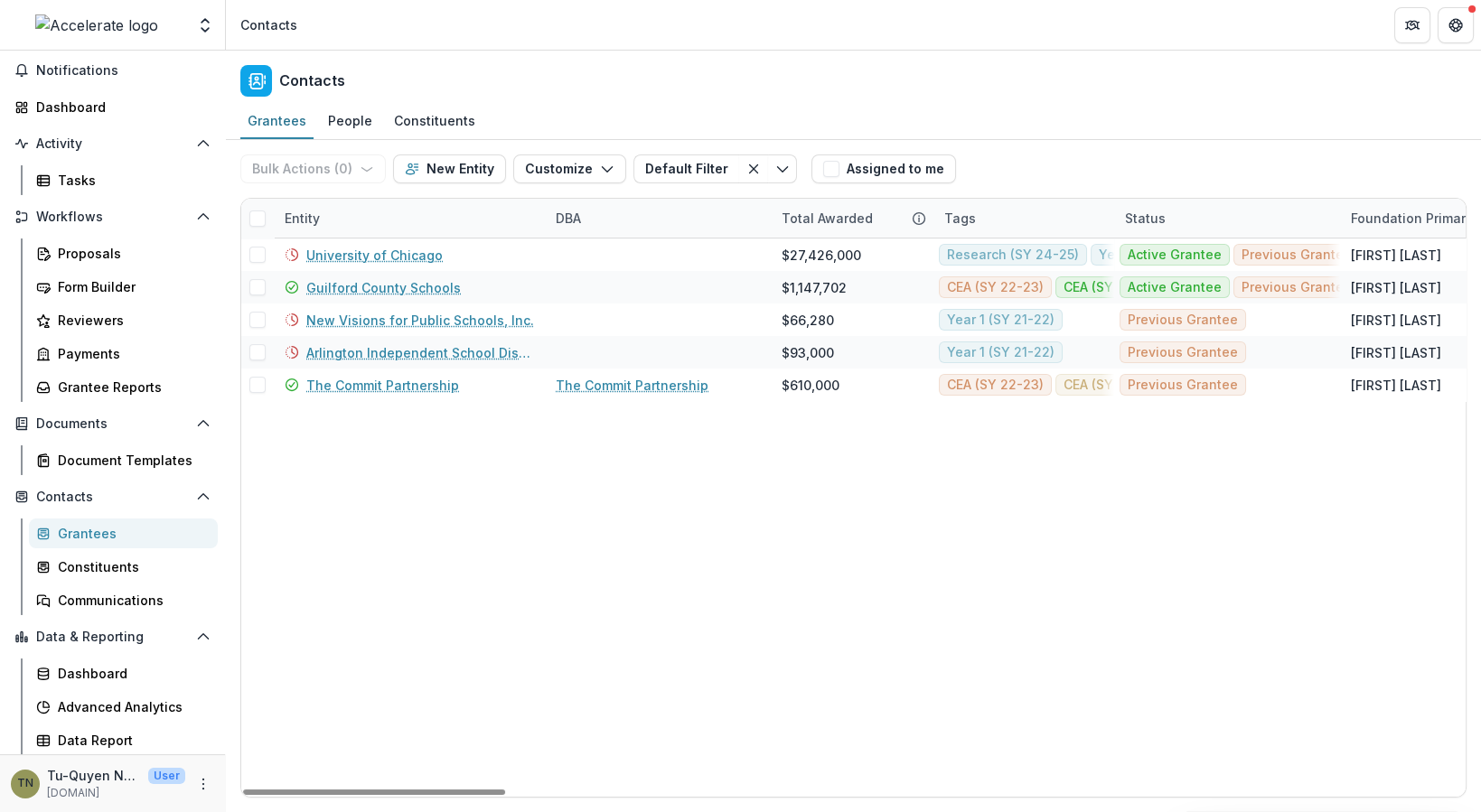 click on "University of Chicago $27,426,000 Research (SY 24-25) Year 1 (SY 21-22) Active Grantee Previous Grantee Tu-Quyen N 36-2177139 -- 6054 South Drexel Avenue, Suite 300 0 Chicago IL US 60637 Organization Chicago Guilford County Schools $1,147,702 CEA (SY 22-23) CEA (SY 23-24) CoP (SY 22-23) CoP (SY 24-25) Implementation Rollover Year 1 (SY 21-22) Active Grantee Previous Grantee Tu-Quyen N 56-6000522 Kara H Accounting - Accounts Receivable 712 N. Eugene Street Greensboro NC US 27401 Organization Greensboro New Visions for Public Schools, Inc. $66,280 Year 1 (SY 21-22) Previous Grantee Tu-Quyen N 13-3538961 -- 205 East 42nd Street 4th Floor New York NY US 10017 Organization New York Arlington Independent School District $93,000 Year 1 (SY 21-22) Previous Grantee Tu-Quyen N 75-6000119 -- 690 East Lamar Boulevard 0 Arlington TX US 76011 Organization Arlington The Commit Partnership The Commit Partnership $610,000 CEA (SY 22-23) CEA (SY 24-25) CoP (SY 23-24) Year 1 (SY 21-22) Previous Grantee Tu-Quyen N 80-0790222" at bounding box center (3095, 518) 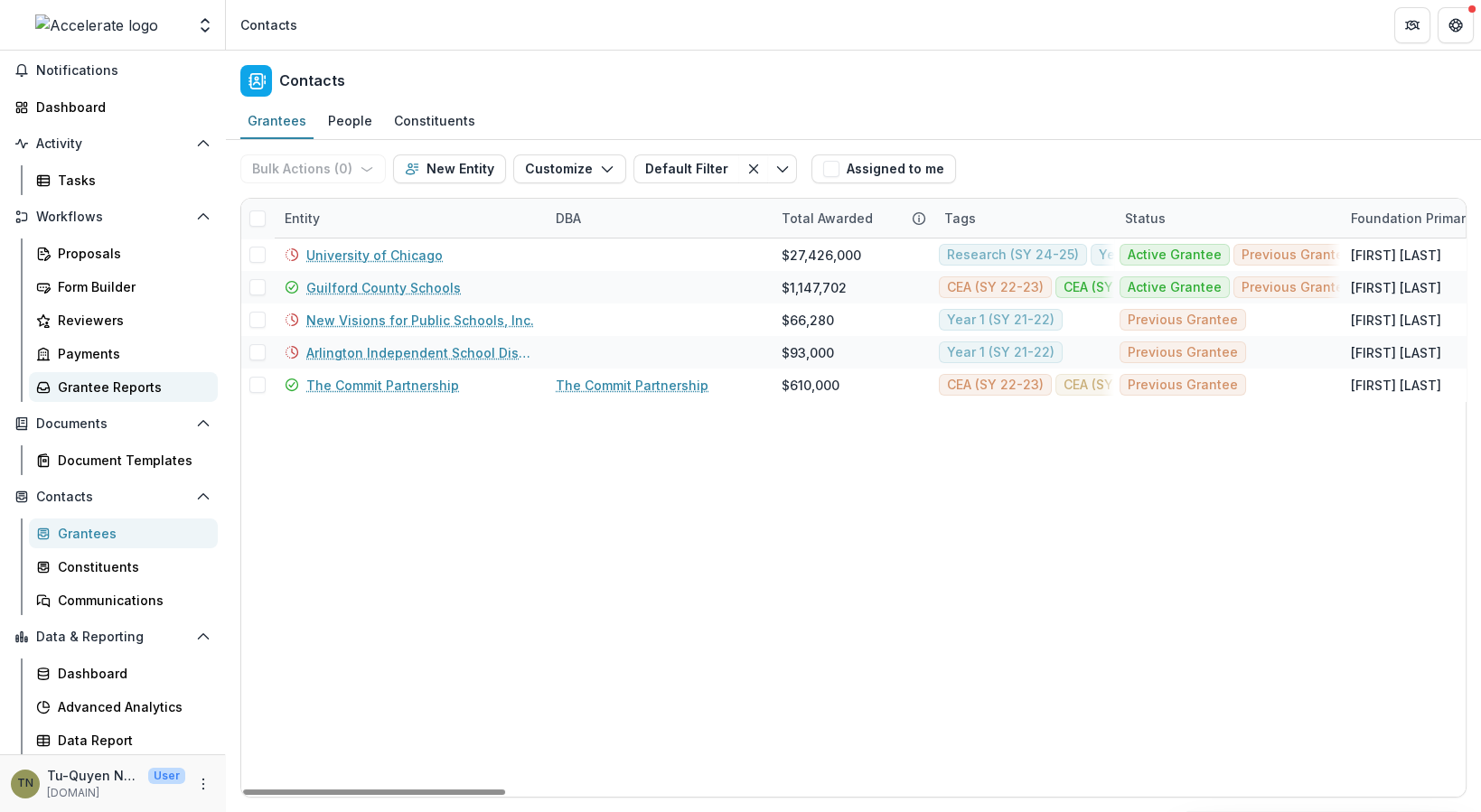 click on "Grantee Reports" at bounding box center (130, 387) 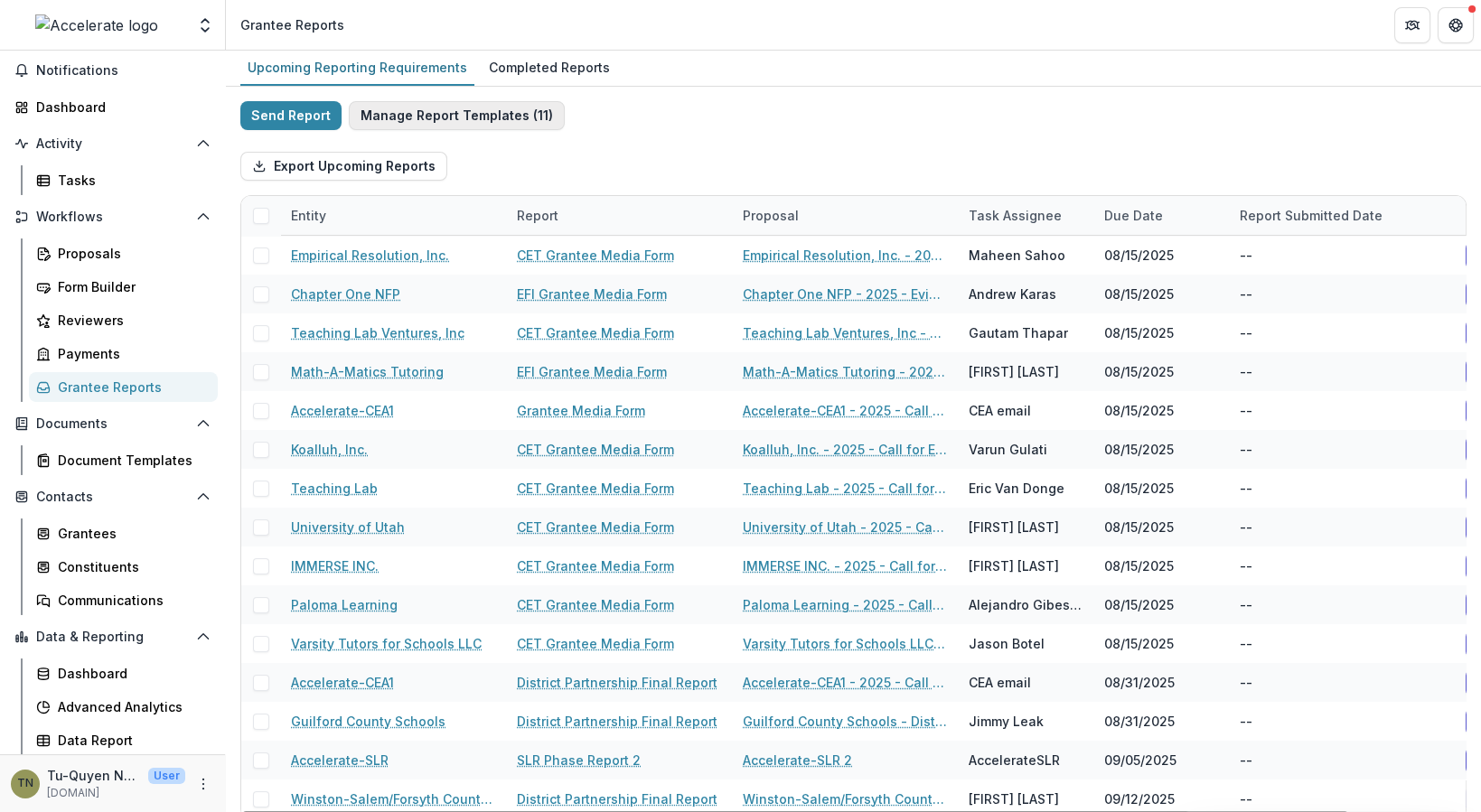 click on "Manage Report Templates ( 11 )" at bounding box center [456, 116] 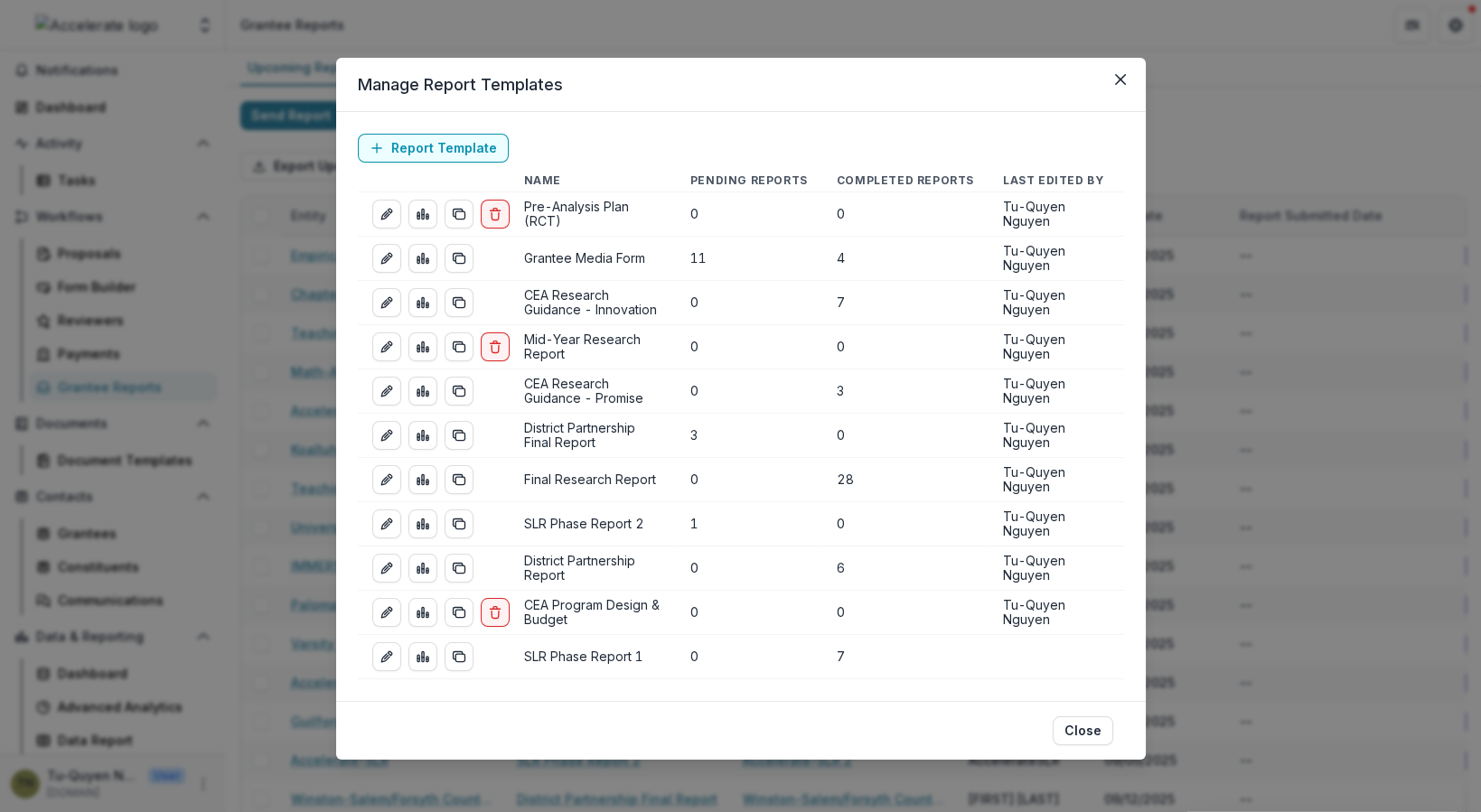 click on "Final Research Report" at bounding box center [593, 480] 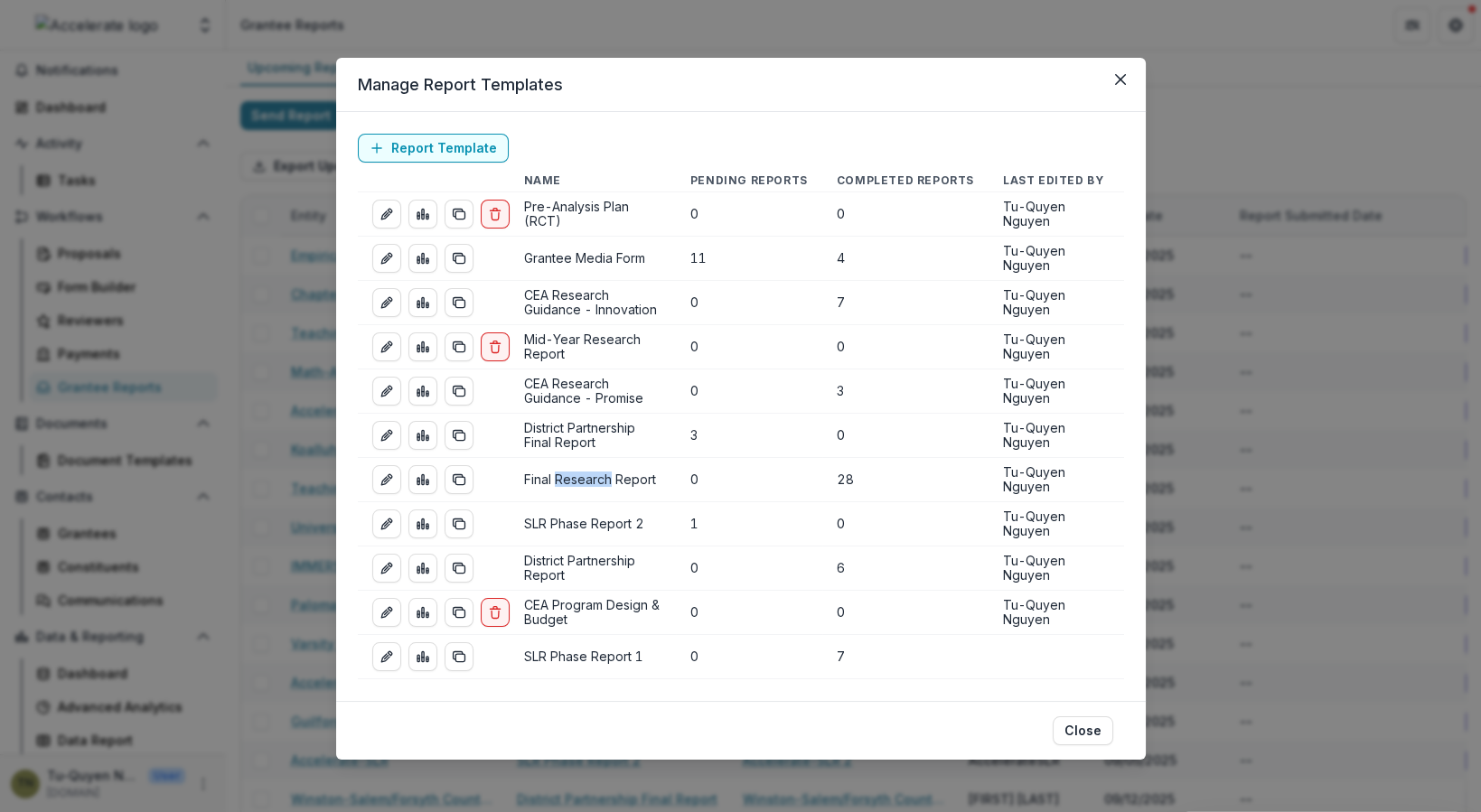 click on "Final Research Report" at bounding box center (593, 480) 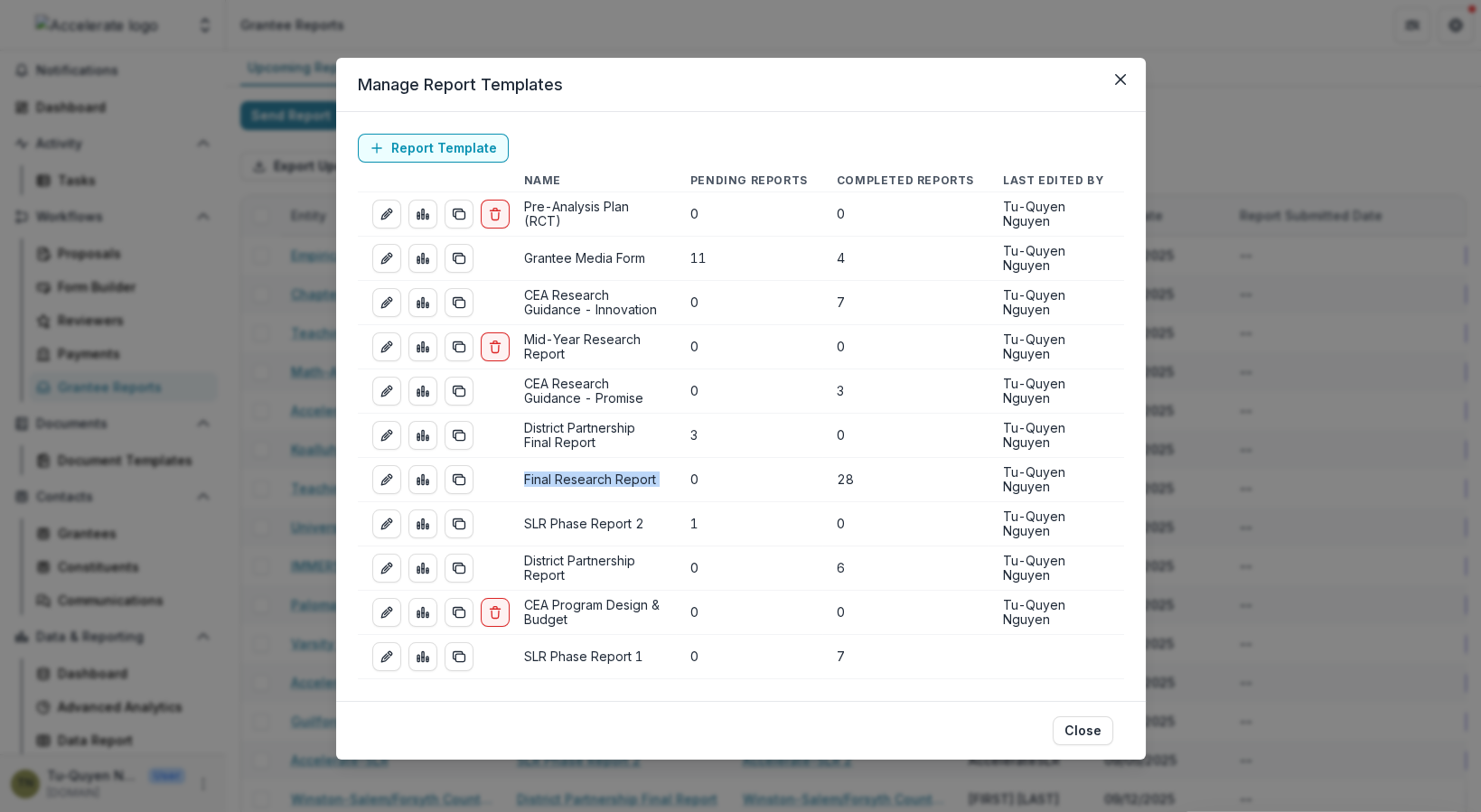 click on "Final Research Report" at bounding box center (593, 480) 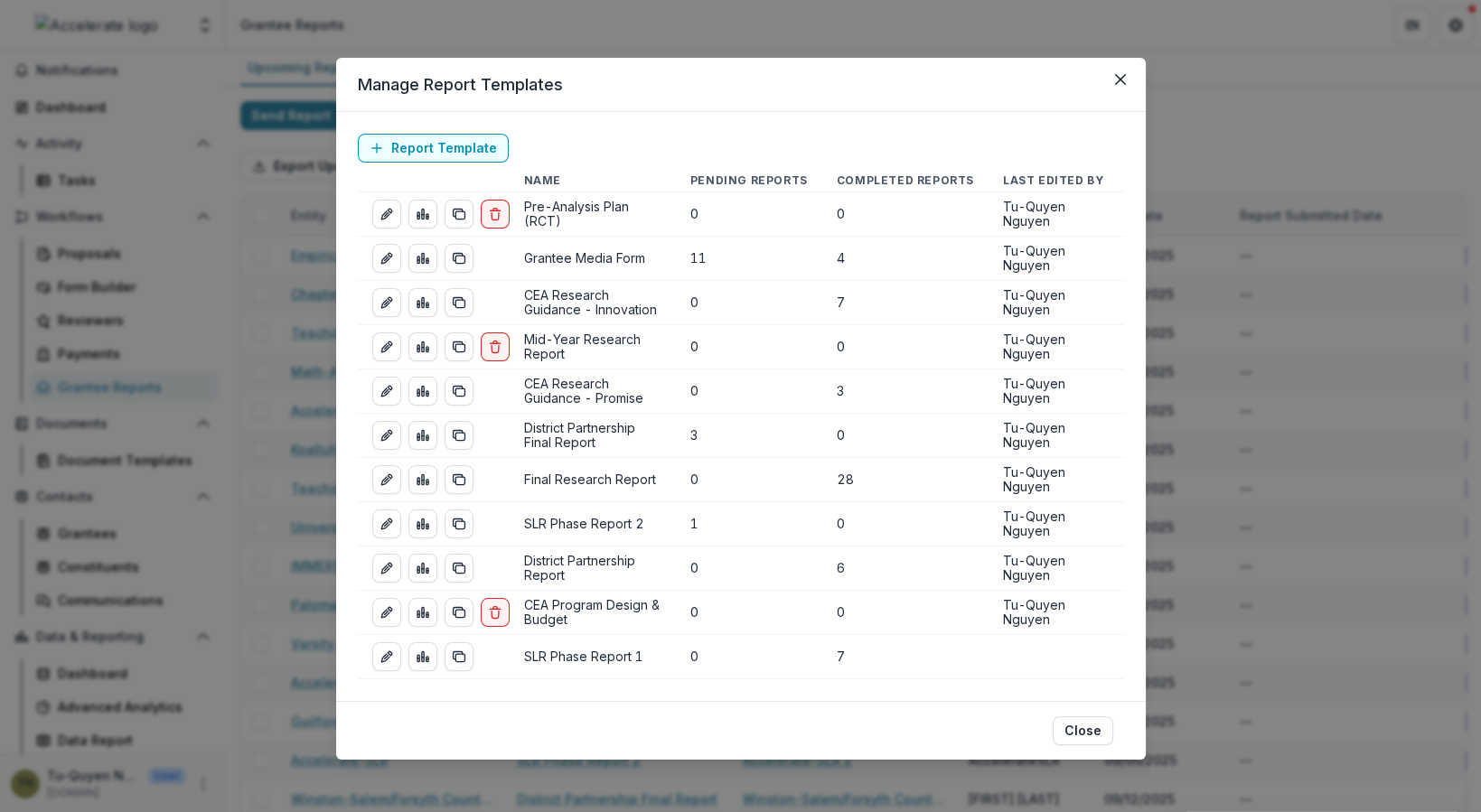click on "Manage Report Templates Report Template Name Pending Reports Completed Reports Last Edited By Pre-Analysis Plan (RCT) 0 0 Tu-Quyen Nguyen Grantee Media Form 11 4 Tu-Quyen Nguyen CEA Research Guidance - Innovation 0 7 Tu-Quyen Nguyen Mid-Year Research Report 0 0 Tu-Quyen Nguyen CEA Research Guidance - Promise 0 3 Tu-Quyen Nguyen District Partnership Final Report 3 0 Tu-Quyen Nguyen Final Research Report 0 28 Tu-Quyen Nguyen SLR Phase Report 2 1 0 Tu-Quyen Nguyen District Partnership Report 0 6 Tu-Quyen Nguyen CEA Program Design & Budget 0 0 Tu-Quyen Nguyen SLR Phase Report 1 0 7 Close" at bounding box center (740, 406) 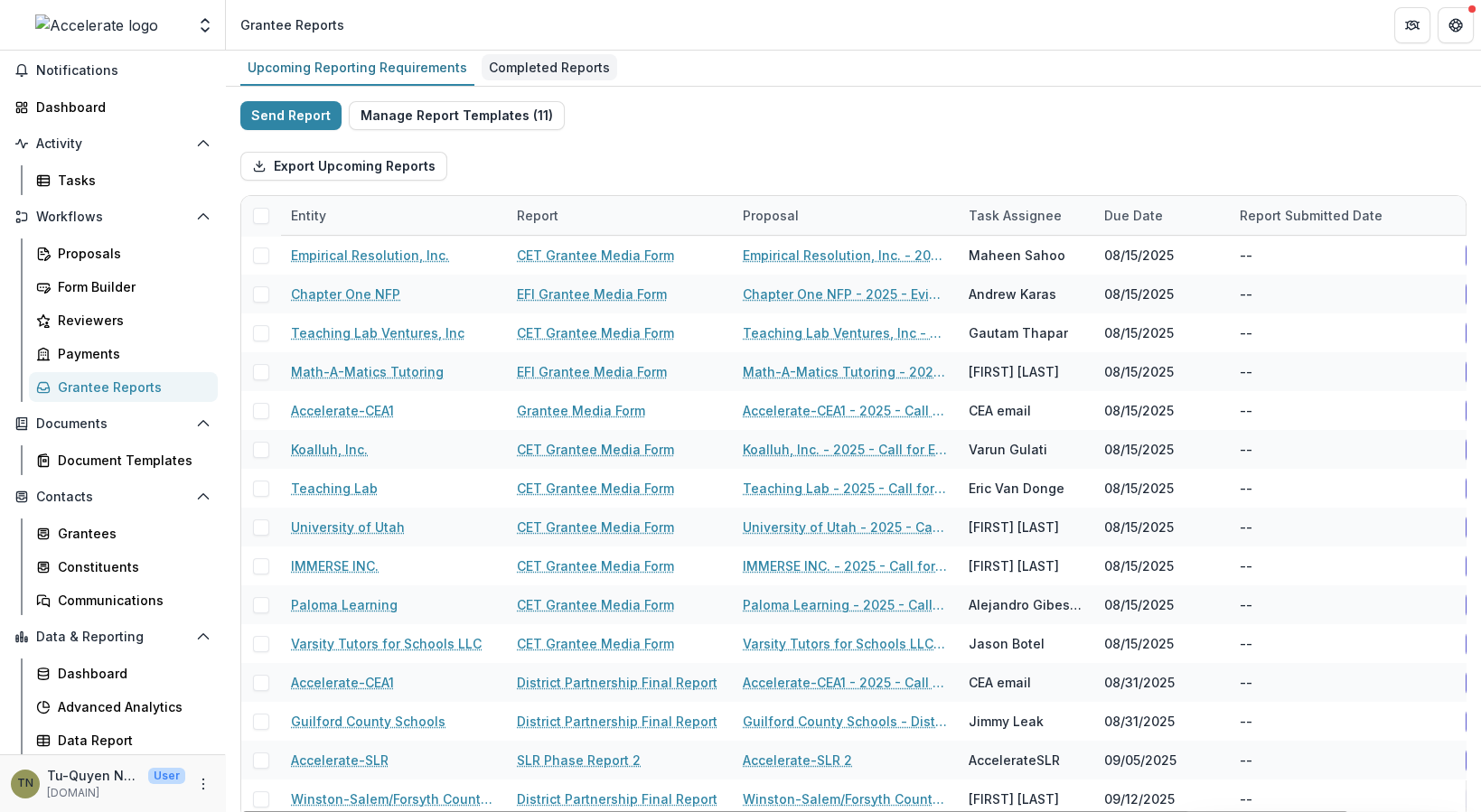 click on "Completed Reports" at bounding box center (549, 67) 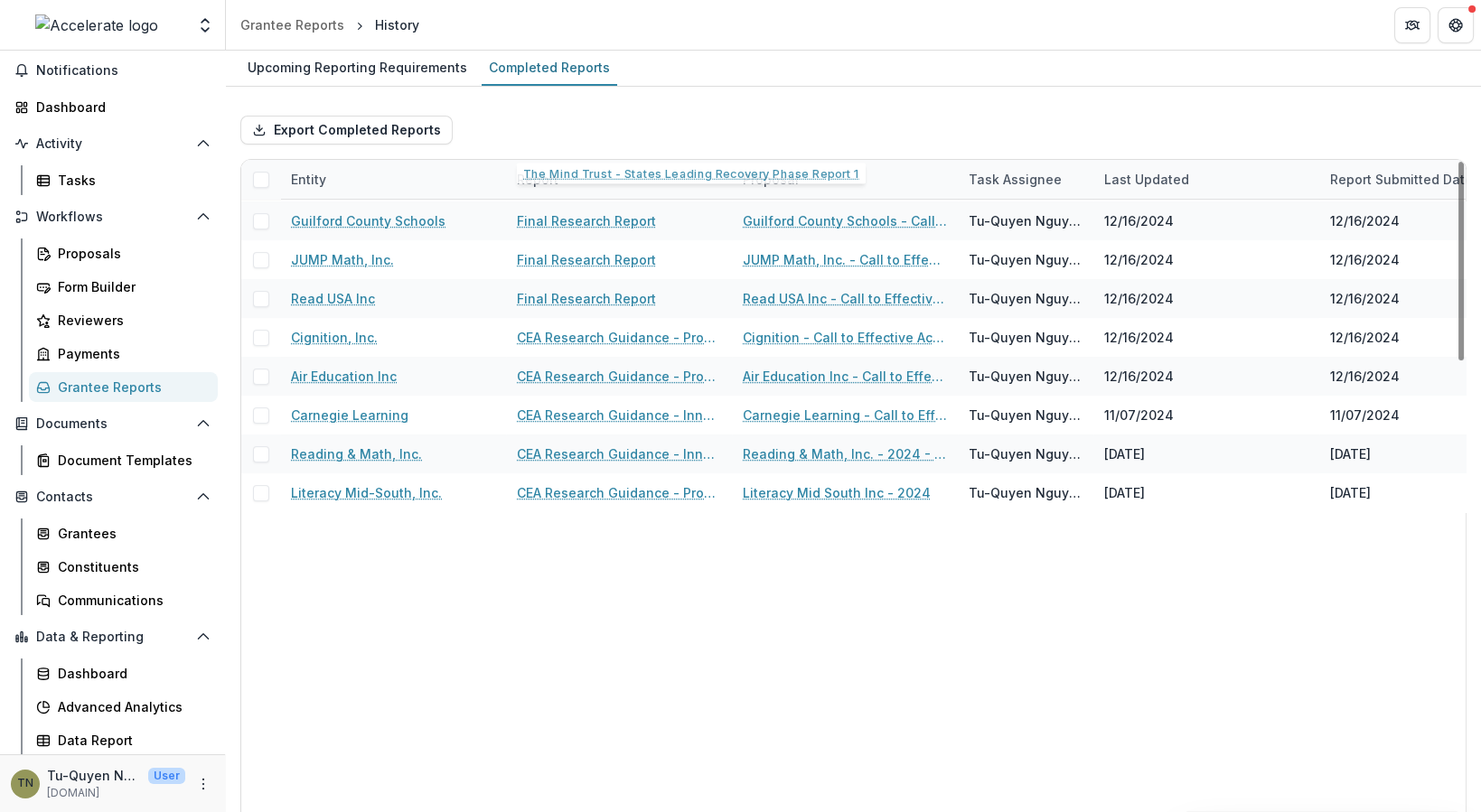scroll, scrollTop: 1511, scrollLeft: 0, axis: vertical 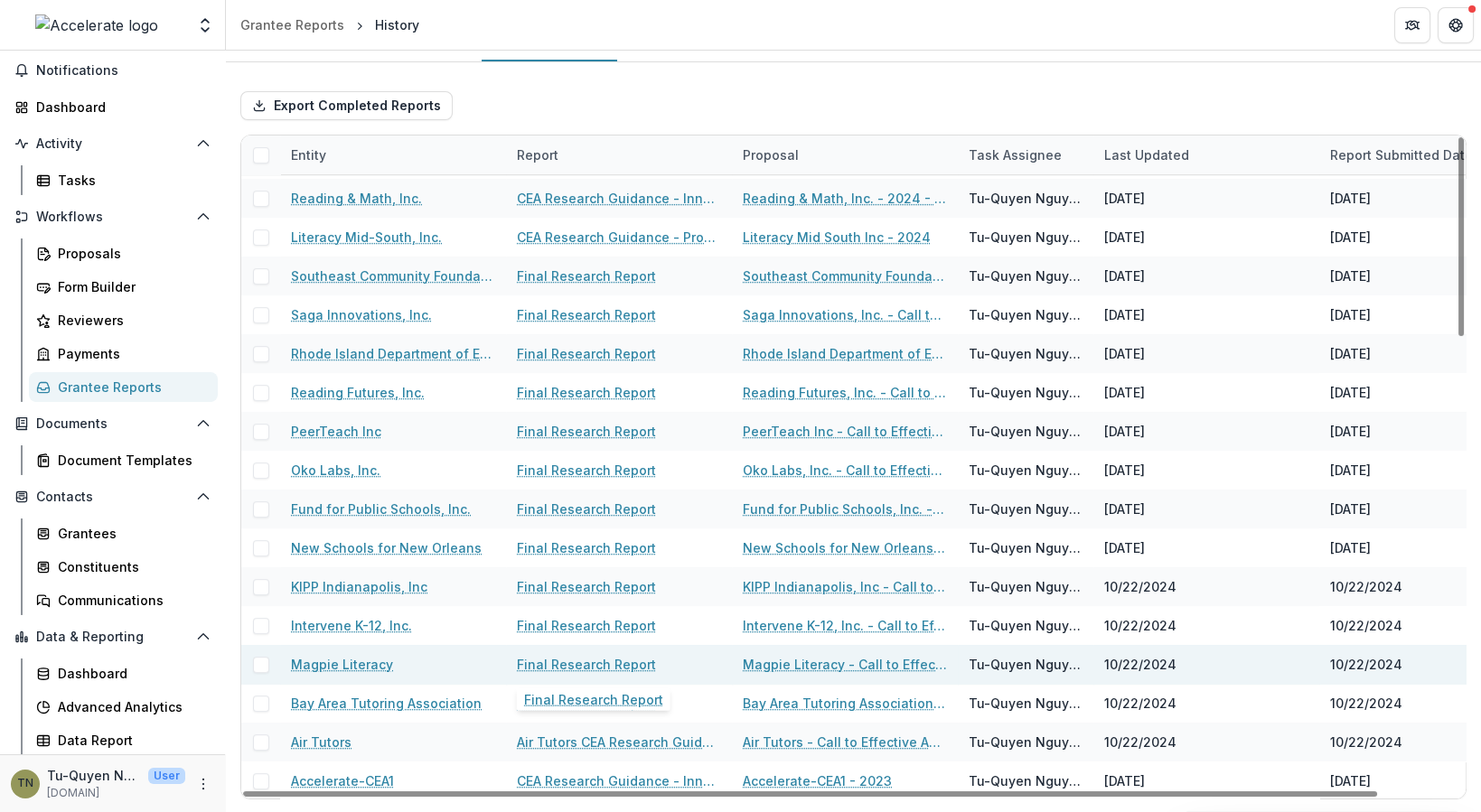 click on "Final Research Report" at bounding box center [586, 664] 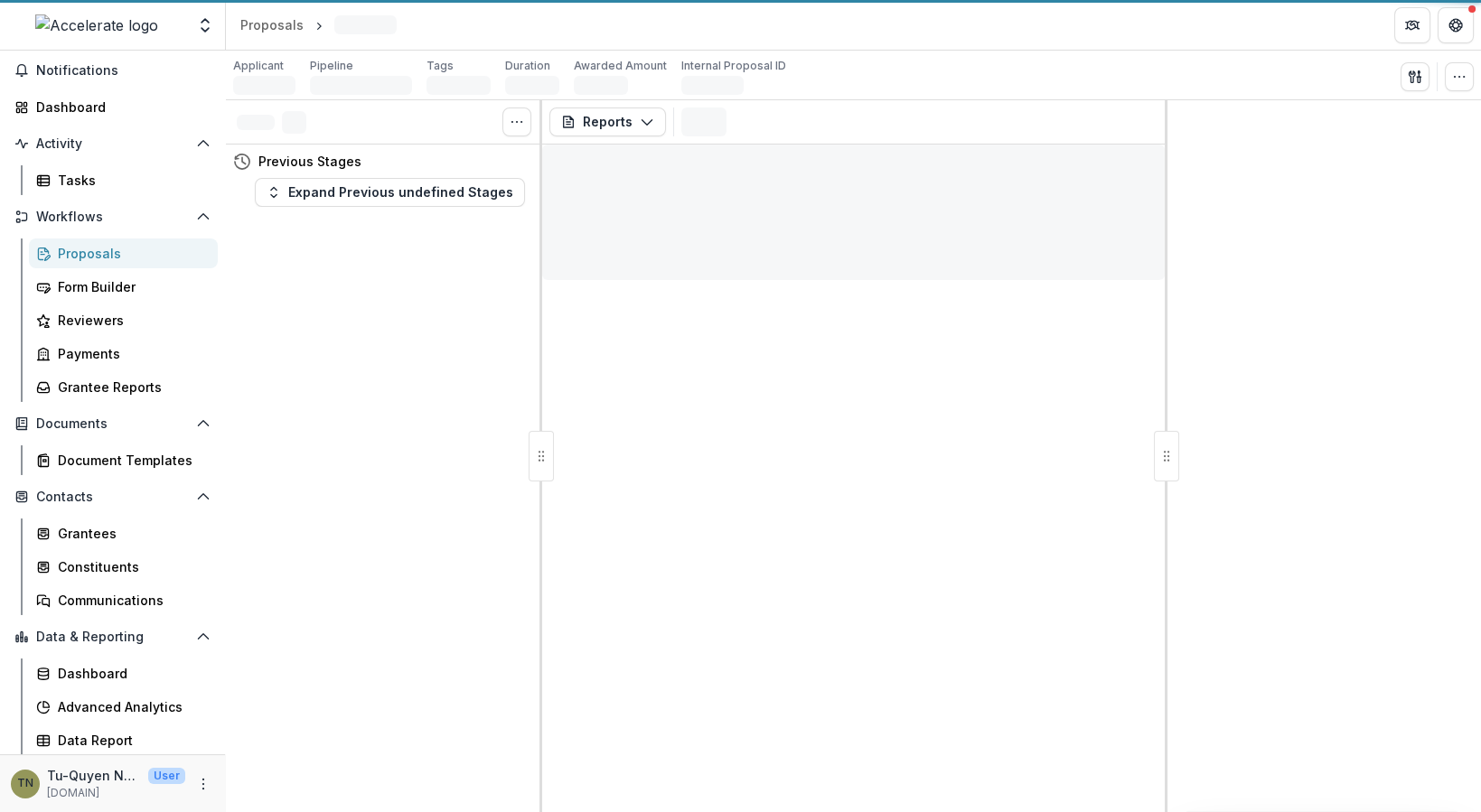 scroll, scrollTop: 0, scrollLeft: 0, axis: both 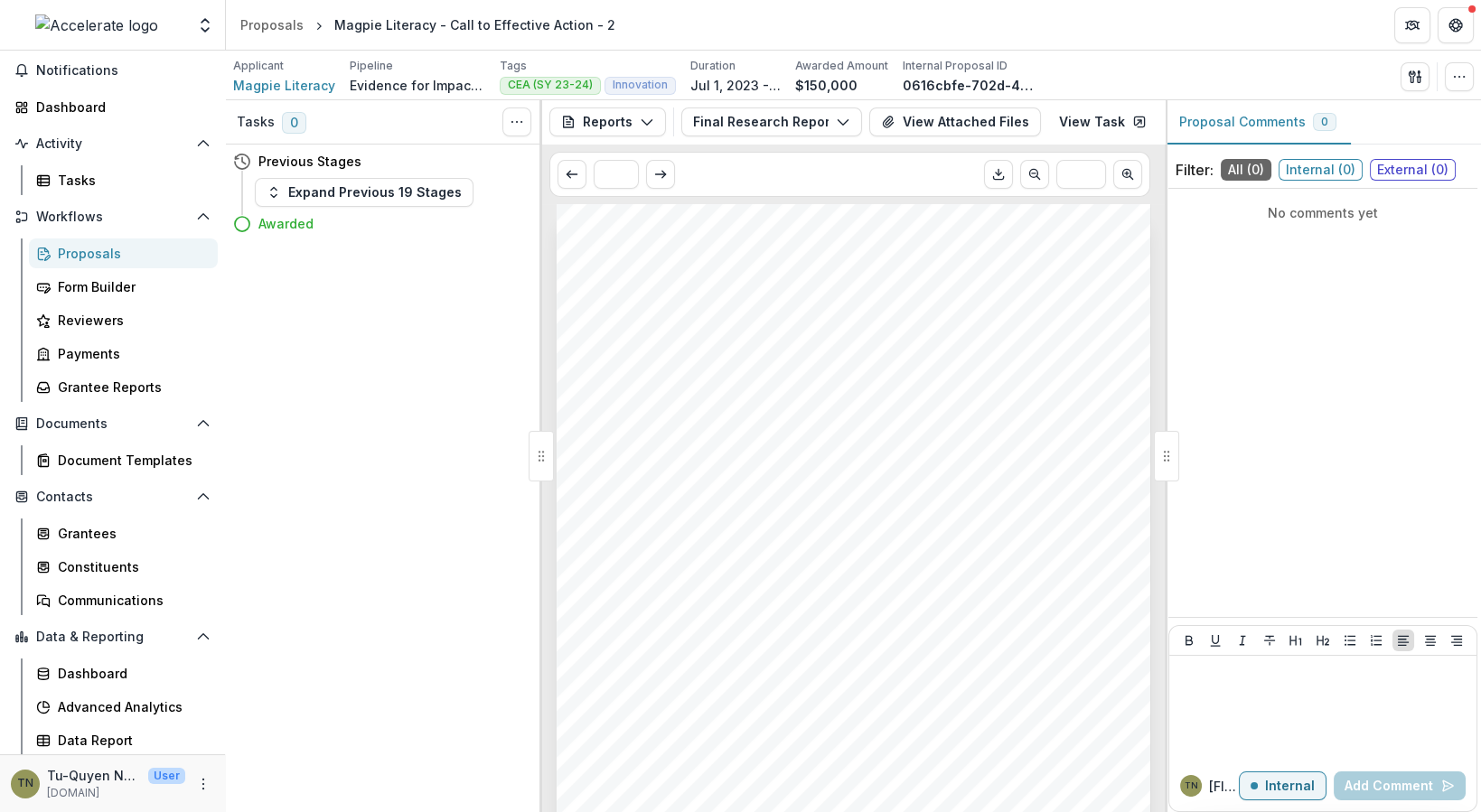click on "Submission Responses Call to Effective Action: Final Research Report Please provide the anticipated date for the final research report 2024-06-30 Please upload the final research report for the Call to Effective Action project See attached files" at bounding box center (853, 624) 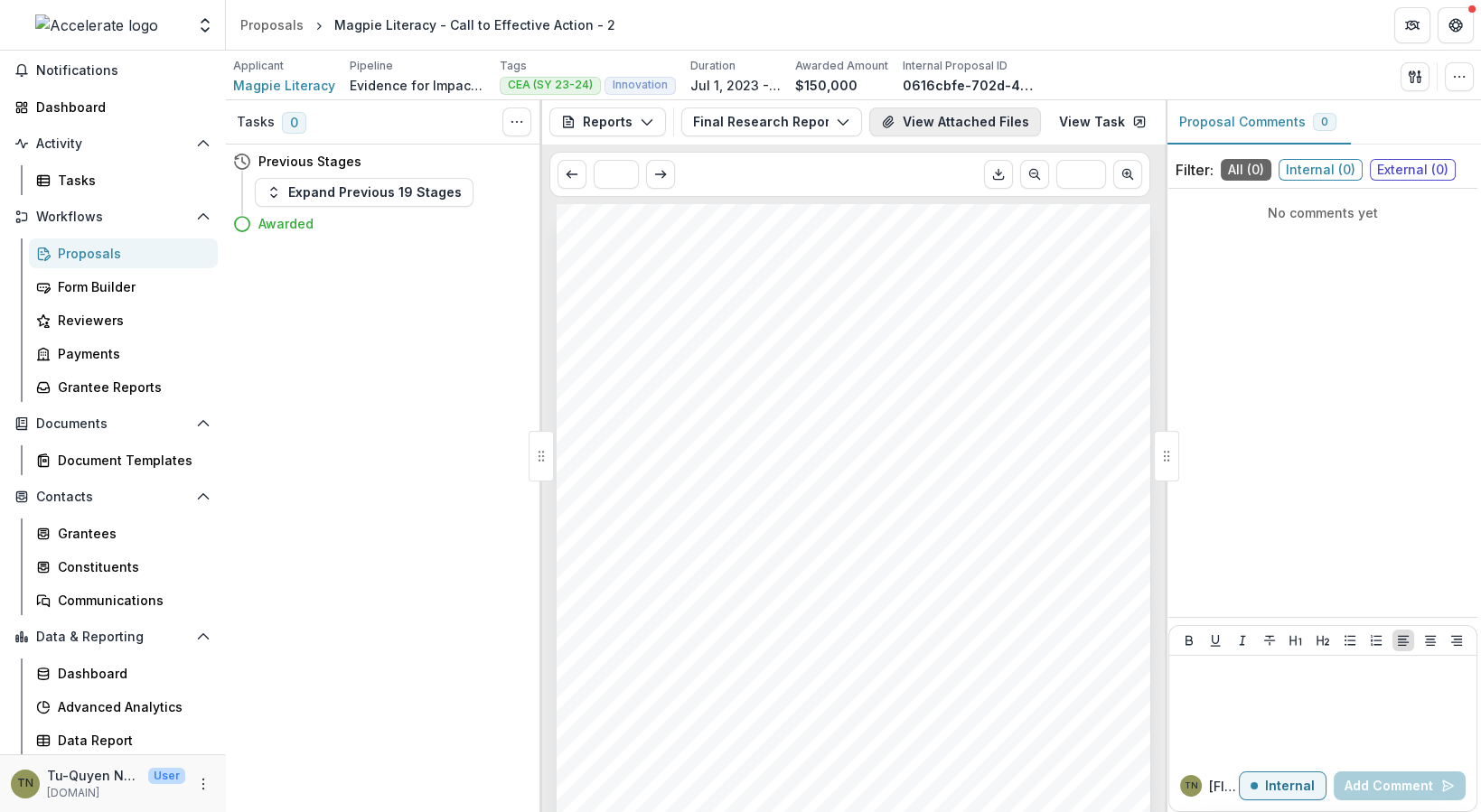 click on "View Attached Files" at bounding box center [955, 122] 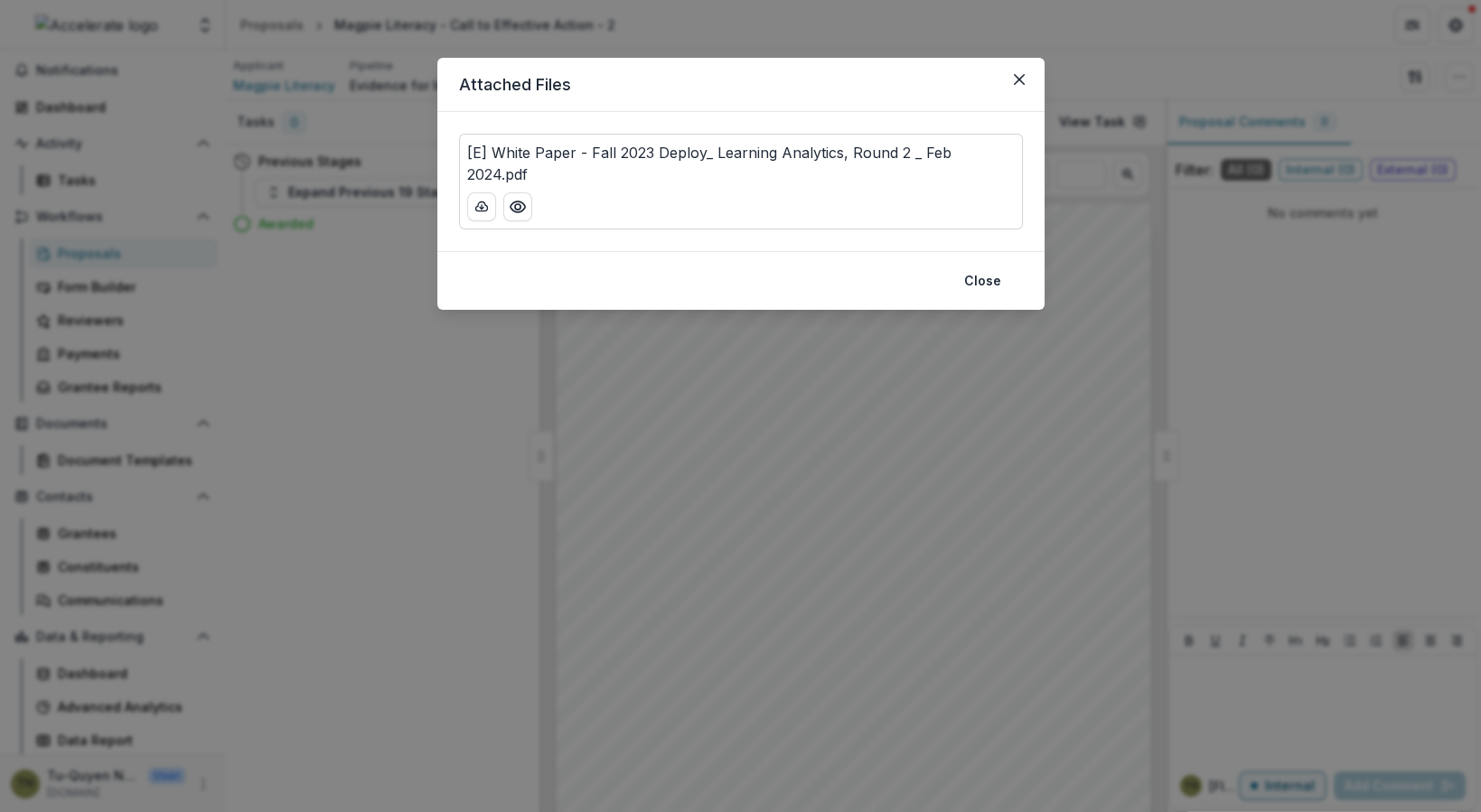 click on "Close" at bounding box center (741, 280) 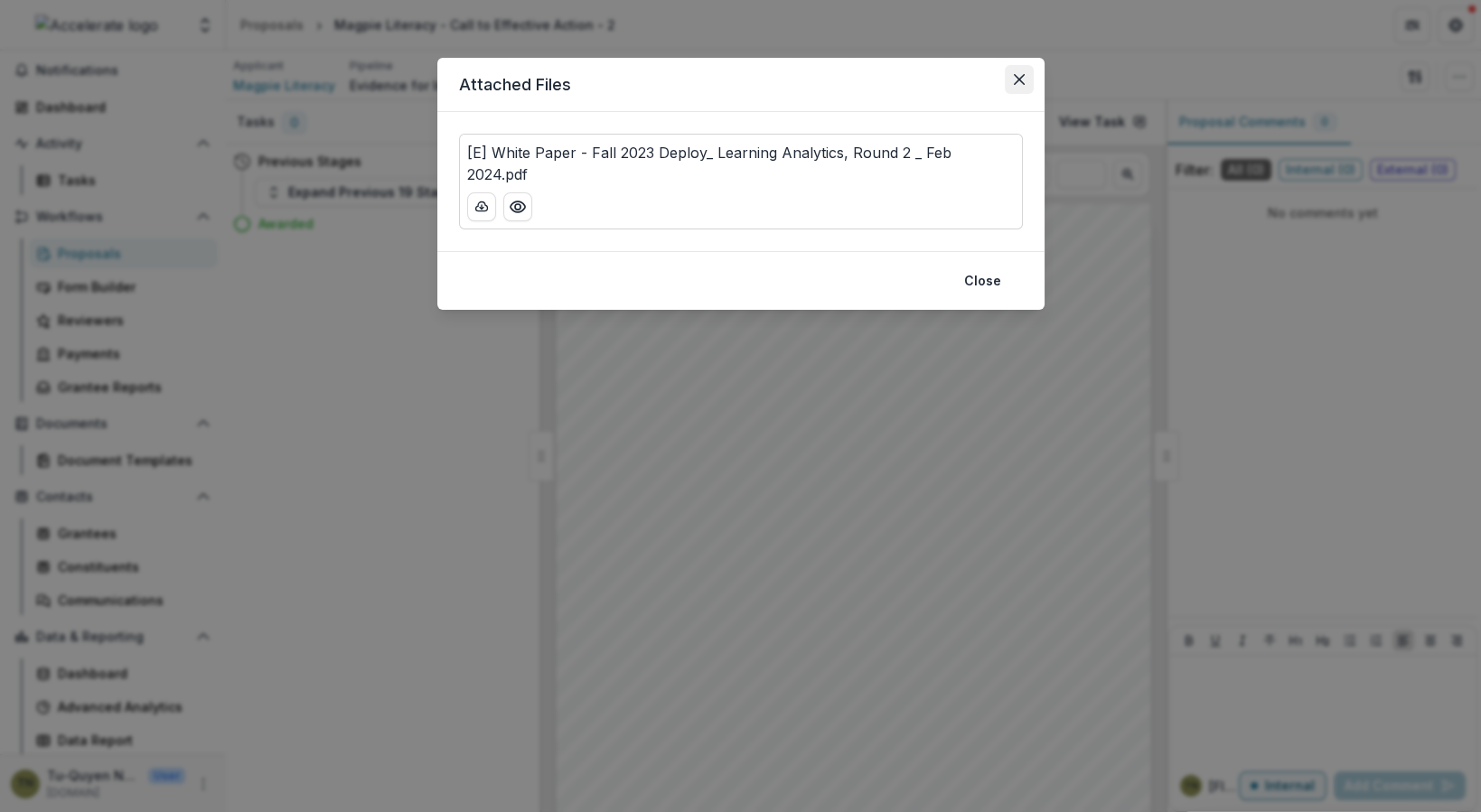 click 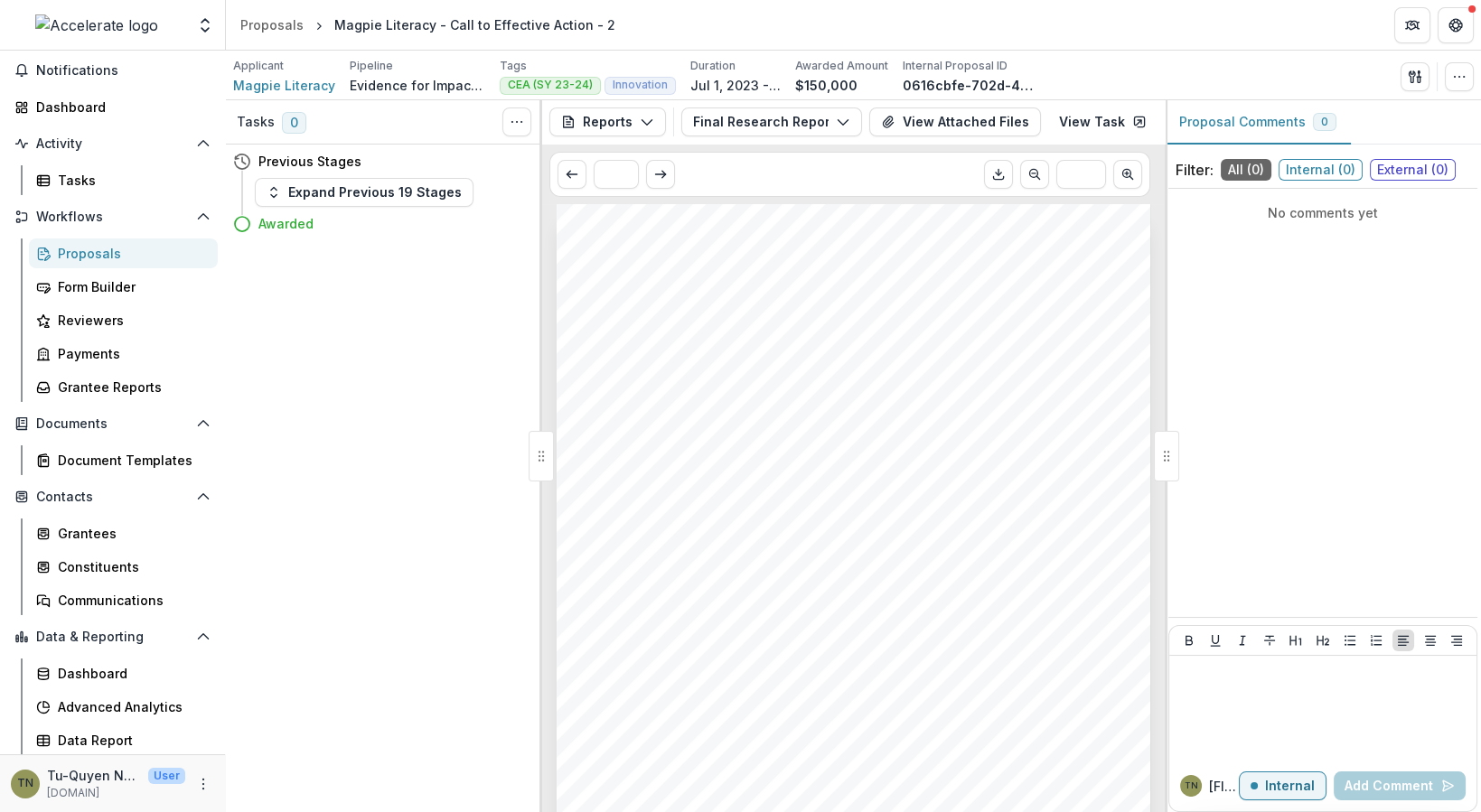 click on "Submission Responses Call to Effective Action: Final Research Report Please provide the anticipated date for the final research report 2024-06-30 Please upload the final research report for the Call to Effective Action project See attached files" at bounding box center [853, 624] 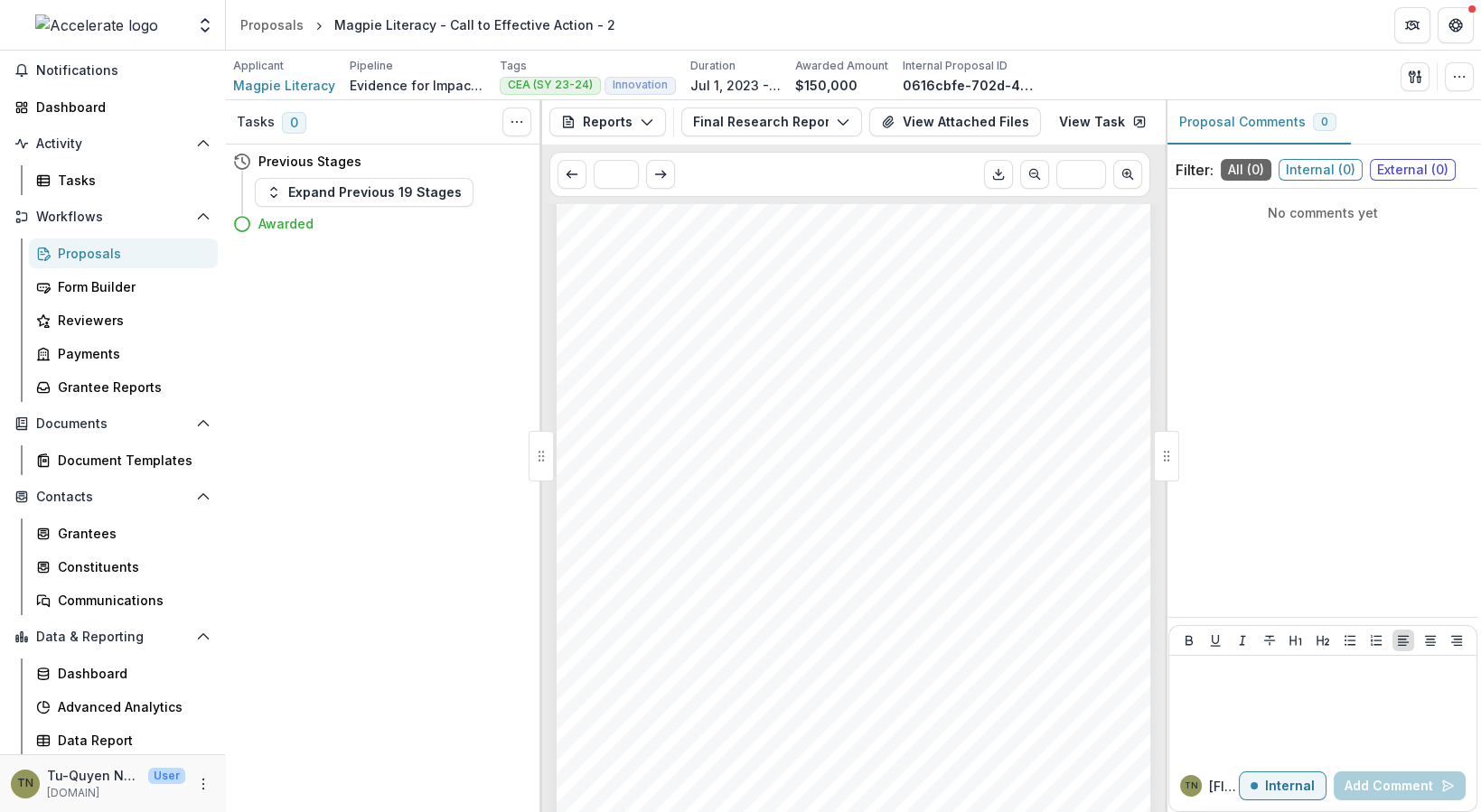 scroll, scrollTop: 0, scrollLeft: 0, axis: both 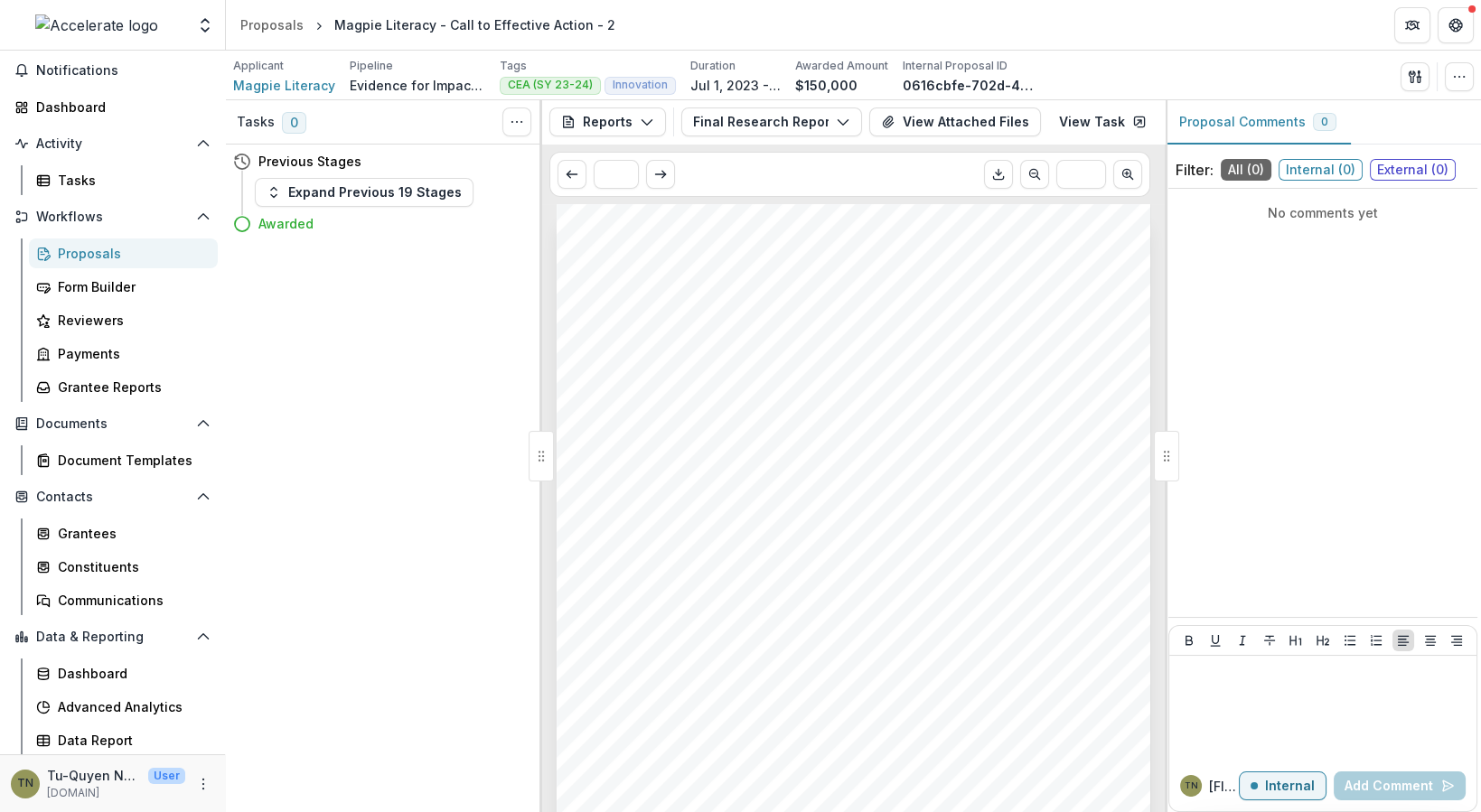 click on "Submission Responses Call to Effective Action: Final Research Report Please provide the anticipated date for the final research report 2024-06-30 Please upload the final research report for the Call to Effective Action project See attached files" at bounding box center (853, 624) 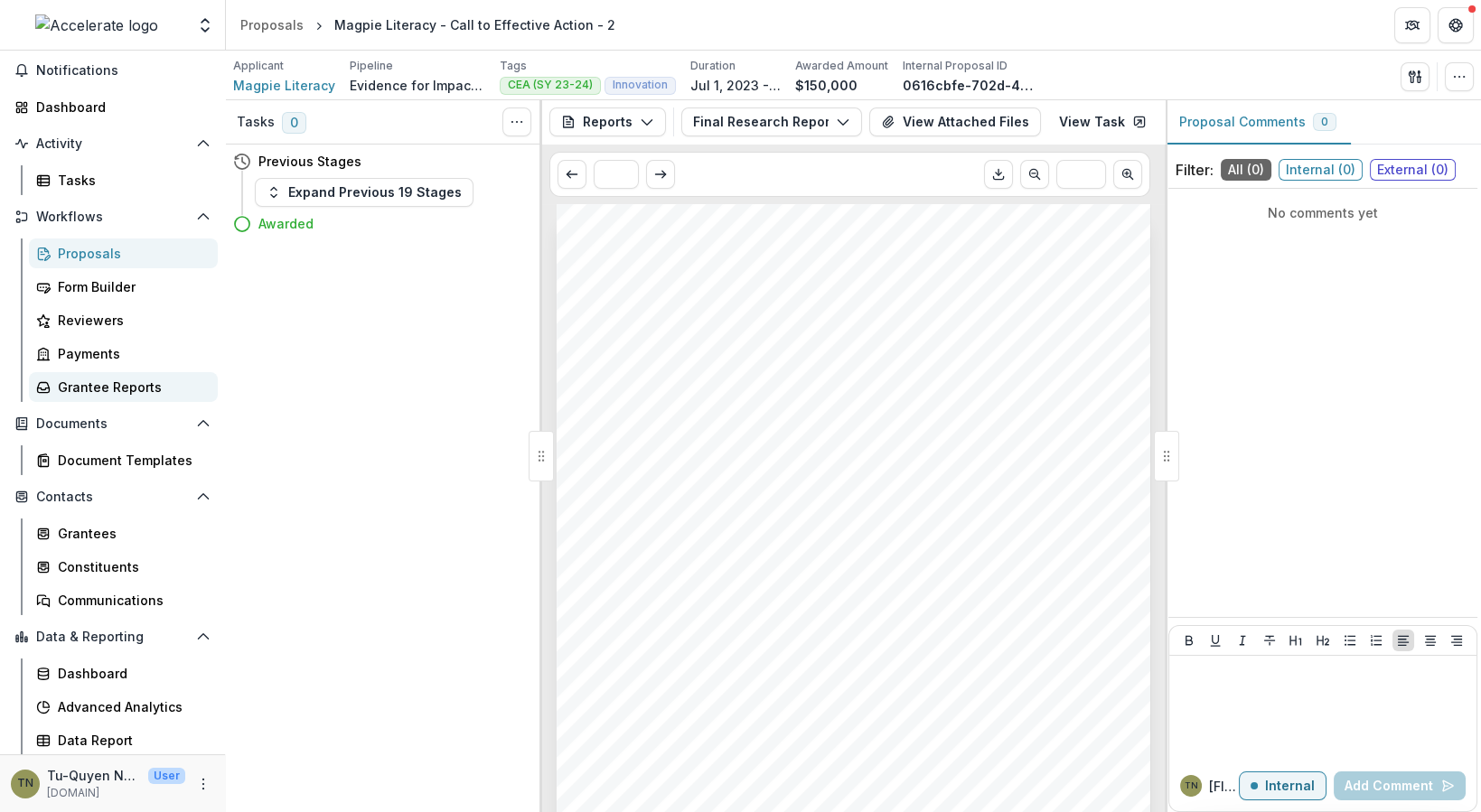 click on "Grantee Reports" at bounding box center [123, 387] 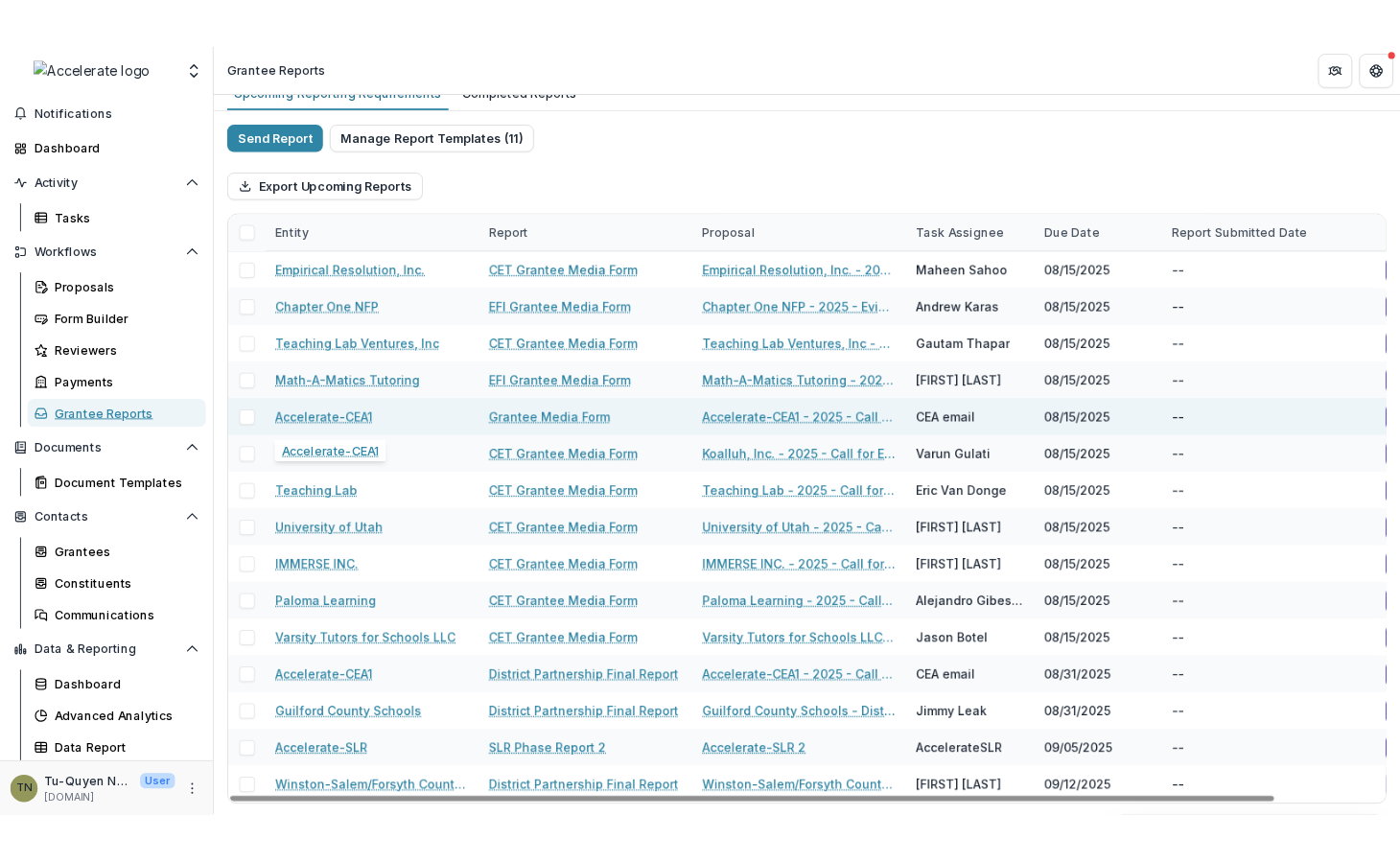 scroll, scrollTop: 0, scrollLeft: 0, axis: both 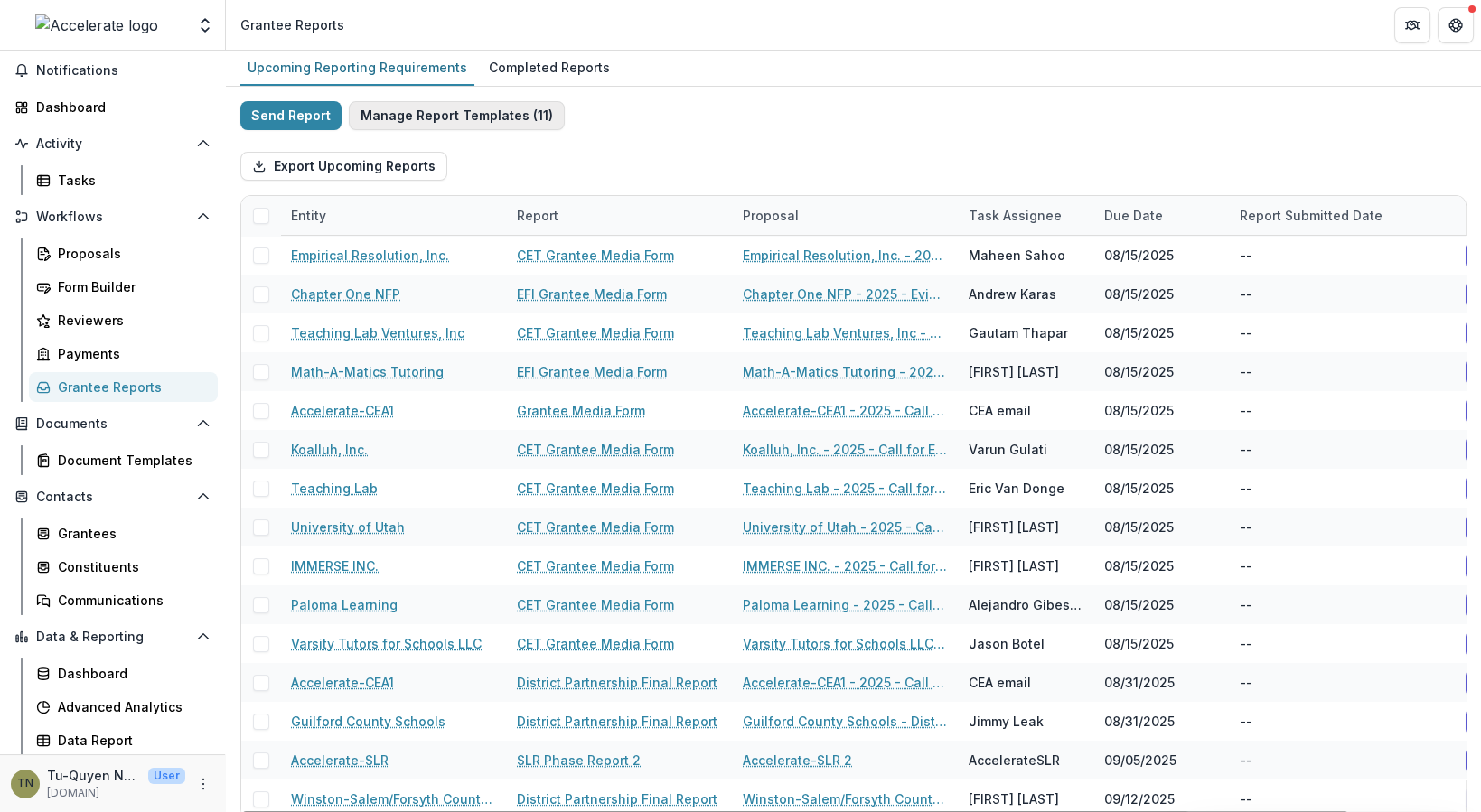 click on "Manage Report Templates ( 11 )" at bounding box center (456, 116) 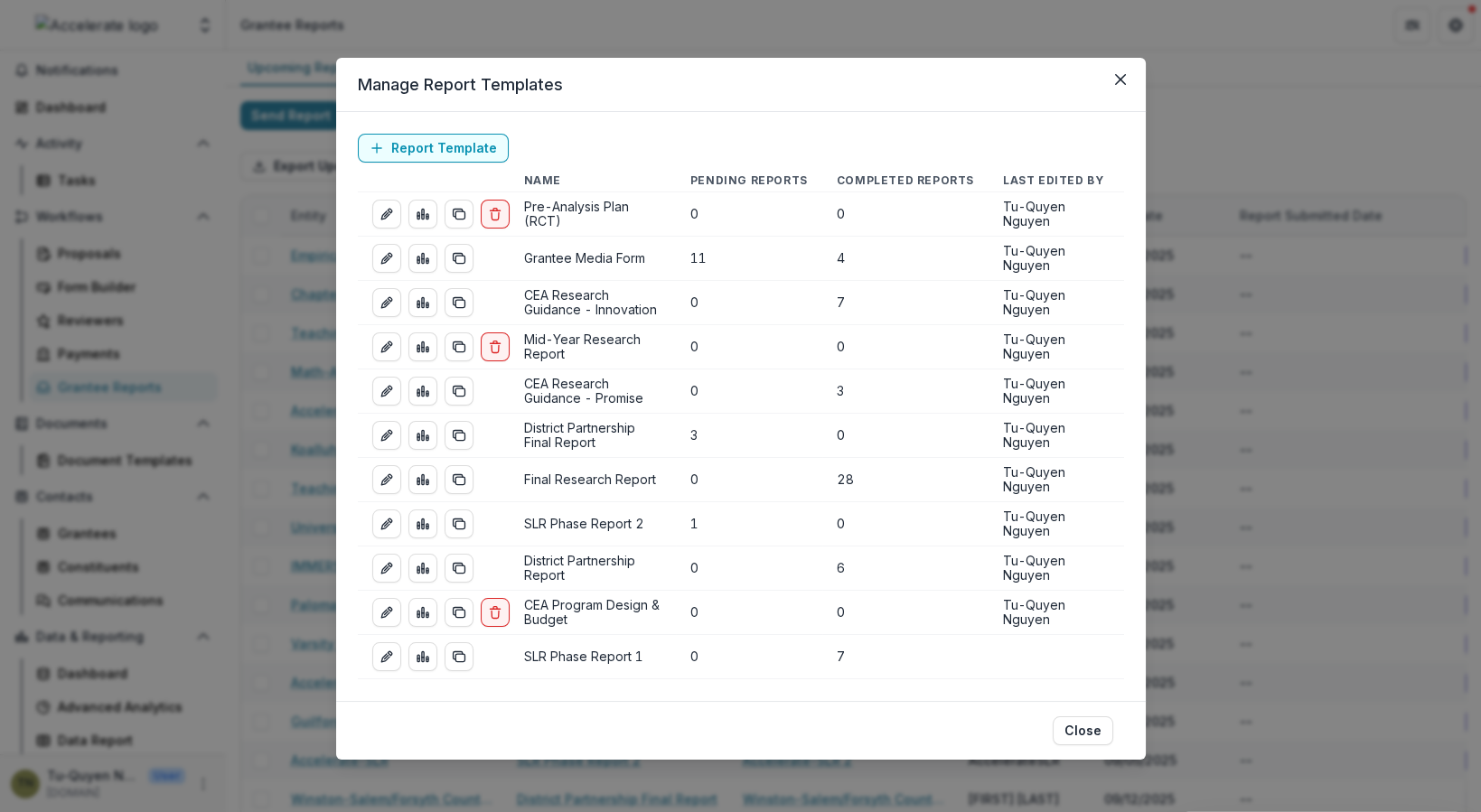 click on "Manage Report Templates Report Template Name Pending Reports Completed Reports Last Edited By Pre-Analysis Plan (RCT) 0 0 Tu-Quyen Nguyen Grantee Media Form 11 4 Tu-Quyen Nguyen CEA Research Guidance - Innovation 0 7 Tu-Quyen Nguyen Mid-Year Research Report 0 0 Tu-Quyen Nguyen CEA Research Guidance - Promise 0 3 Tu-Quyen Nguyen District Partnership Final Report 3 0 Tu-Quyen Nguyen Final Research Report 0 28 Tu-Quyen Nguyen SLR Phase Report 2 1 0 Tu-Quyen Nguyen District Partnership Report 0 6 Tu-Quyen Nguyen CEA Program Design & Budget 0 0 Tu-Quyen Nguyen SLR Phase Report 1 0 7 Close" at bounding box center (740, 406) 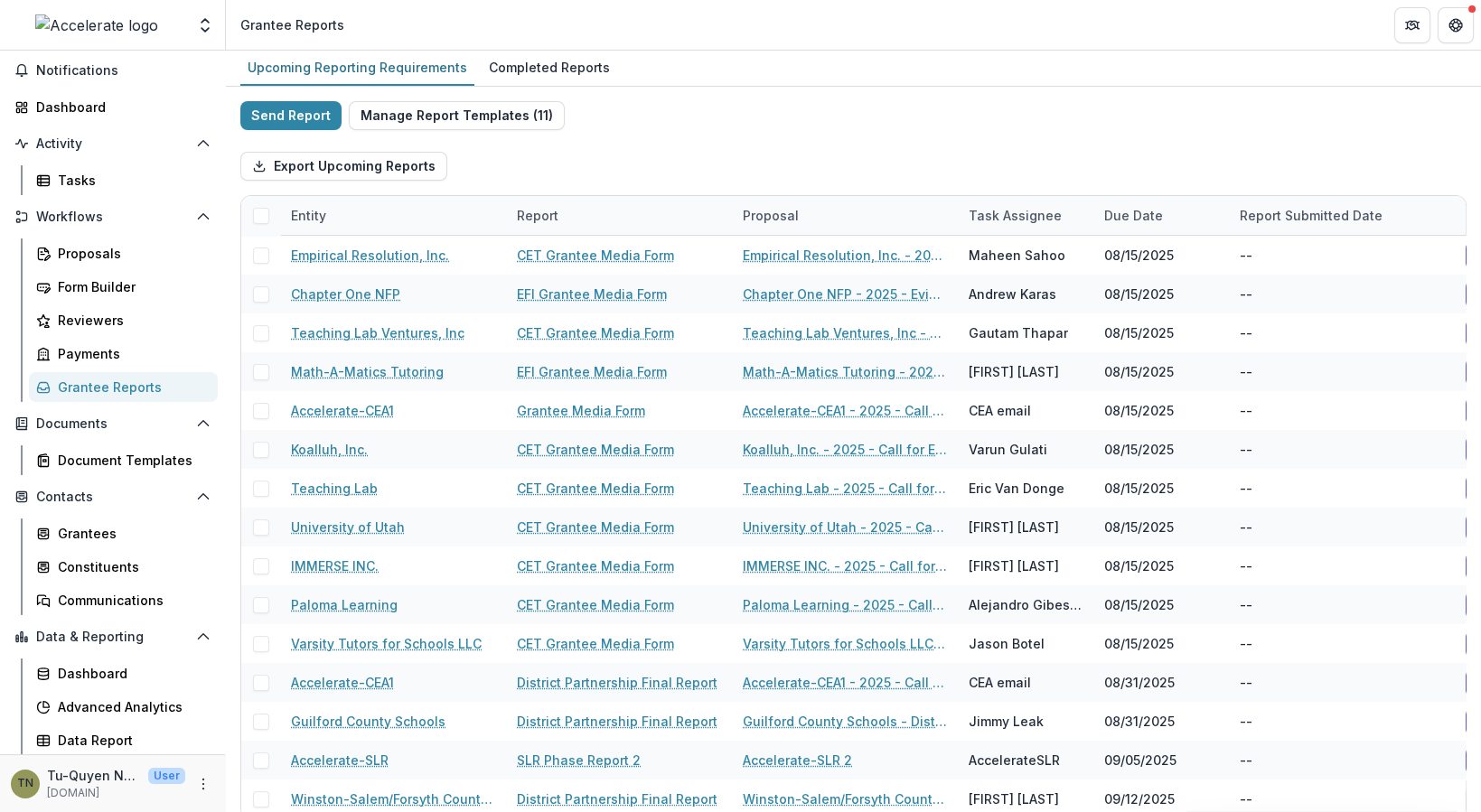 click on "Grantee Reports" at bounding box center (130, 387) 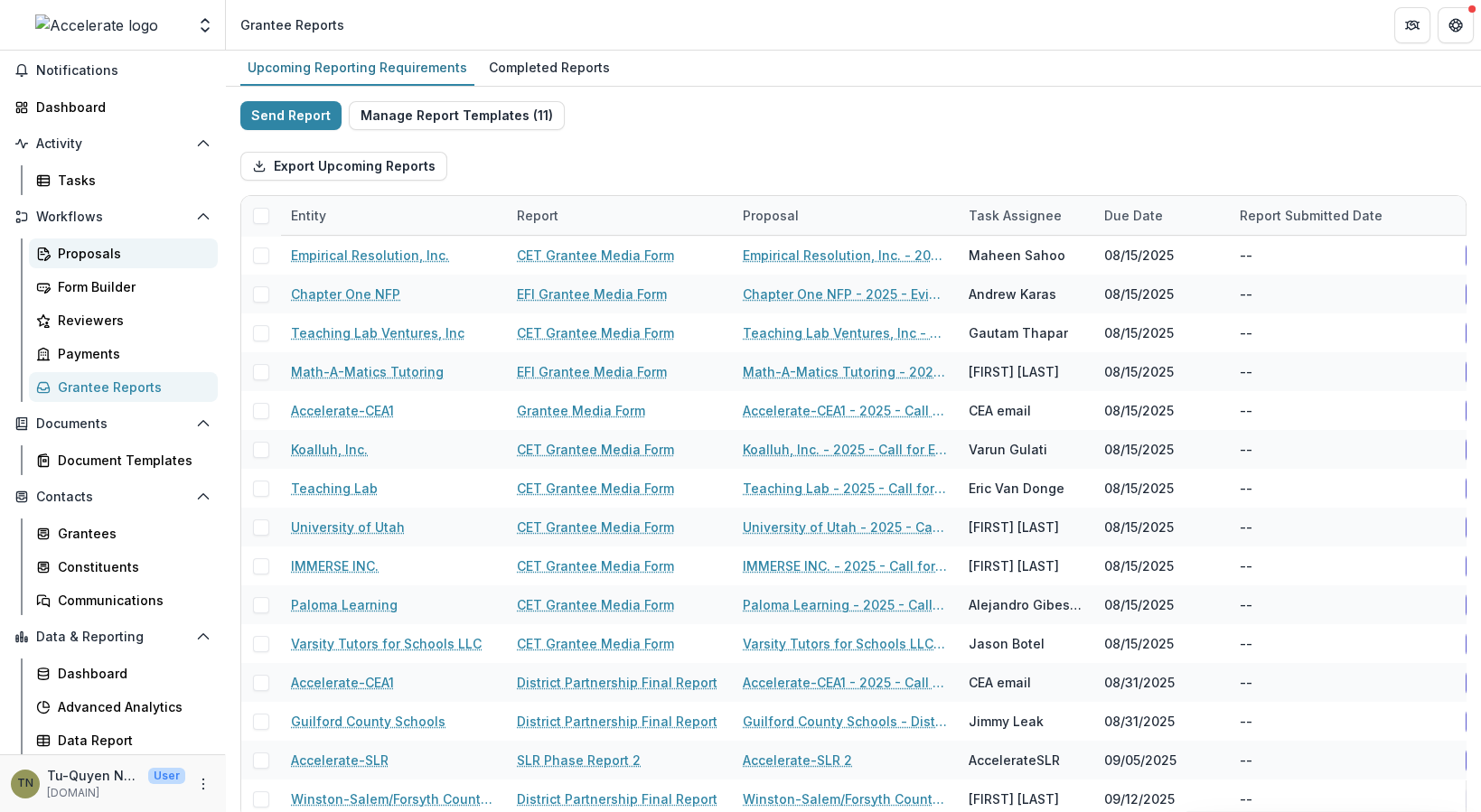 click on "Proposals" at bounding box center (123, 253) 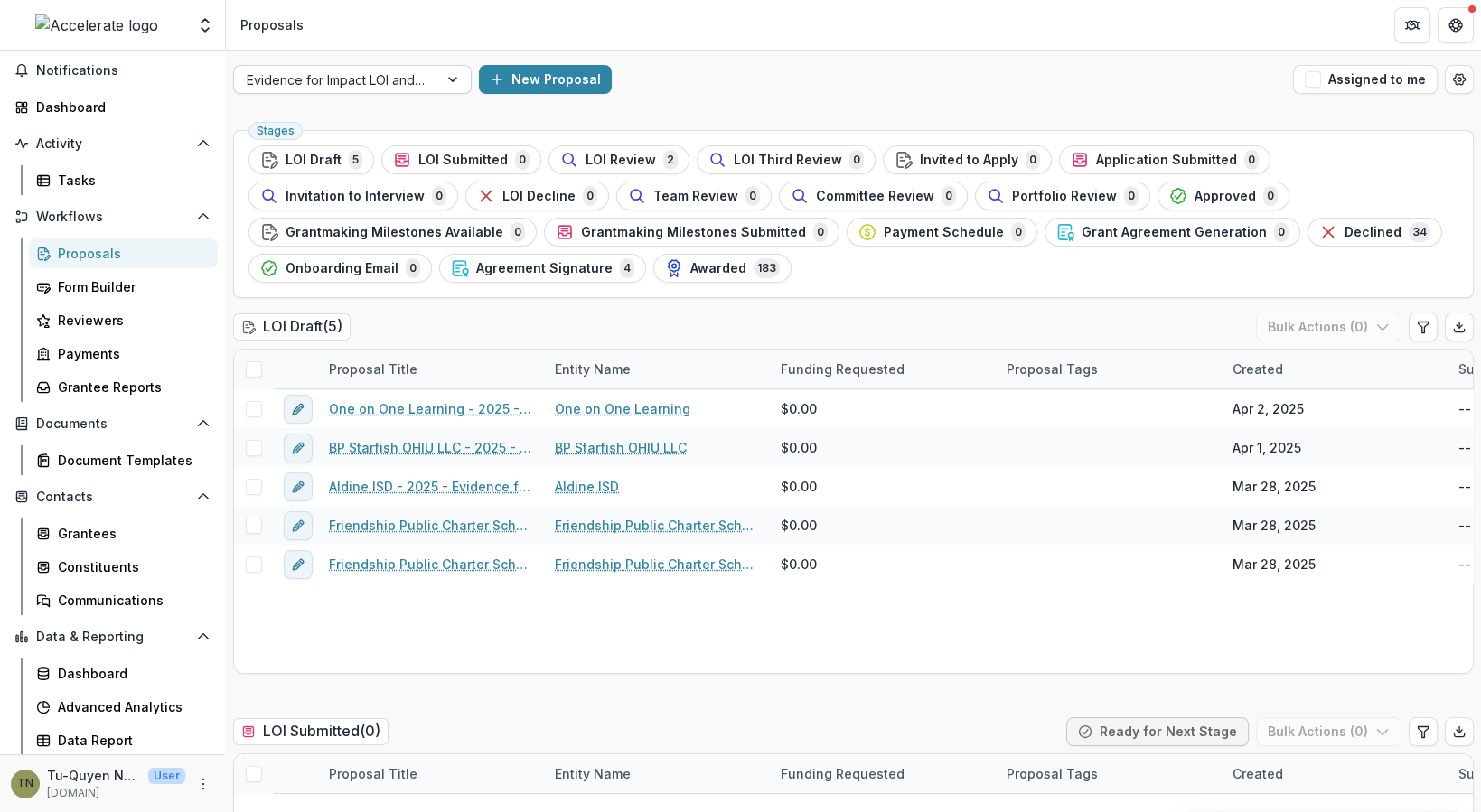 click at bounding box center [336, 79] 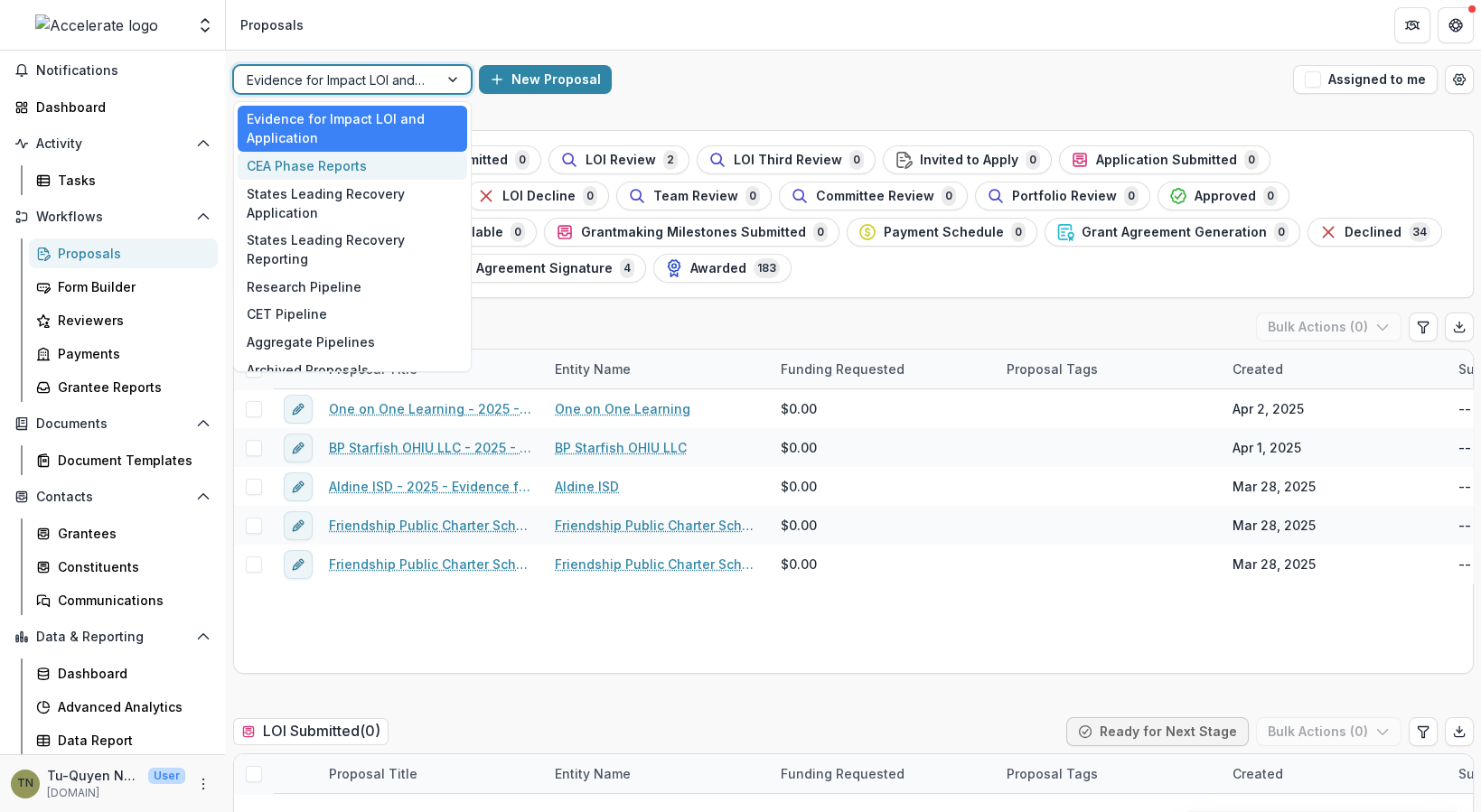 click on "CEA Phase Reports" at bounding box center (352, 165) 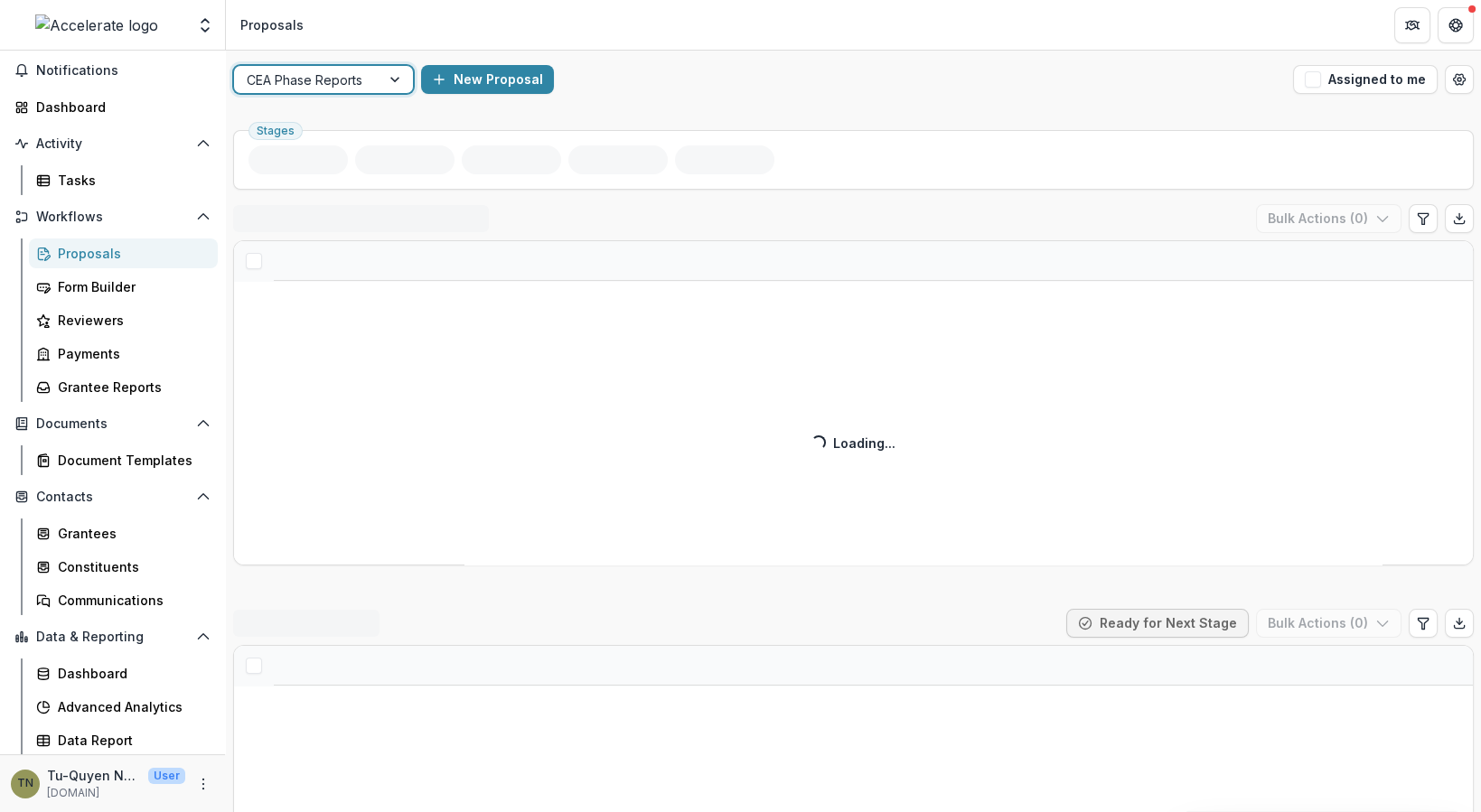 click on "New Proposal" at bounding box center [853, 79] 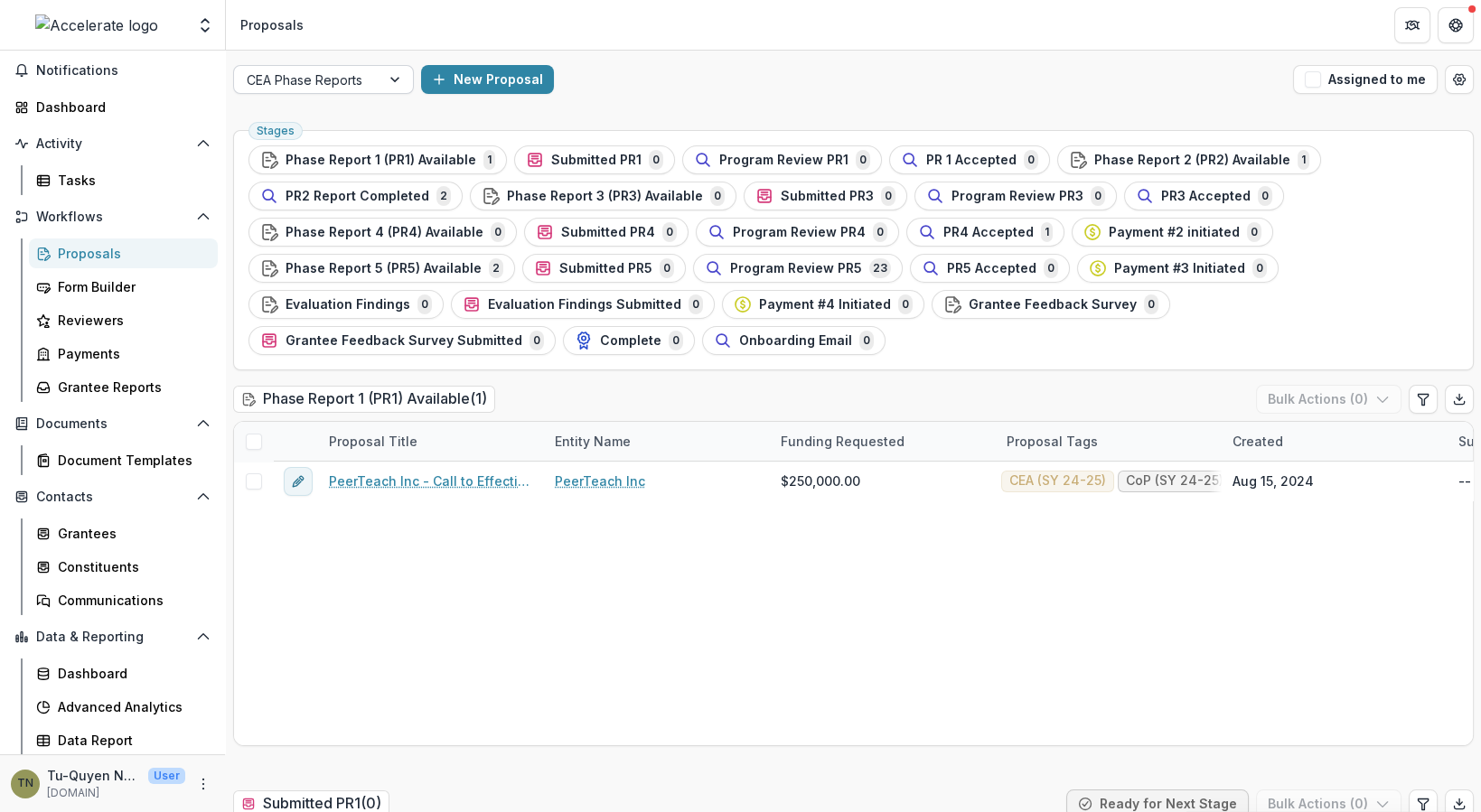 click at bounding box center [397, 79] 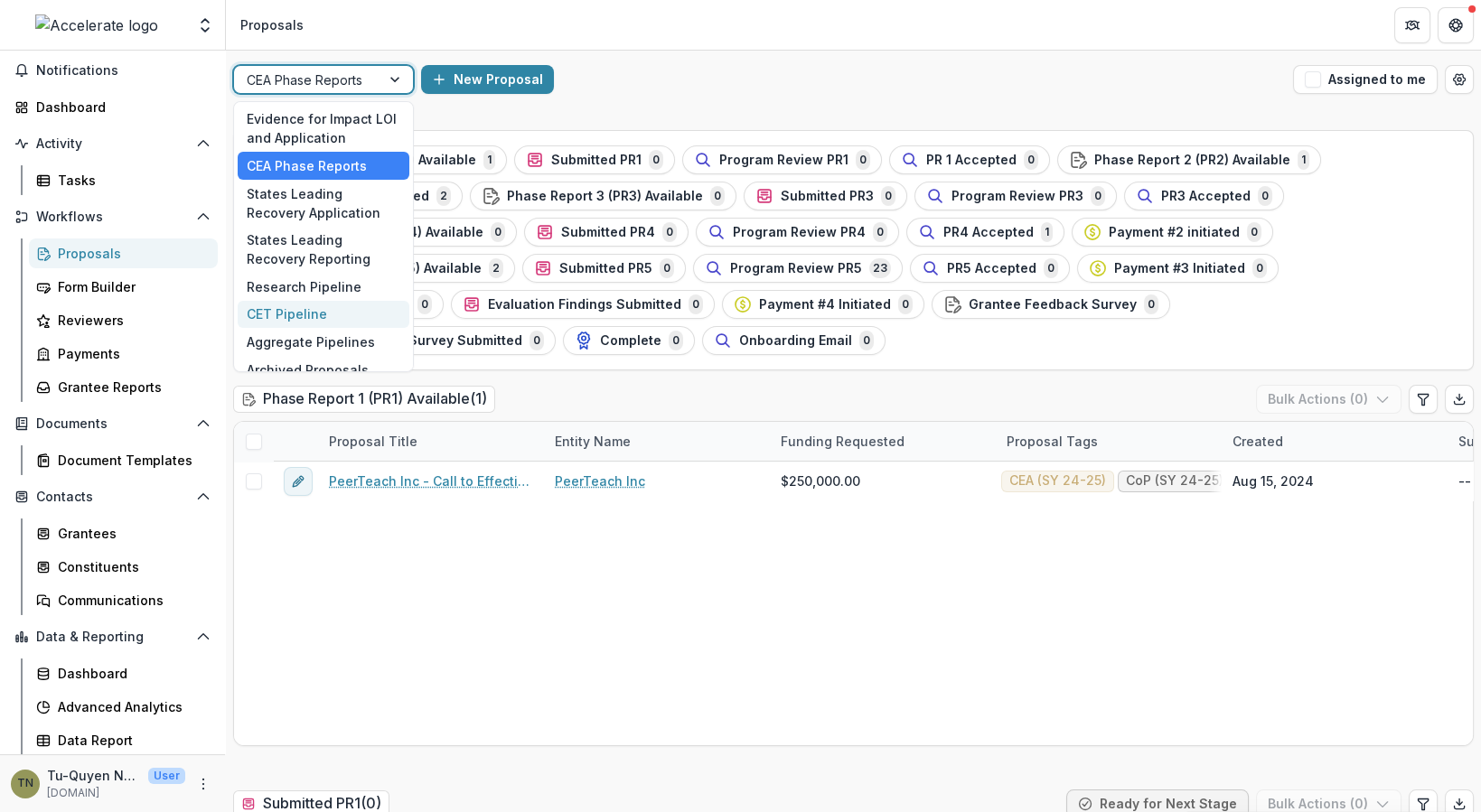 click on "Stages Phase Report 1 (PR1) Available 1 Submitted PR1 0 Program Review PR1 0 PR 1 Accepted 0 Phase Report 2 (PR2) Available 1 PR2 Report Completed 2 Phase Report 3 (PR3) Available 0 Submitted PR3 0 Program Review PR3 0 PR3 Accepted 0 Phase Report 4 (PR4) Available 0 Submitted PR4 0 Program Review PR4 0 PR4 Accepted 1 Payment #2 initiated 0 Phase Report 5 (PR5) Available 2 Submitted PR5 0 Program Review PR5 23 PR5 Accepted 0 Payment #3 Initiated 0 Evaluation Findings 0 Evaluation Findings Submitted 0 Payment #4 Initiated 0 Grantee Feedback Survey  0 Grantee Feedback Survey Submitted 0 Complete 0 Onboarding Email 0" at bounding box center (853, 250) 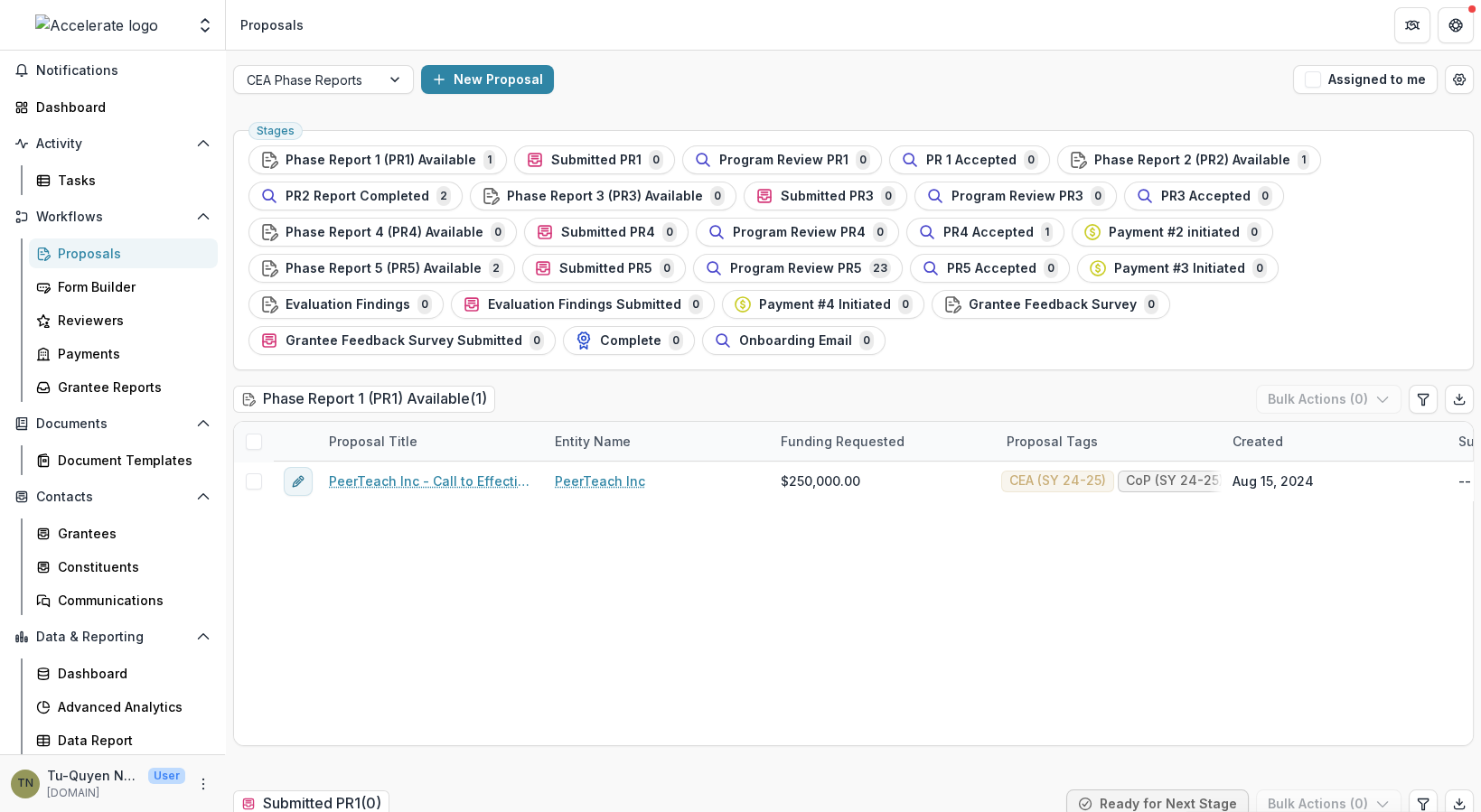 click on "Stages Phase Report 1 (PR1) Available 1 Submitted PR1 0 Program Review PR1 0 PR 1 Accepted 0 Phase Report 2 (PR2) Available 1 PR2 Report Completed 2 Phase Report 3 (PR3) Available 0 Submitted PR3 0 Program Review PR3 0 PR3 Accepted 0 Phase Report 4 (PR4) Available 0 Submitted PR4 0 Program Review PR4 0 PR4 Accepted 1 Payment #2 initiated 0 Phase Report 5 (PR5) Available 2 Submitted PR5 0 Program Review PR5 23 PR5 Accepted 0 Payment #3 Initiated 0 Evaluation Findings 0 Evaluation Findings Submitted 0 Payment #4 Initiated 0 Grantee Feedback Survey  0 Grantee Feedback Survey Submitted 0 Complete 0 Onboarding Email 0" at bounding box center (853, 250) 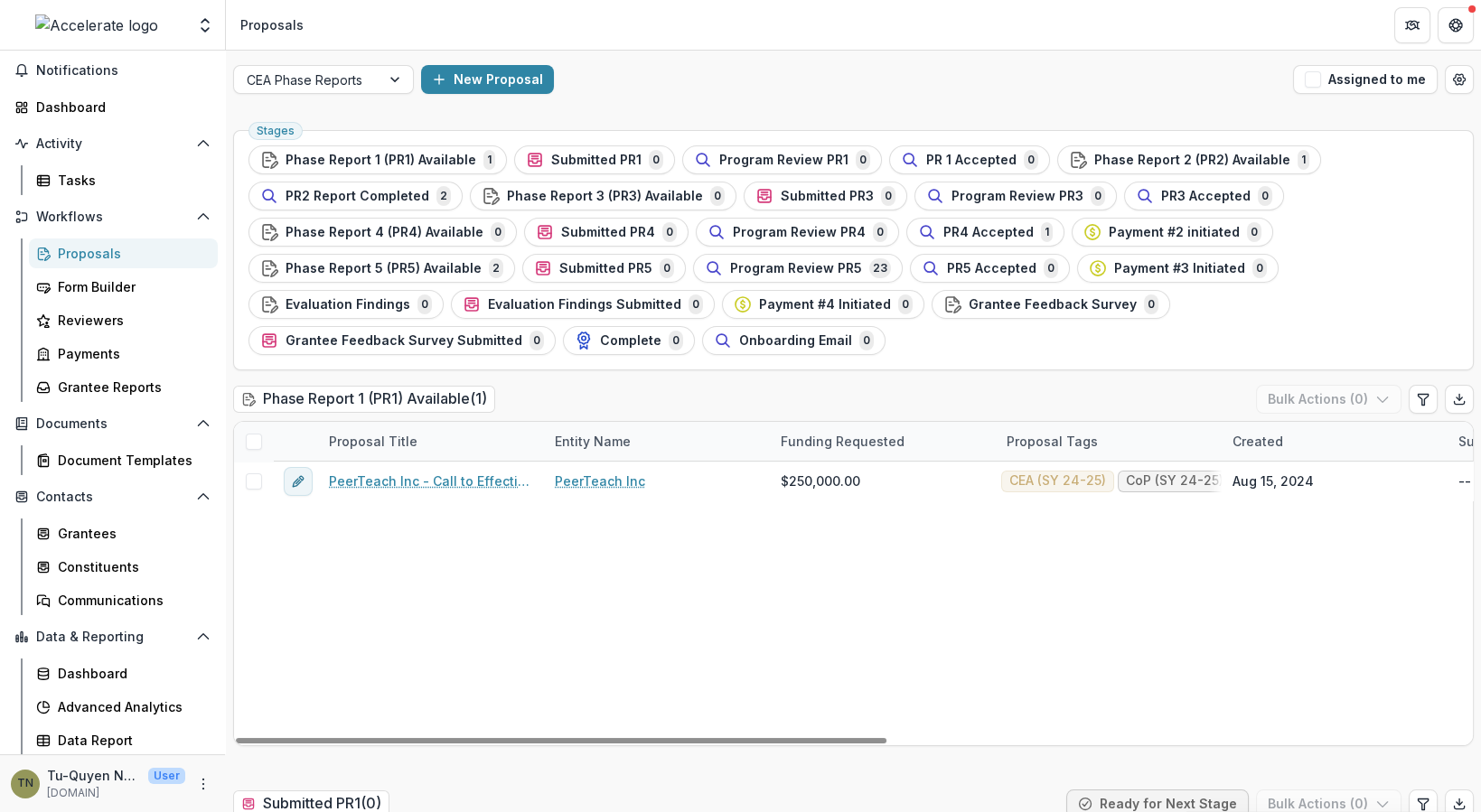 click on "PeerTeach Inc - Call to Effective Action - 2 PeerTeach Inc $250,000.00 CEA (SY 24-25)  CoP (SY 24-25) Aug 15, 2024 -- Temelio Historical Onboarding Form 0" at bounding box center [1405, 603] 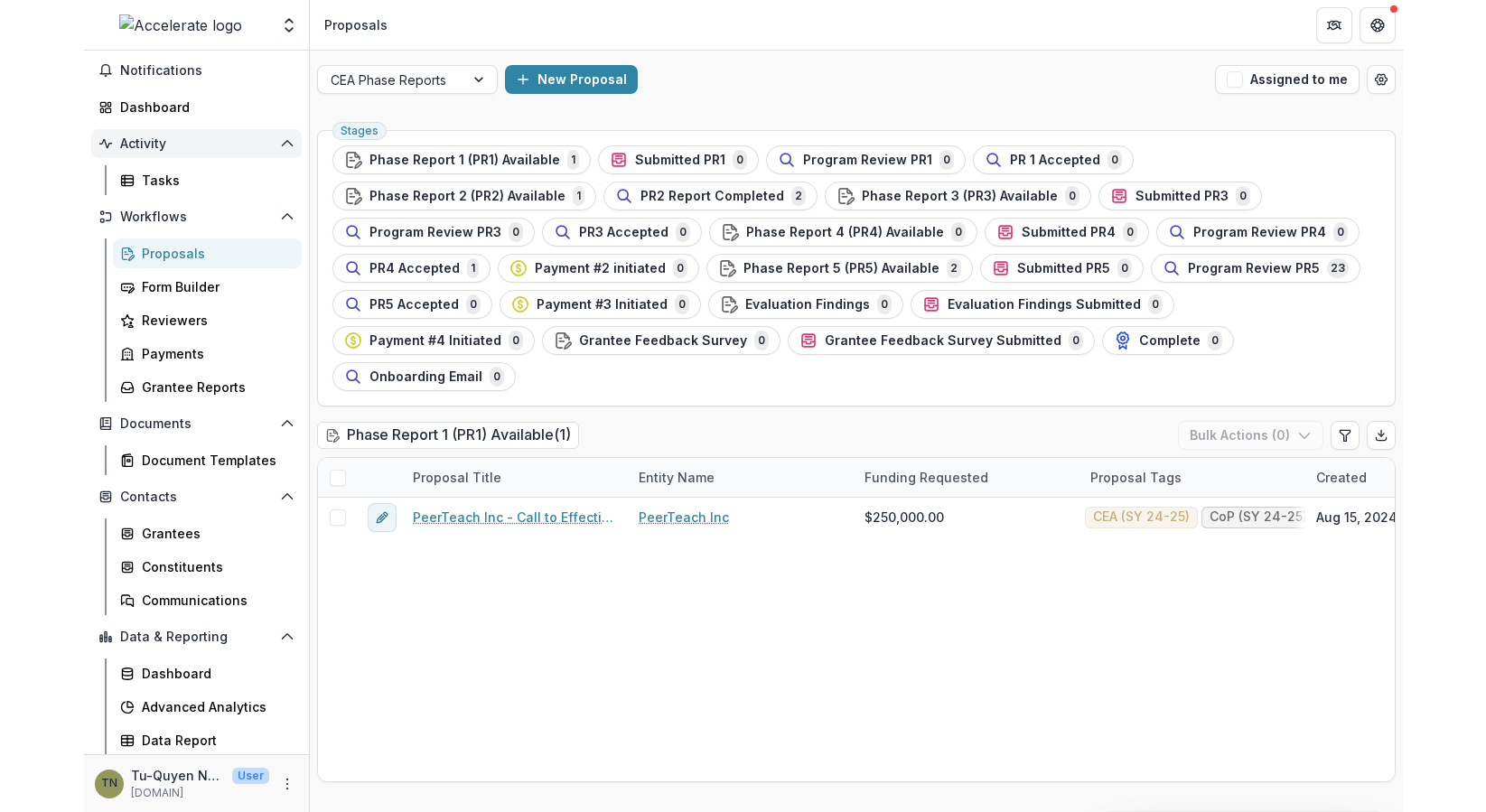 scroll, scrollTop: 0, scrollLeft: 0, axis: both 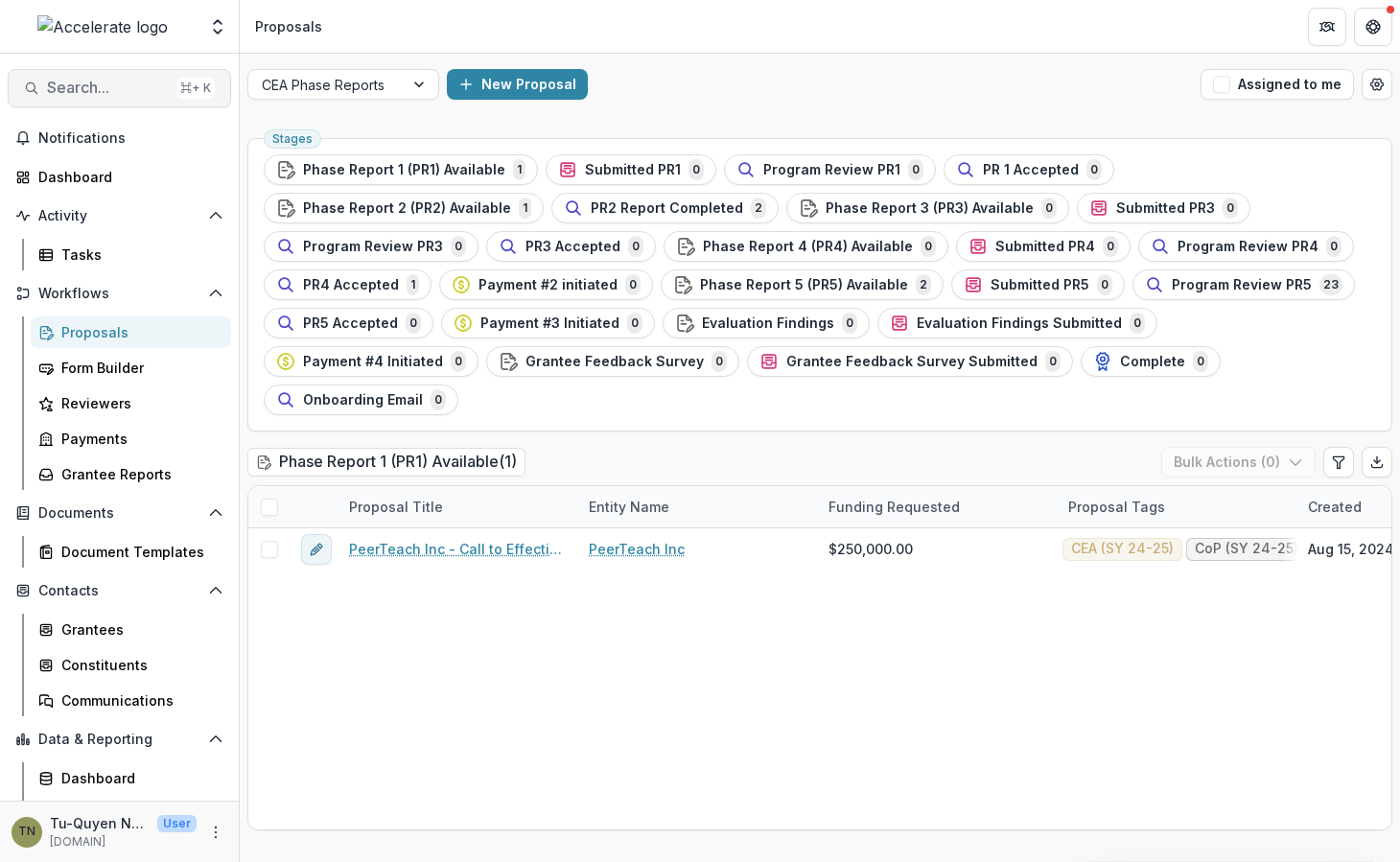 click on "Search..." at bounding box center [107, 87] 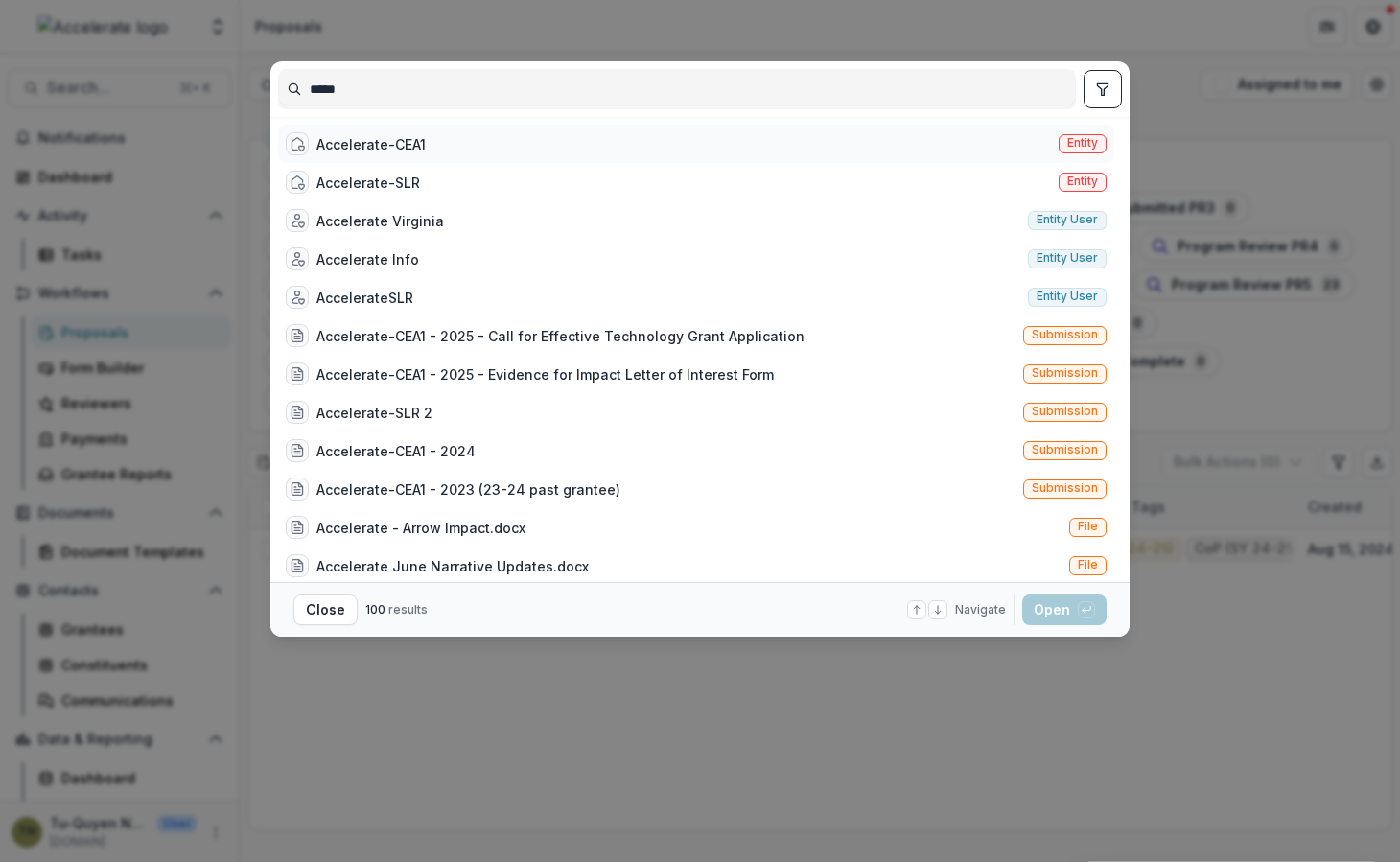 type on "*****" 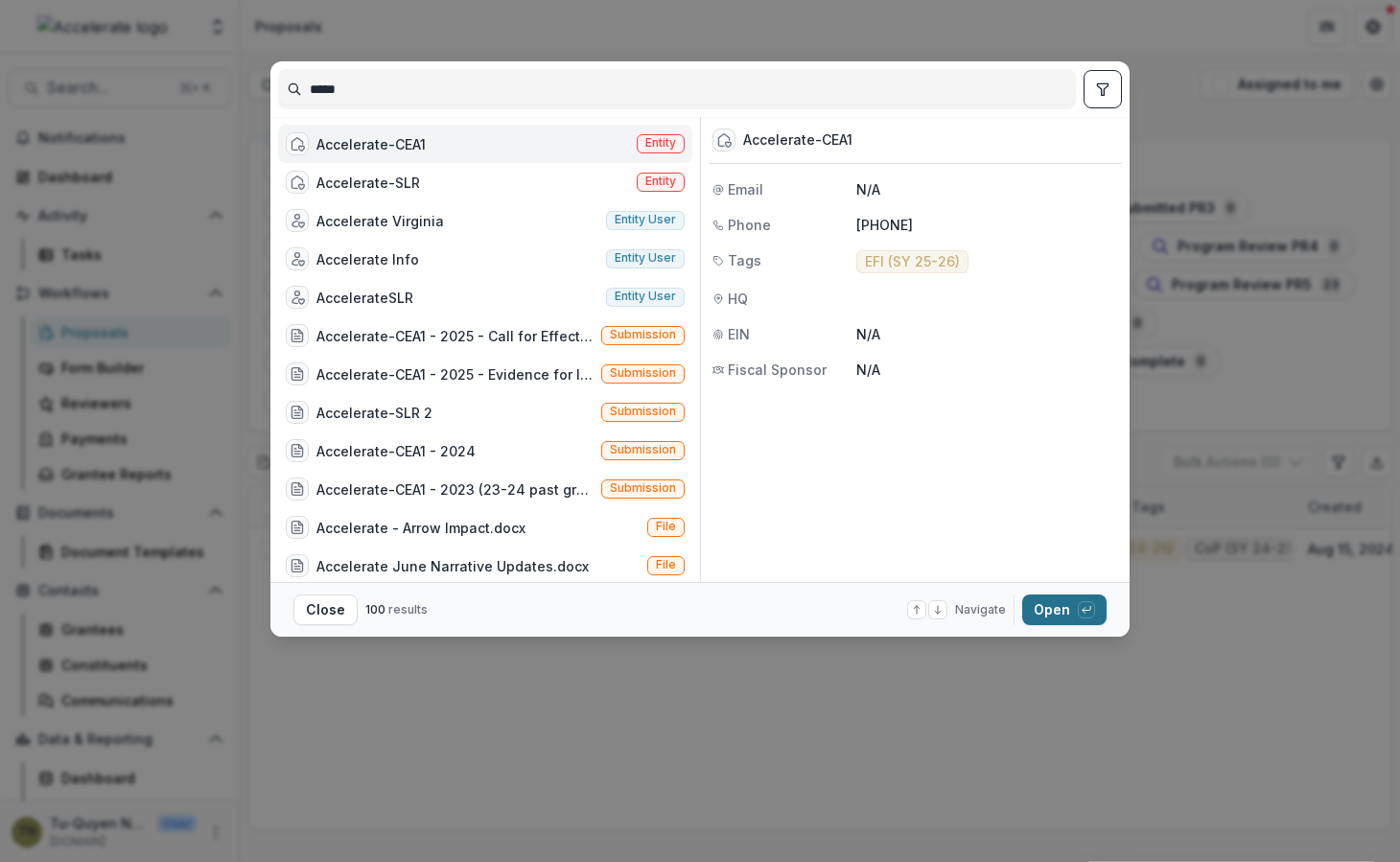 click on "Open with enter key" at bounding box center [1064, 610] 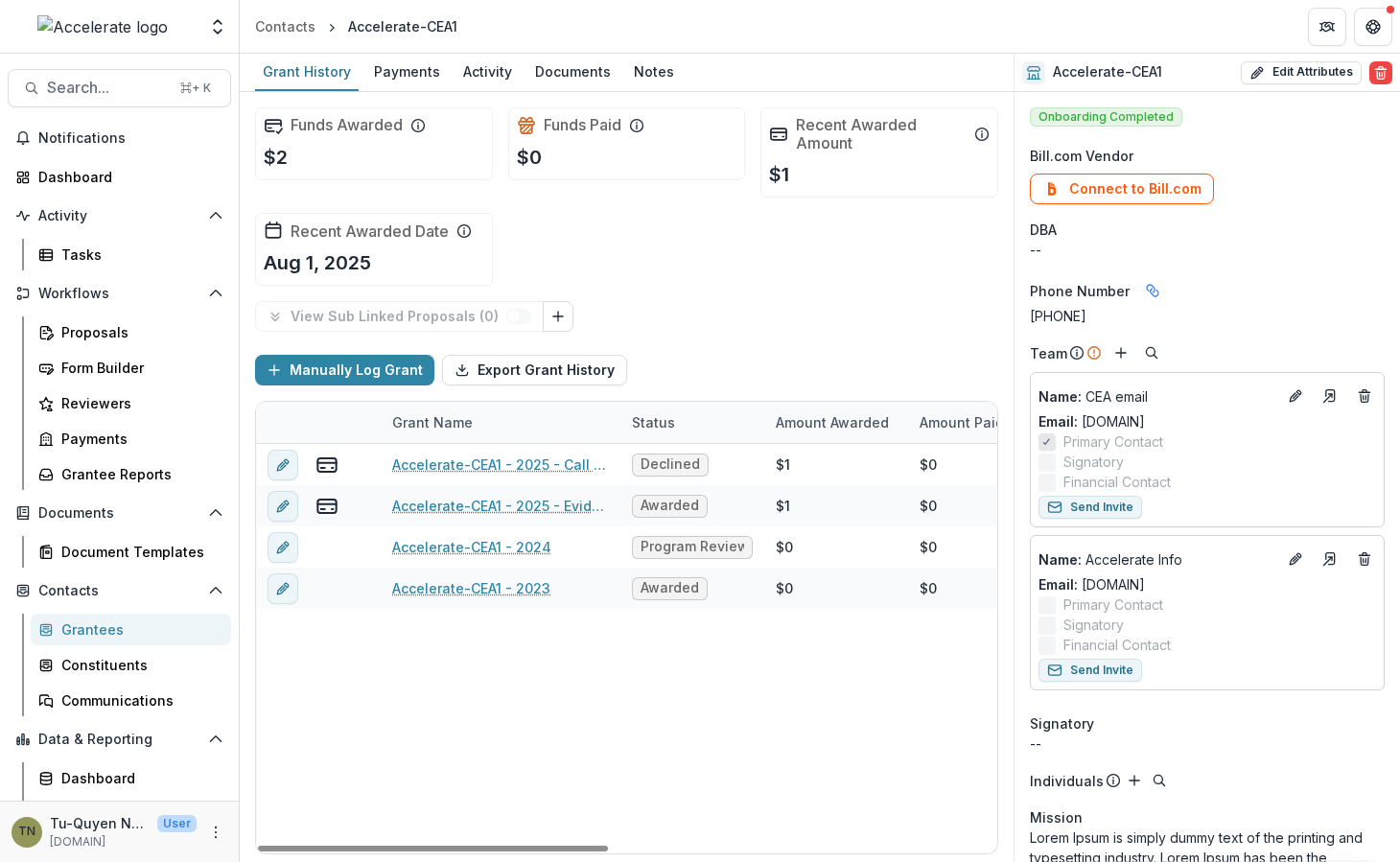 click on "Accelerate-CEA1 - 2025 - Call for Effective Technology Grant Application Declined $1 $0 $1 [DATE] [DATE] $0 CET Accelerate-CEA1 - 2025 - Evidence for Impact Letter of Interest Form Awarded $1 $0 $1 [DATE] [DATE] $0 Promise Accelerate-CEA1 - 2024 Program Review PR5 $0 $0 $0 [DATE] [DATE] $0 Accelerate-CEA1 - 2023 Awarded $0 $0 $0 [DATE] [DATE] $0" at bounding box center [1038, 648] 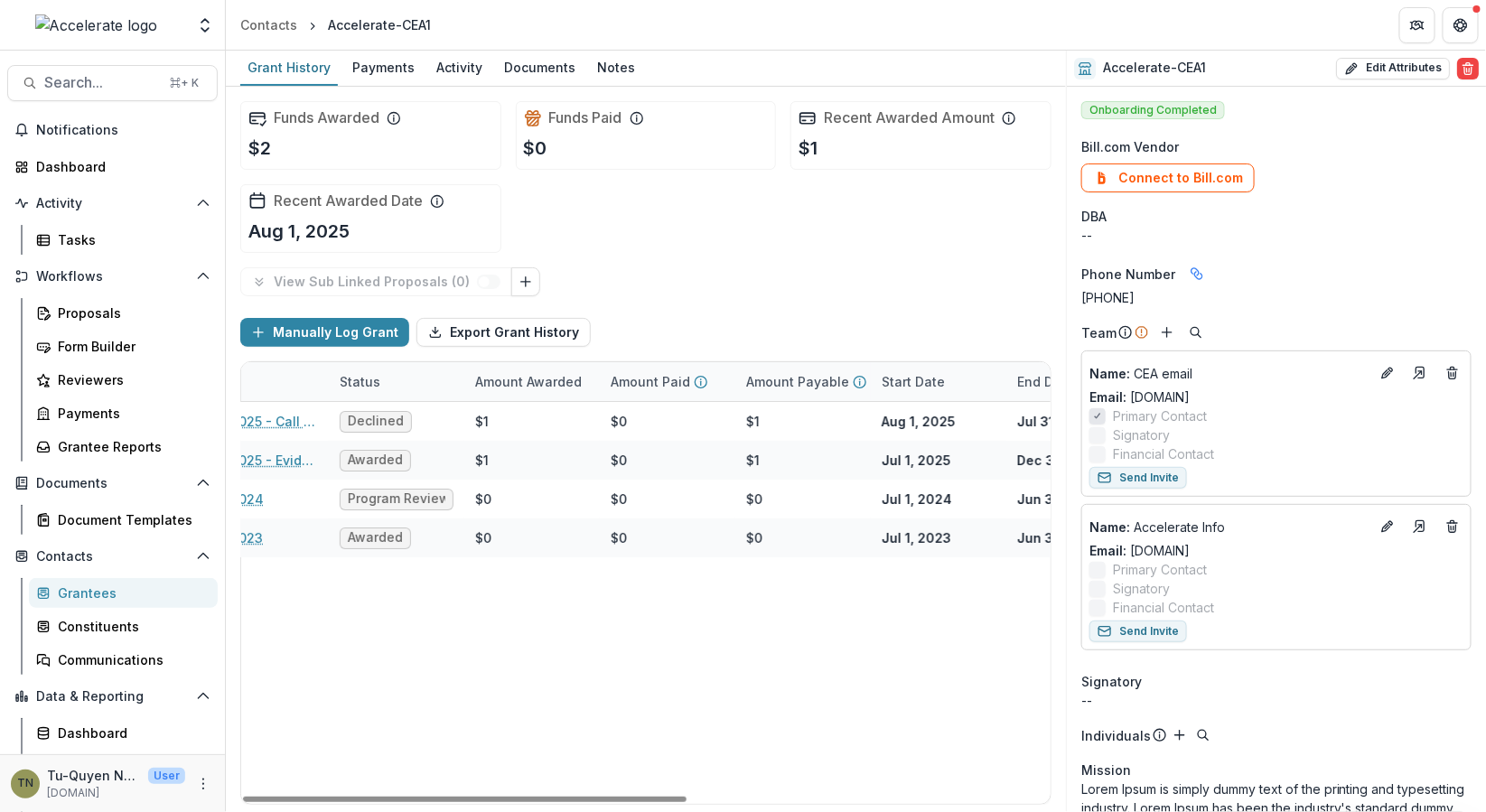 scroll, scrollTop: 0, scrollLeft: 0, axis: both 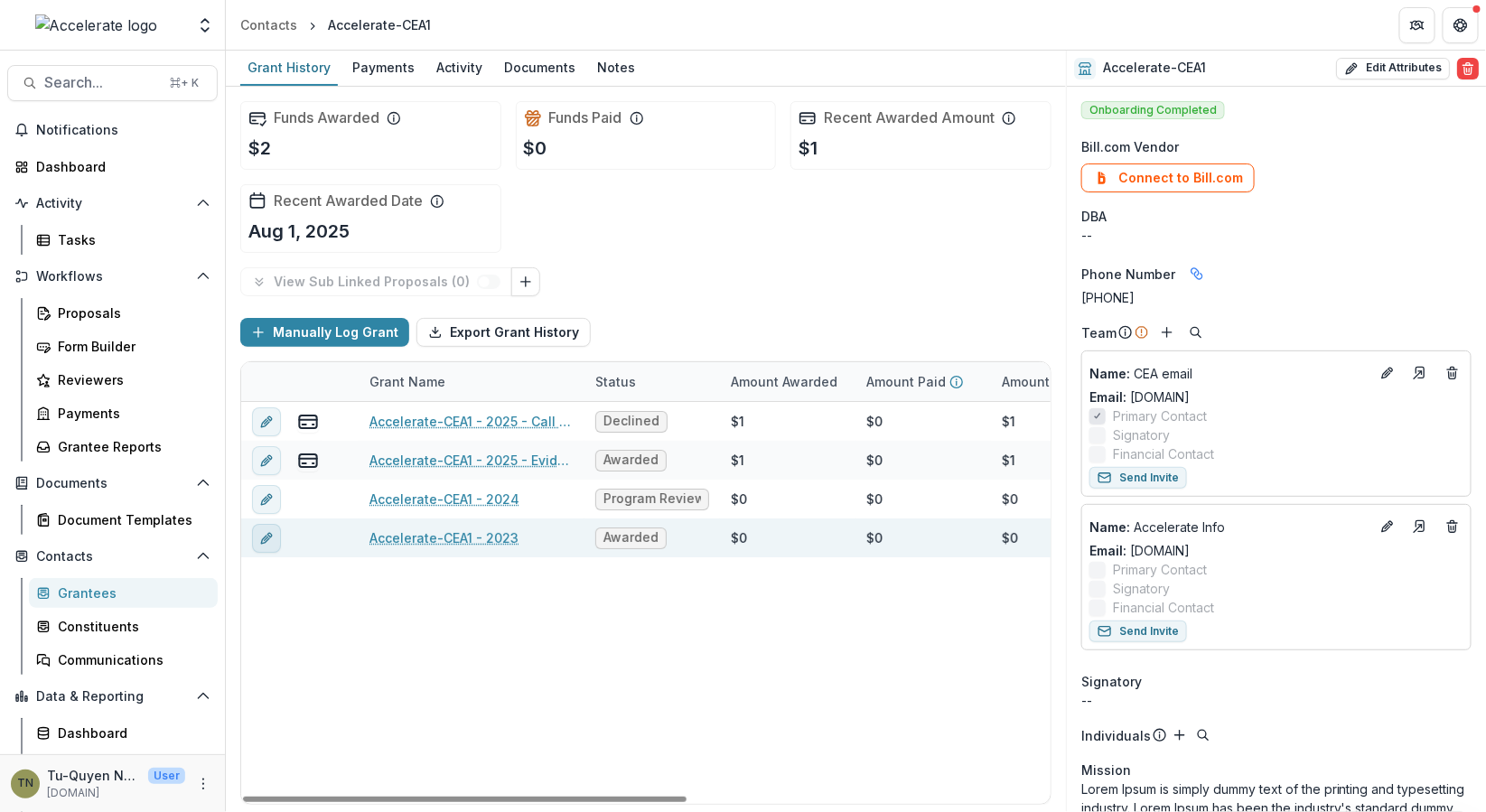 click at bounding box center (266, 538) 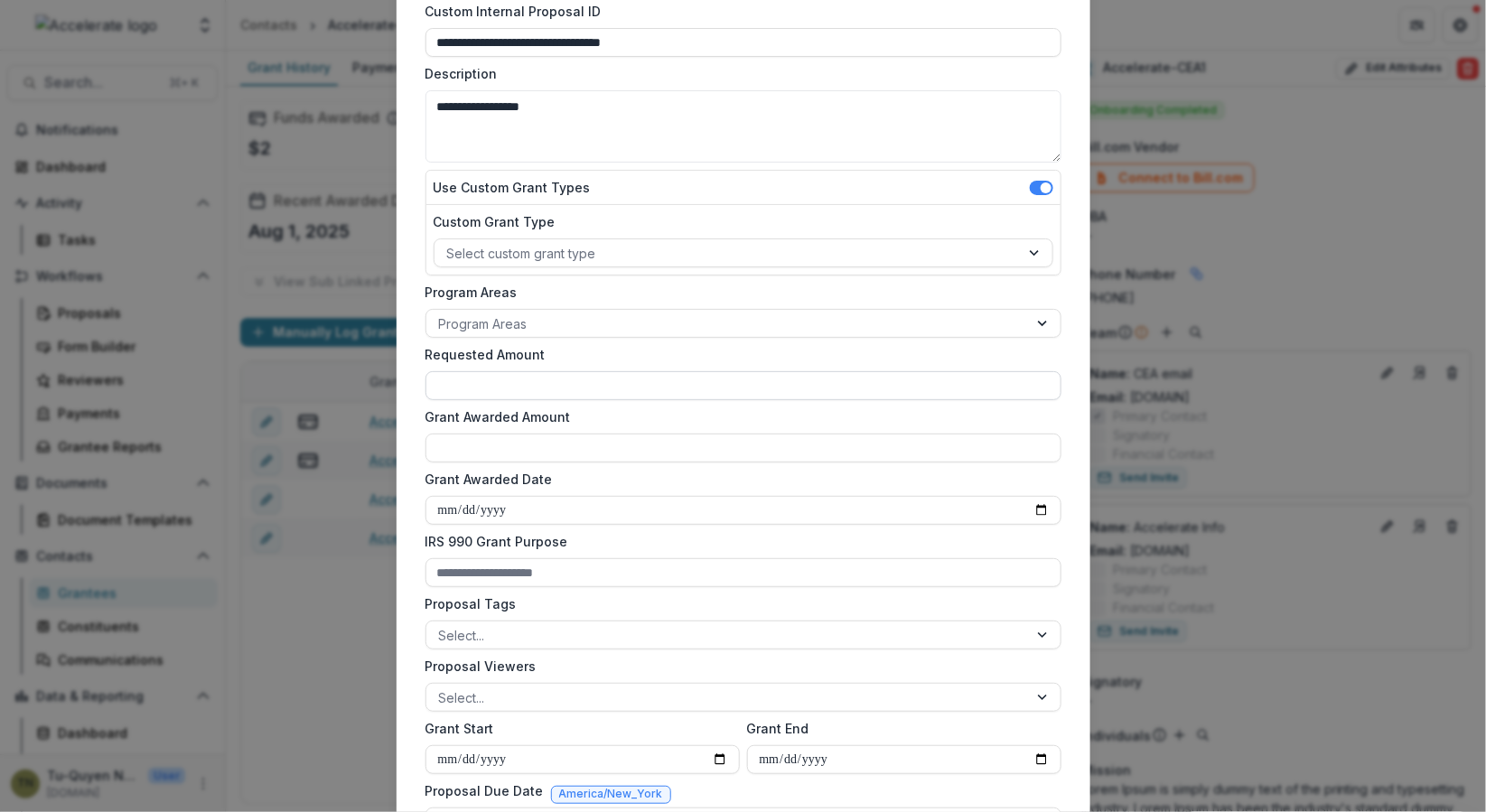 scroll, scrollTop: 203, scrollLeft: 0, axis: vertical 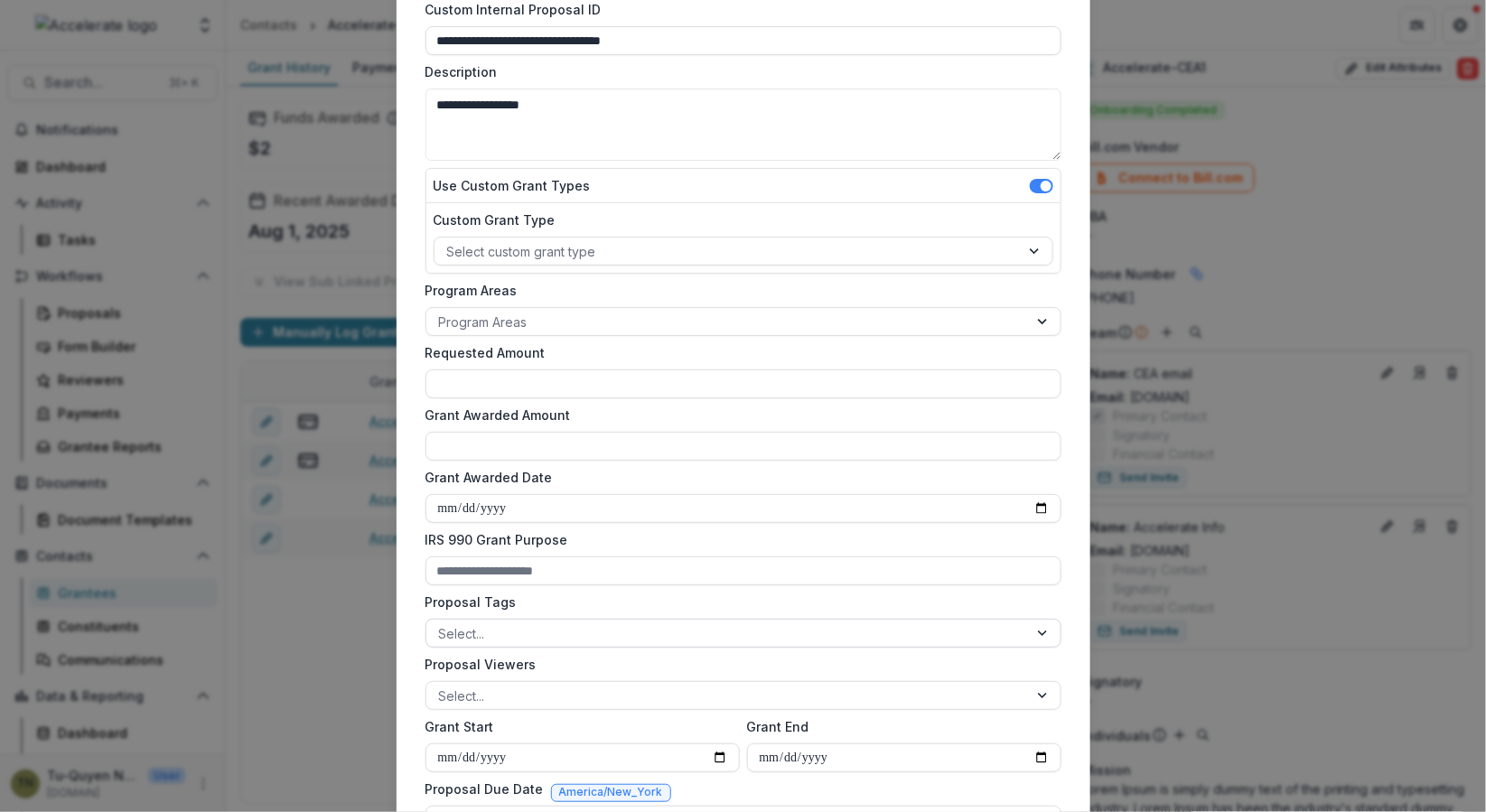 click at bounding box center (727, 633) 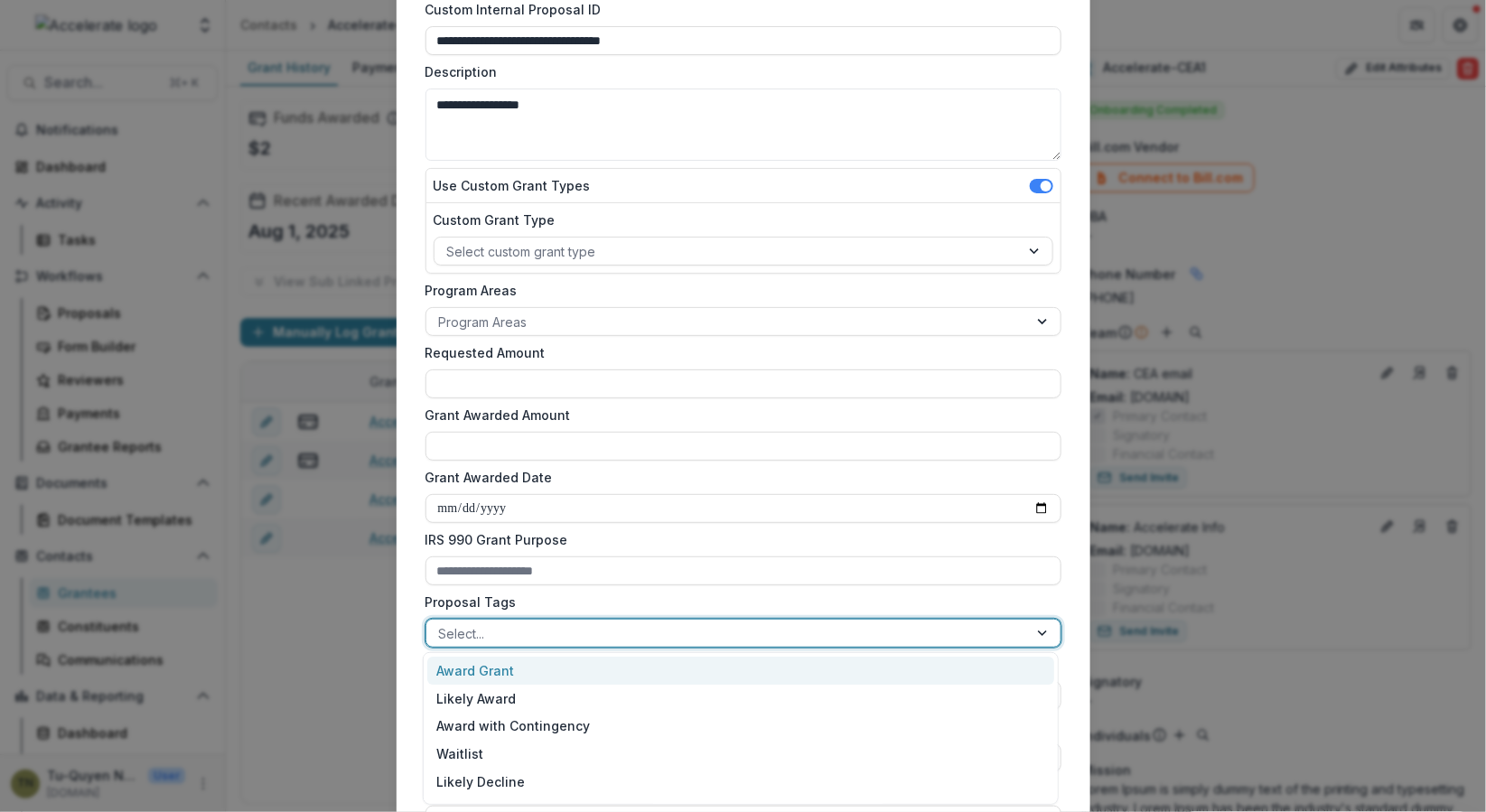 scroll, scrollTop: 3, scrollLeft: 0, axis: vertical 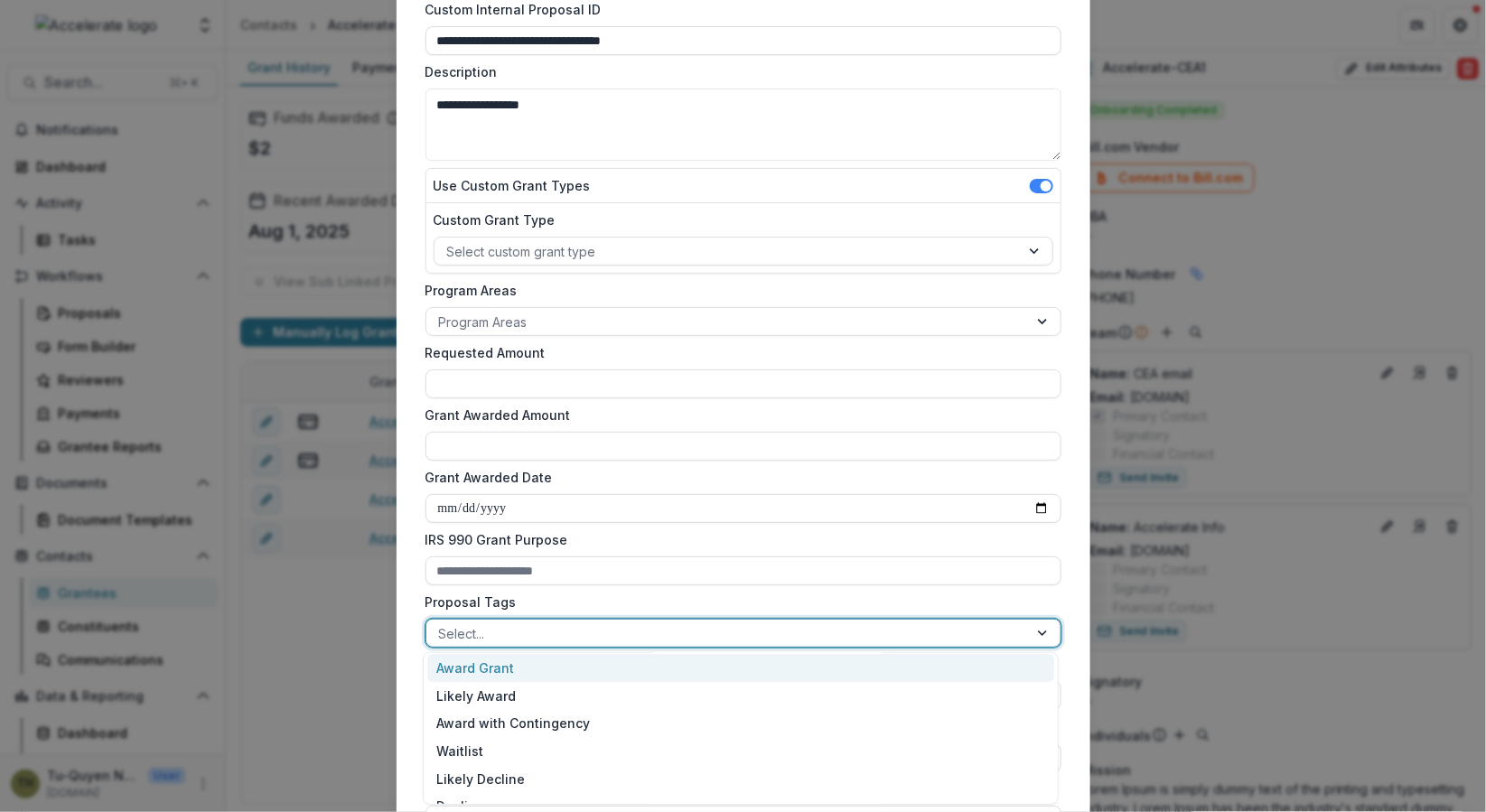 click on "**********" at bounding box center (743, 406) 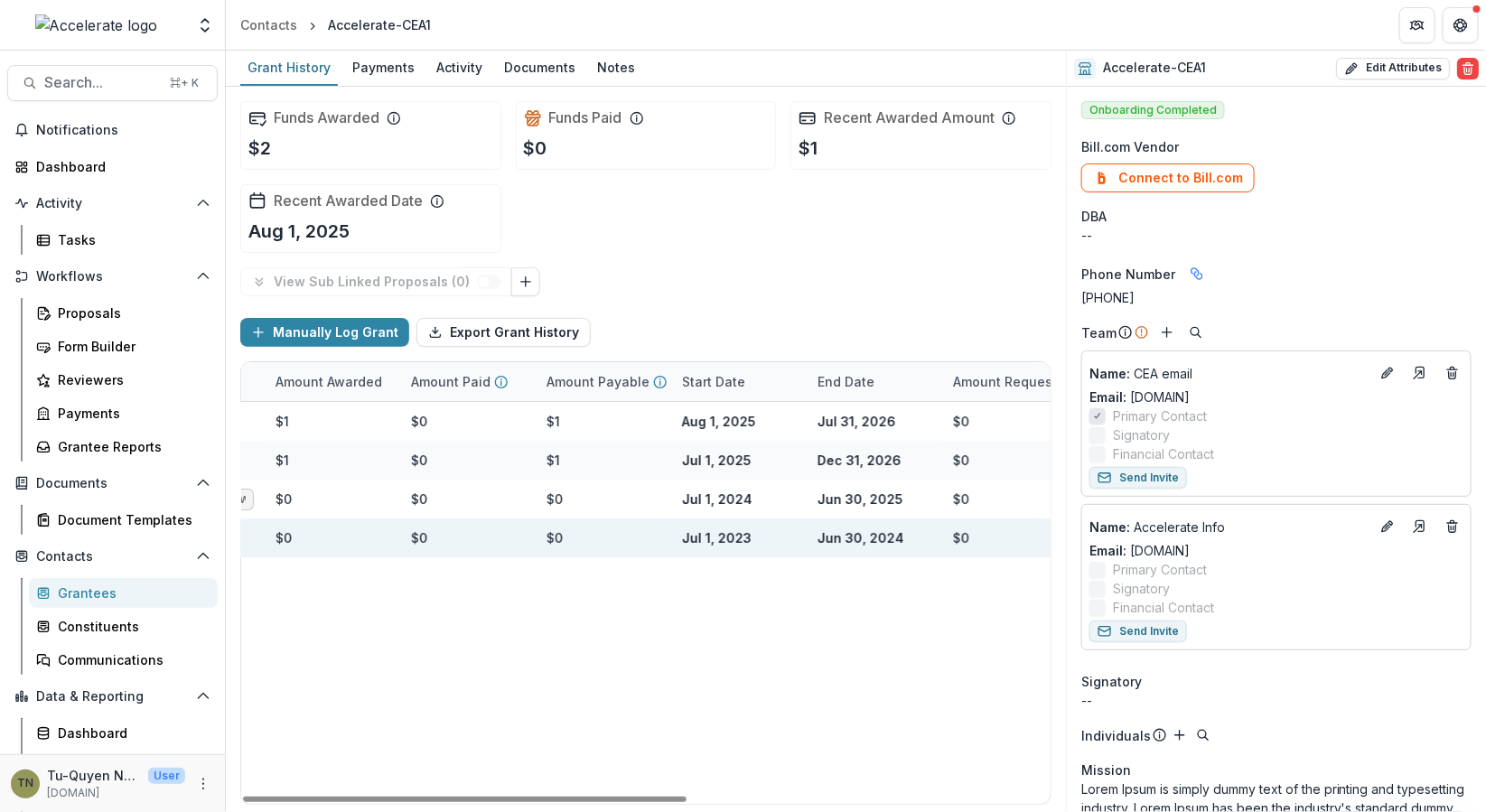 scroll, scrollTop: 0, scrollLeft: 661, axis: horizontal 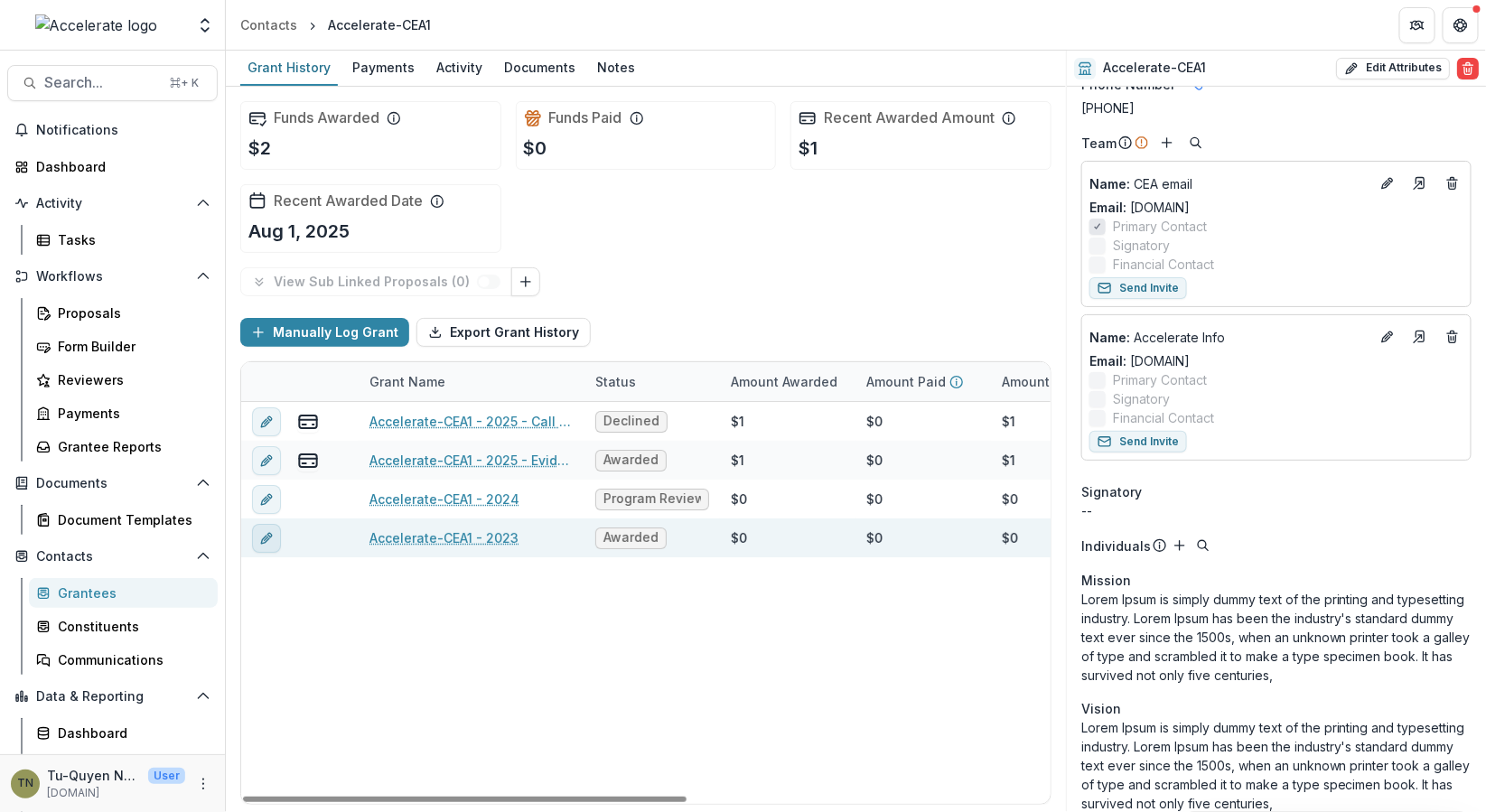 click 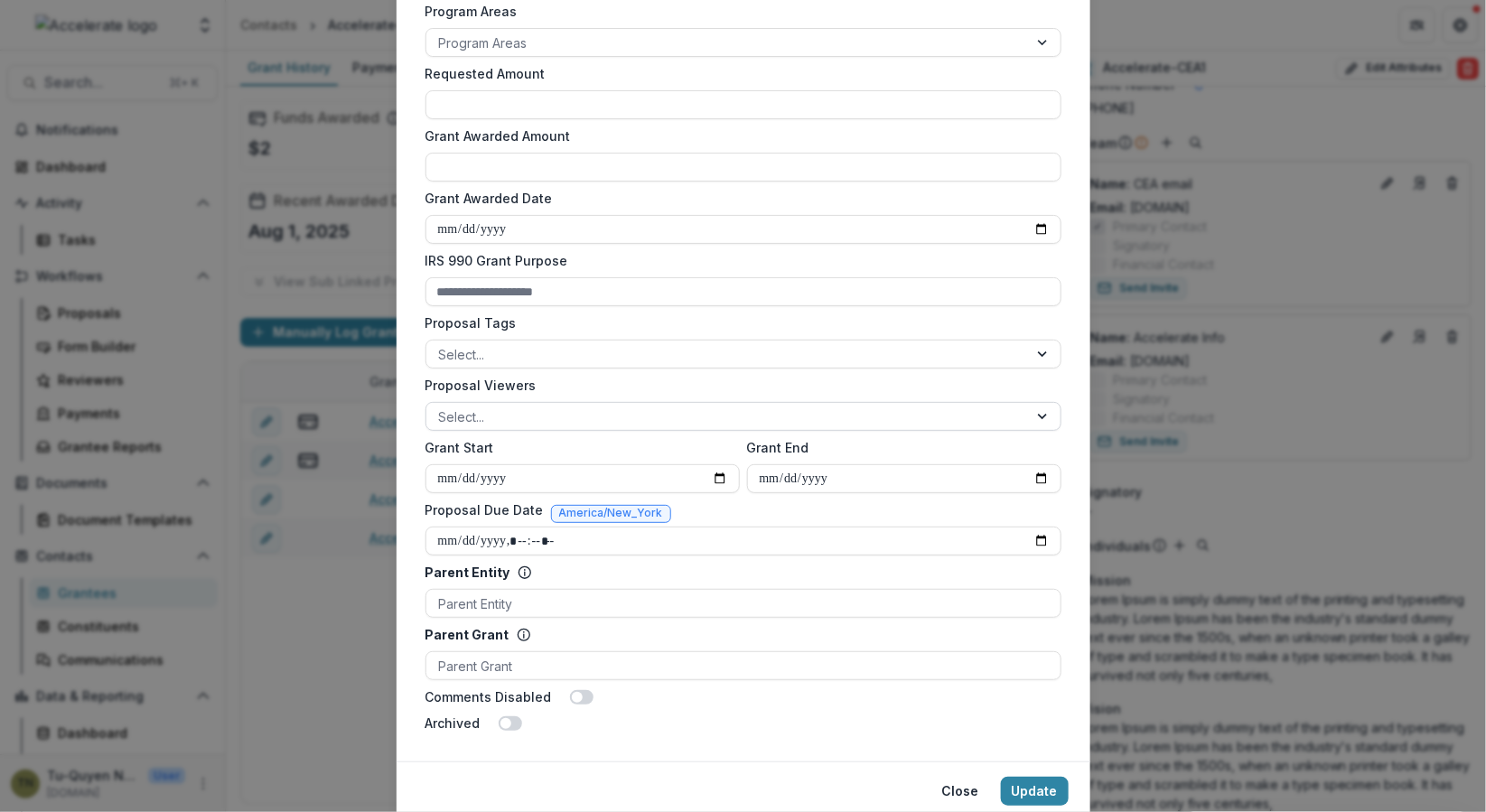 scroll, scrollTop: 546, scrollLeft: 0, axis: vertical 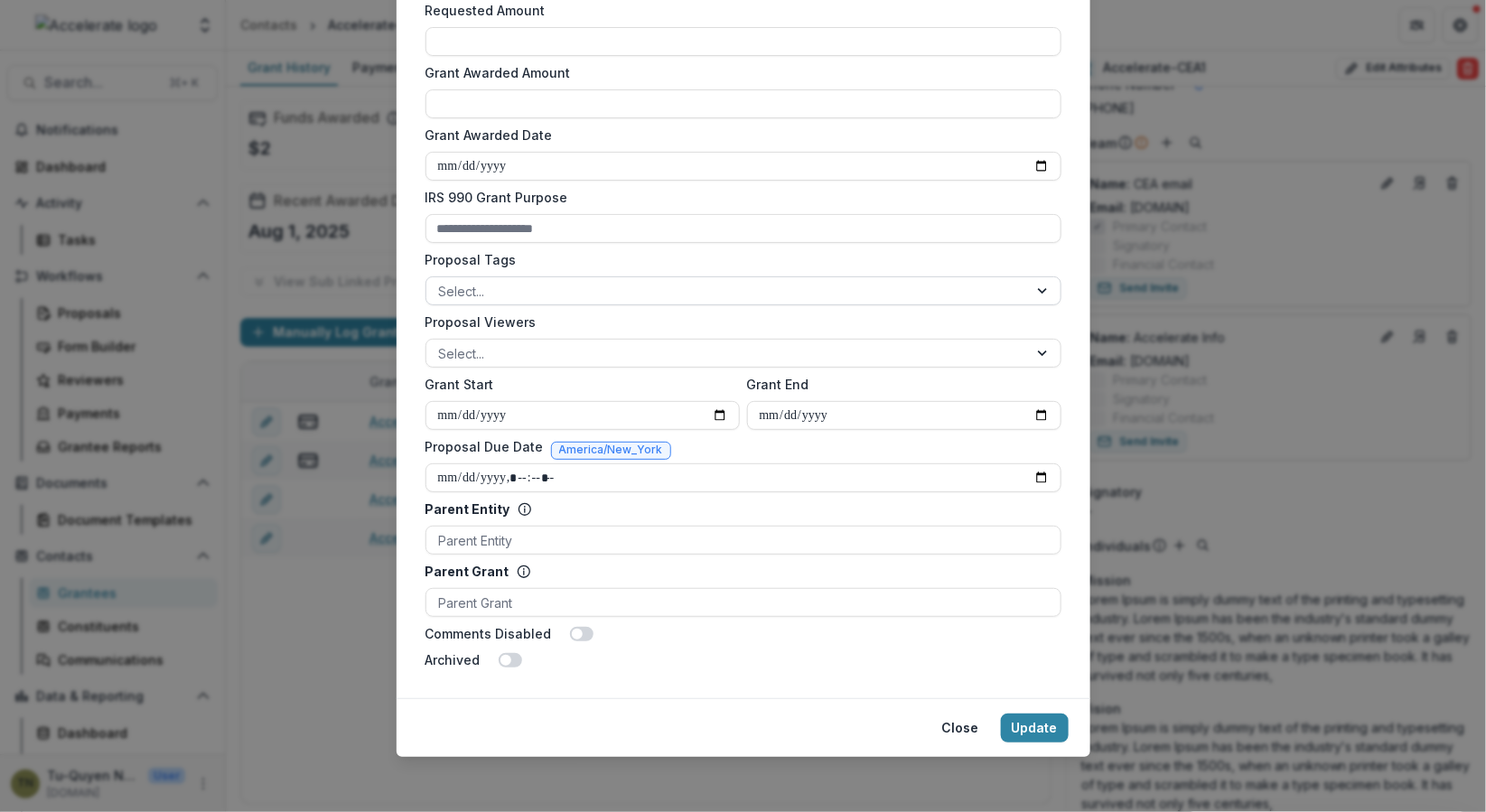 click at bounding box center [727, 291] 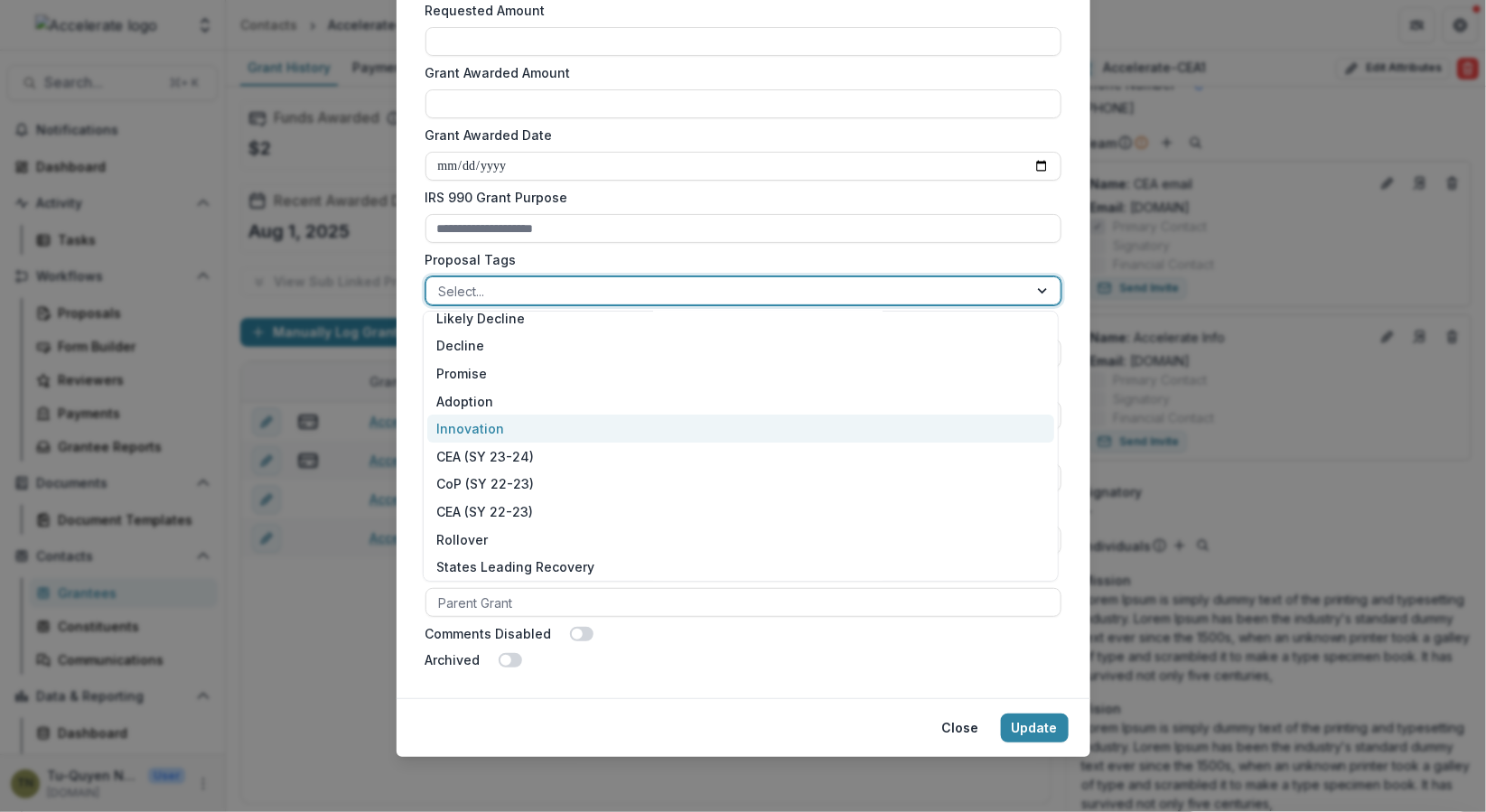 scroll, scrollTop: 133, scrollLeft: 0, axis: vertical 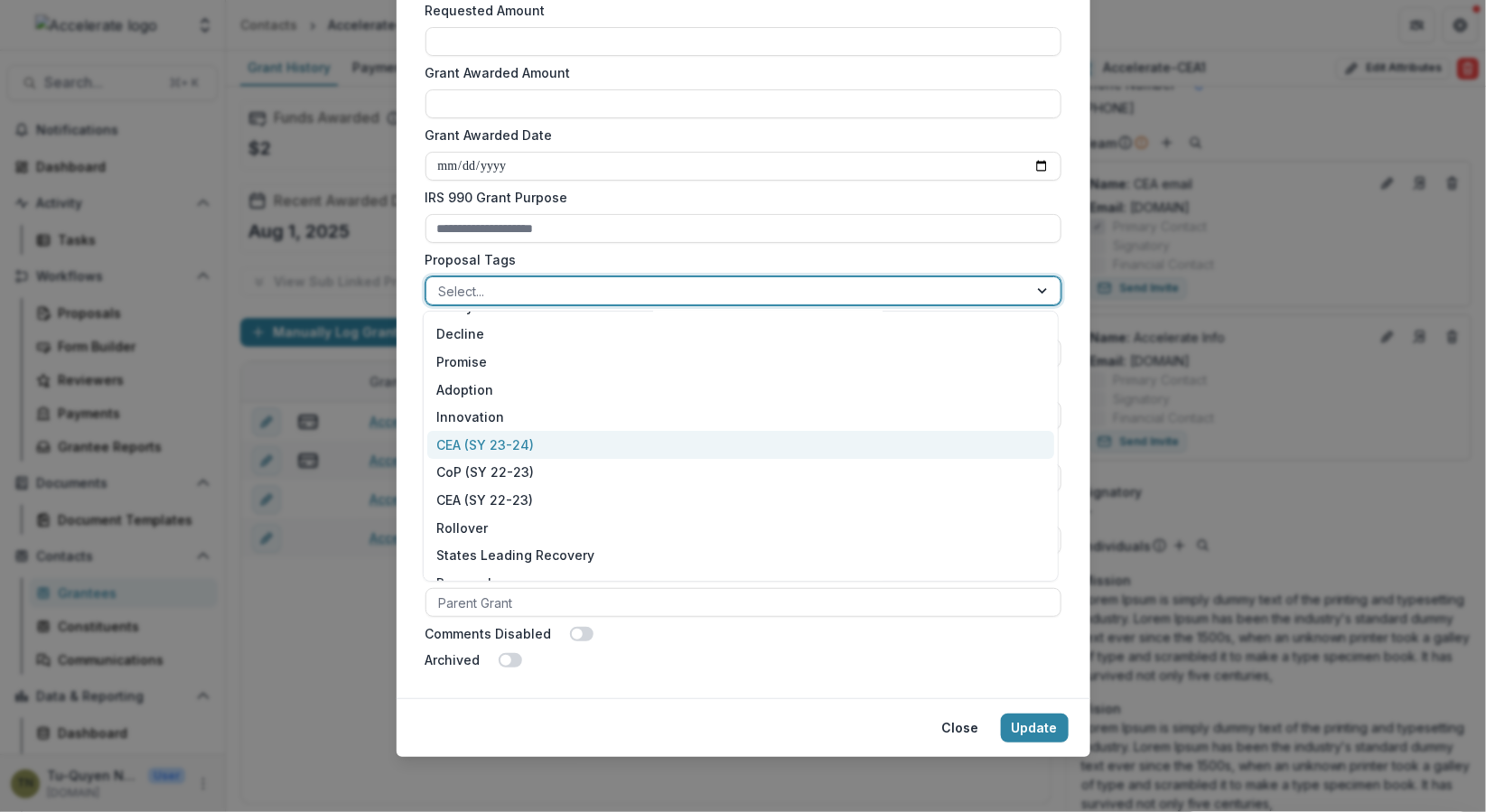 click on "CEA (SY 23-24)" at bounding box center (741, 444) 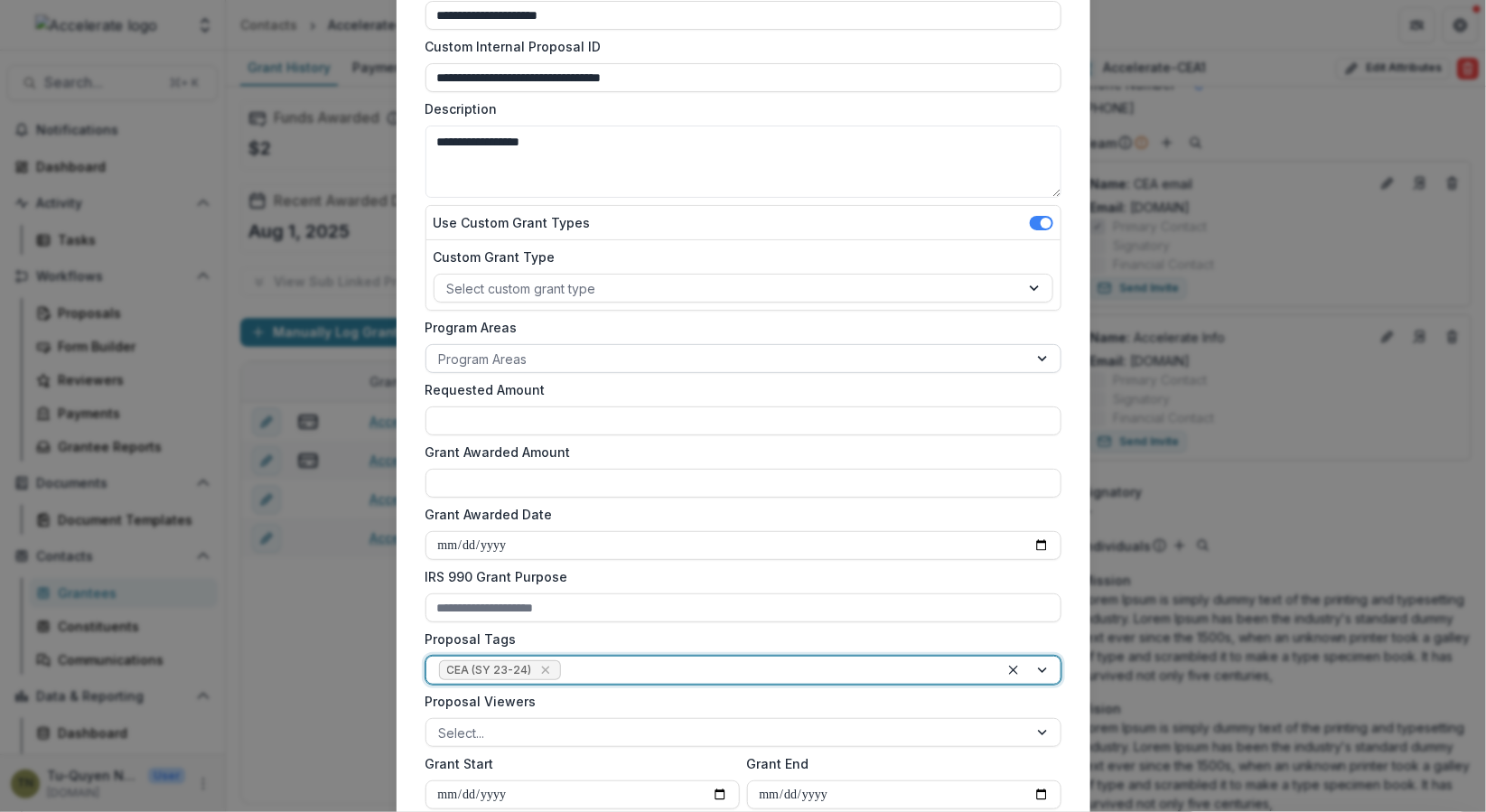 scroll, scrollTop: 157, scrollLeft: 0, axis: vertical 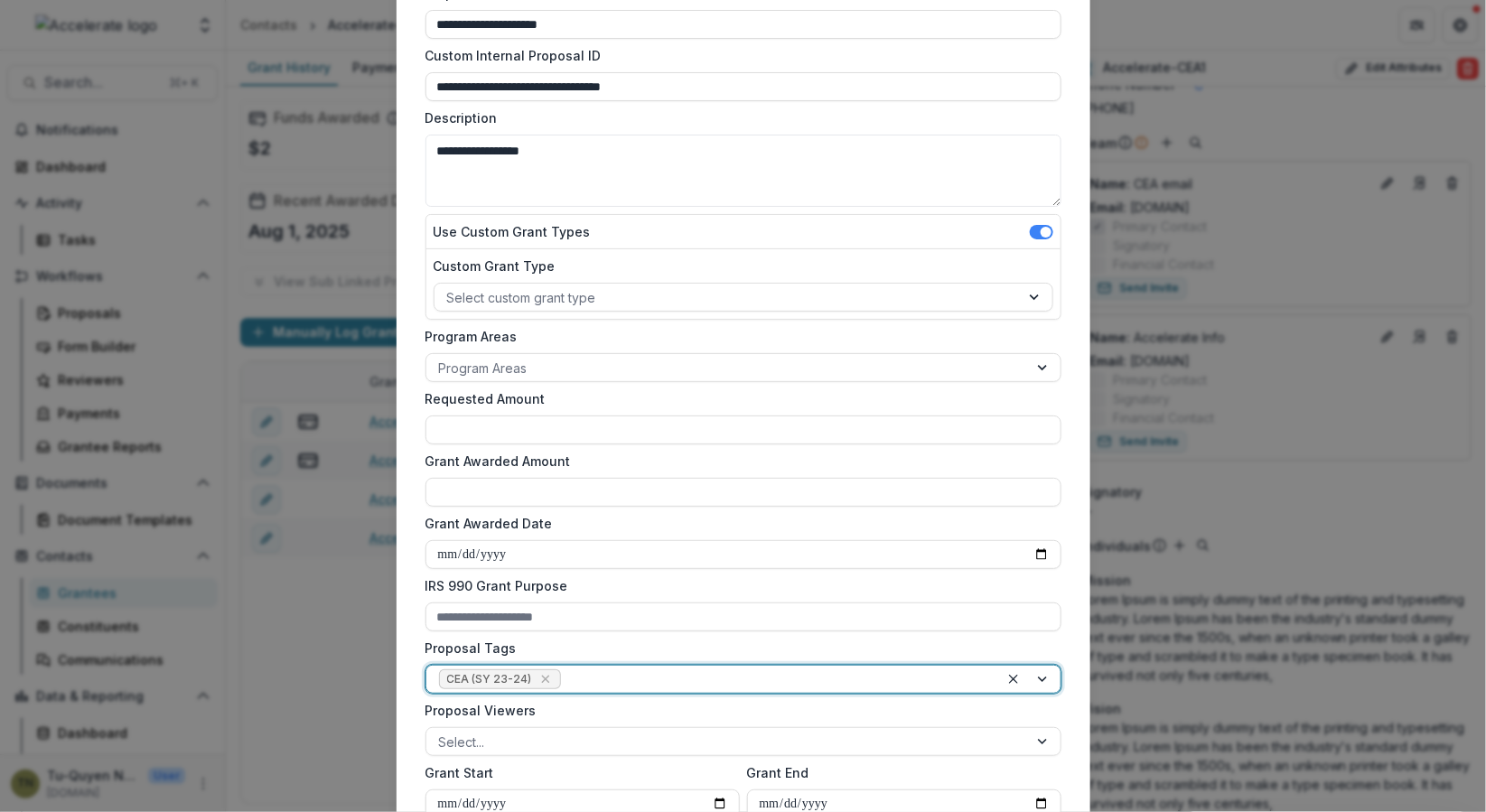 click on "**********" at bounding box center (743, 520) 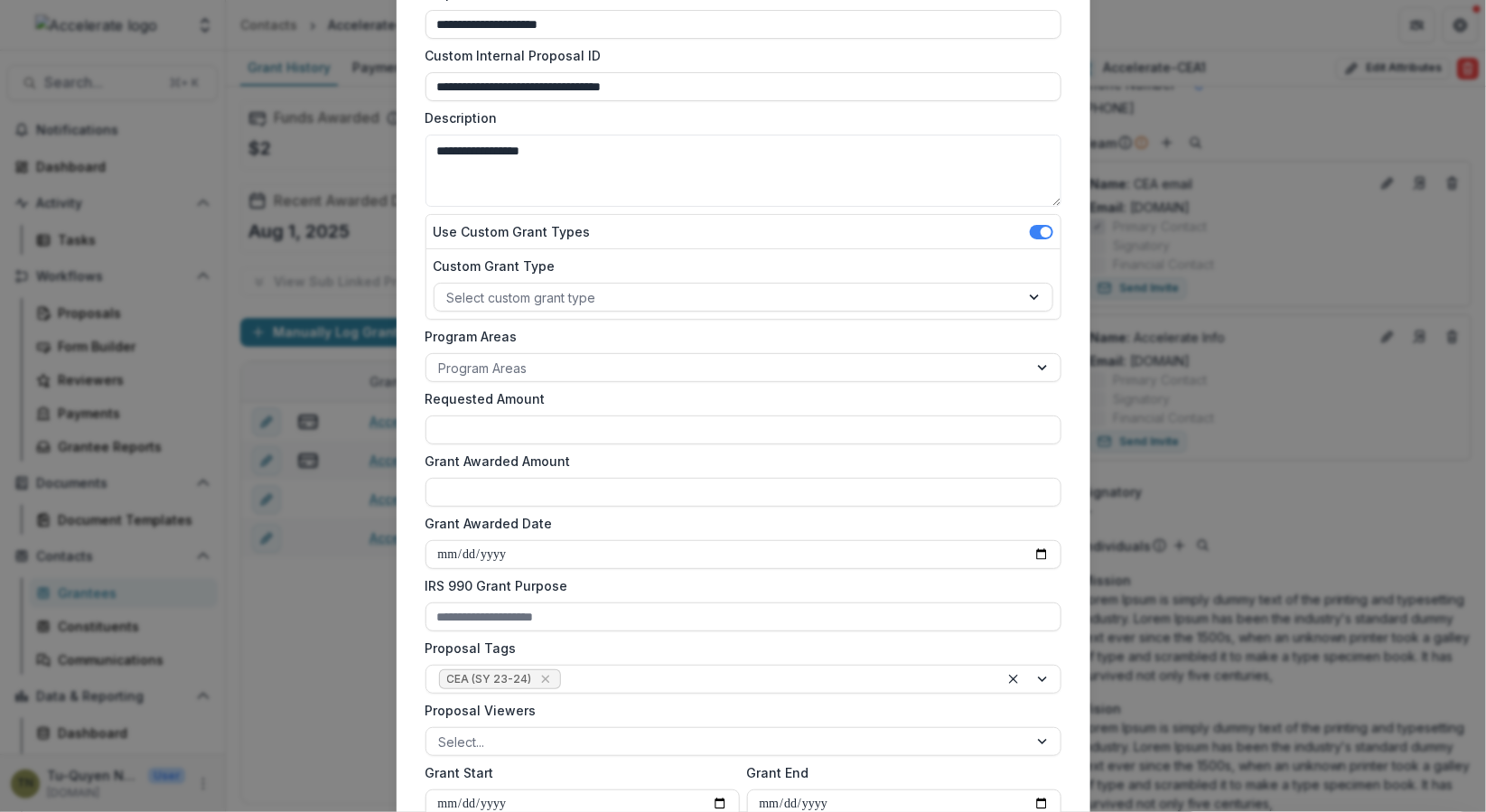 click on "Program Areas Program Areas" at bounding box center (743, 354) 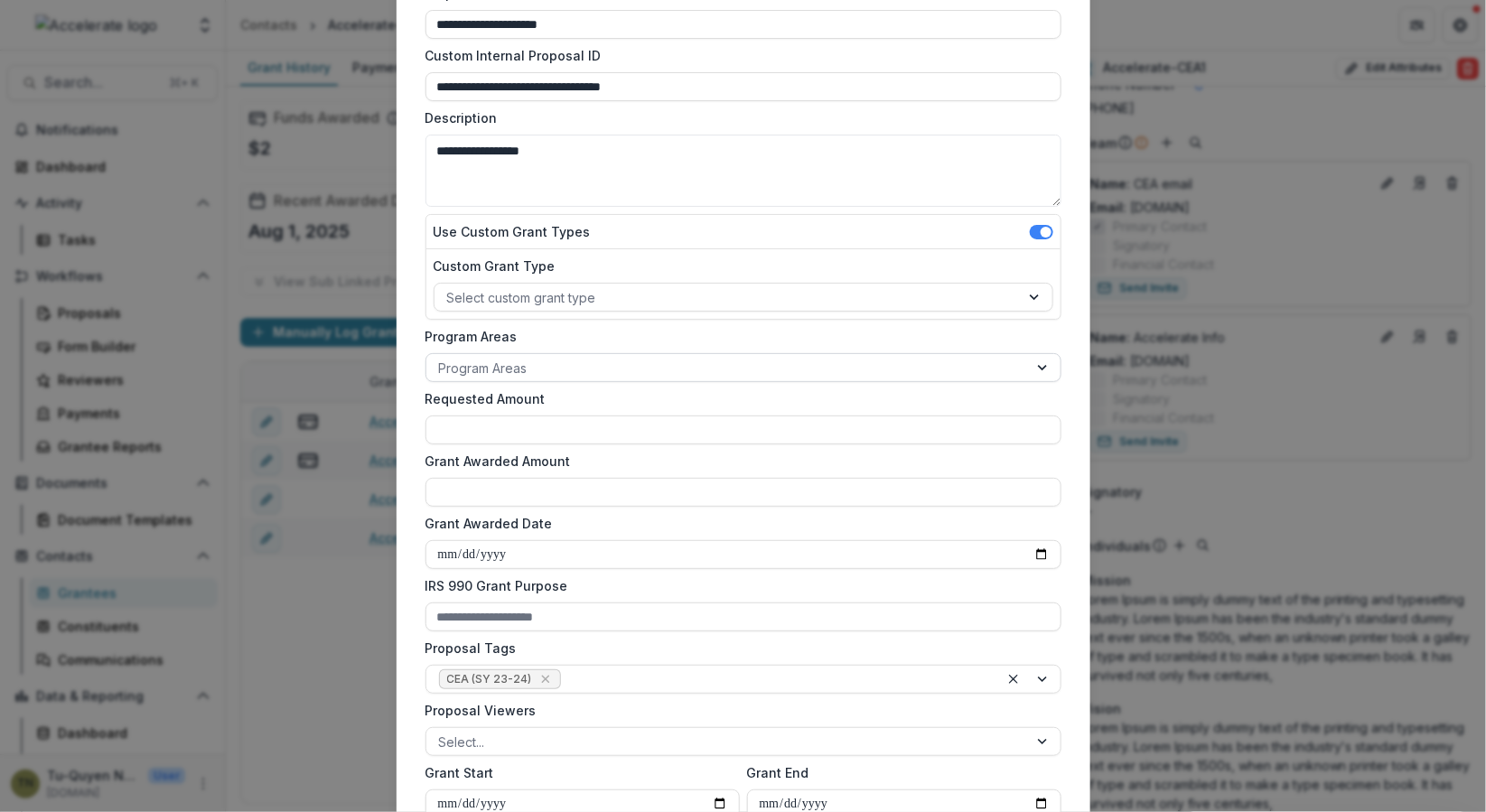 click at bounding box center [727, 368] 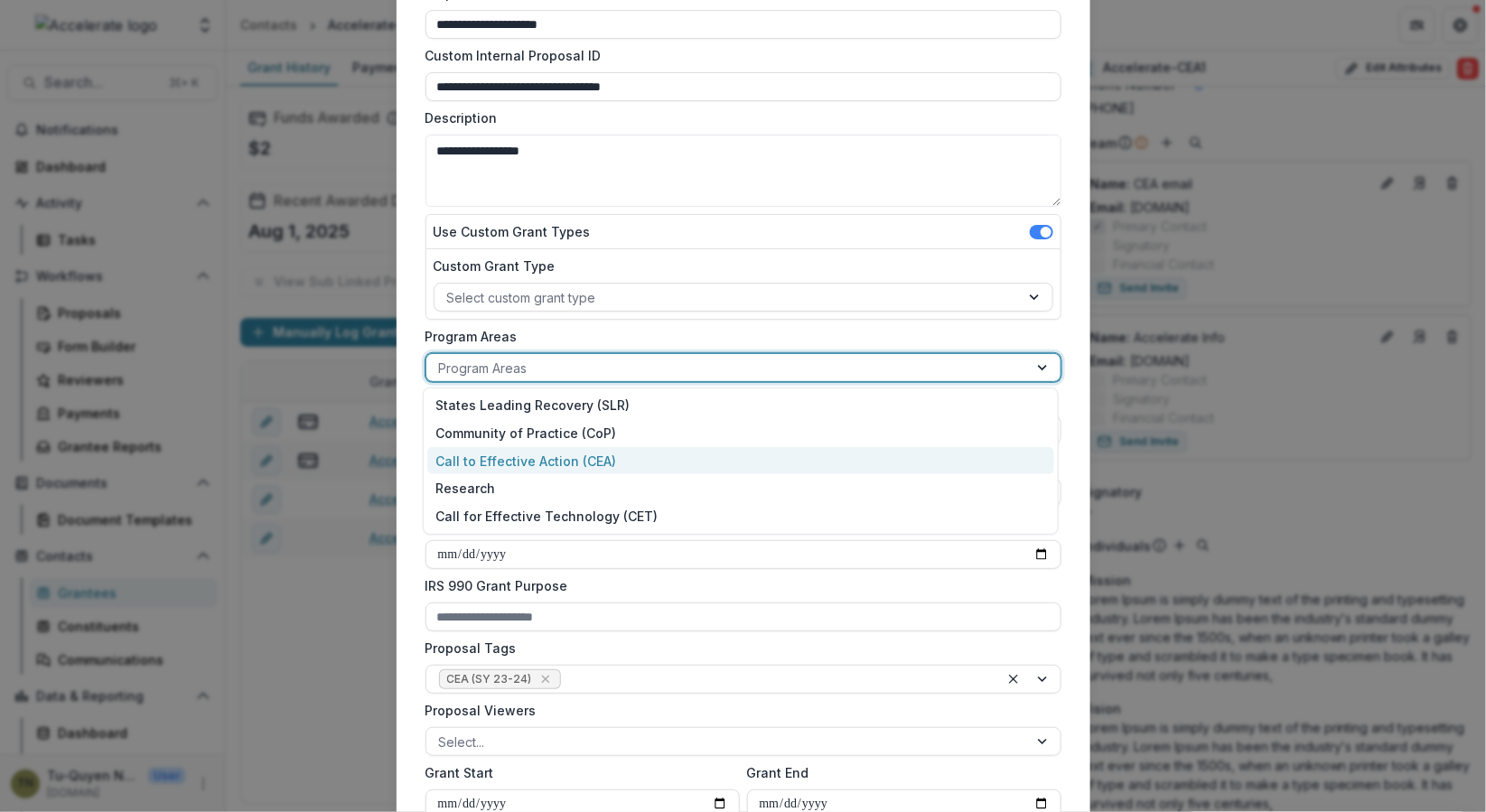 click on "Call to Effective Action (CEA)" at bounding box center (741, 461) 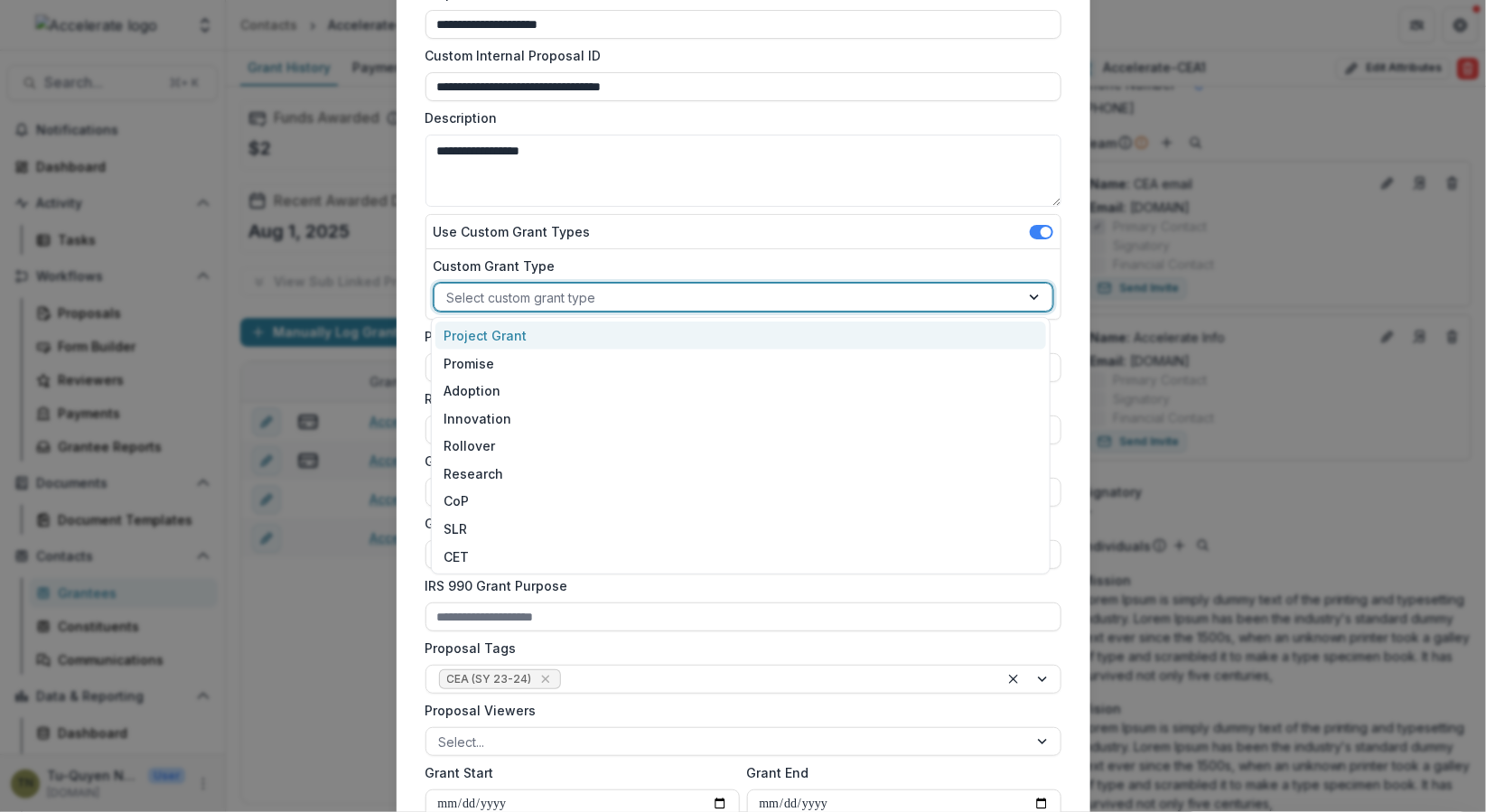 click at bounding box center (727, 297) 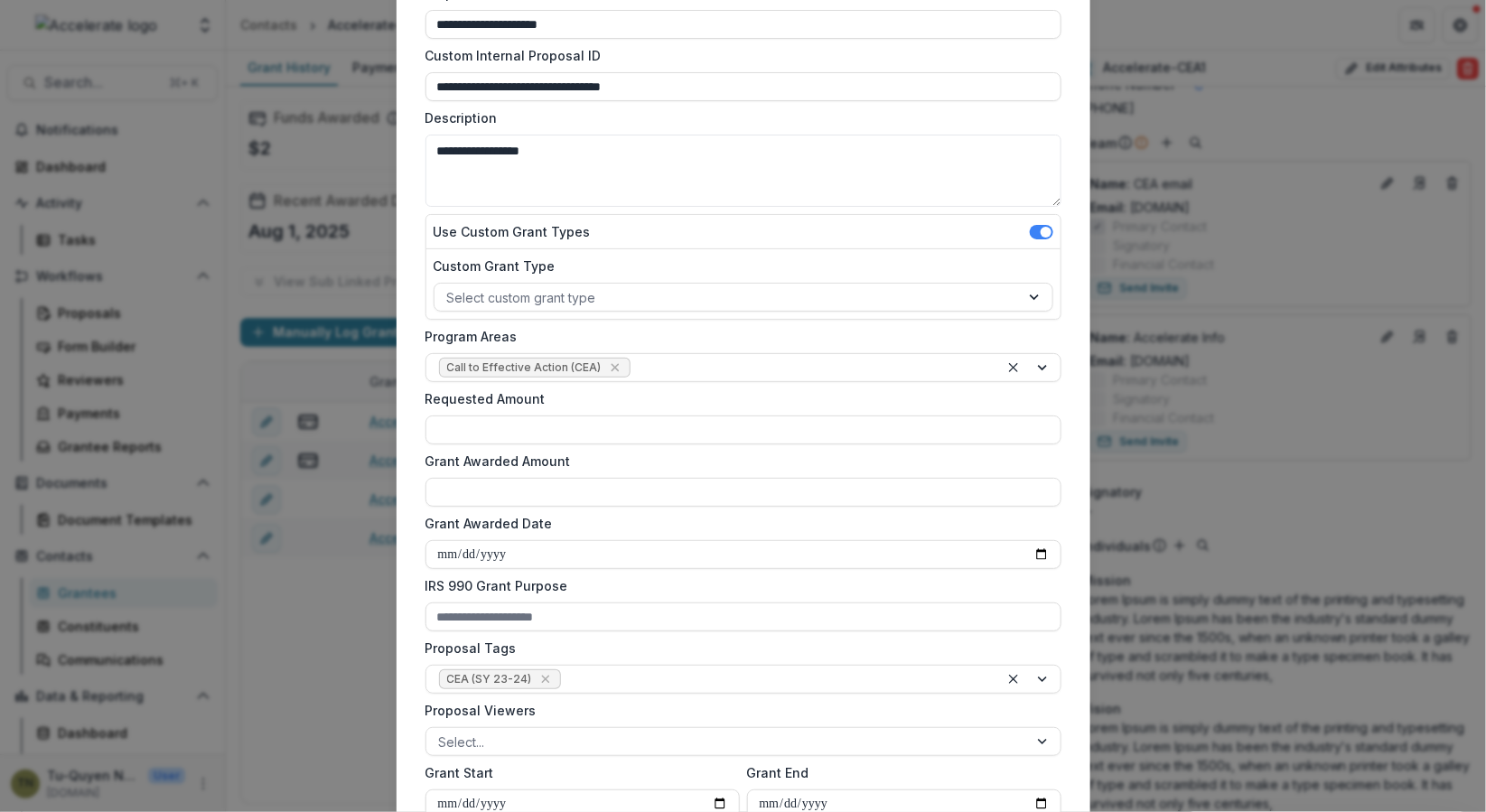 click on "**********" at bounding box center [743, 520] 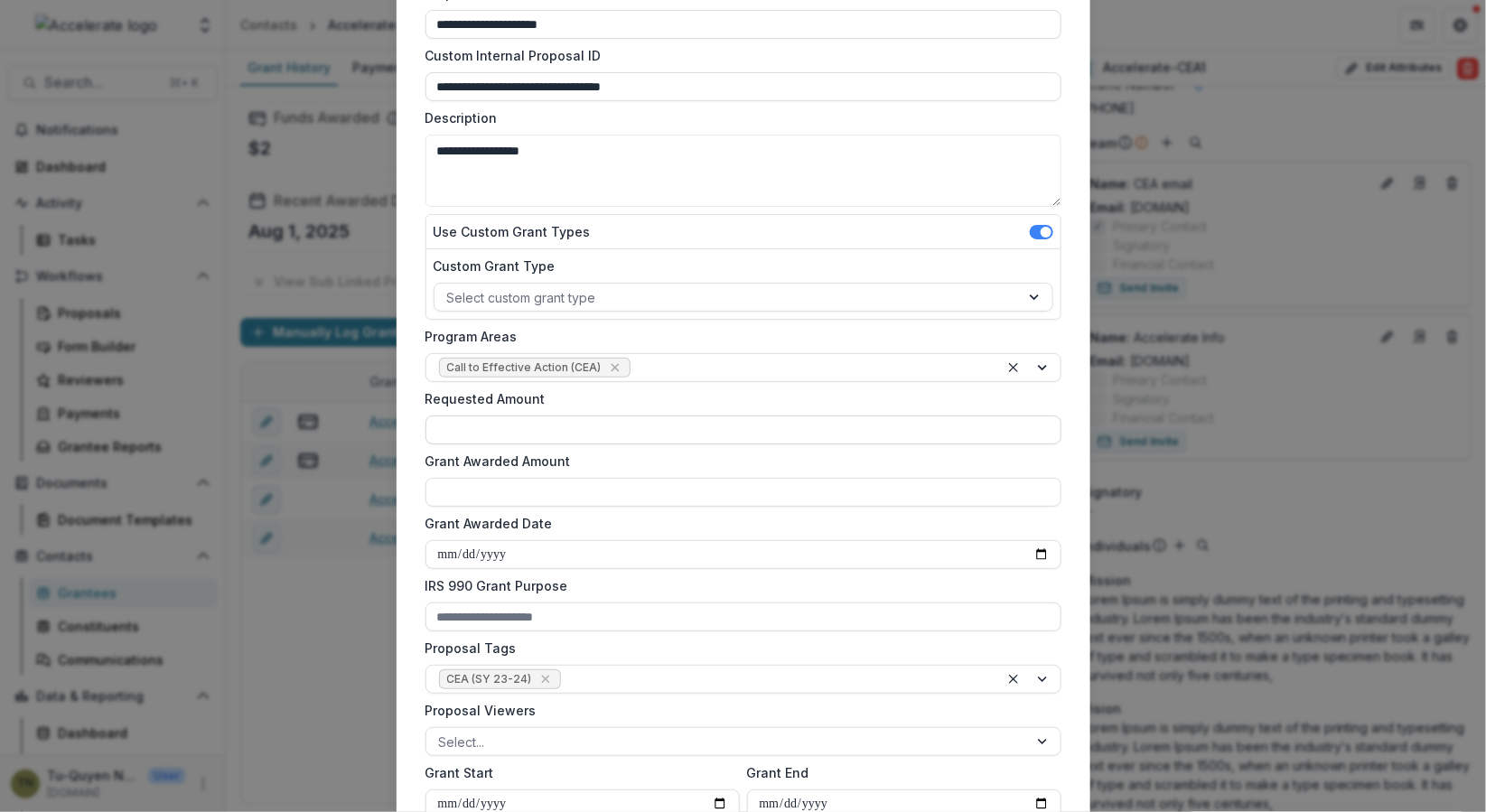 scroll, scrollTop: 353, scrollLeft: 0, axis: vertical 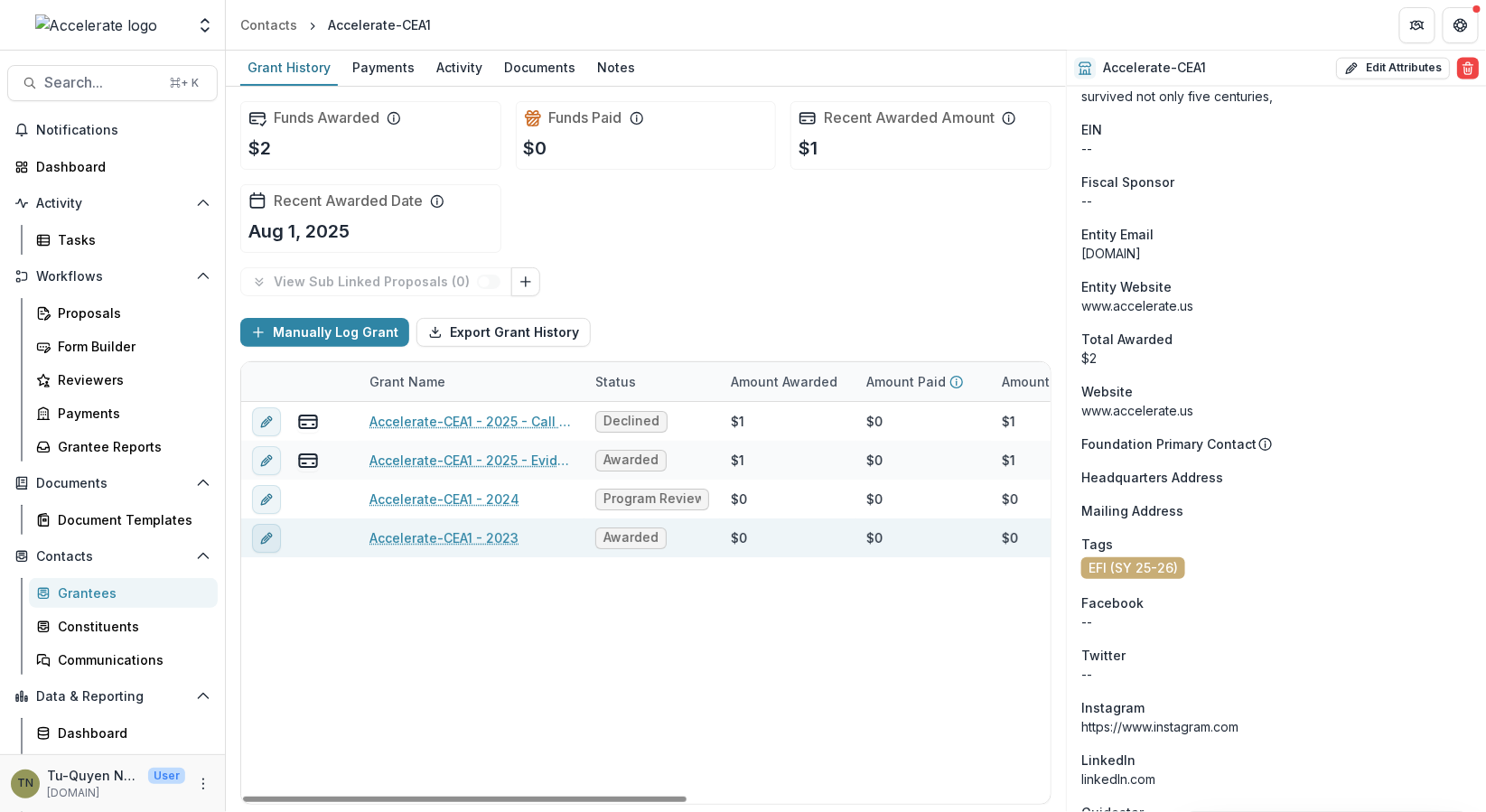 click 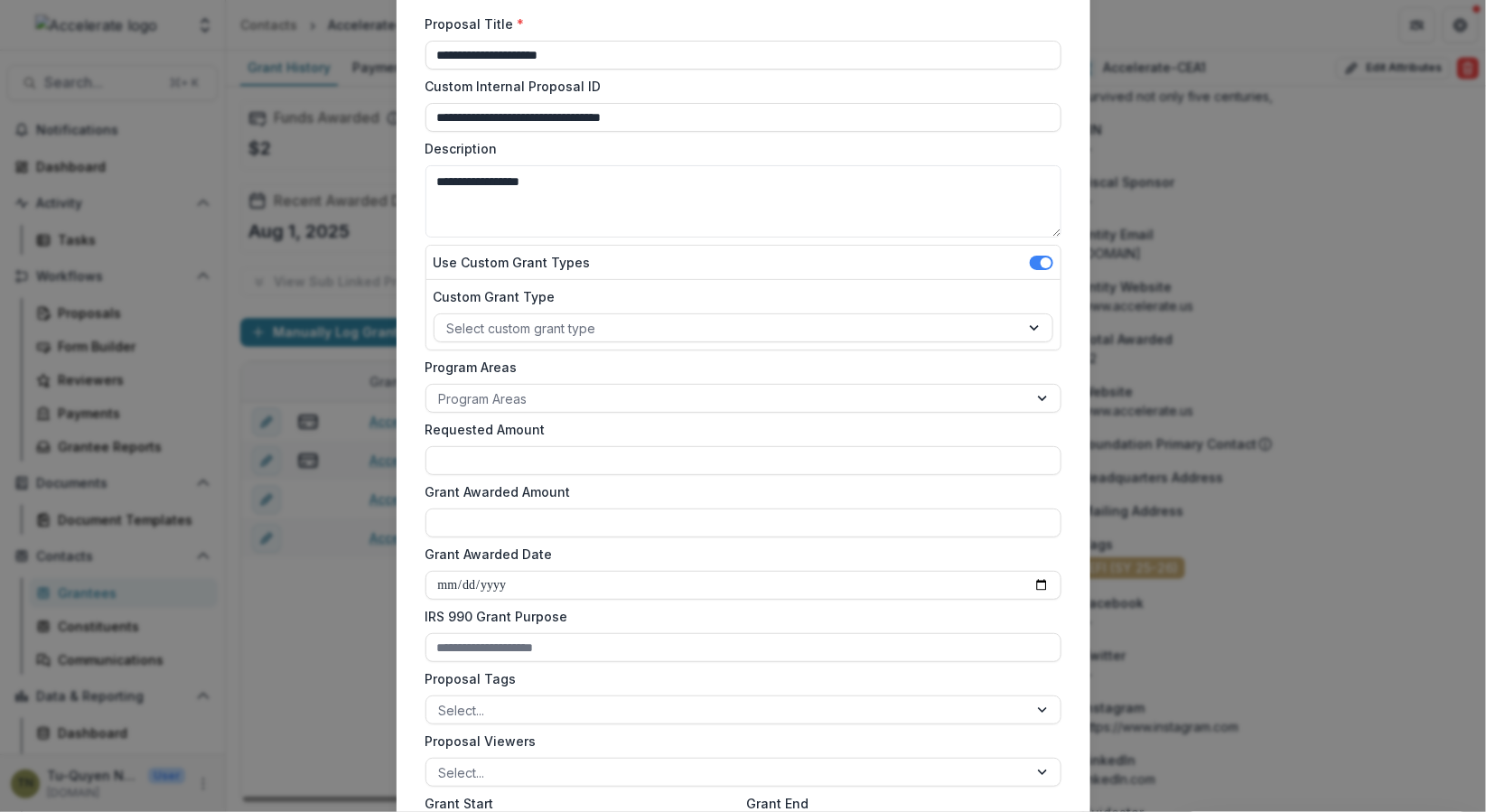 scroll, scrollTop: 127, scrollLeft: 0, axis: vertical 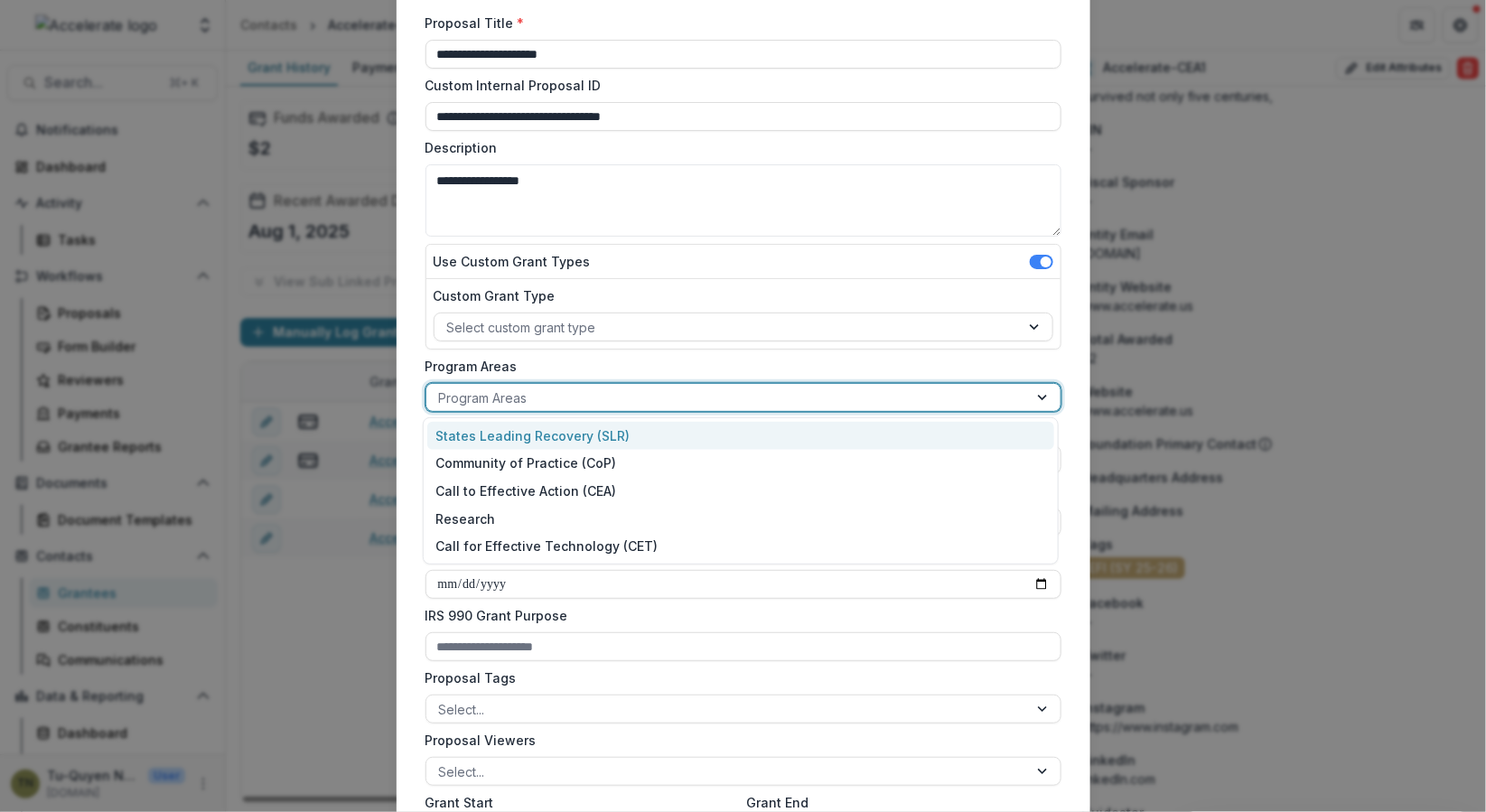 click at bounding box center [727, 397] 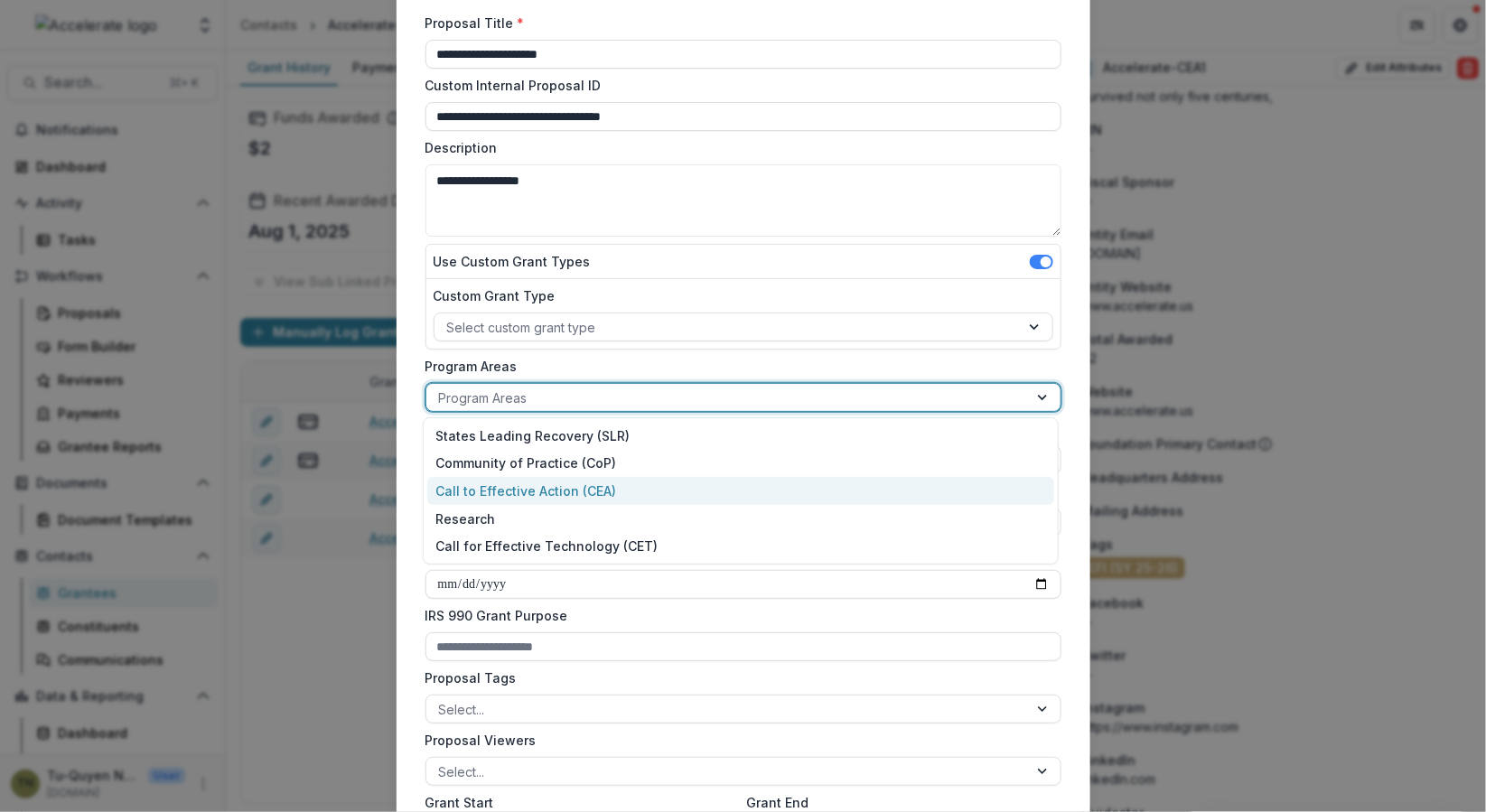 click on "Call to Effective Action (CEA)" at bounding box center (741, 490) 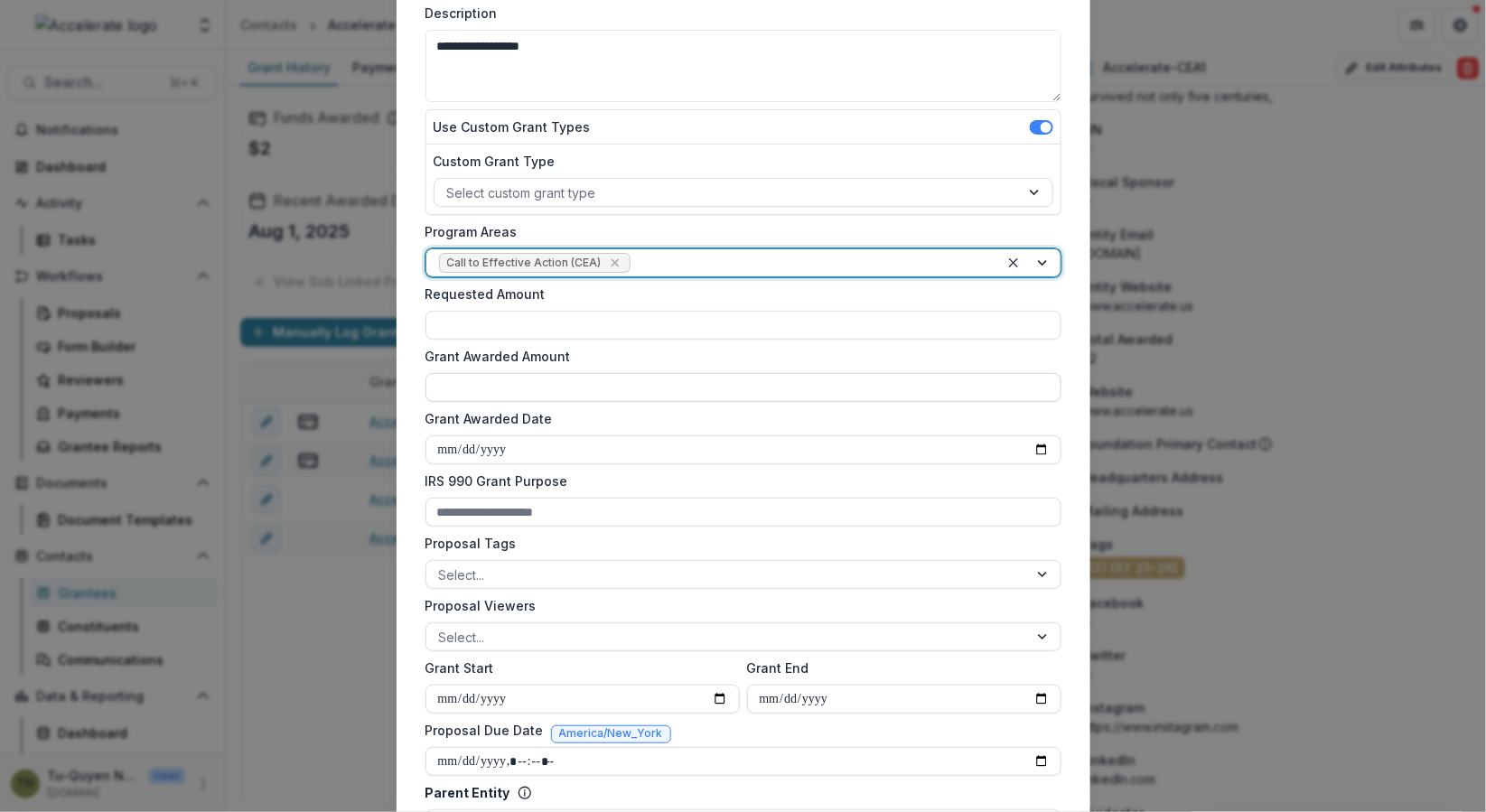 scroll, scrollTop: 273, scrollLeft: 0, axis: vertical 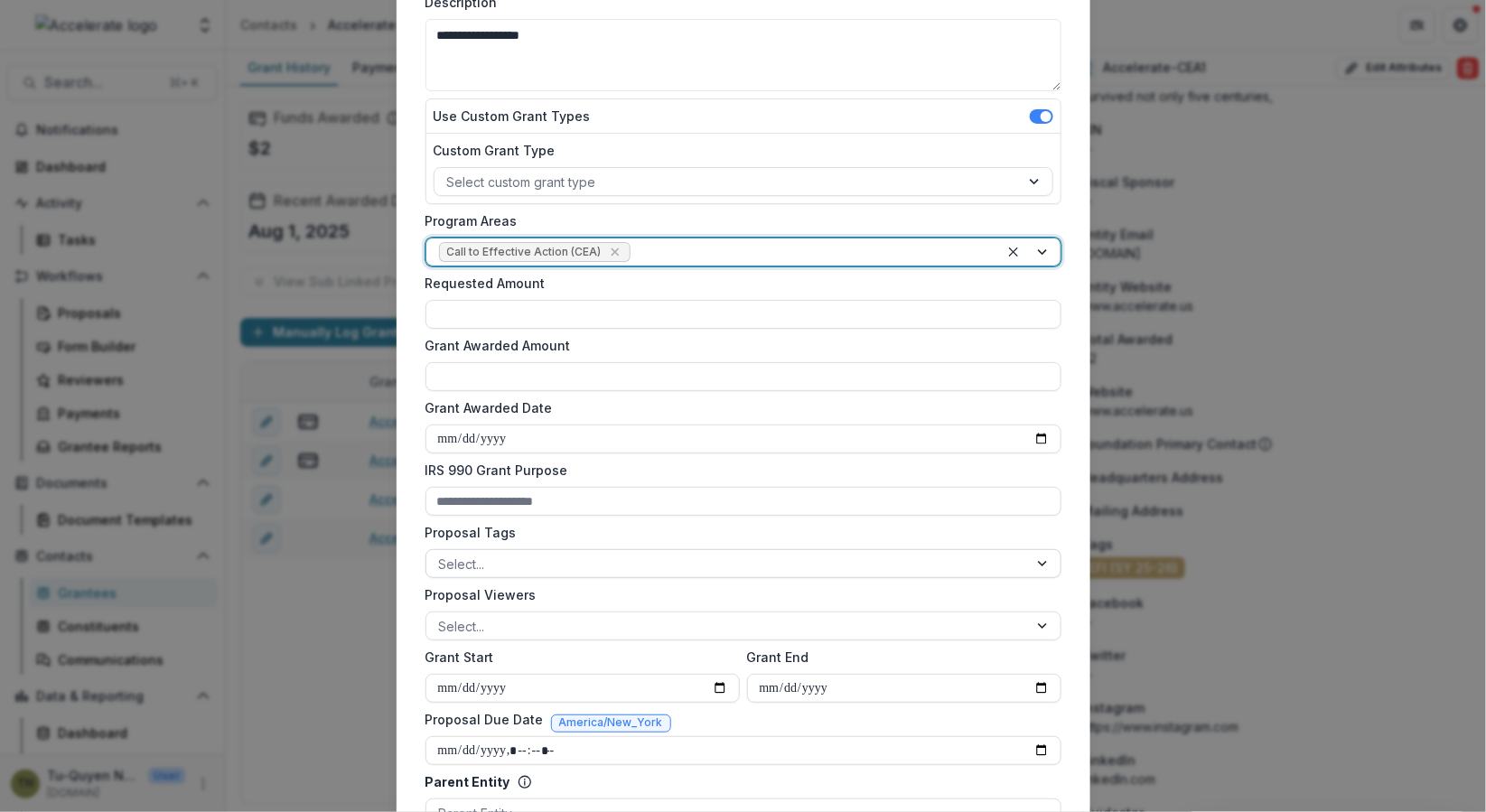 click at bounding box center (727, 564) 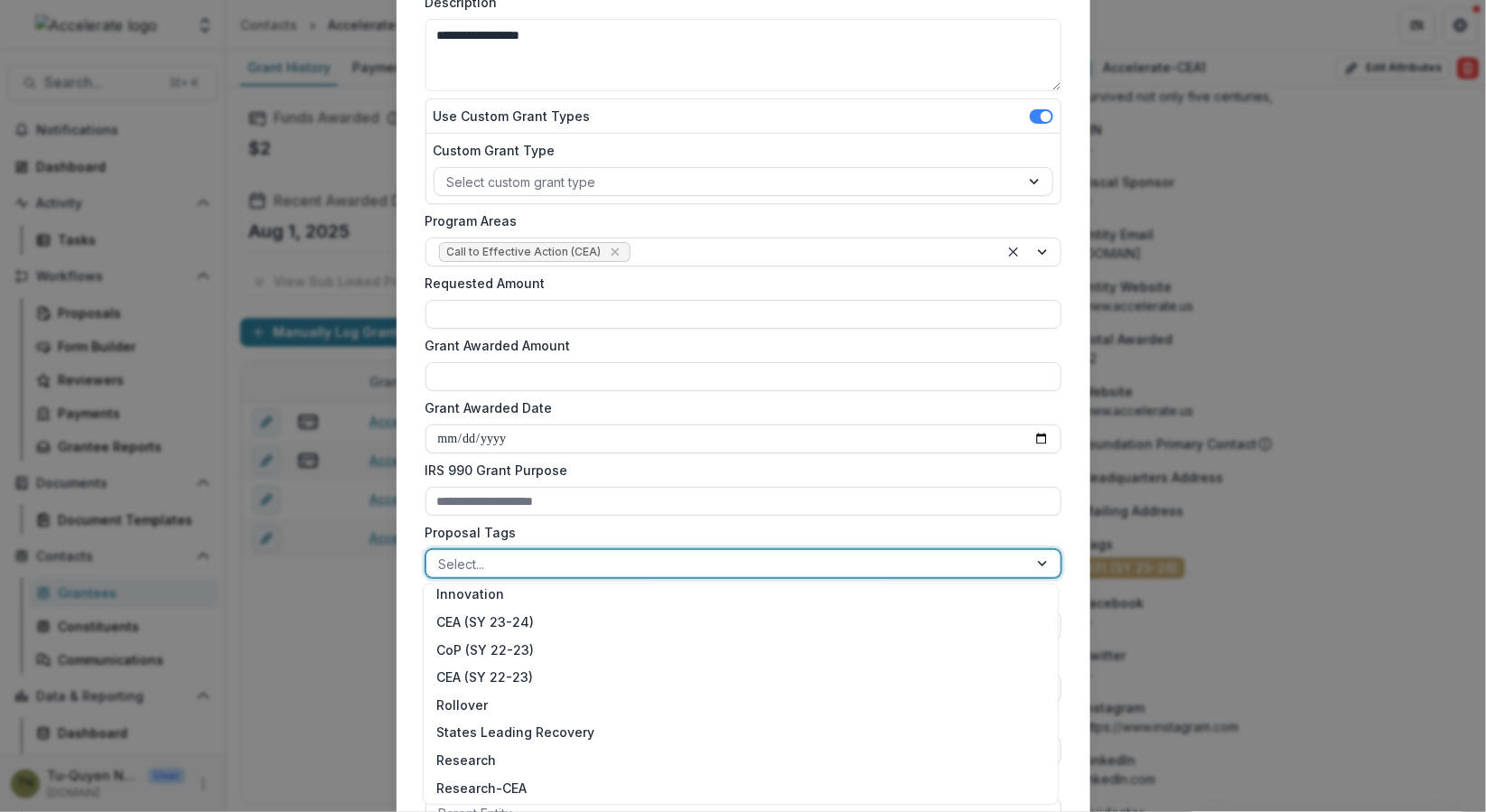 scroll, scrollTop: 229, scrollLeft: 0, axis: vertical 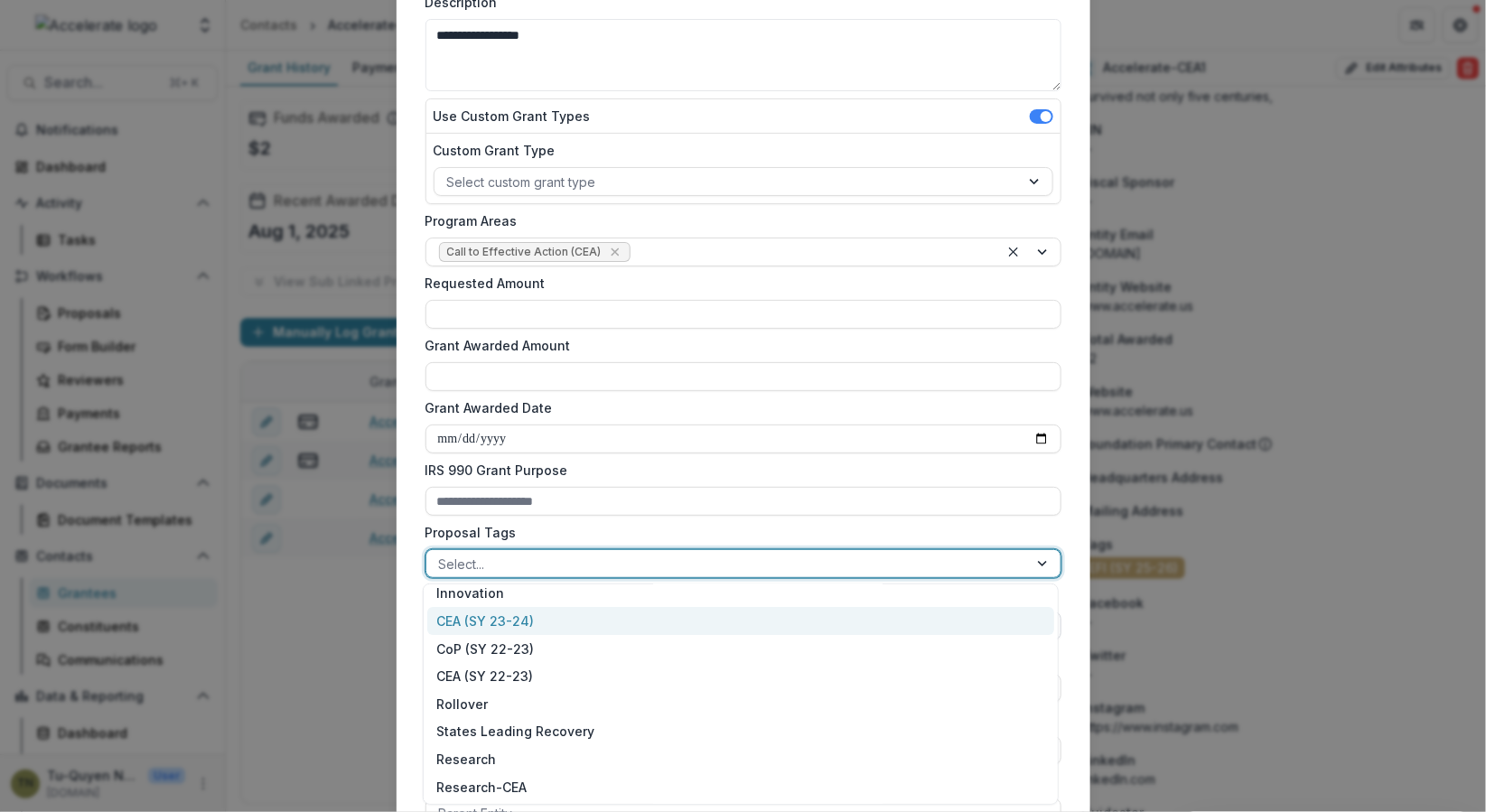 click on "CEA (SY 23-24)" at bounding box center (741, 621) 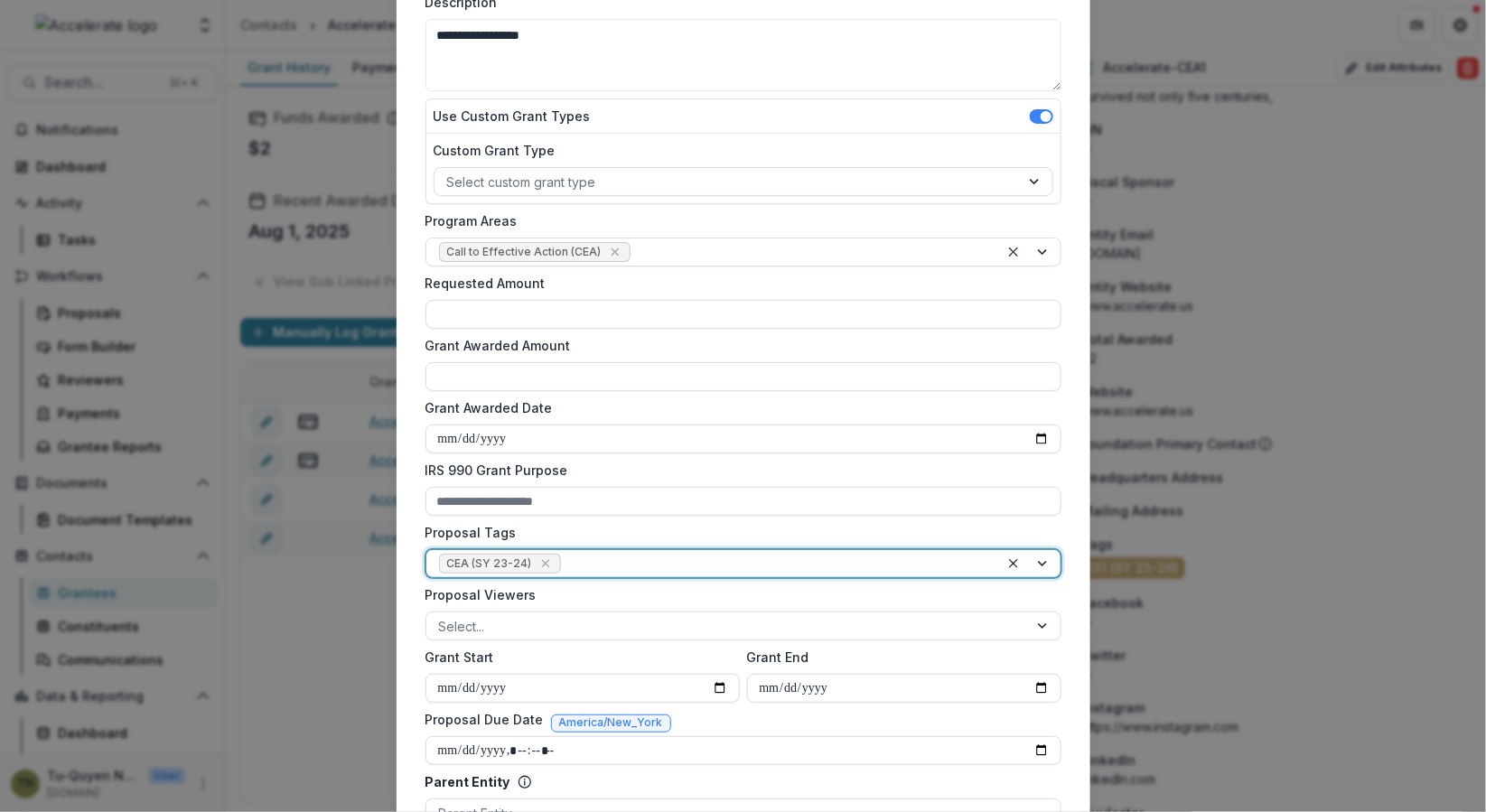 click on "**********" at bounding box center (743, 405) 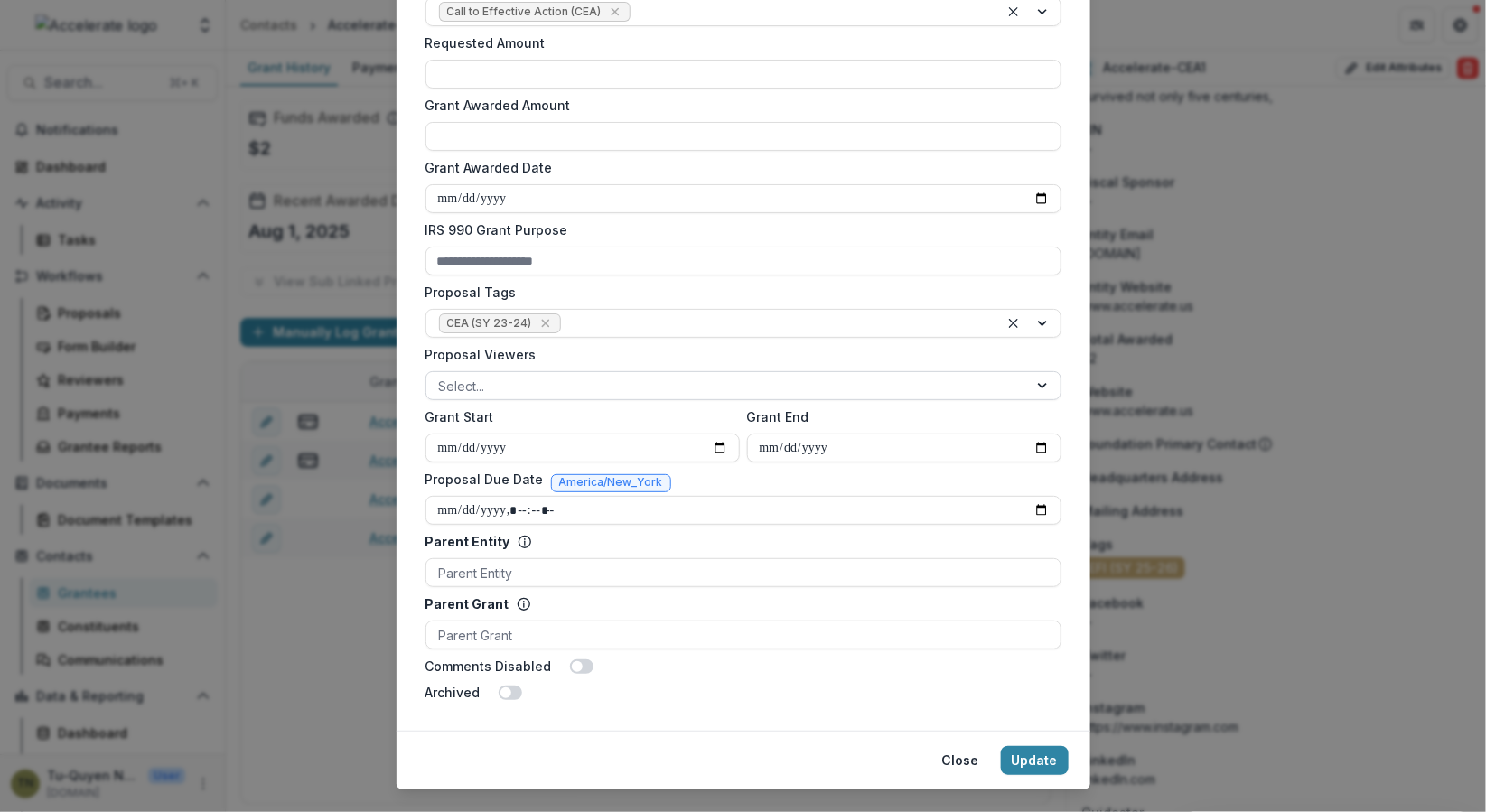 scroll, scrollTop: 525, scrollLeft: 0, axis: vertical 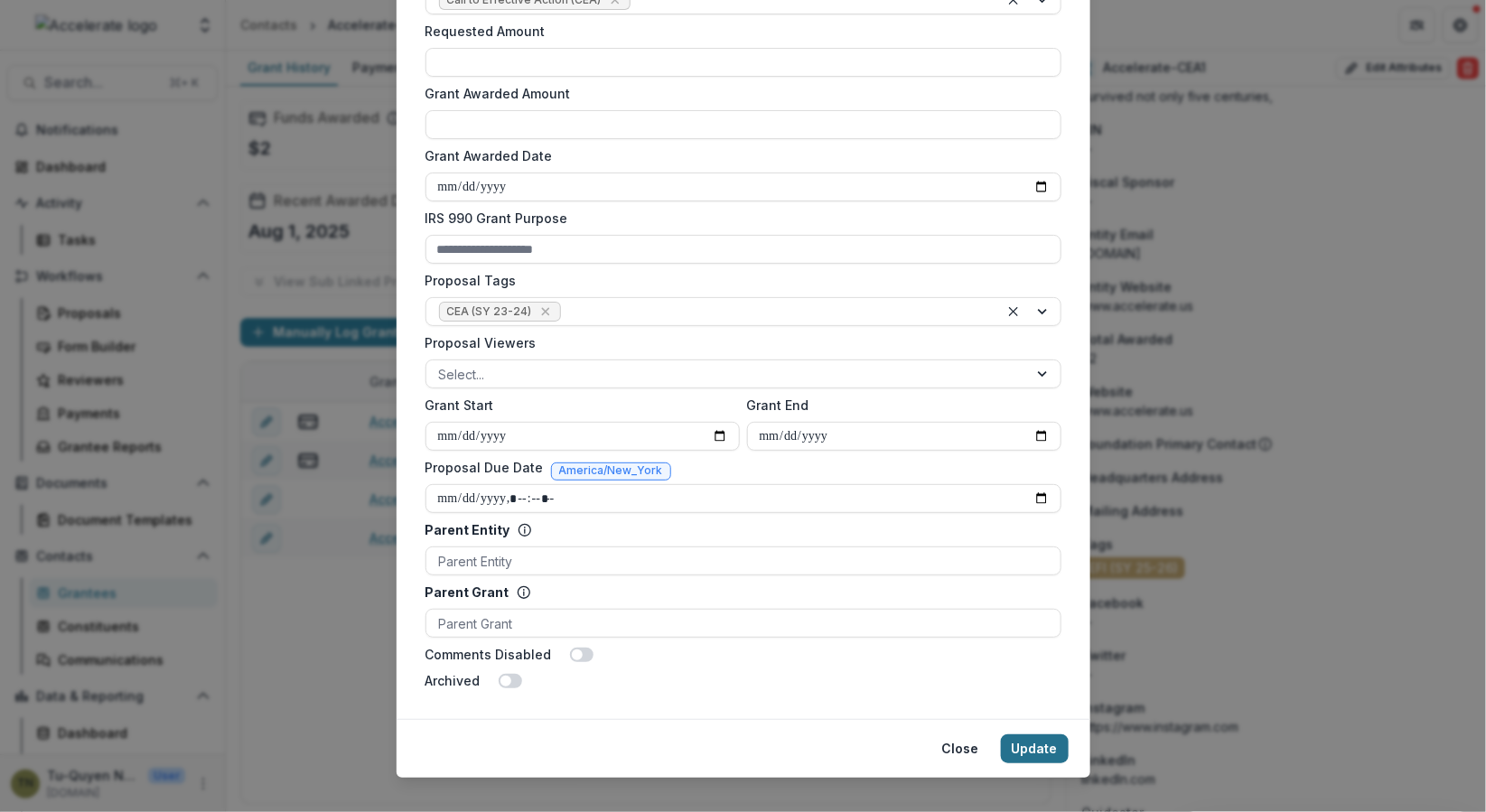 click on "Update" at bounding box center (1034, 749) 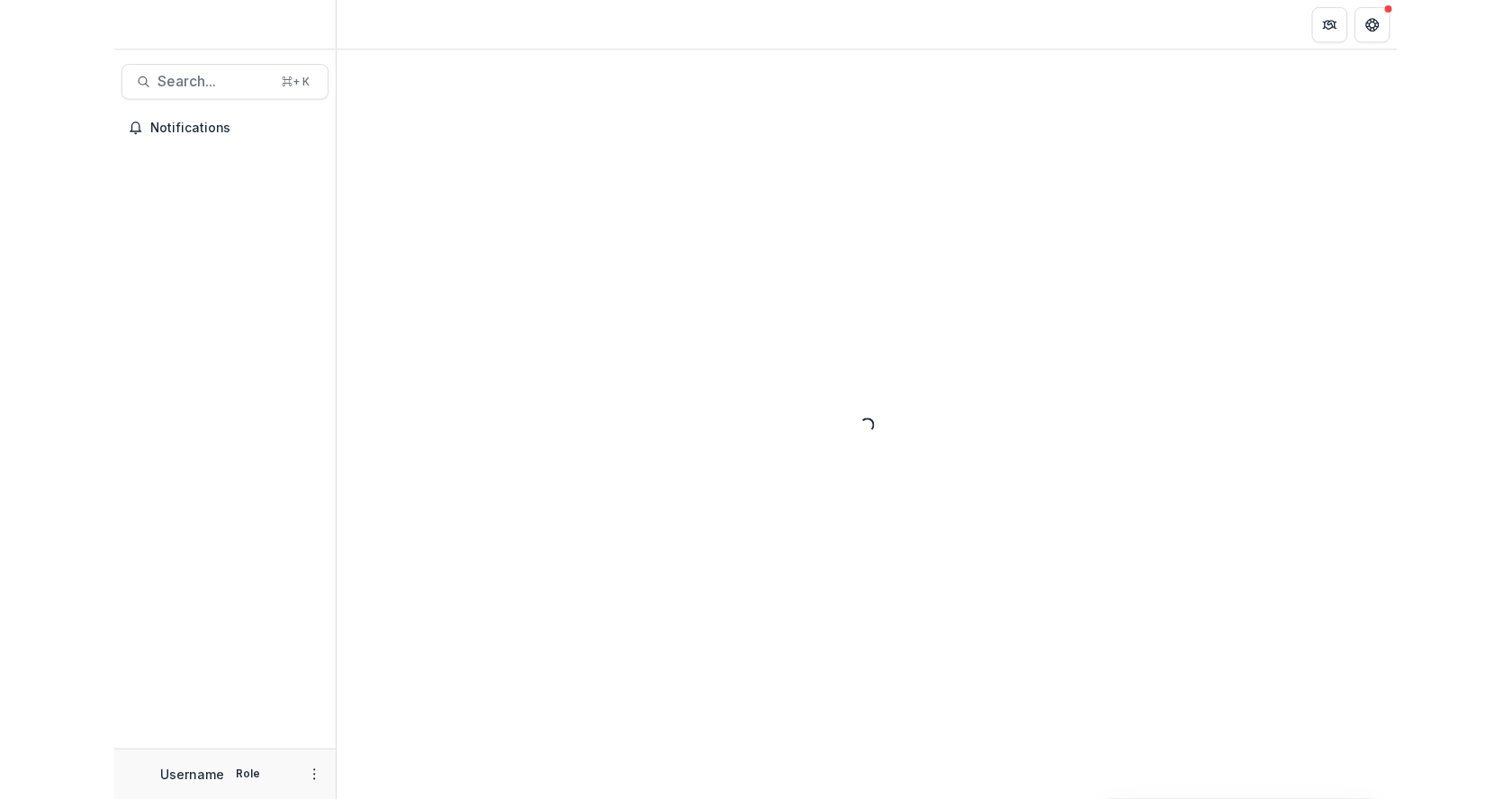 scroll, scrollTop: 0, scrollLeft: 0, axis: both 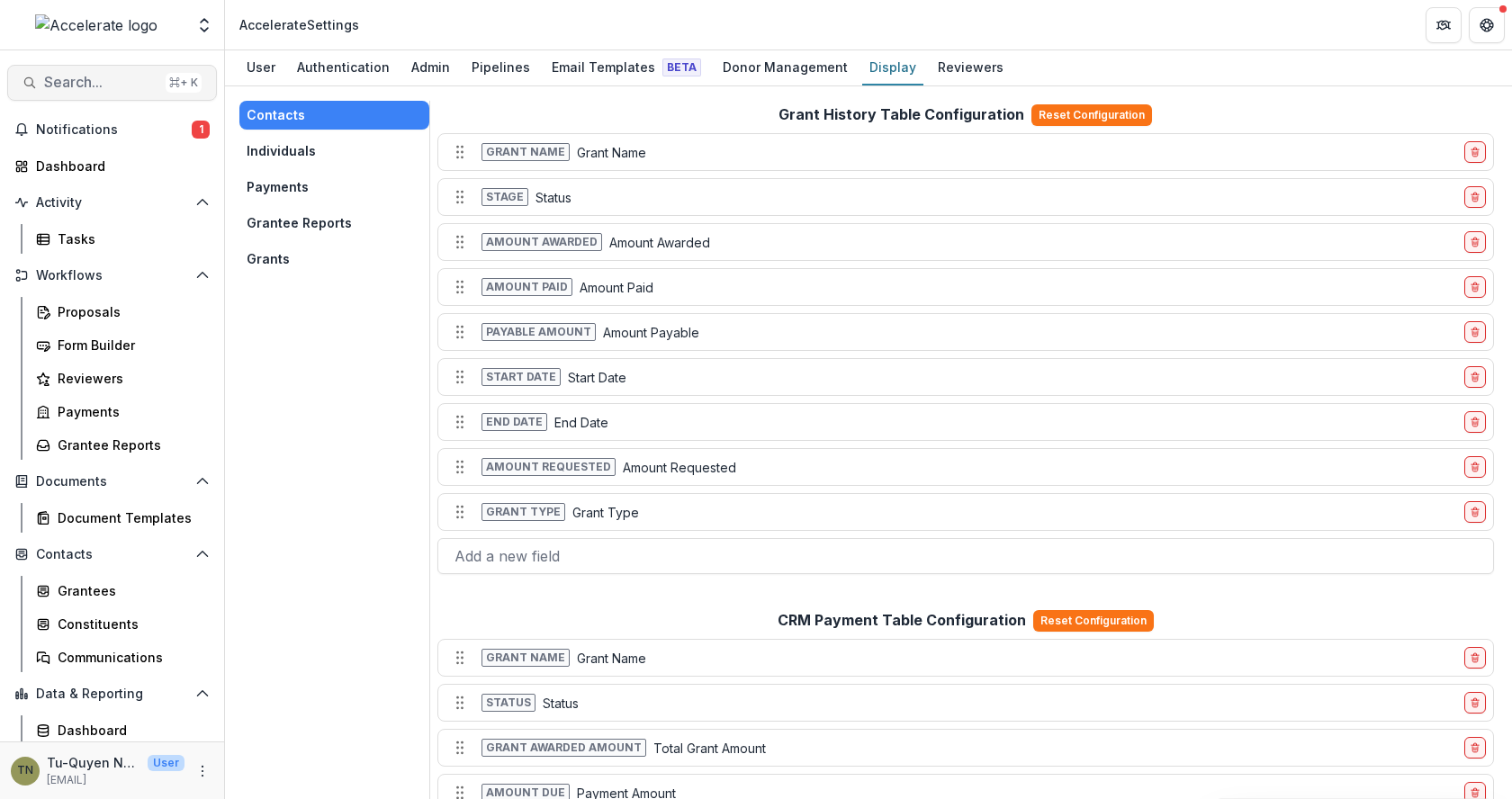 click on "Search... ⌘  + K" at bounding box center (112, 83) 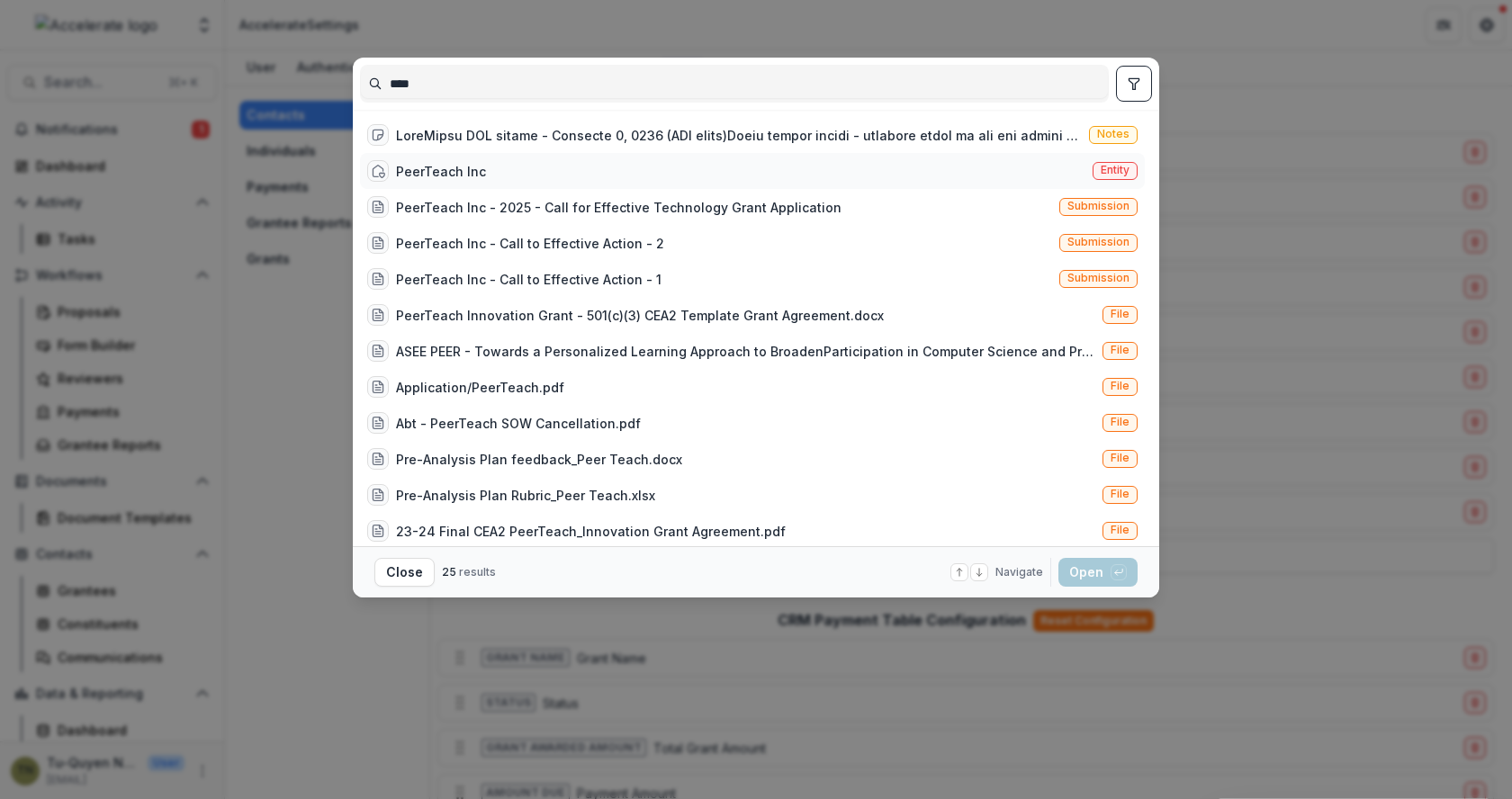 type on "****" 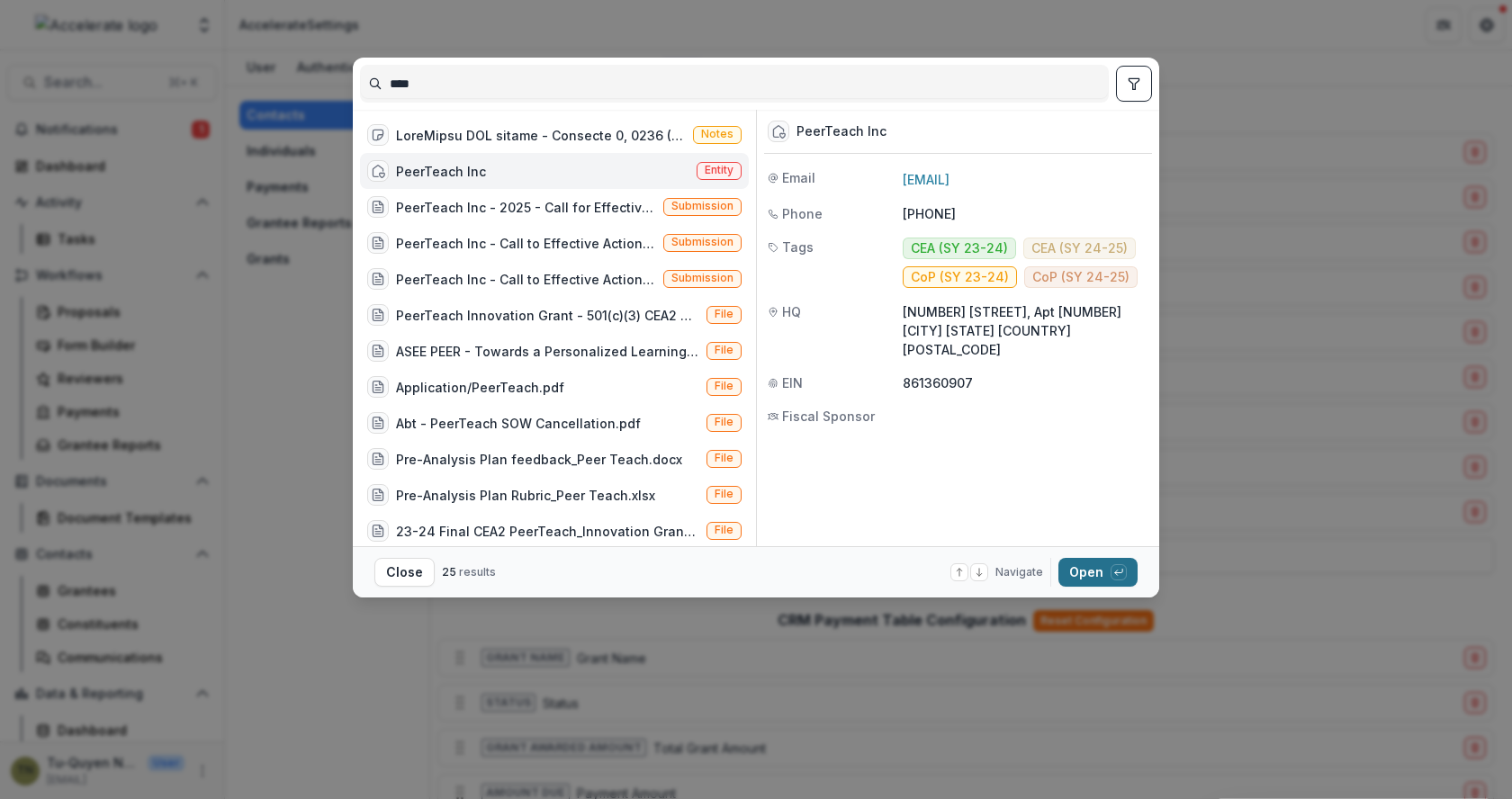 click on "Open with enter key" at bounding box center (1098, 572) 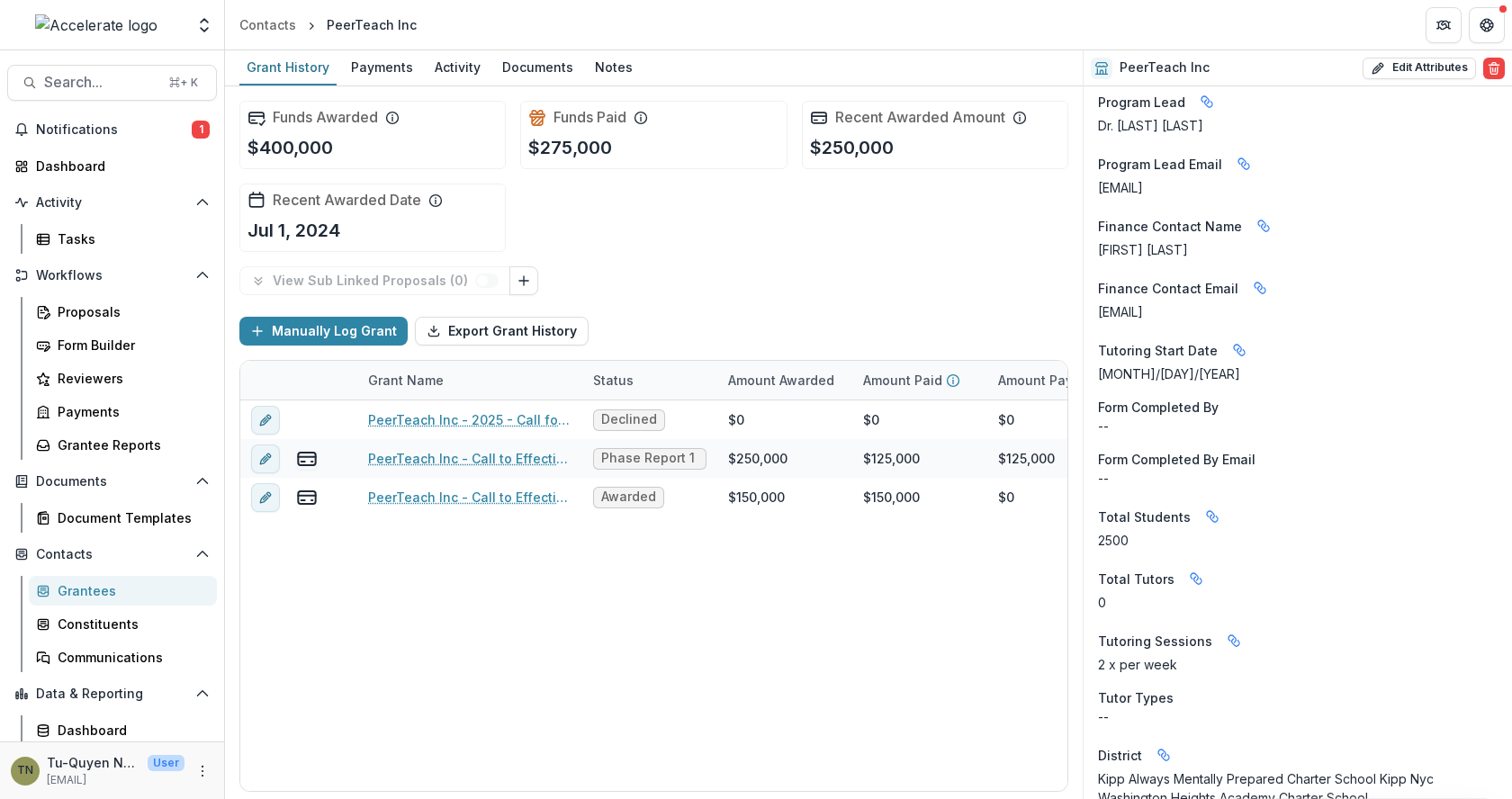 scroll, scrollTop: 2344, scrollLeft: 0, axis: vertical 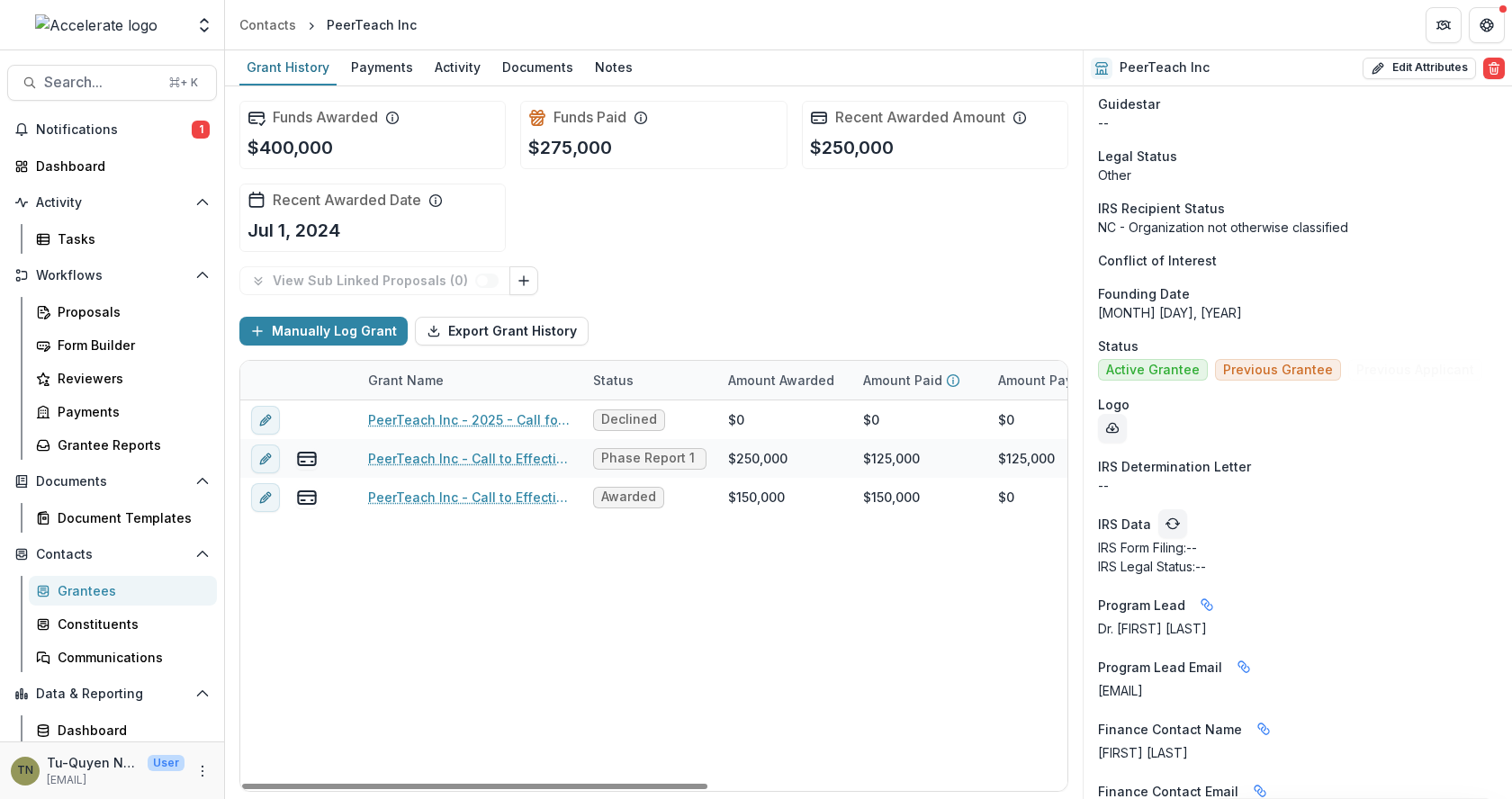 click on "PeerTeach Inc - 2025 - Call for Effective Technology Grant Application Declined $0 $0 $0 -- -- $0 Project Grant PeerTeach Inc - Call to Effective Action - 2 Phase Report 1 (PR1) Available $250,000 $125,000 $125,000 Jul 1, 2024 Dec 31, 2025 $250,000 Promise PeerTeach Inc - Call to Effective Action - 1 Awarded $150,000 $150,000 $0 Jul 26, 2023 Jun 30, 2024 $150,000 Innovation" at bounding box center [974, 596] 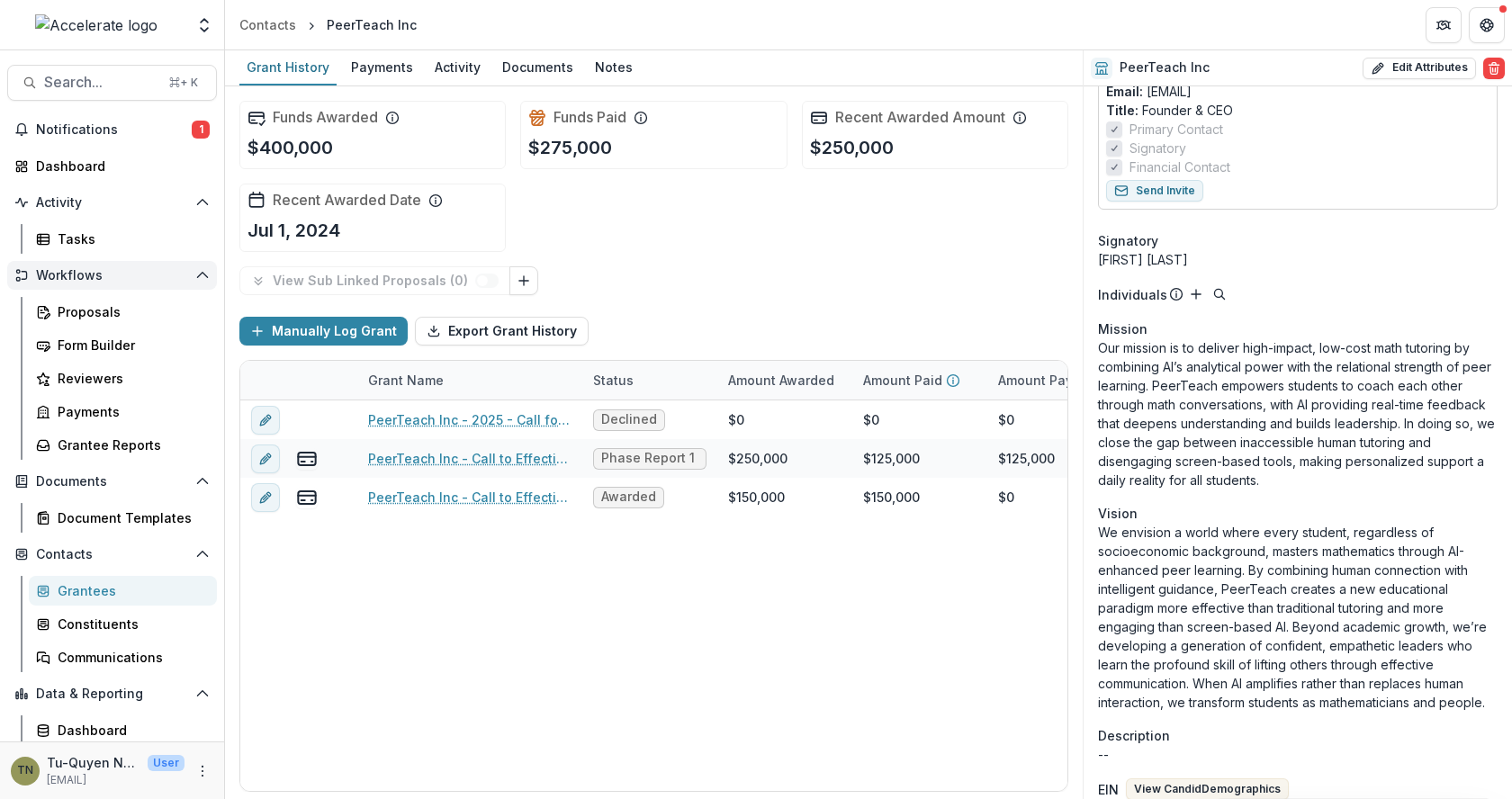 scroll, scrollTop: 0, scrollLeft: 0, axis: both 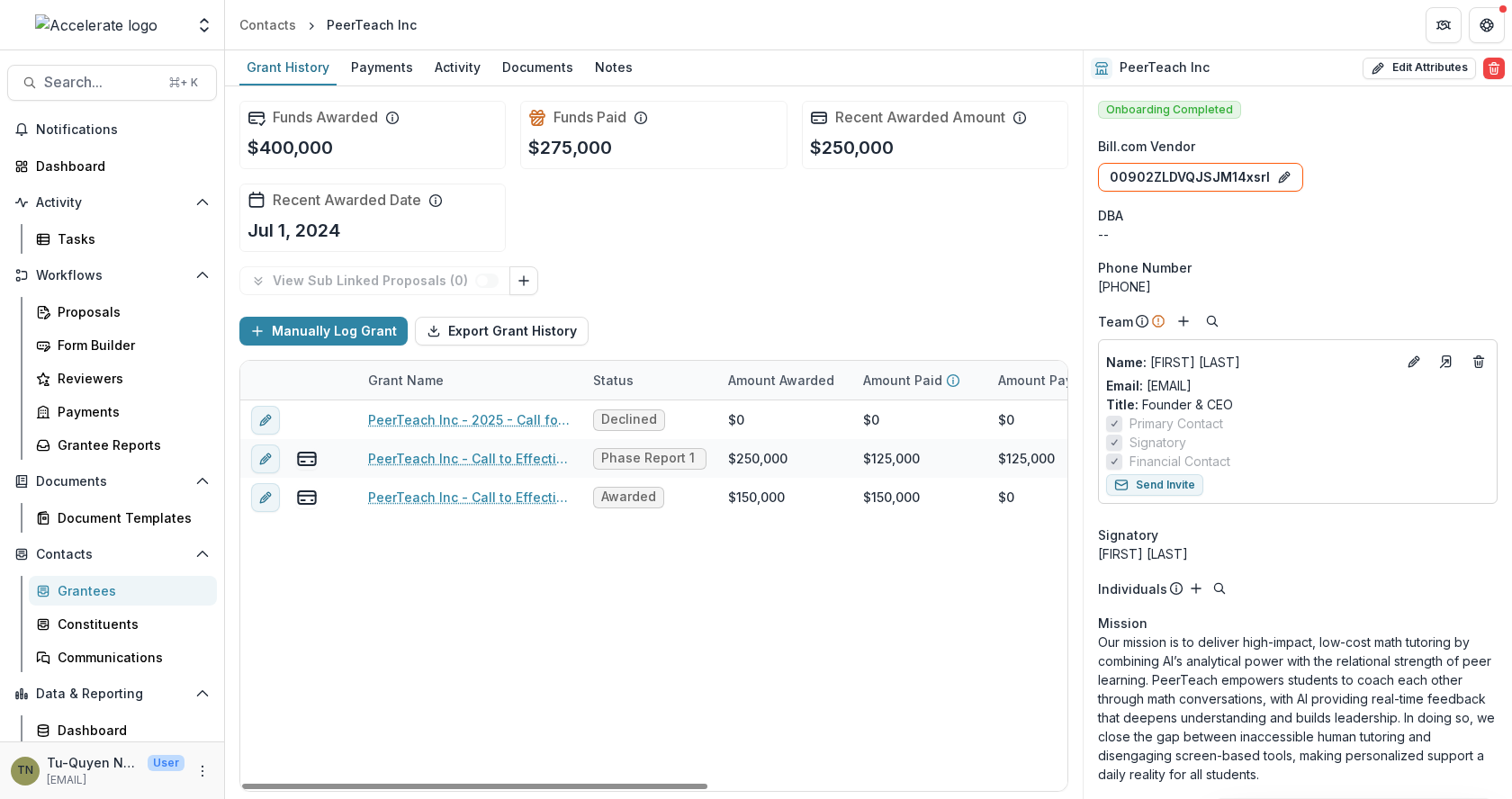 click on "PeerTeach Inc - 2025 - Call for Effective Technology Grant Application Declined $0 $0 $0 -- -- $0 Project Grant PeerTeach Inc - Call to Effective Action - 2 Phase Report 1 (PR1) Available $250,000 $125,000 $125,000 Jul 1, 2024 Dec 31, 2025 $250,000 Promise PeerTeach Inc - Call to Effective Action - 1 Awarded $150,000 $150,000 $0 Jul 26, 2023 Jun 30, 2024 $150,000 Innovation" at bounding box center [974, 596] 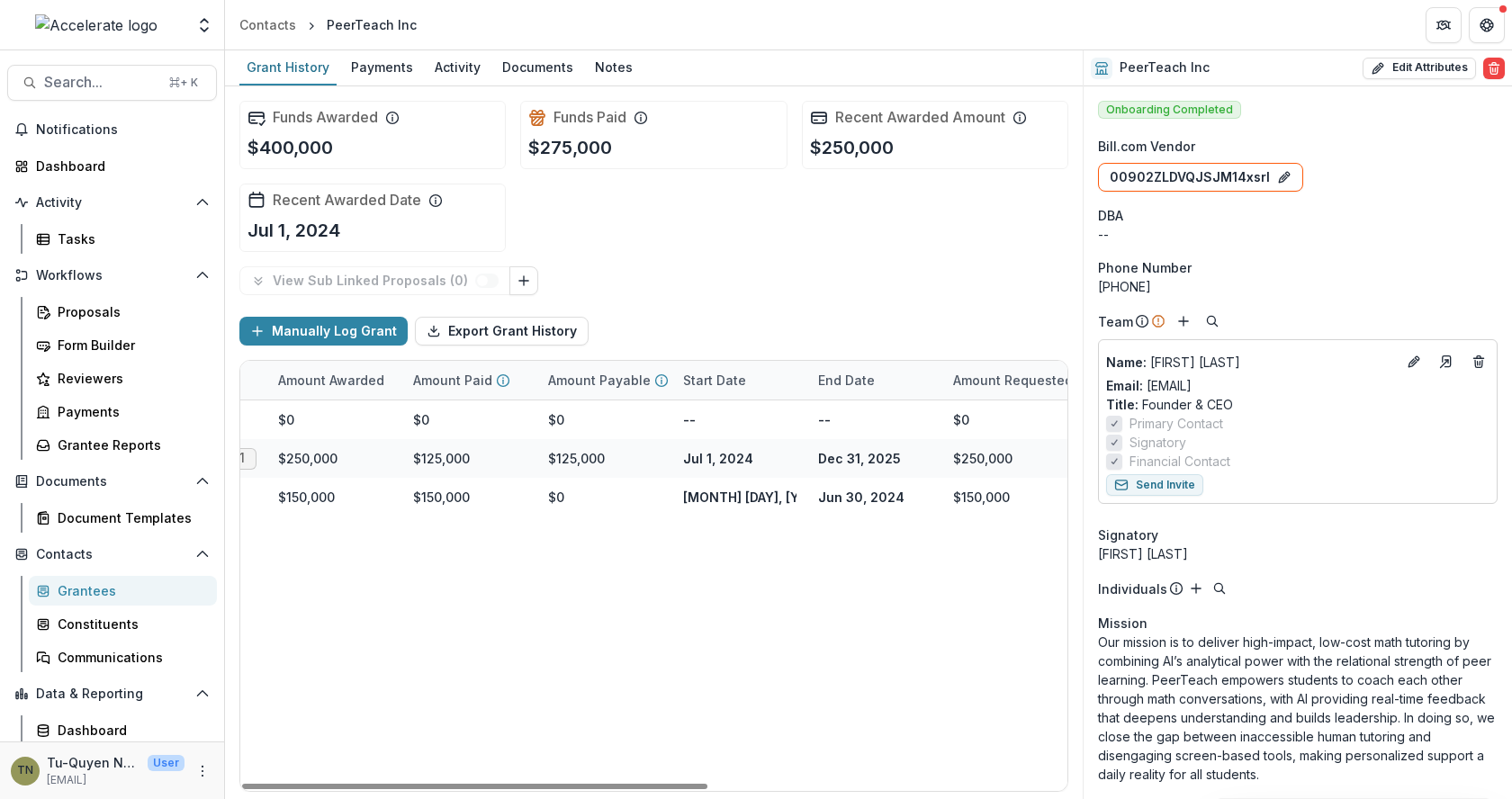 scroll, scrollTop: 0, scrollLeft: 0, axis: both 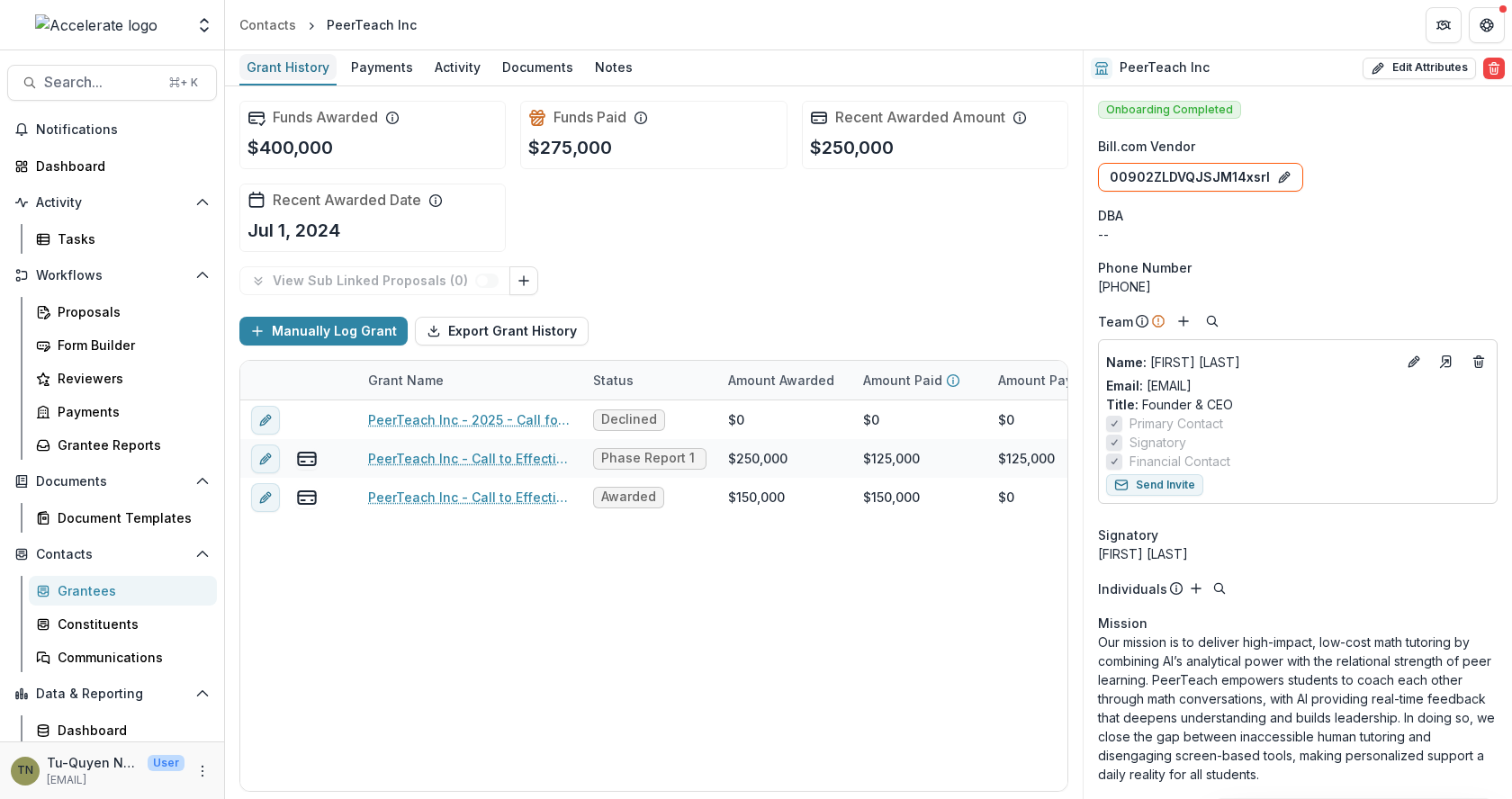 click on "Grant History" at bounding box center [288, 67] 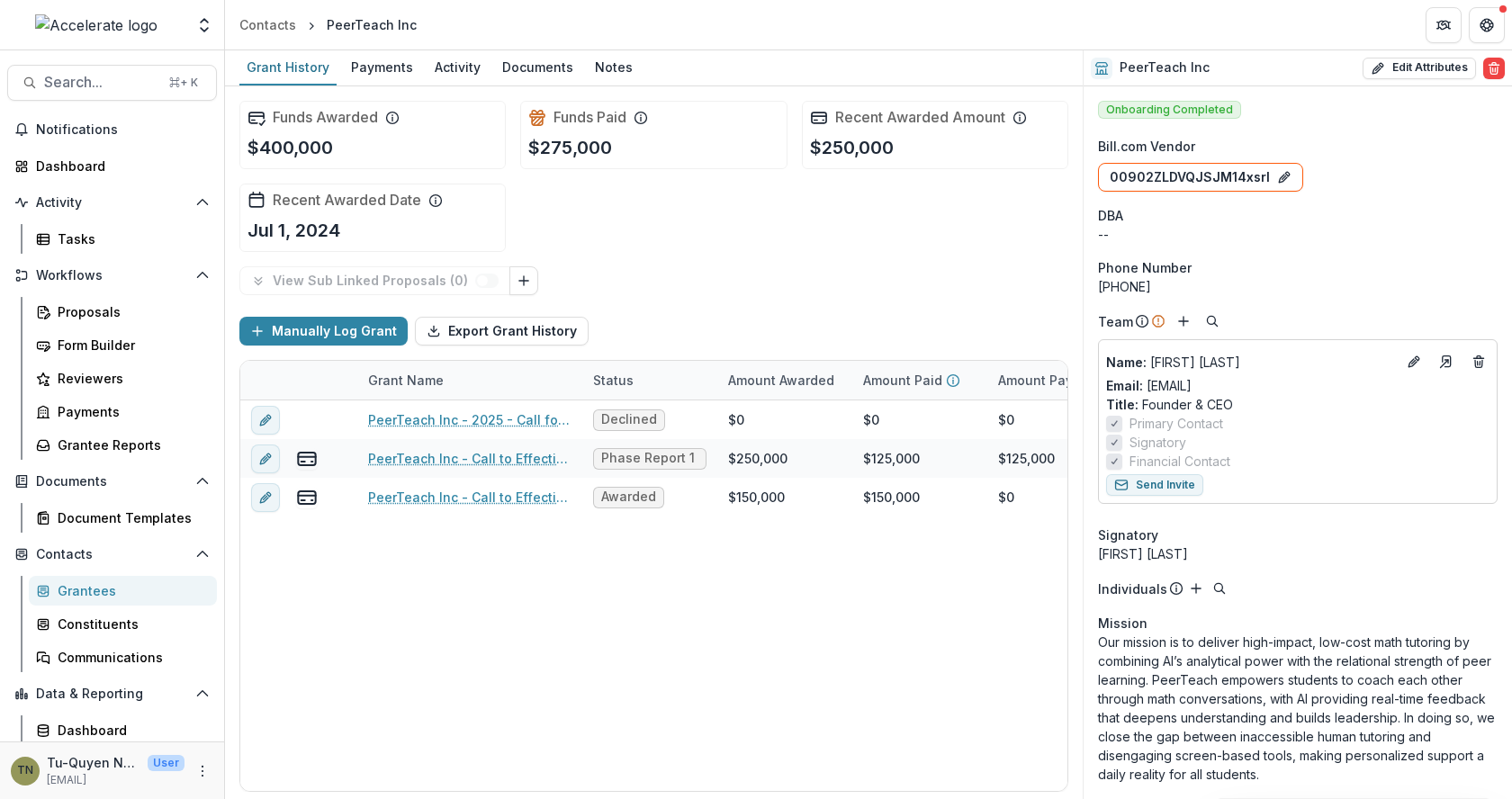 scroll, scrollTop: 69, scrollLeft: 0, axis: vertical 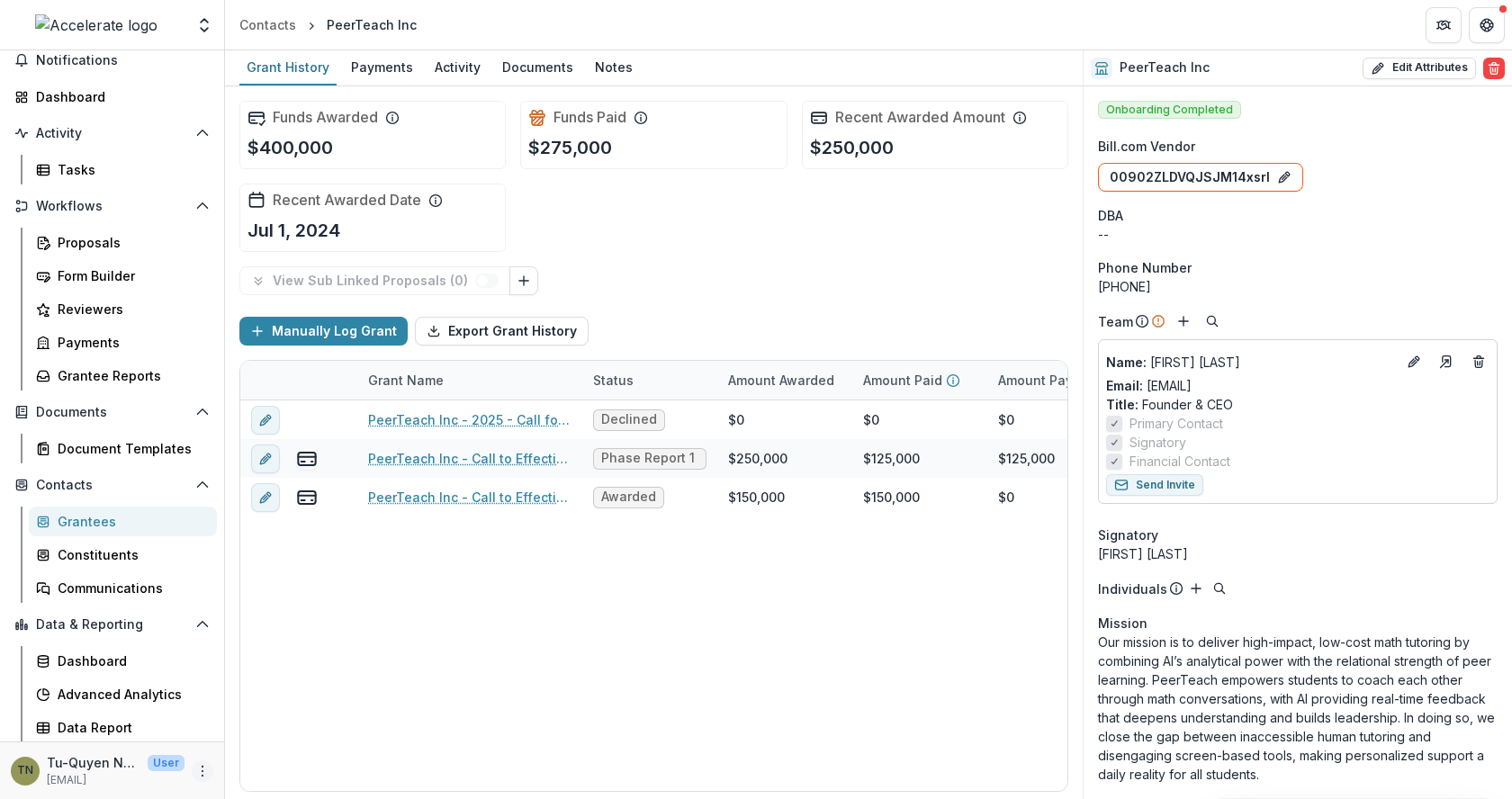 click 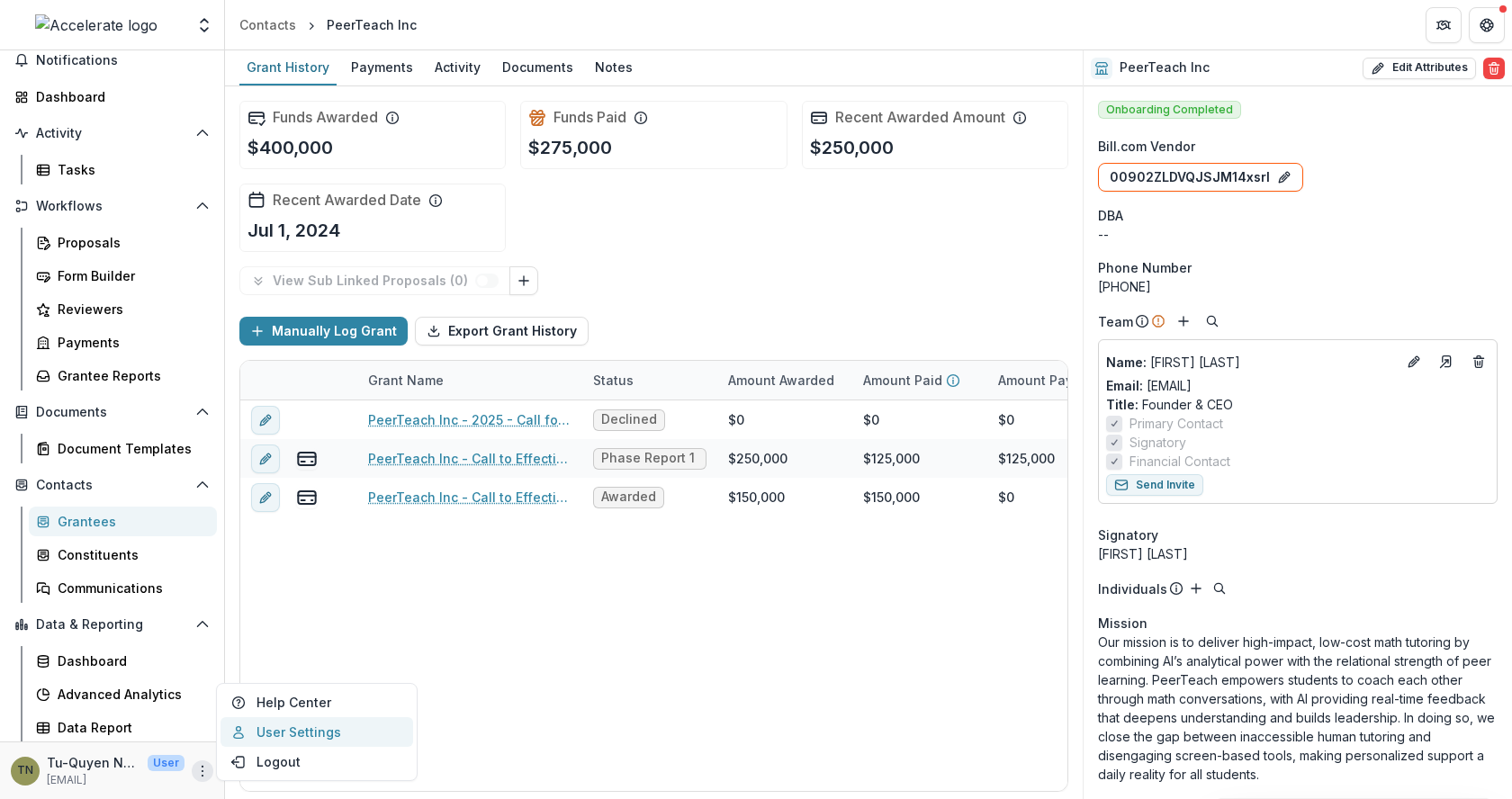click on "User Settings" at bounding box center [317, 732] 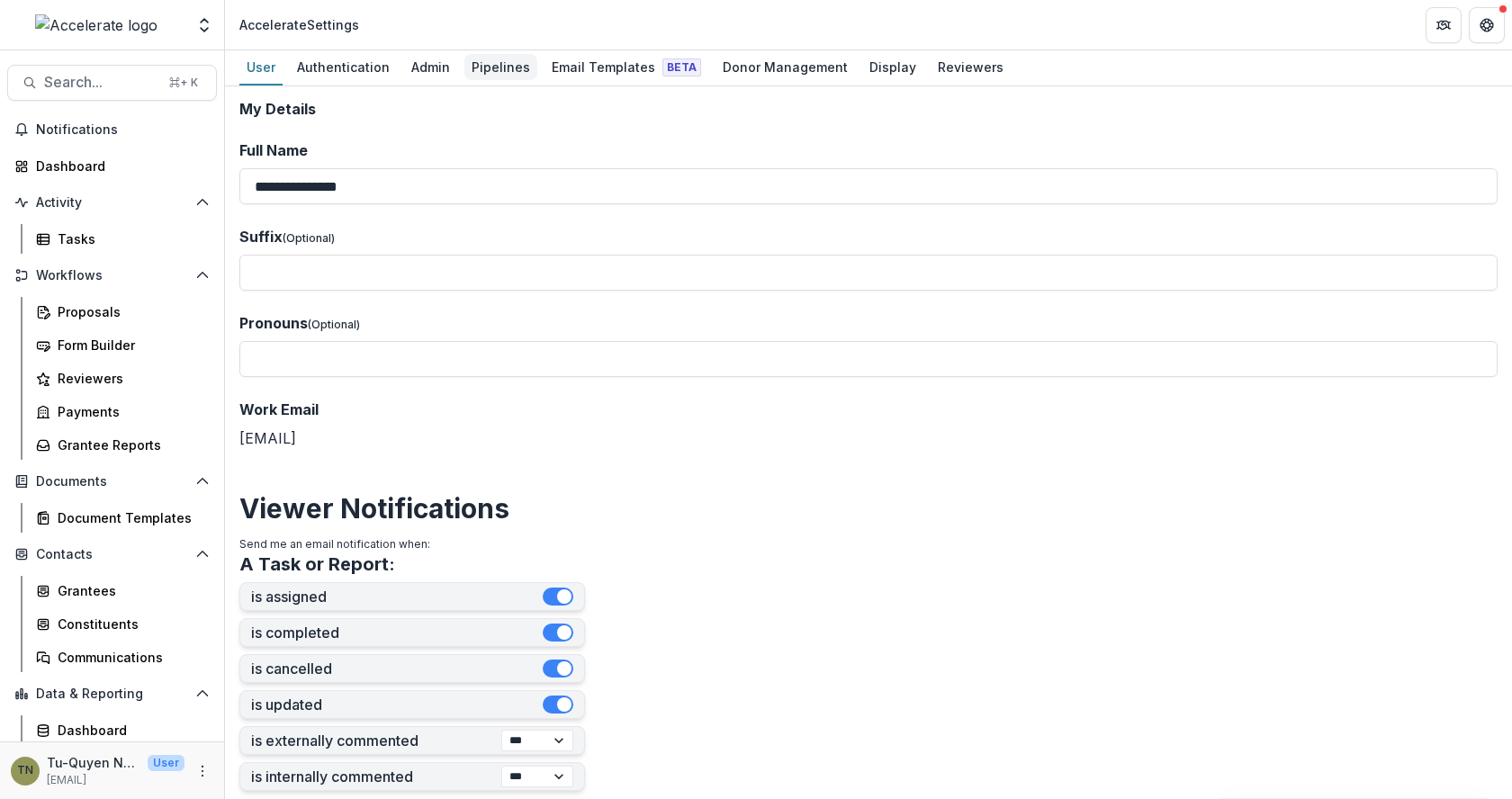 click on "Pipelines" at bounding box center [500, 67] 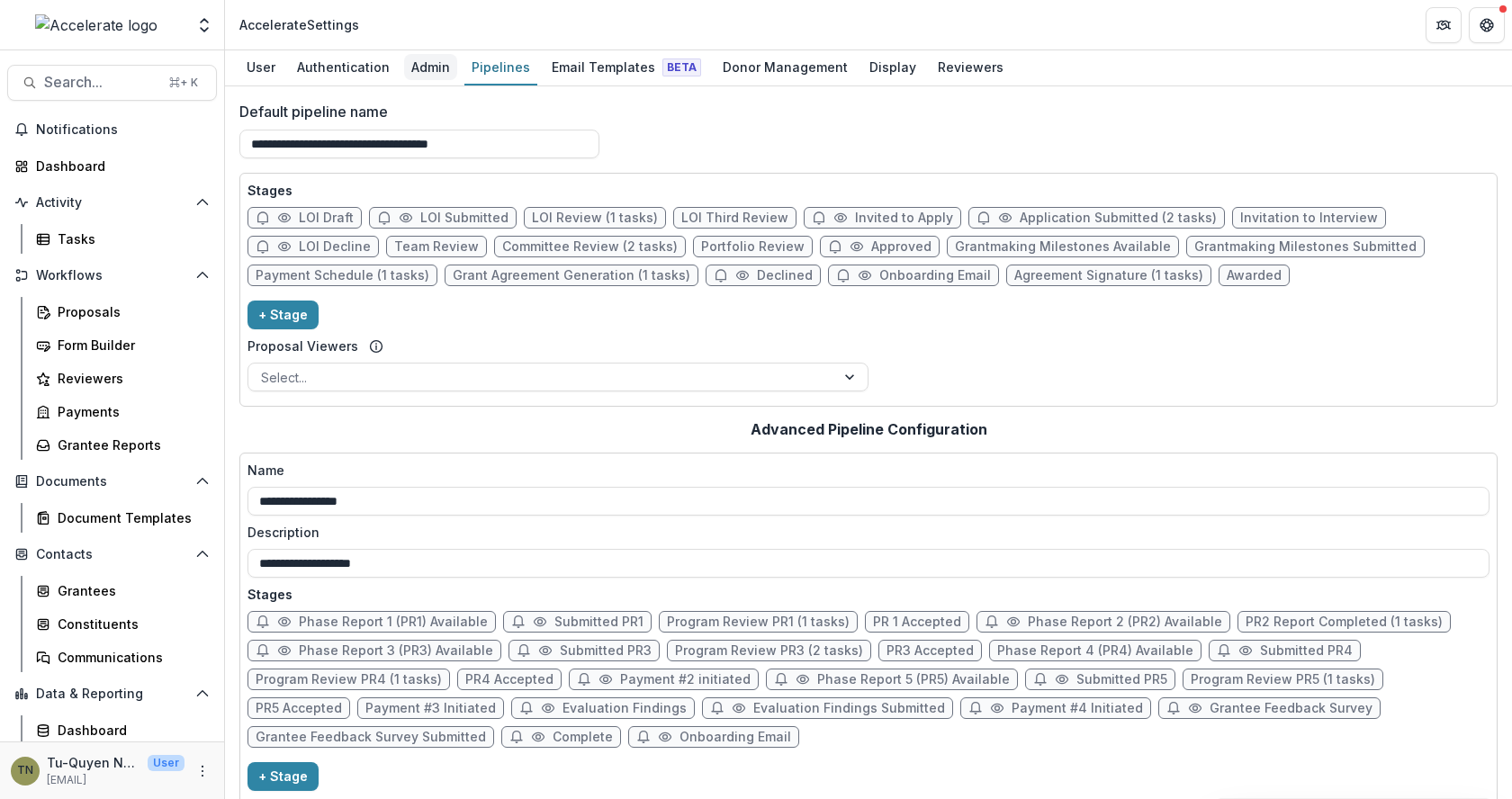 click on "Admin" at bounding box center (430, 67) 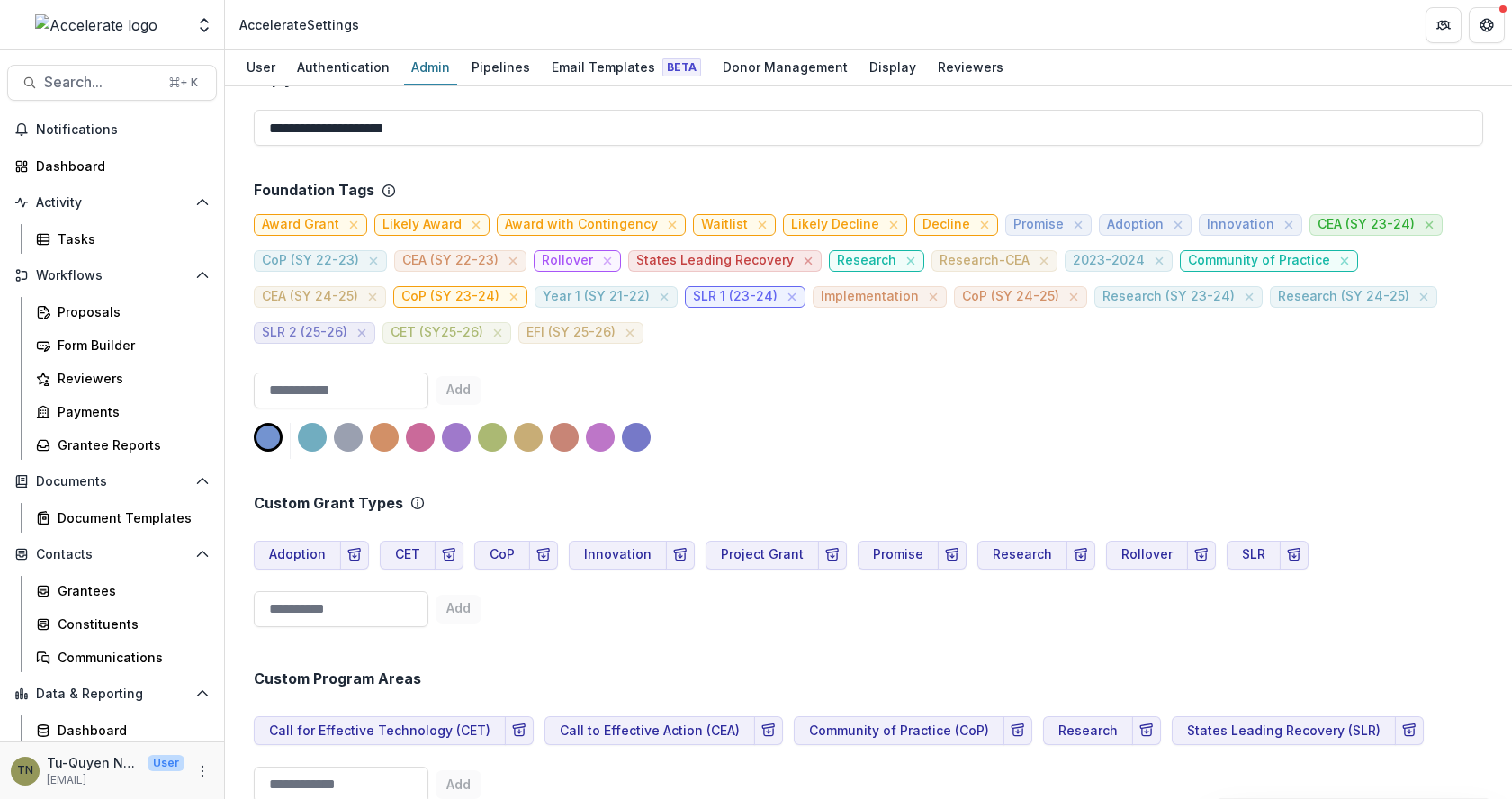 scroll, scrollTop: 882, scrollLeft: 0, axis: vertical 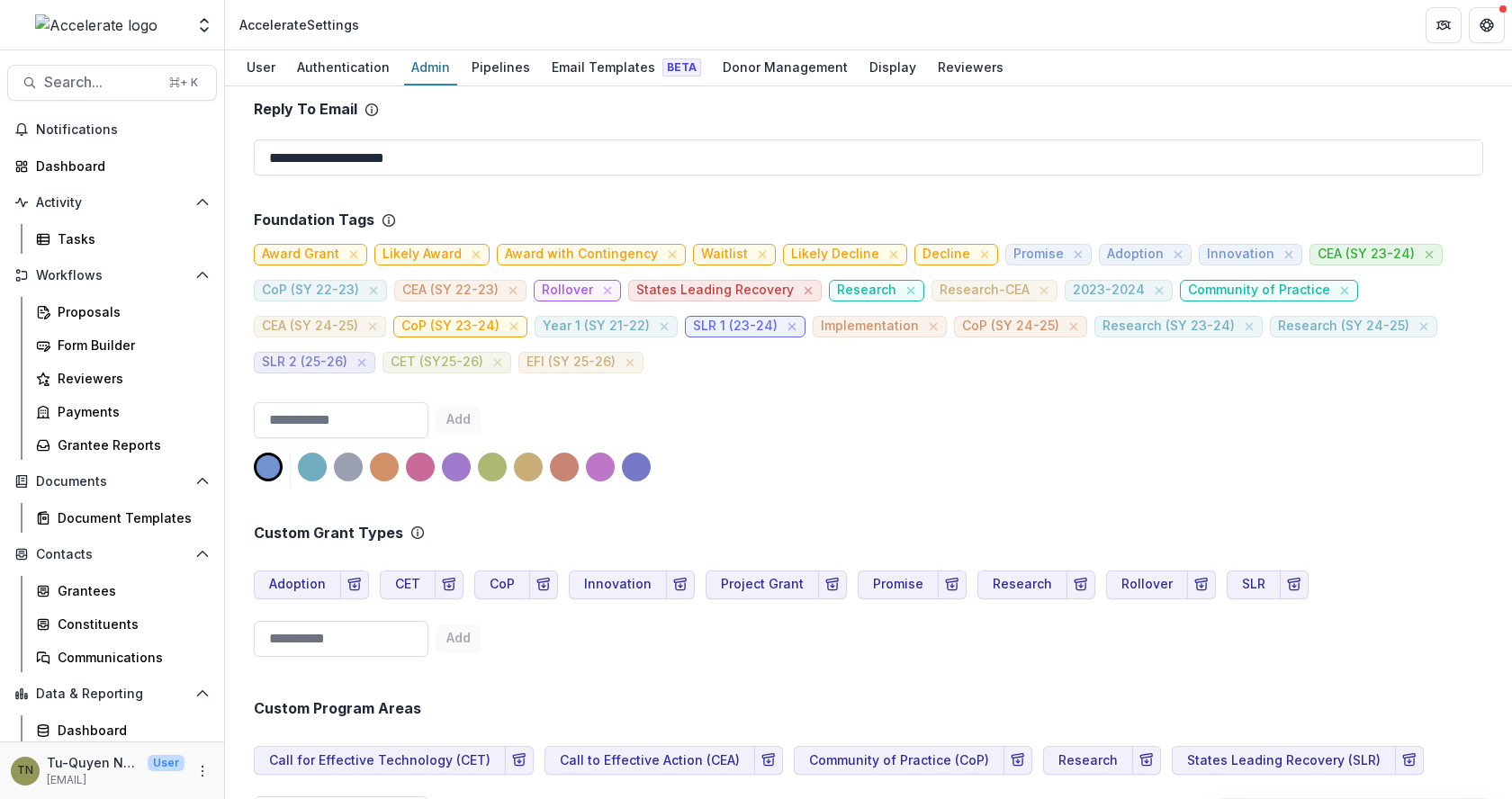 click on "Team ( 10 ) Add Team Member + Name Title Email Permissions [FIRST] [LAST] [TITLE] [EMAIL] Admin Edit Delete [FIRST] [LAST] [TITLE] [EMAIL] Admin Edit Delete [FIRST] [LAST] [TITLE] [EMAIL] User Edit Delete [FIRST] [LAST] [TITLE] [EMAIL] Admin Edit Delete [FIRST] [LAST] [TITLE] [EMAIL] User Edit Delete [FIRST] [LAST] [TITLE] [EMAIL] User Edit Delete [FIRST] [LAST] [TITLE] [EMAIL] Admin Edit Delete [FIRST] [LAST] [TITLE] [EMAIL] Admin Edit Delete [FIRST] [LAST] [TITLE] [EMAIL] User Edit Delete [FIRST] [LAST] [EMAIL] User Edit Delete Global Configurations Currency USD - US Dollar Timezone America/New_York Reply To Email Foundation Tags Add" at bounding box center [868, 1079] 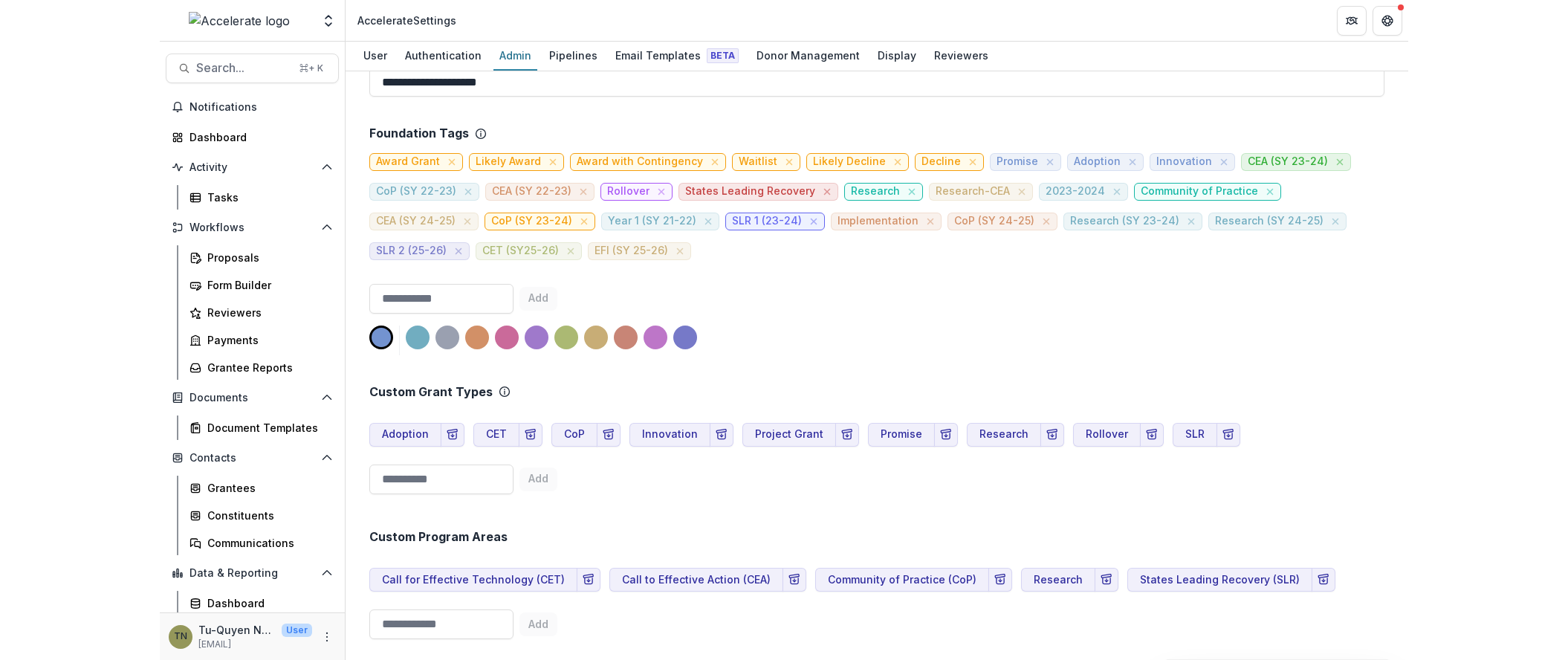 scroll, scrollTop: 768, scrollLeft: 0, axis: vertical 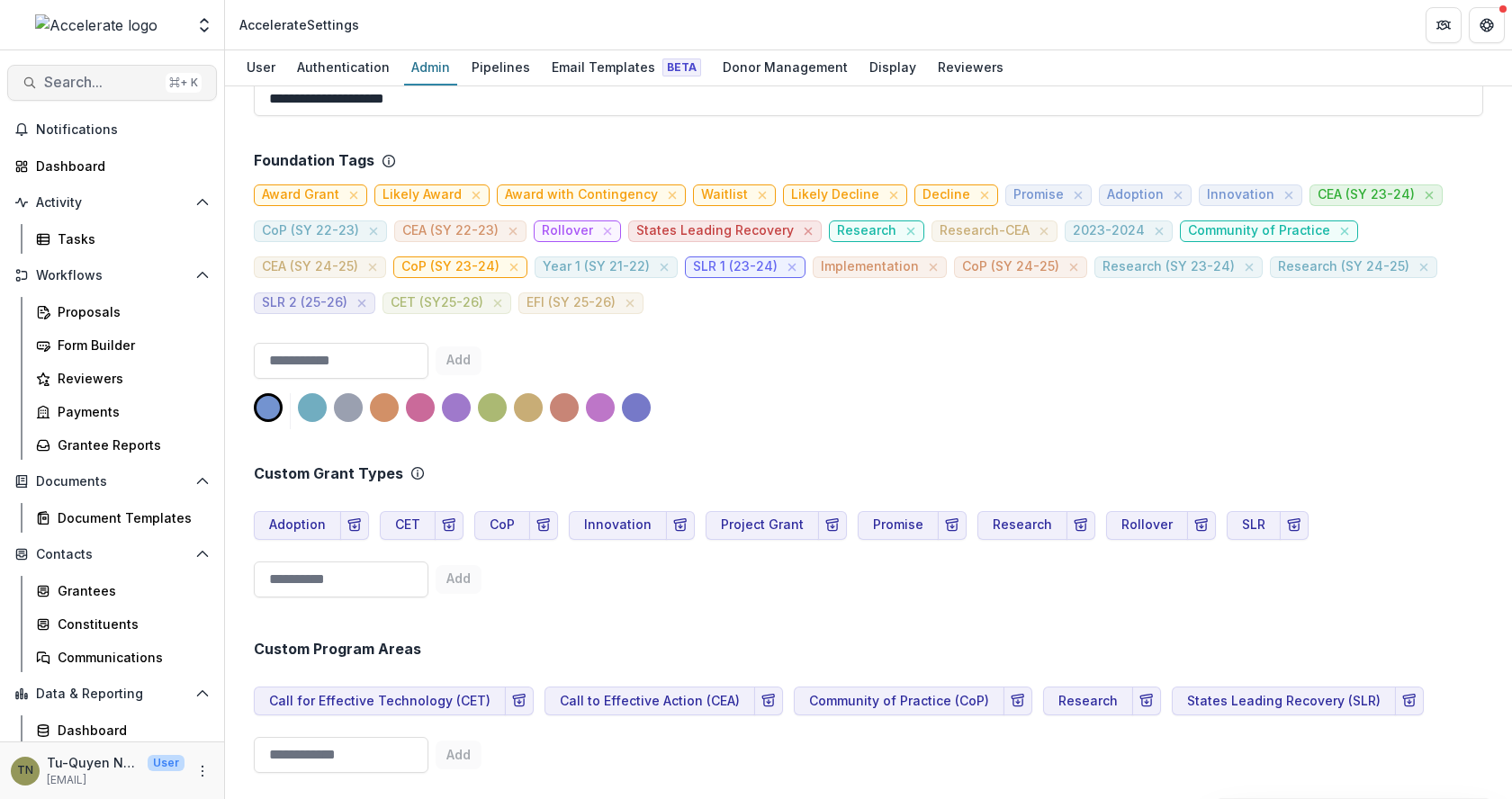 click on "Search..." at bounding box center [101, 82] 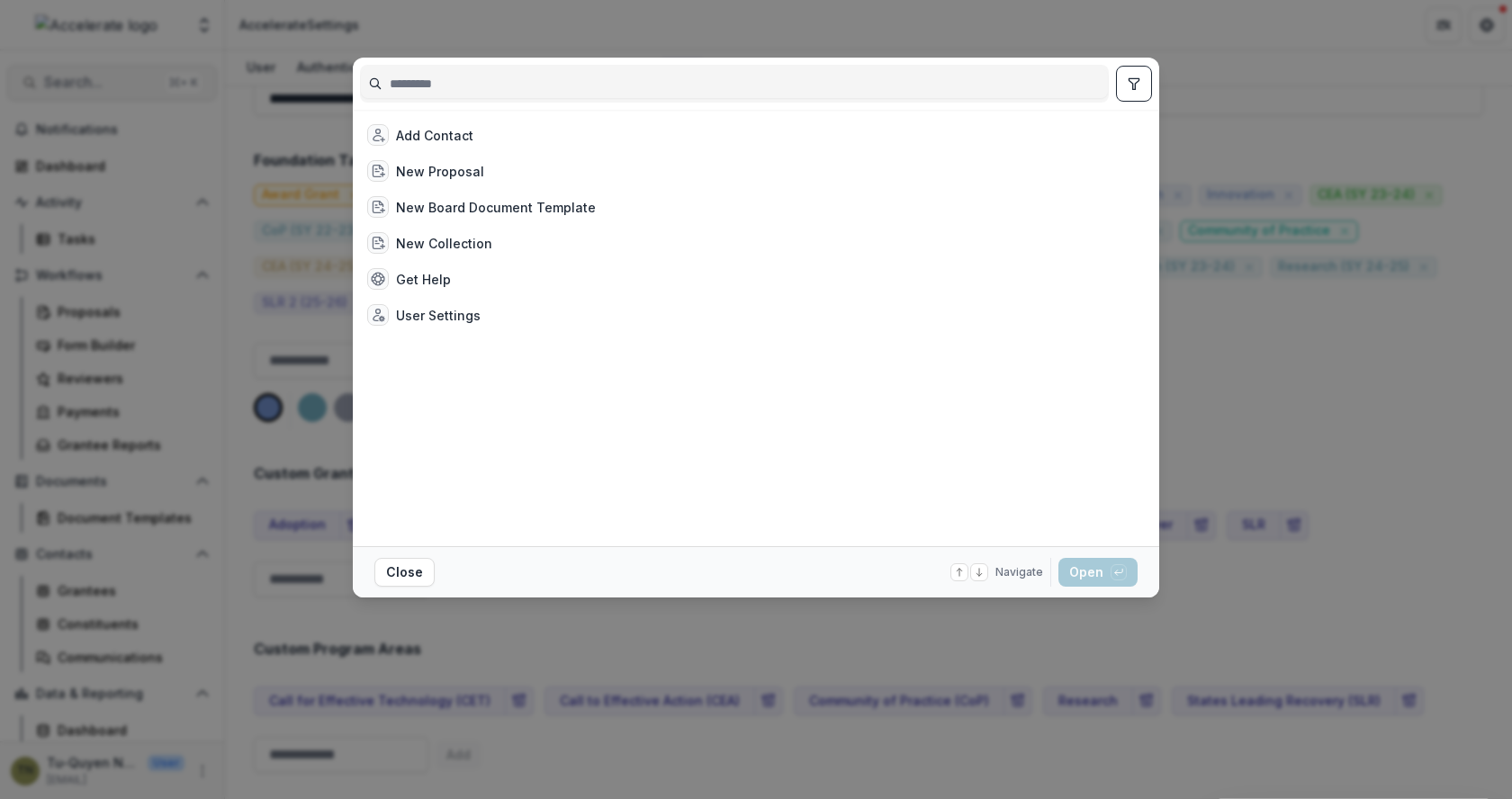 type on "*" 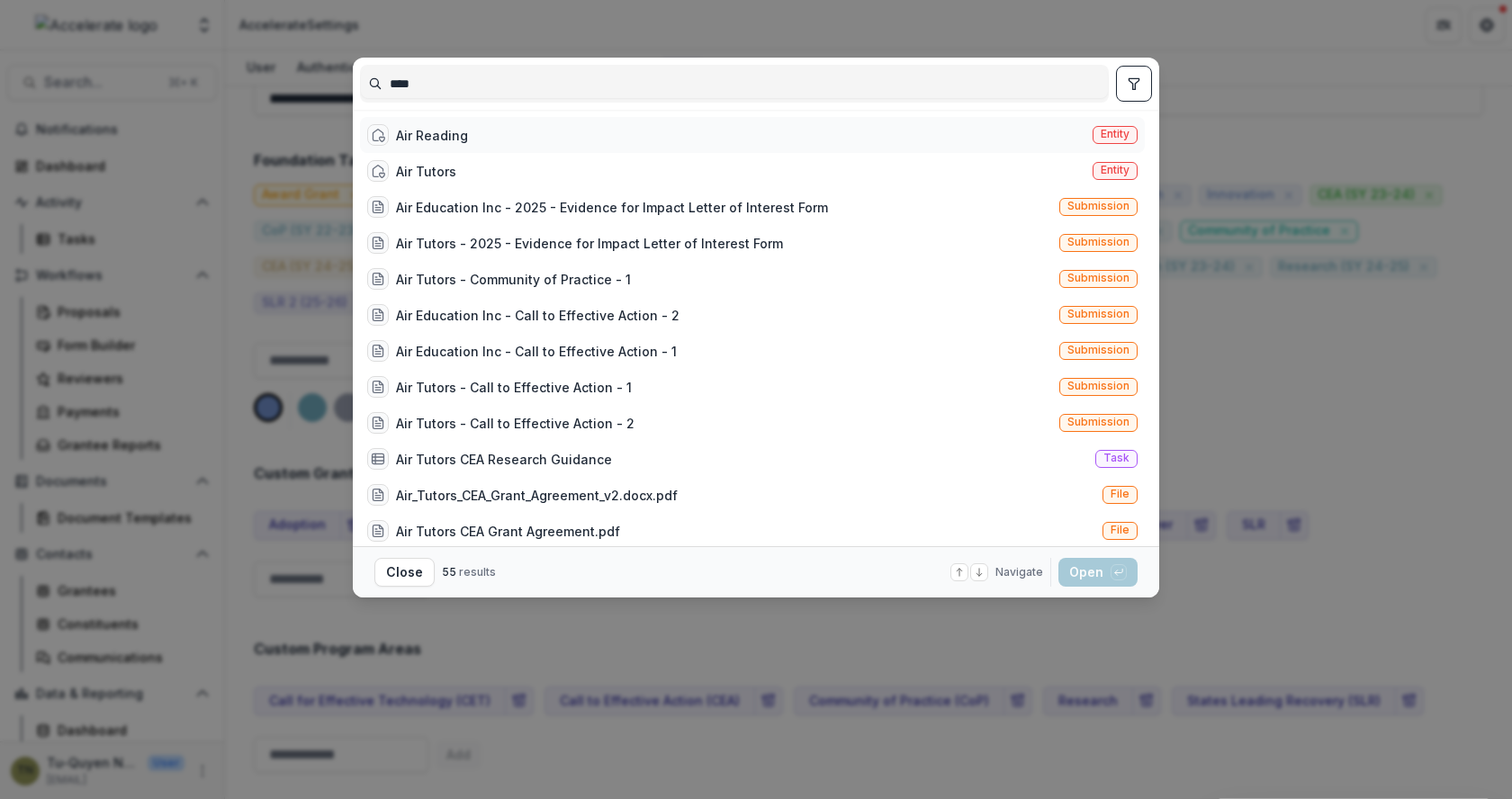 type on "***" 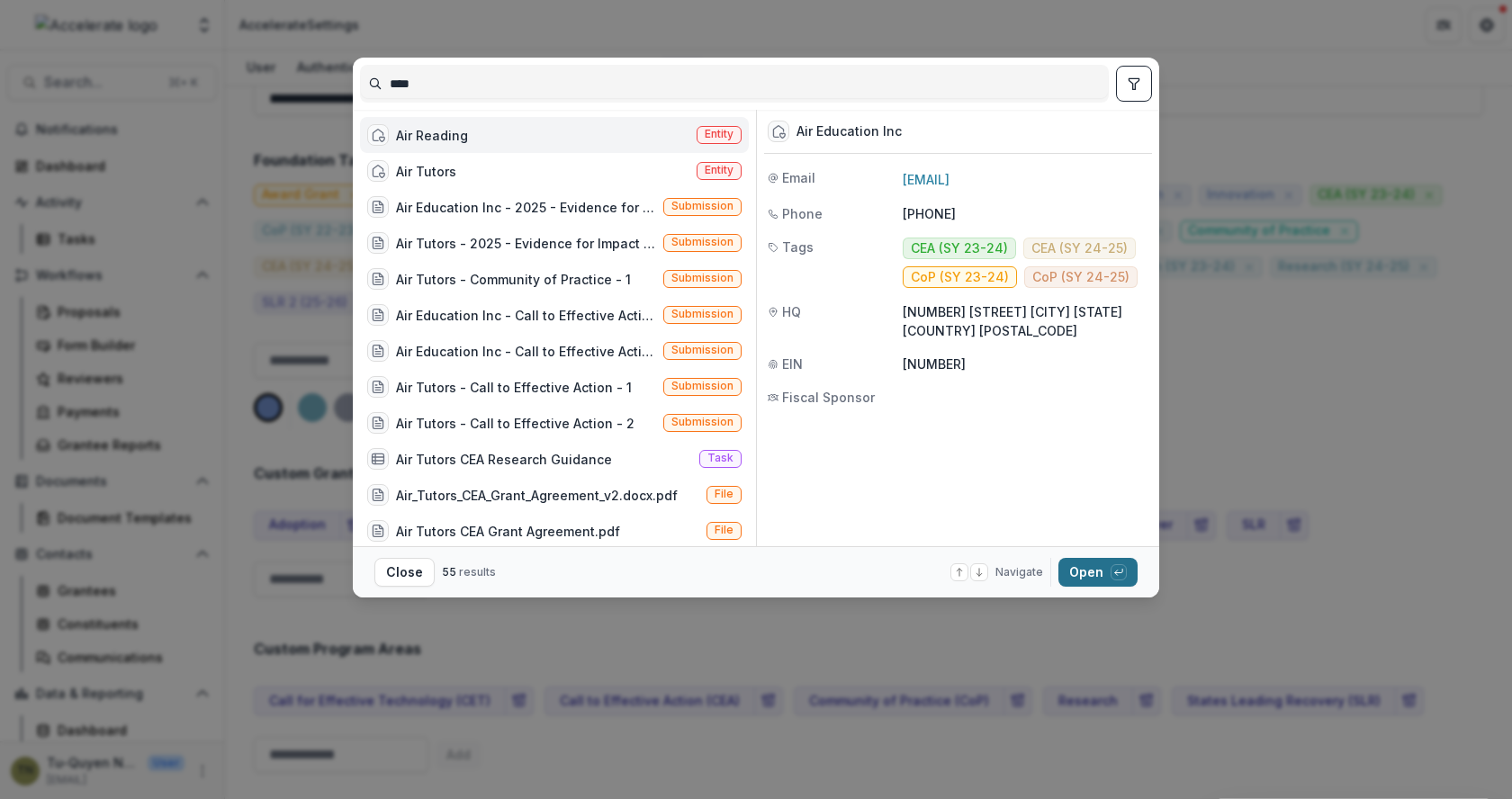 click on "Open with enter key" at bounding box center [1098, 572] 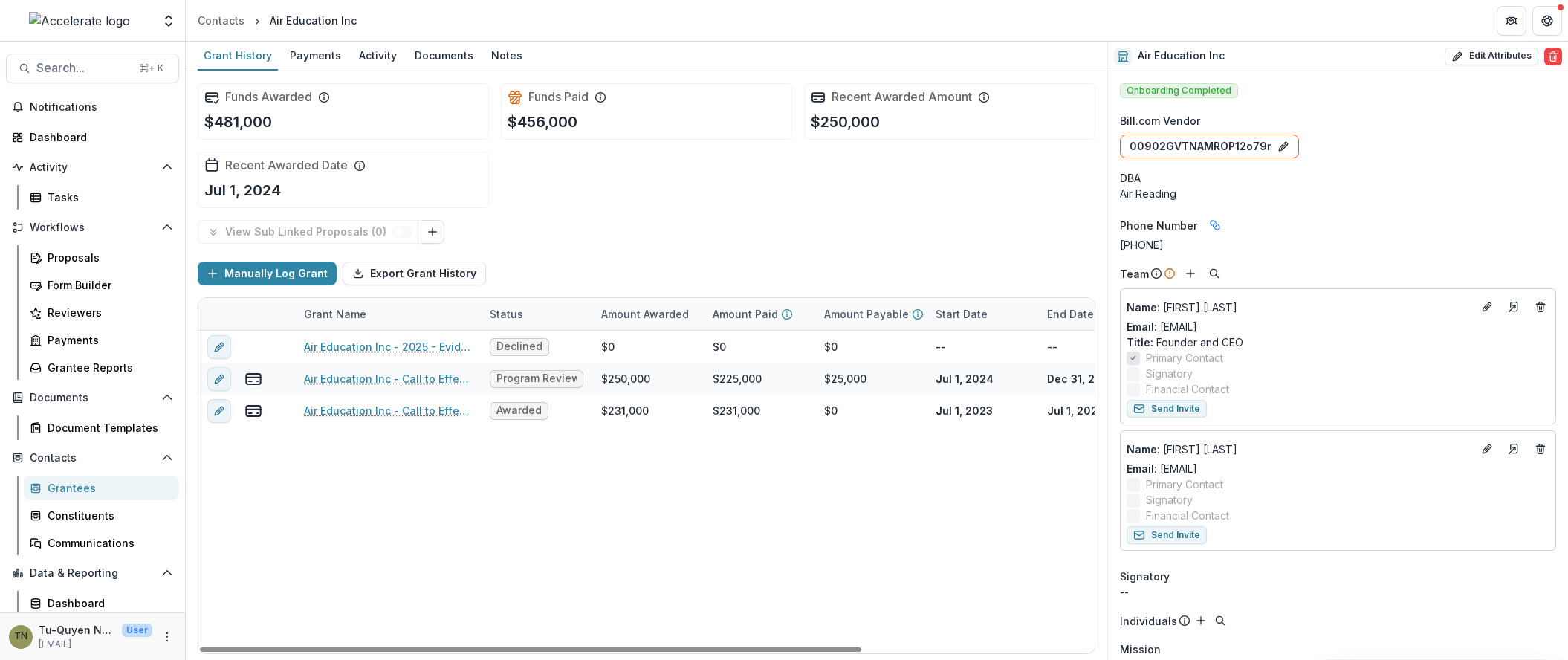 click on "Status" at bounding box center [537, 314] 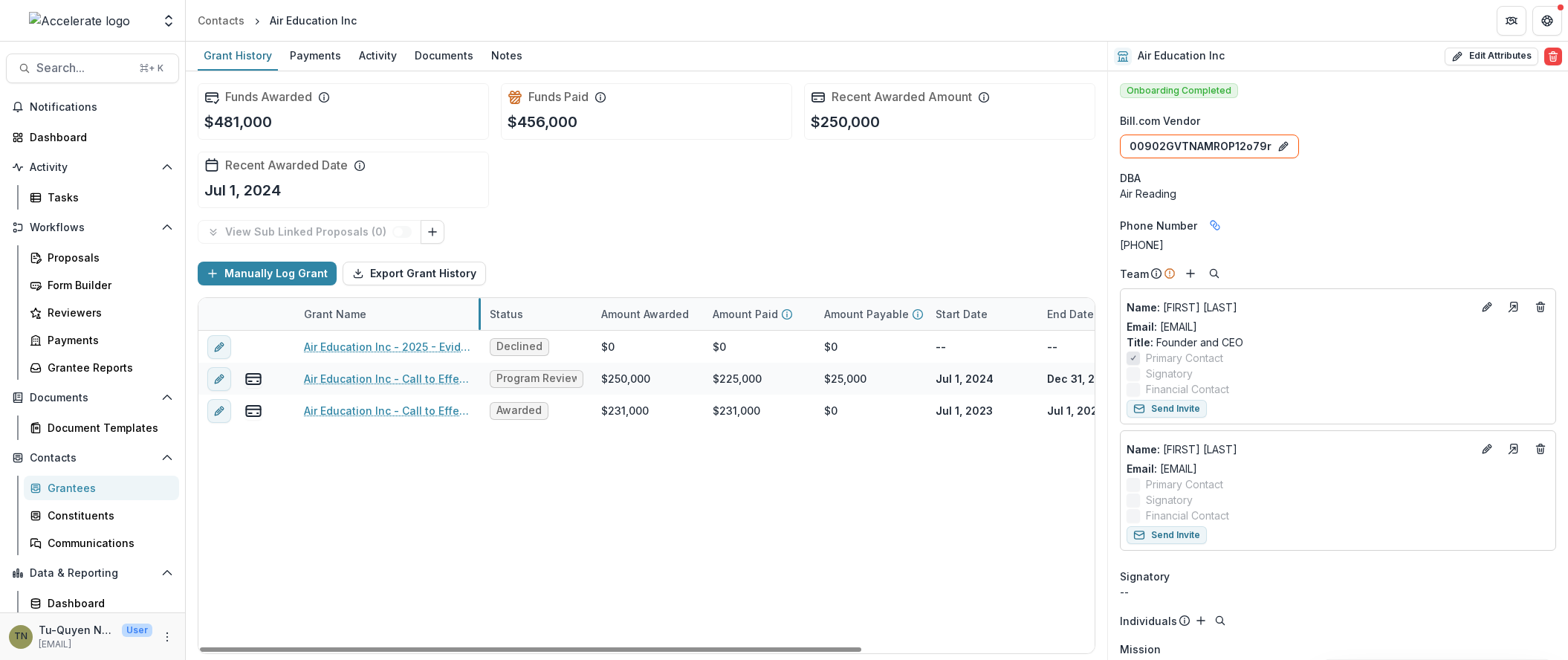 drag, startPoint x: 479, startPoint y: 305, endPoint x: 424, endPoint y: 320, distance: 57.00877 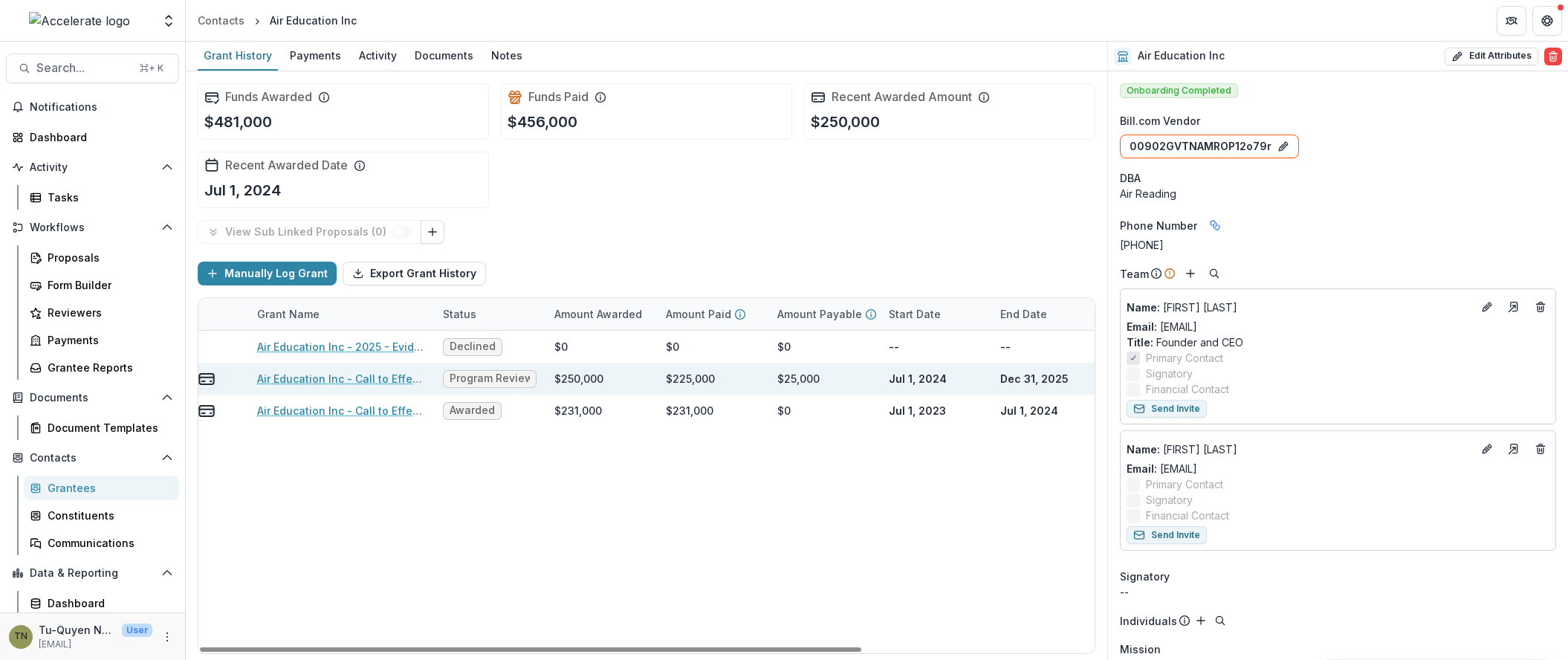 scroll, scrollTop: 0, scrollLeft: 0, axis: both 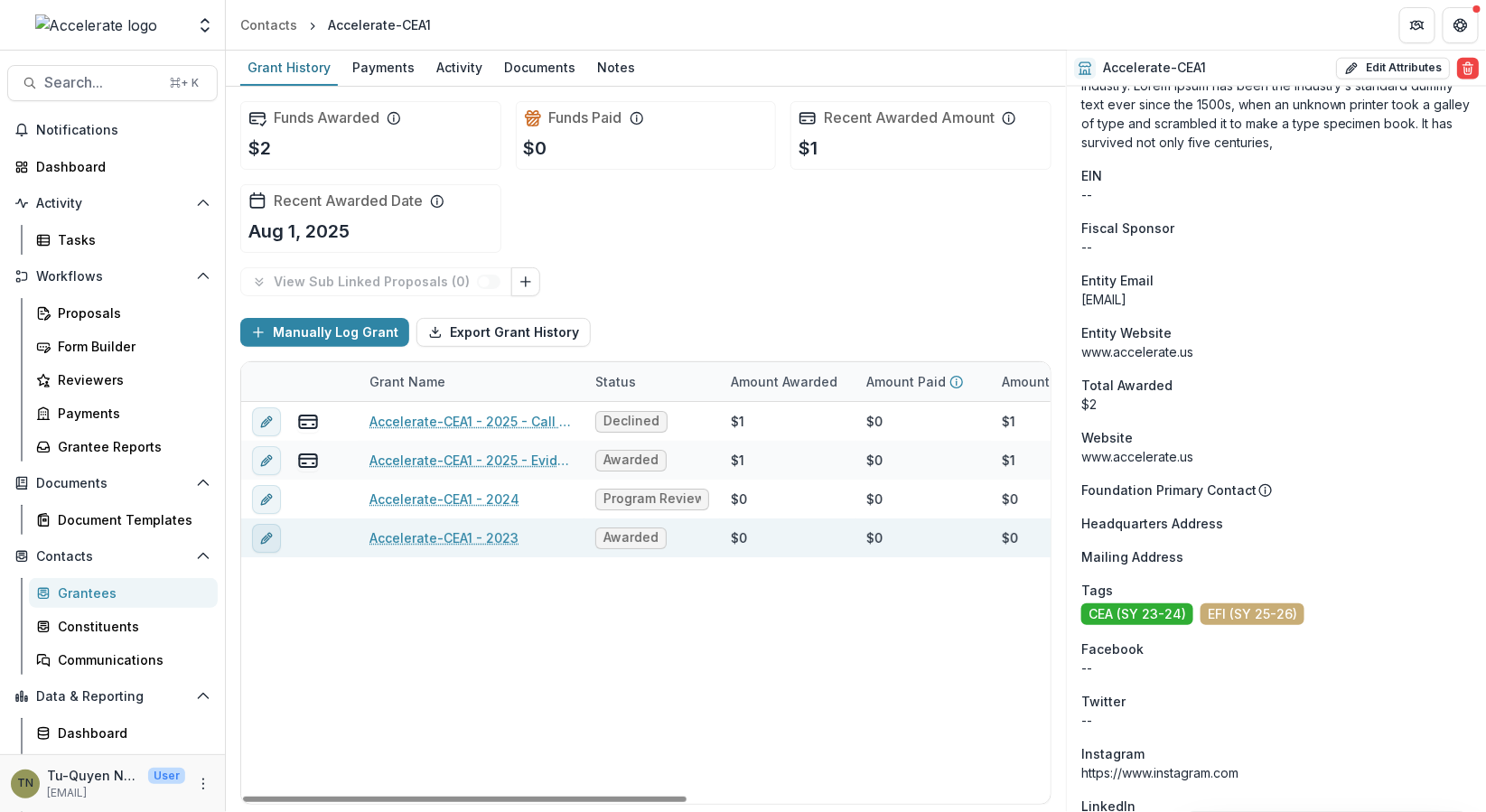 click 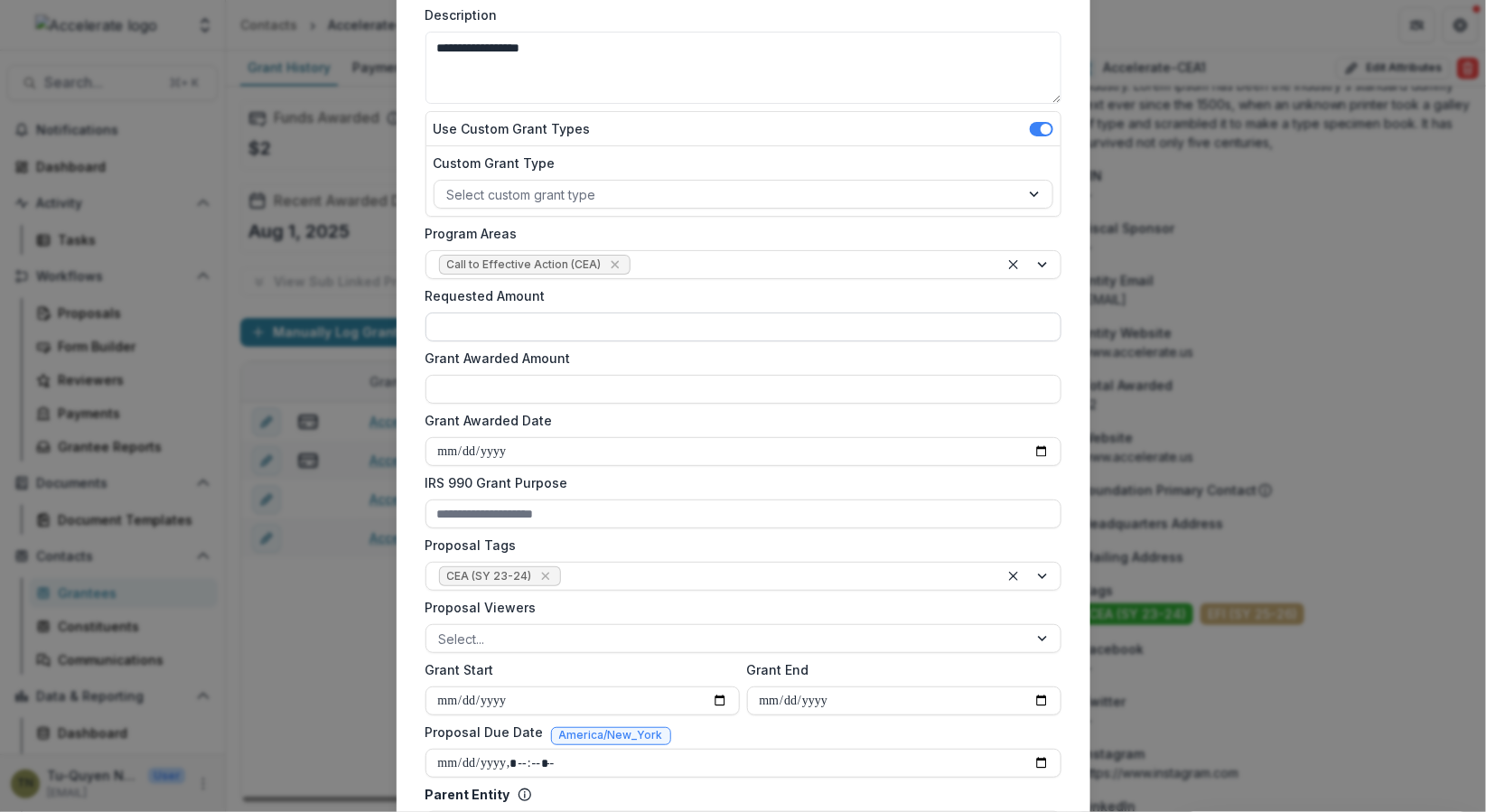 scroll, scrollTop: 546, scrollLeft: 0, axis: vertical 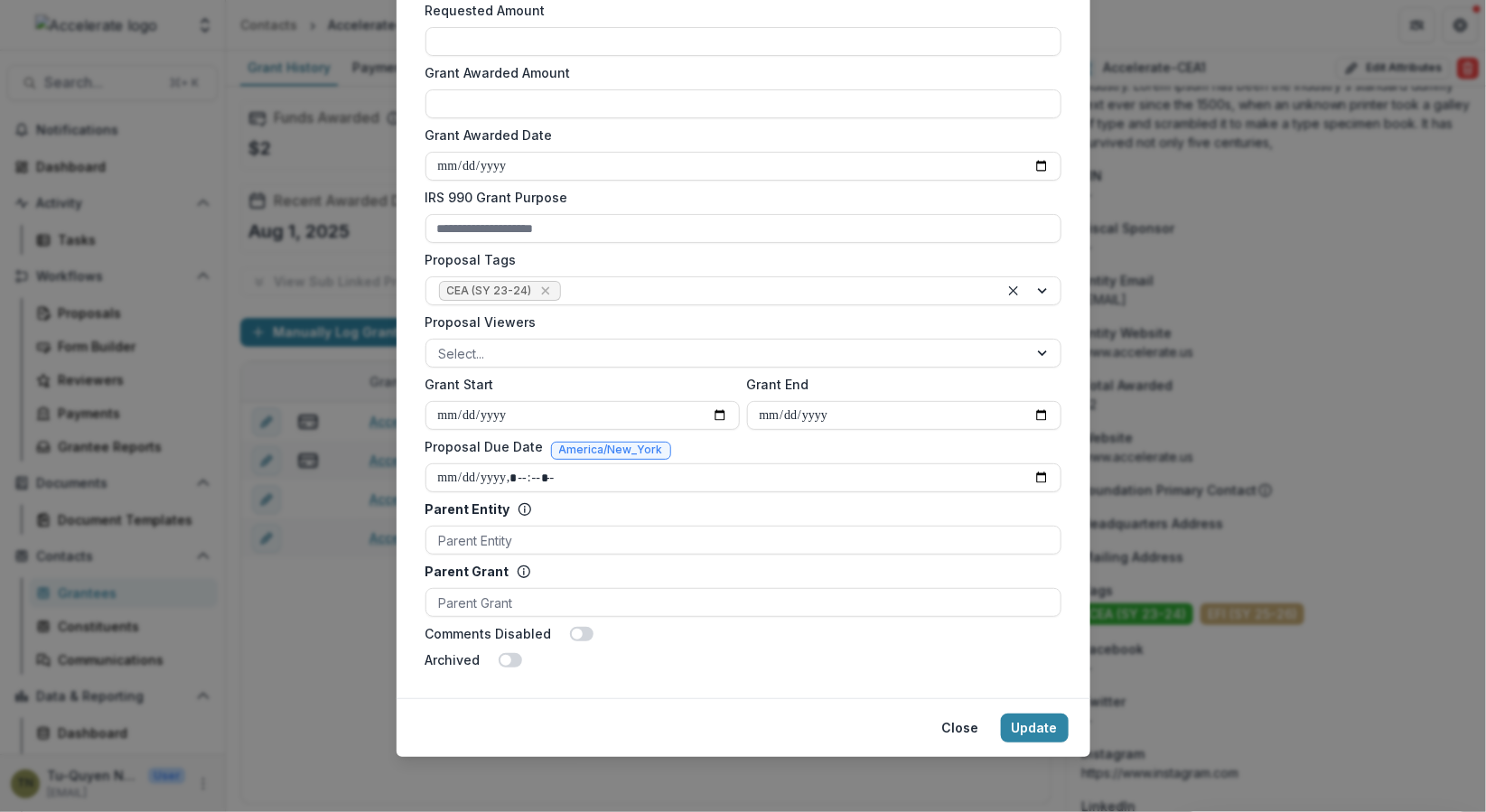 click at bounding box center (506, 660) 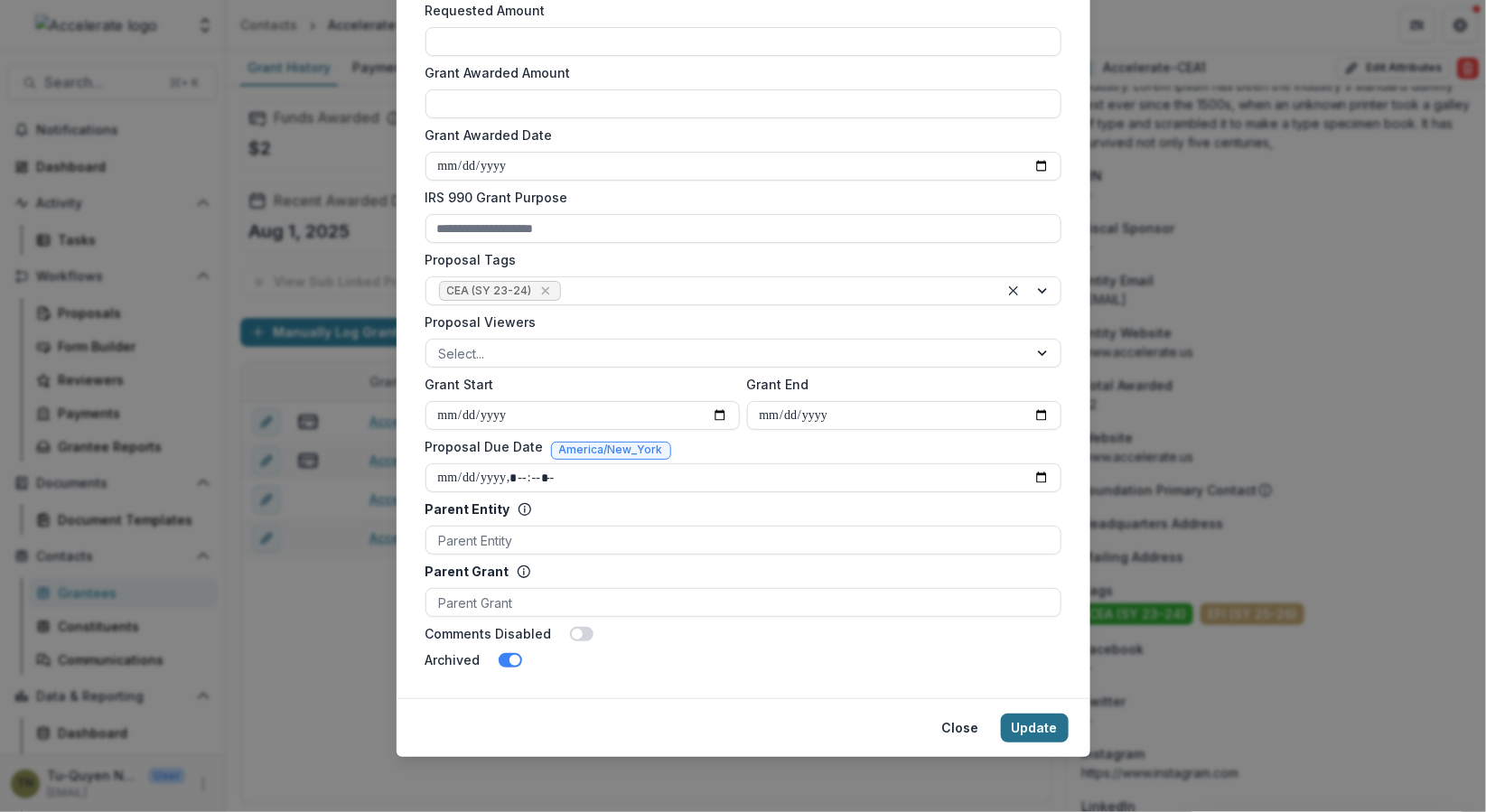 click on "Update" at bounding box center [1034, 728] 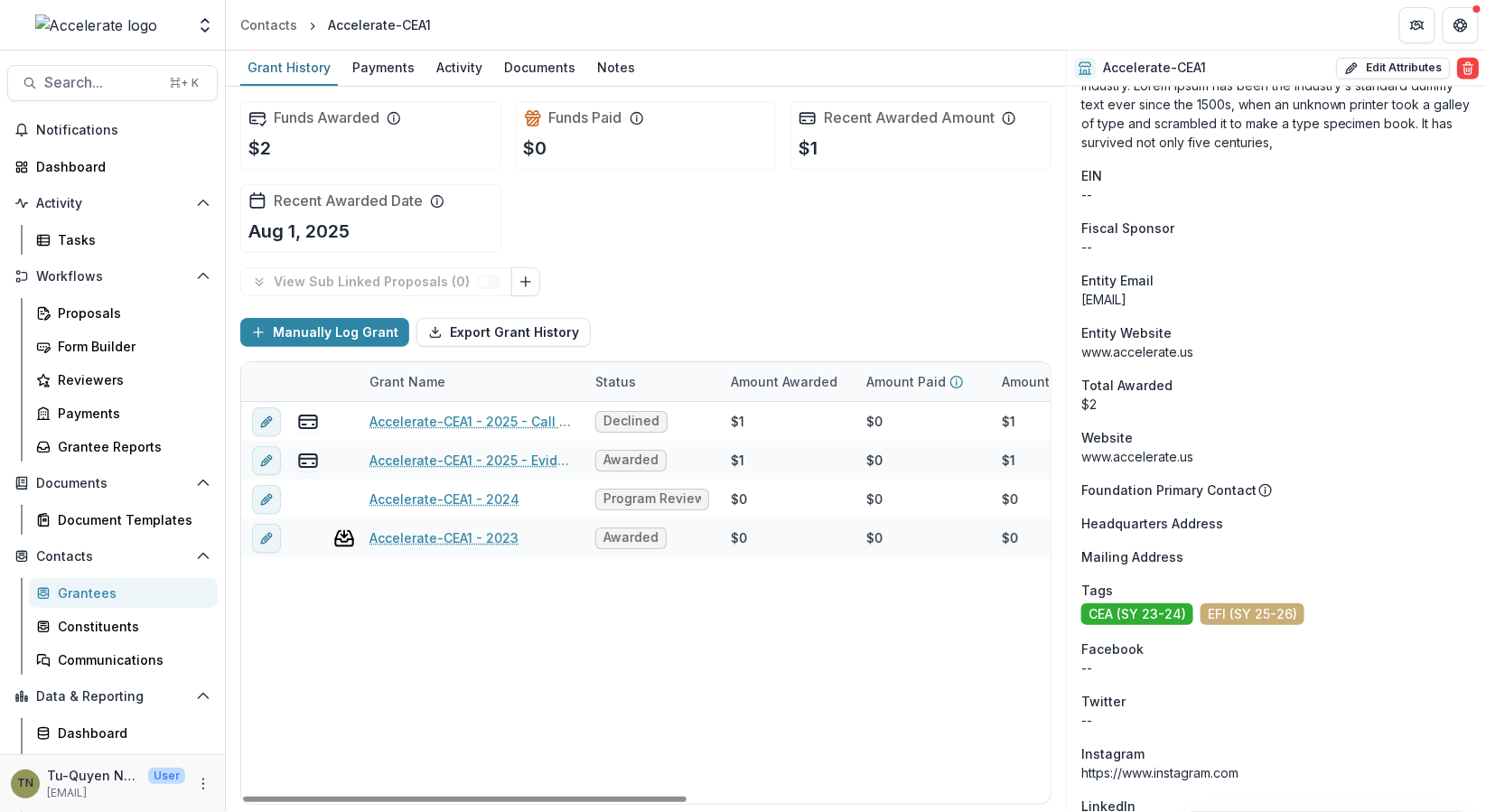 click on "Accelerate-CEA1 - 2025 - Call for Effective Technology Grant Application Declined $1 $0 $1 [DATE] [DATE] $0 CET Accelerate-CEA1 - 2025 - Evidence for Impact Letter of Interest Form Awarded $1 $0 $1 [DATE] [DATE] $0 Promise Accelerate-CEA1 - 2024 Program Review PR5 $0 $0 $0 [DATE] [DATE] $0 Accelerate-CEA1 - 2023 Awarded $0 $0 $0 [DATE] [DATE] $0" at bounding box center [977, 602] 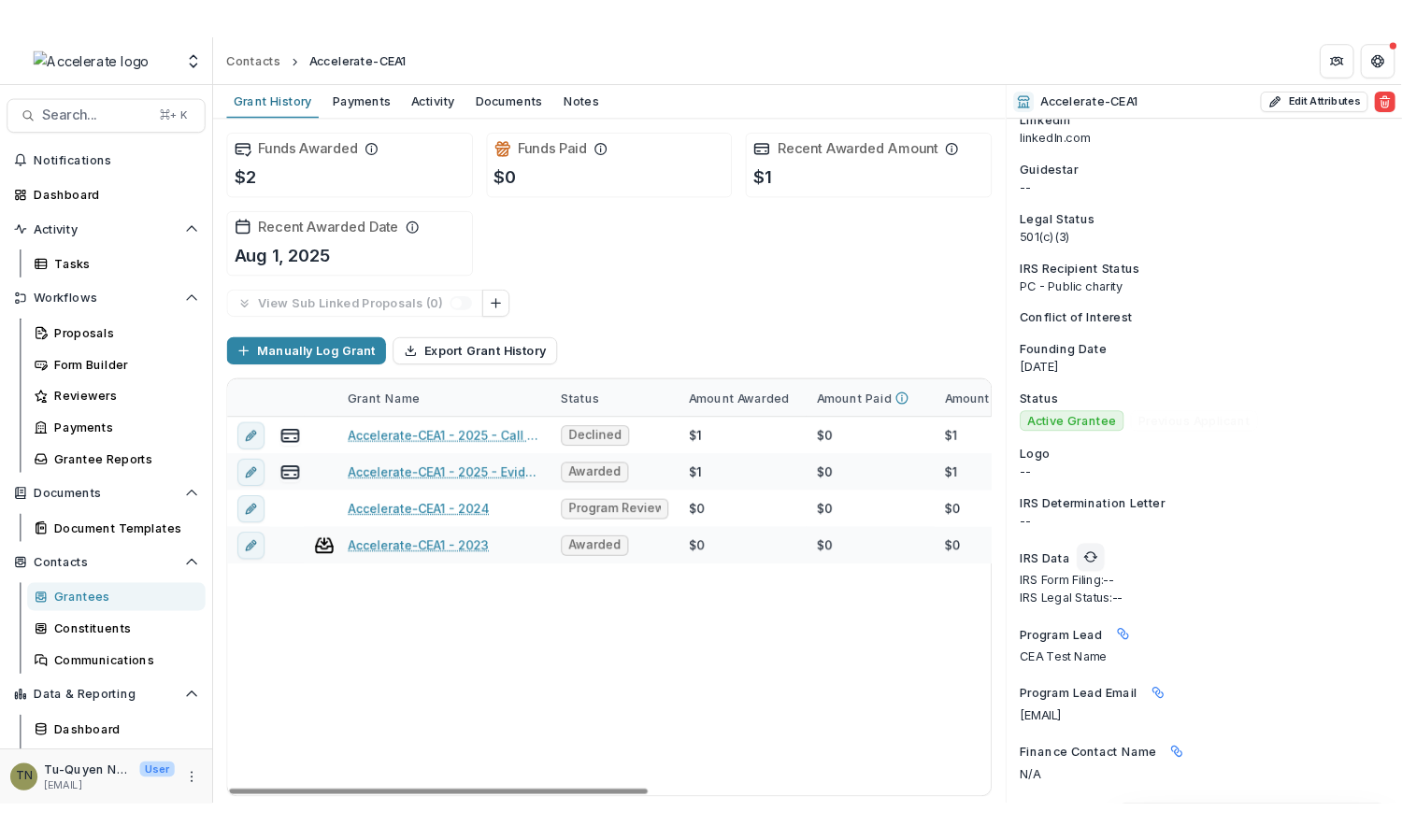 scroll, scrollTop: 1811, scrollLeft: 0, axis: vertical 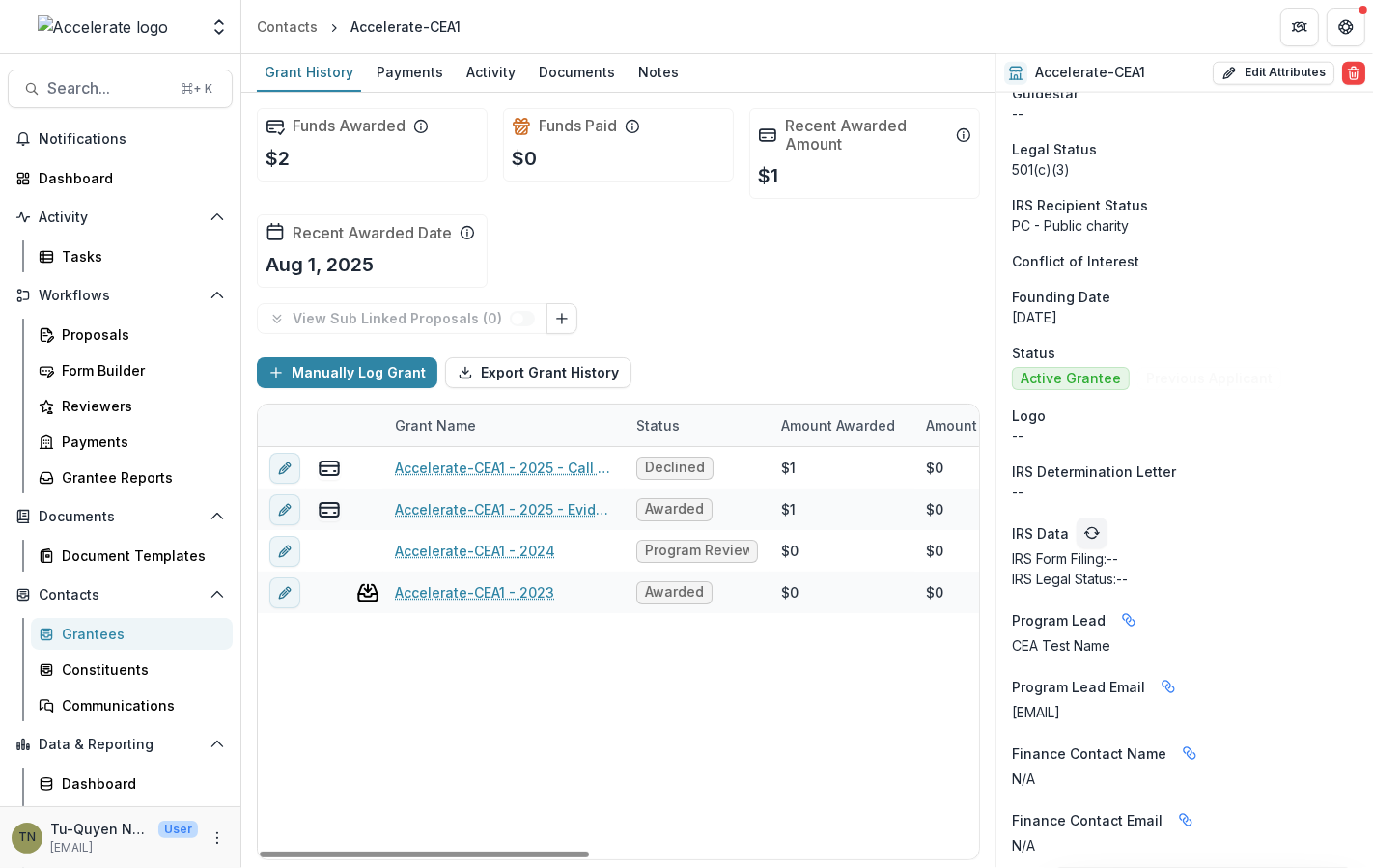 click on "Accelerate-CEA1 - 2025 - Call for Effective Technology Grant Application Declined $1 $0 $1 [DATE] [DATE] $0 CET Accelerate-CEA1 - 2025 - Evidence for Impact Letter of Interest Form Awarded $1 $0 $1 [DATE] [DATE] $0 Promise Accelerate-CEA1 - 2024 Program Review PR5 $0 $0 $0 [DATE] [DATE] $0 Accelerate-CEA1 - 2023 Awarded $0 $0 $0 [DATE] [DATE] $0" at bounding box center [1045, 653] 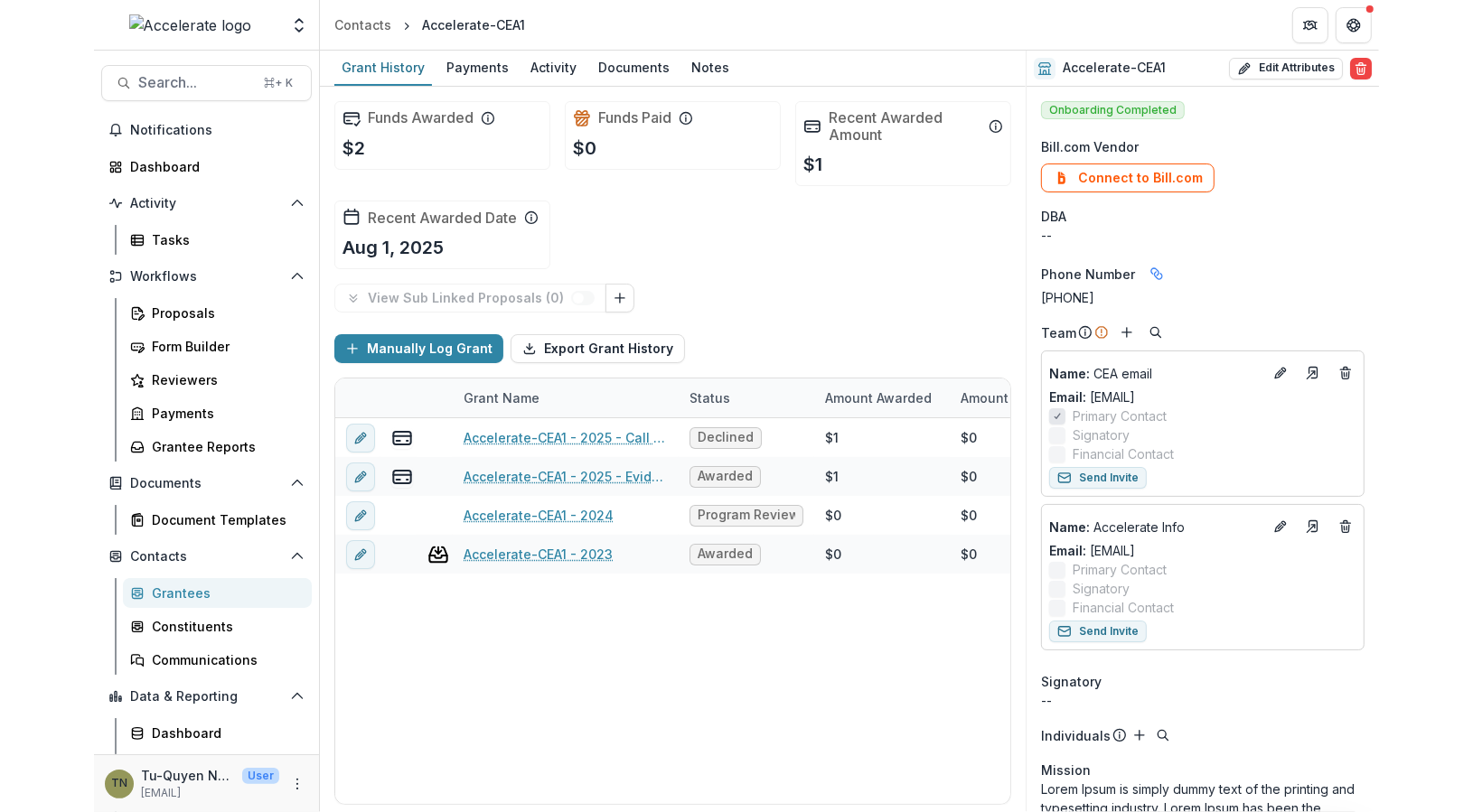 scroll, scrollTop: 0, scrollLeft: 0, axis: both 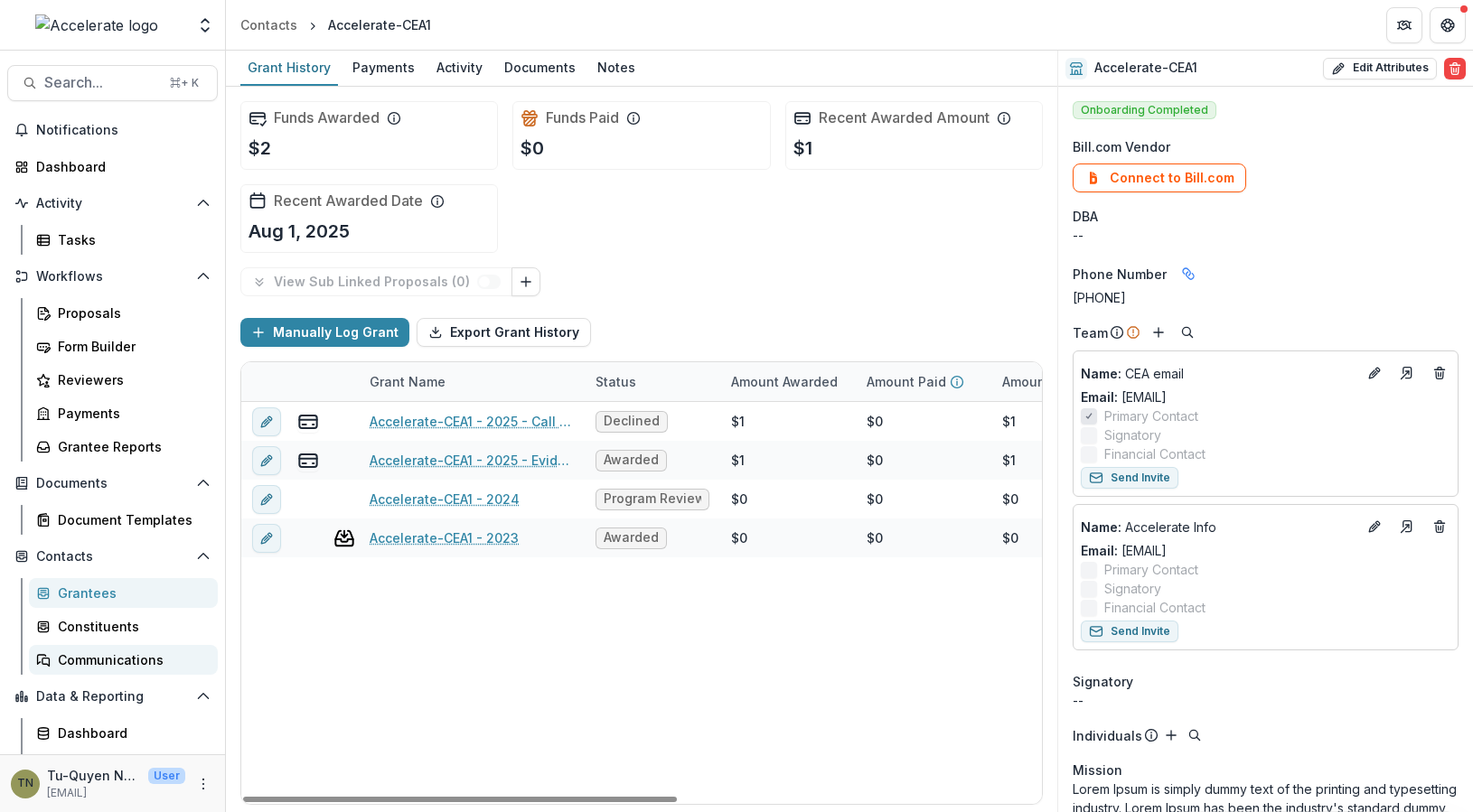 click on "Communications" at bounding box center [123, 659] 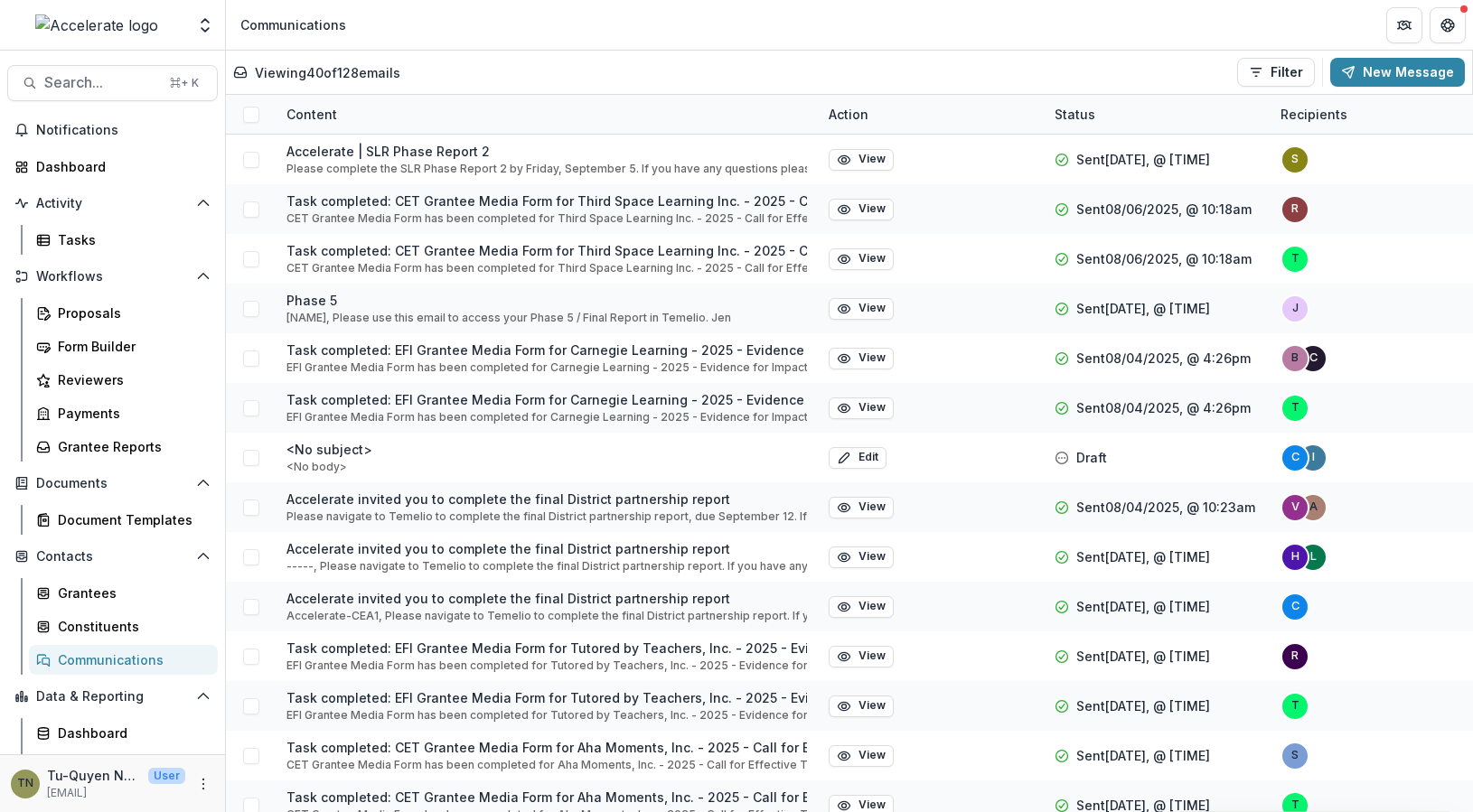scroll, scrollTop: 60, scrollLeft: 0, axis: vertical 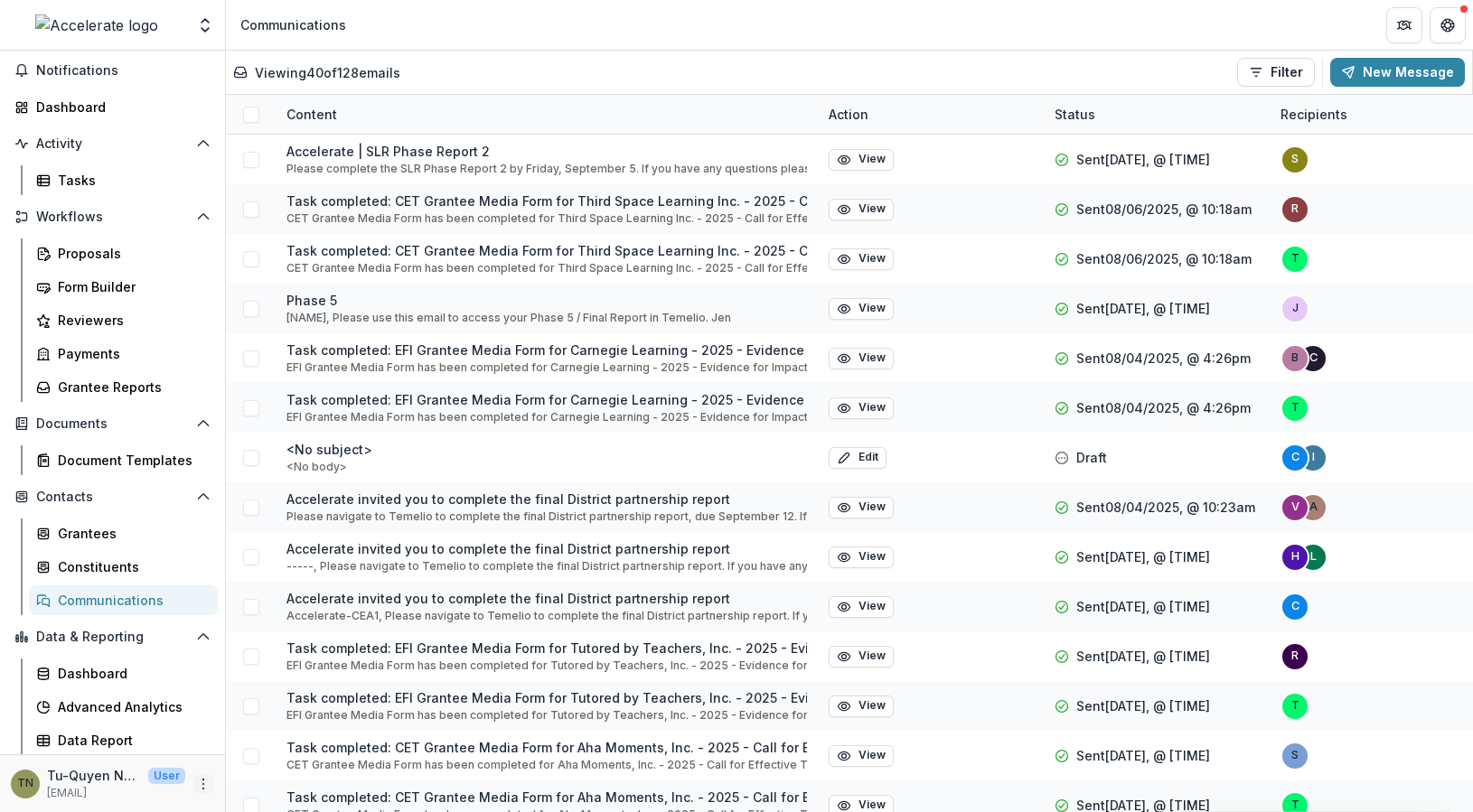 click 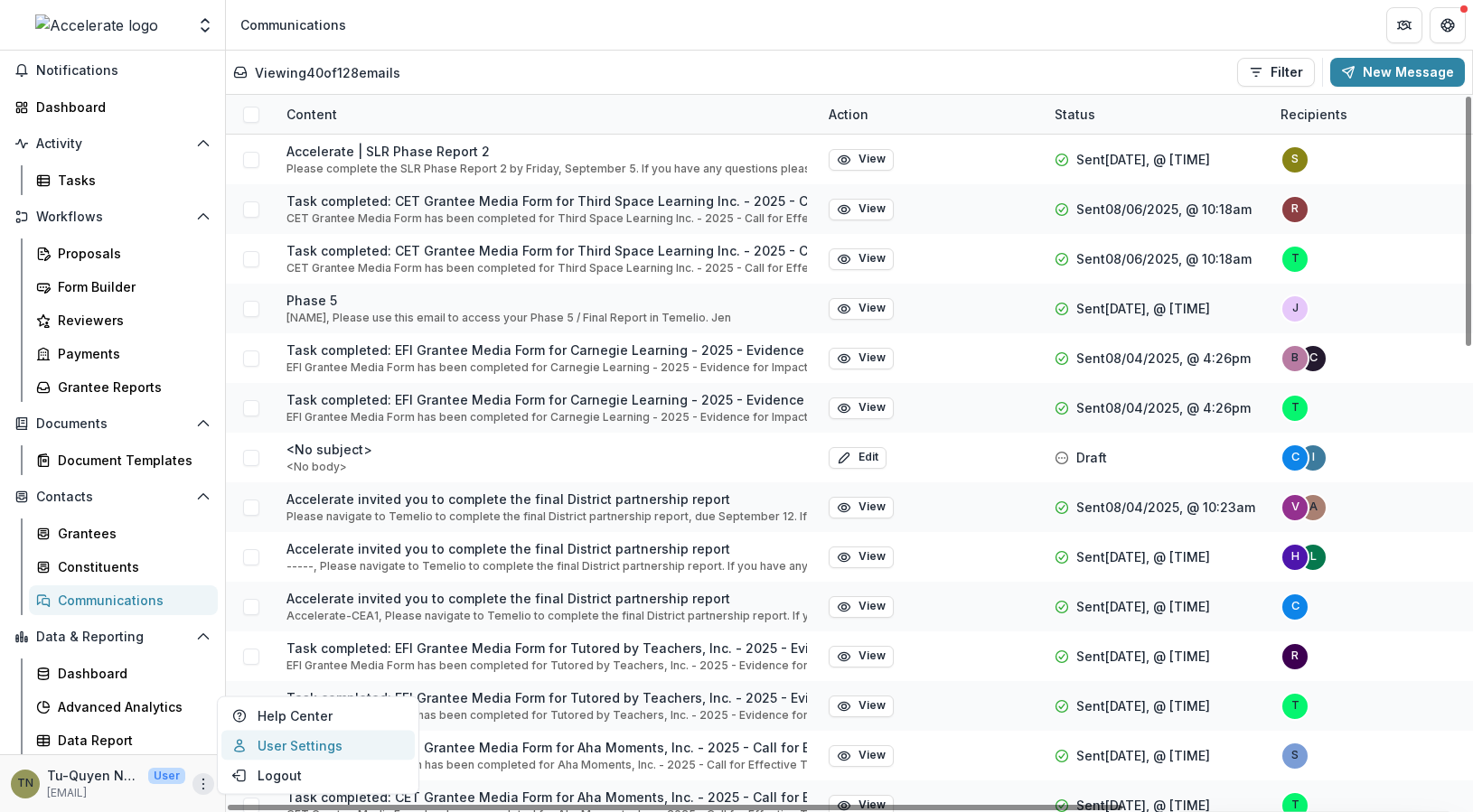 click on "User Settings" at bounding box center [318, 745] 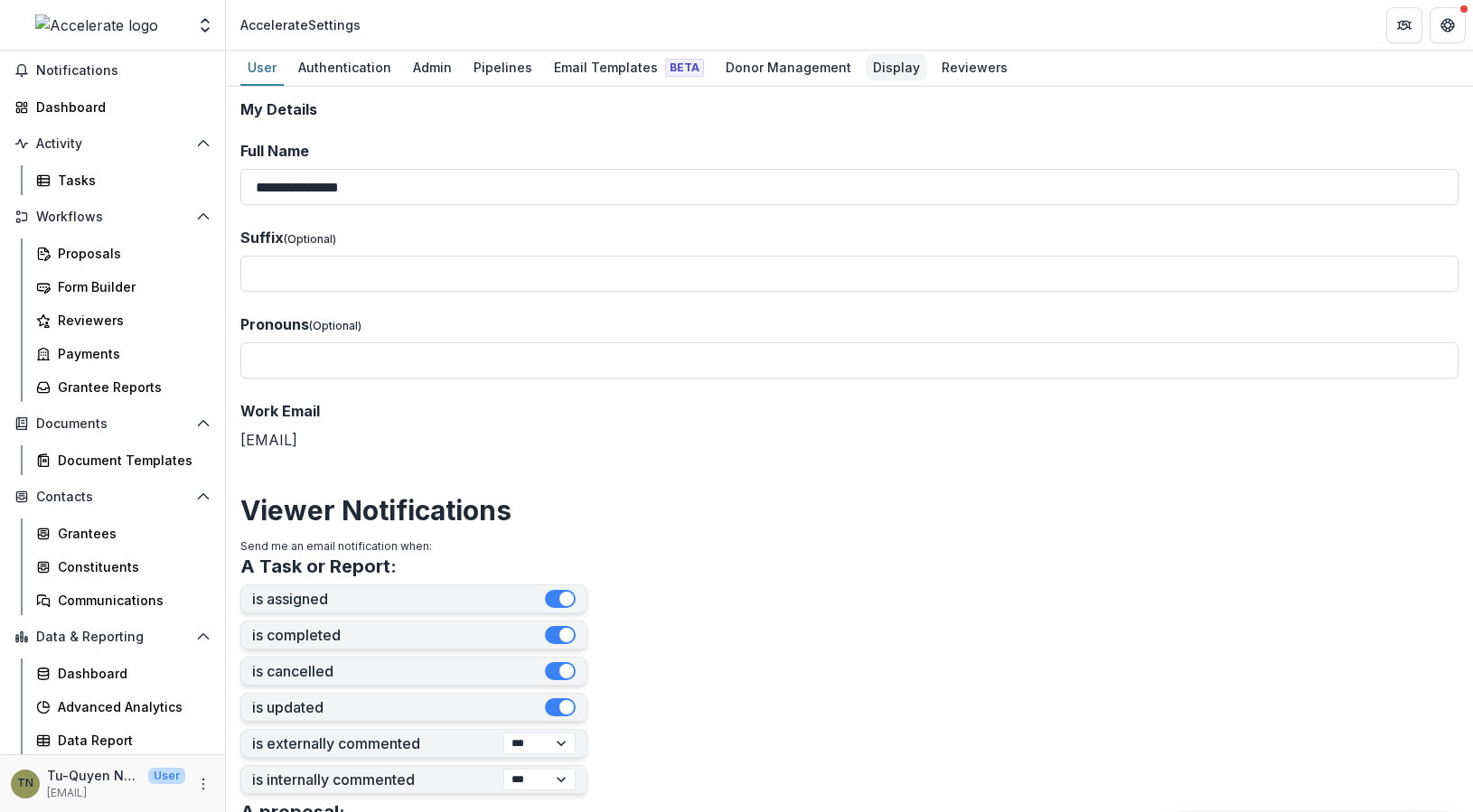 click on "Display" at bounding box center (896, 67) 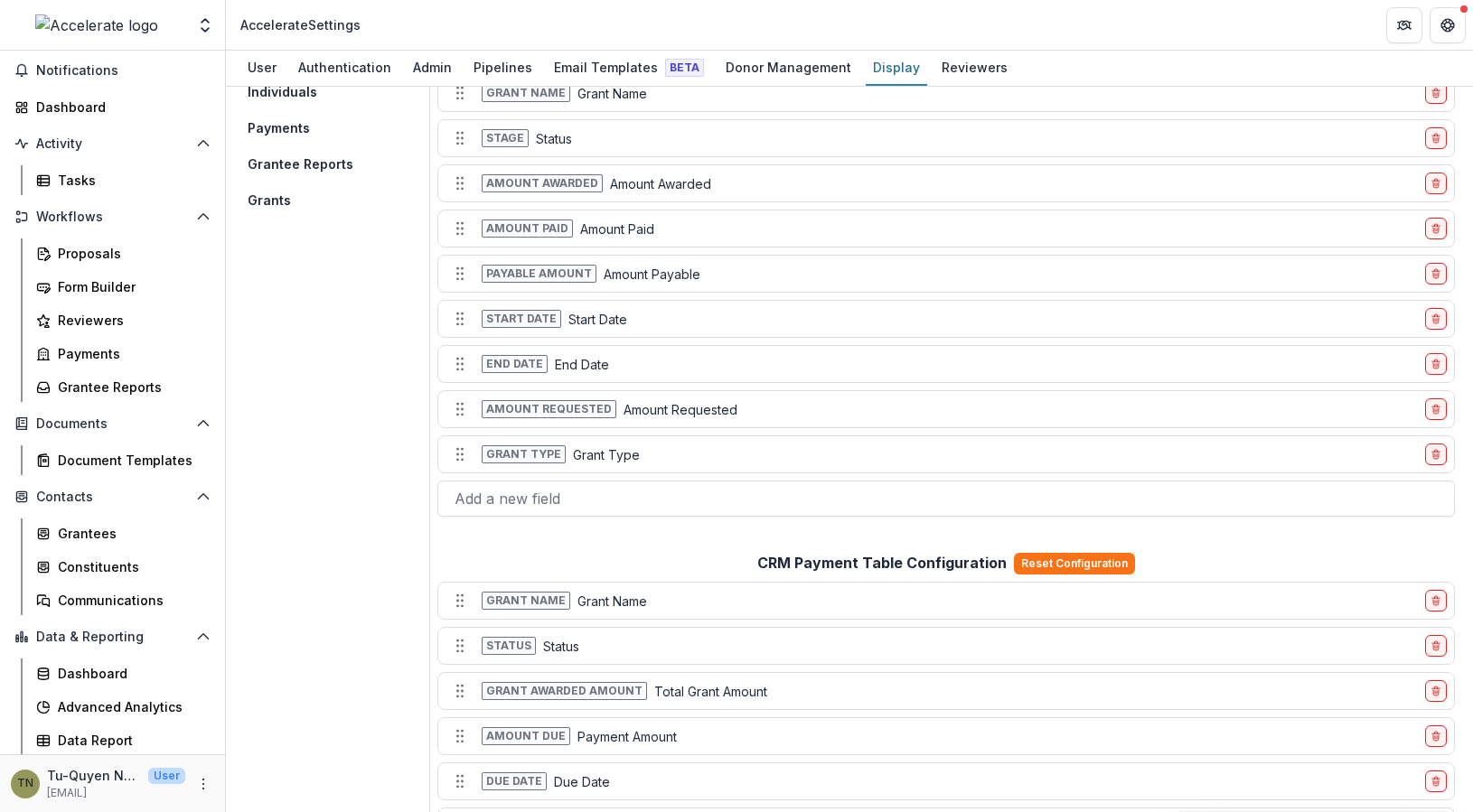 scroll, scrollTop: 0, scrollLeft: 0, axis: both 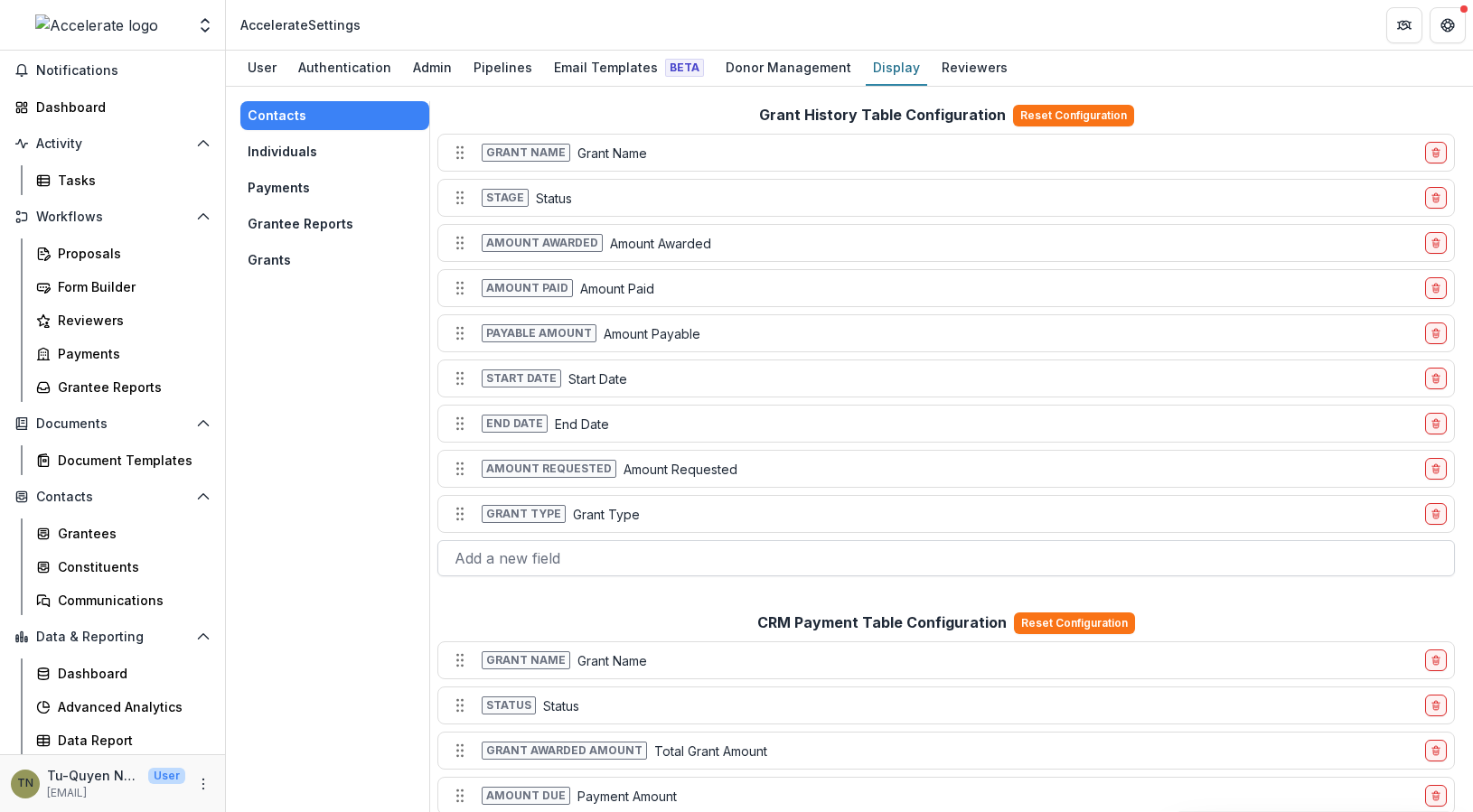 click at bounding box center [946, 558] 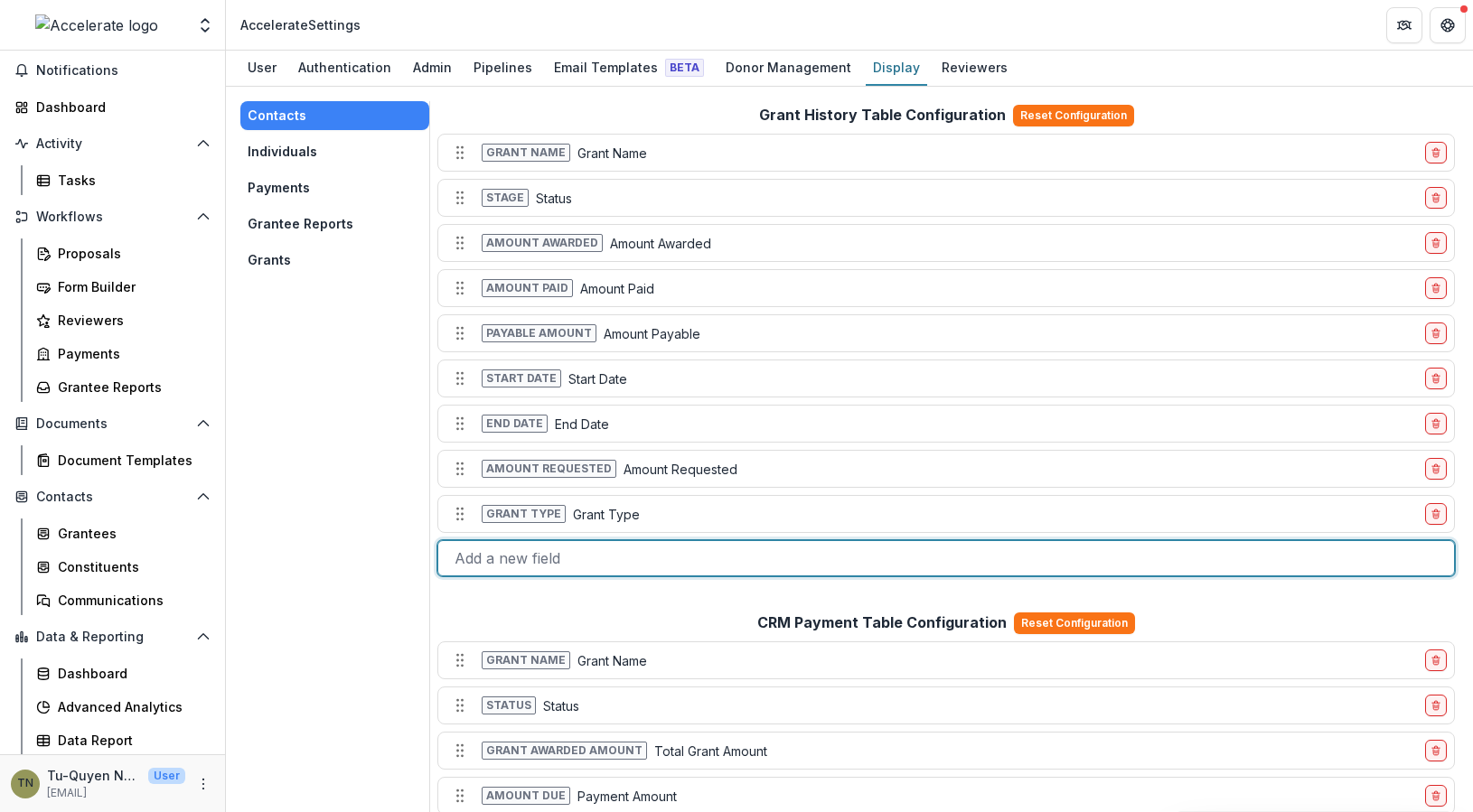 click at bounding box center [946, 558] 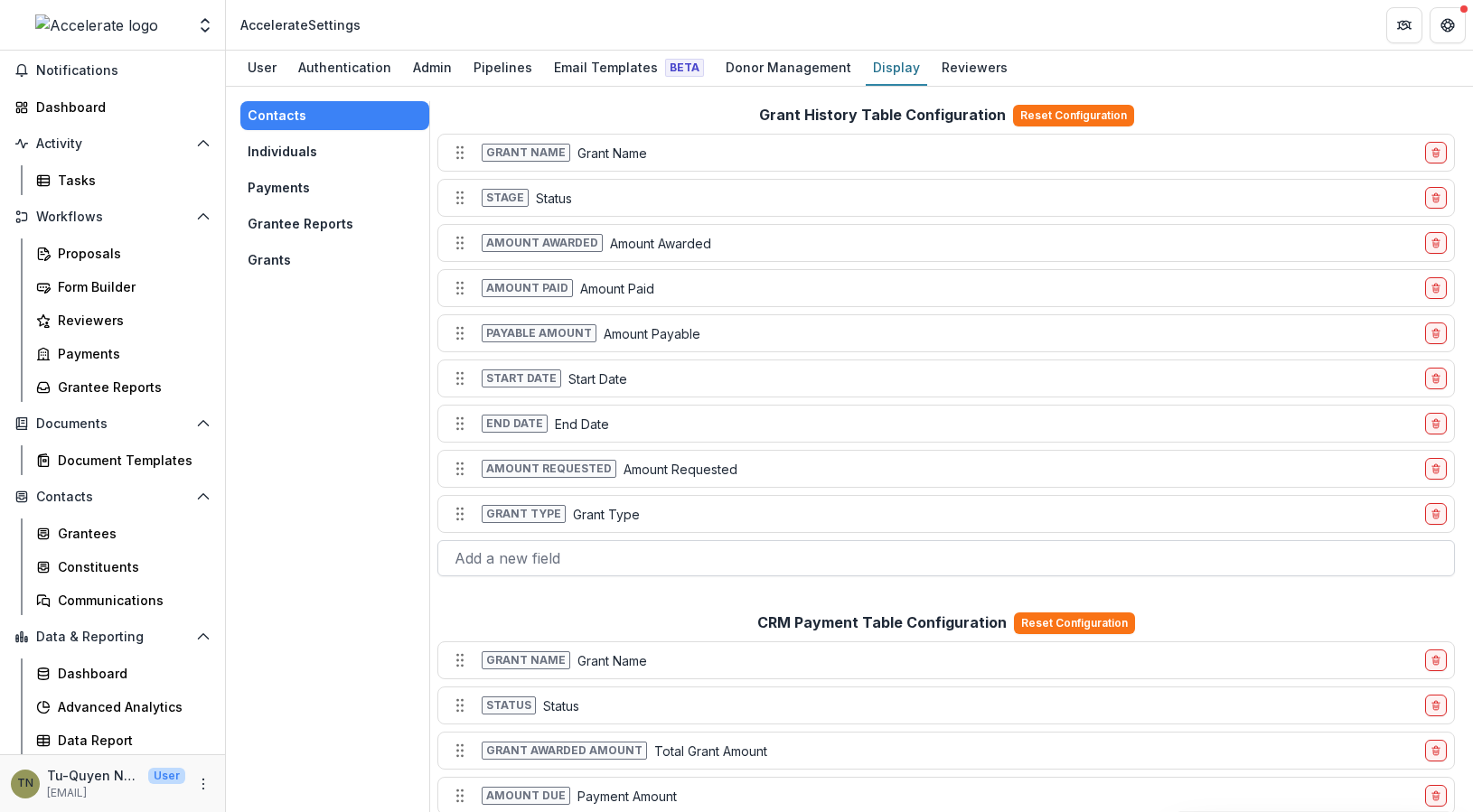 click at bounding box center [946, 558] 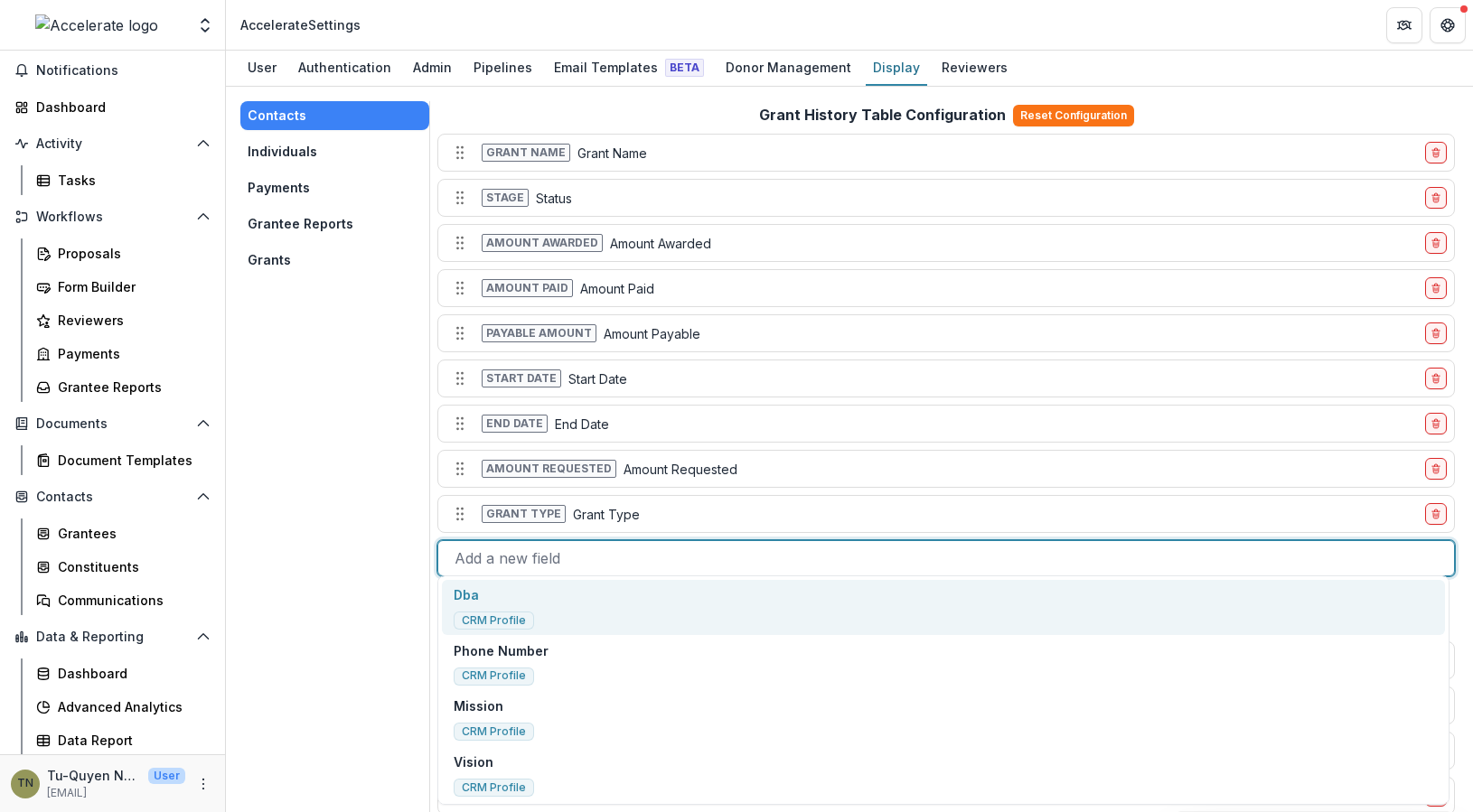 click at bounding box center [946, 558] 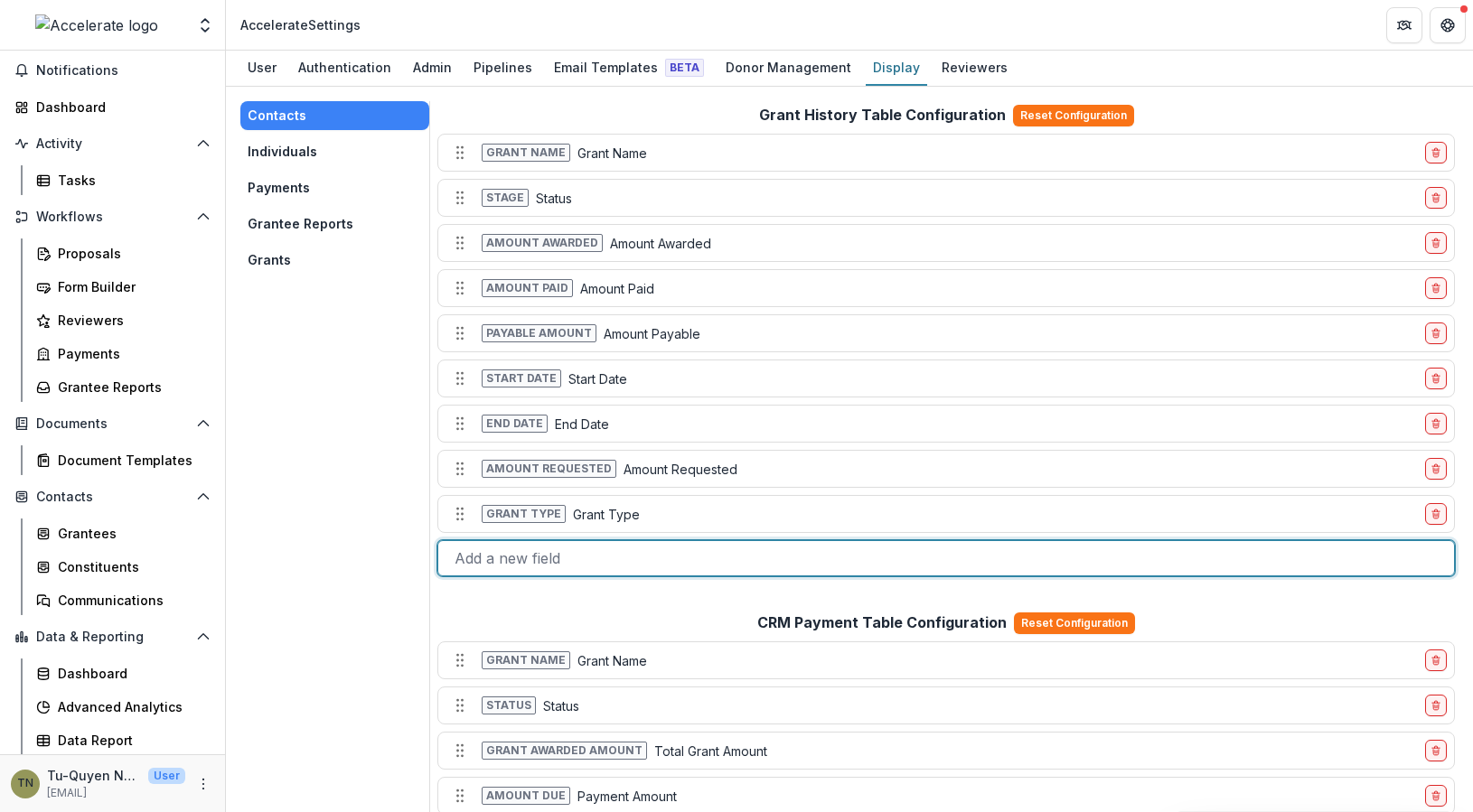 click at bounding box center (946, 558) 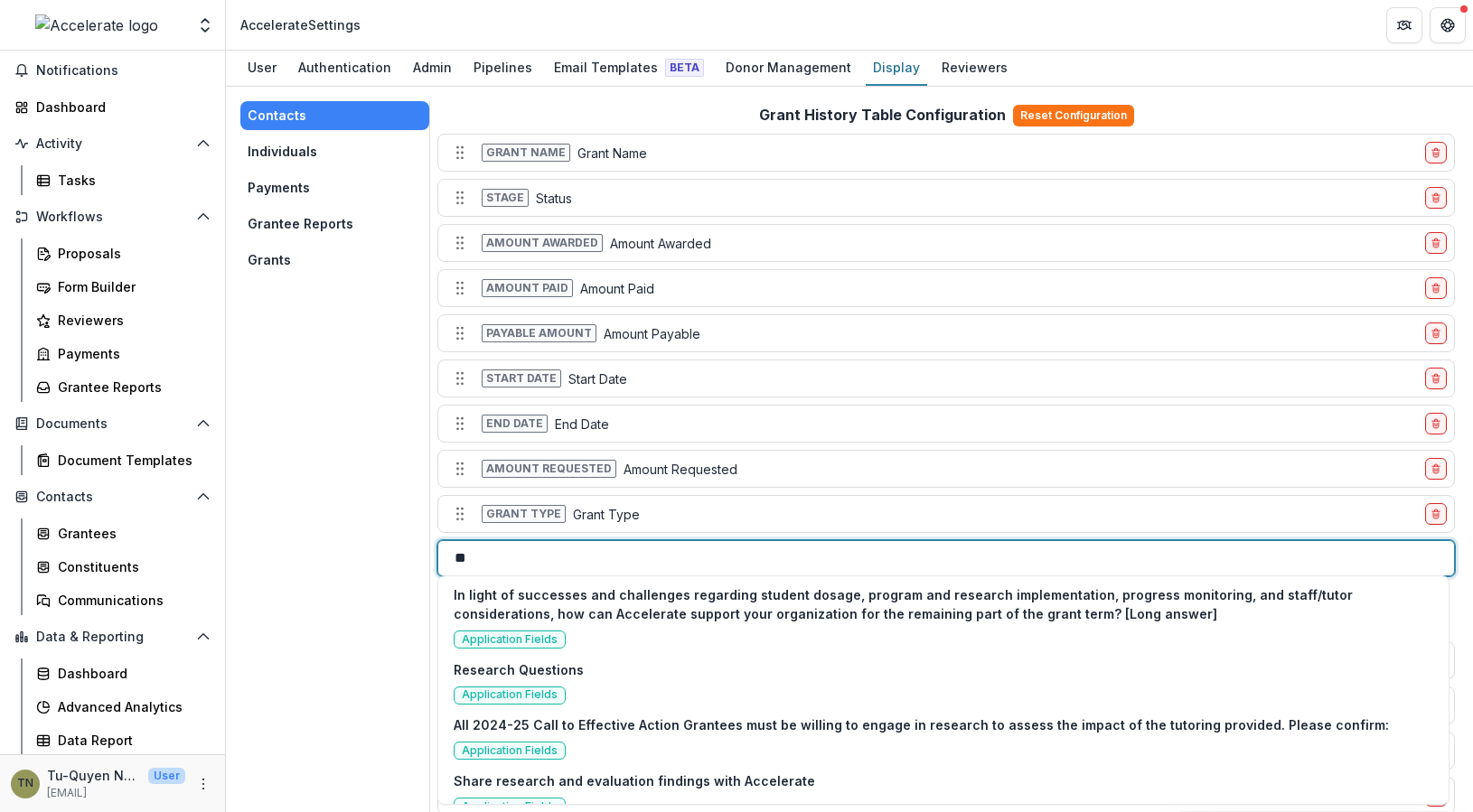 type on "*" 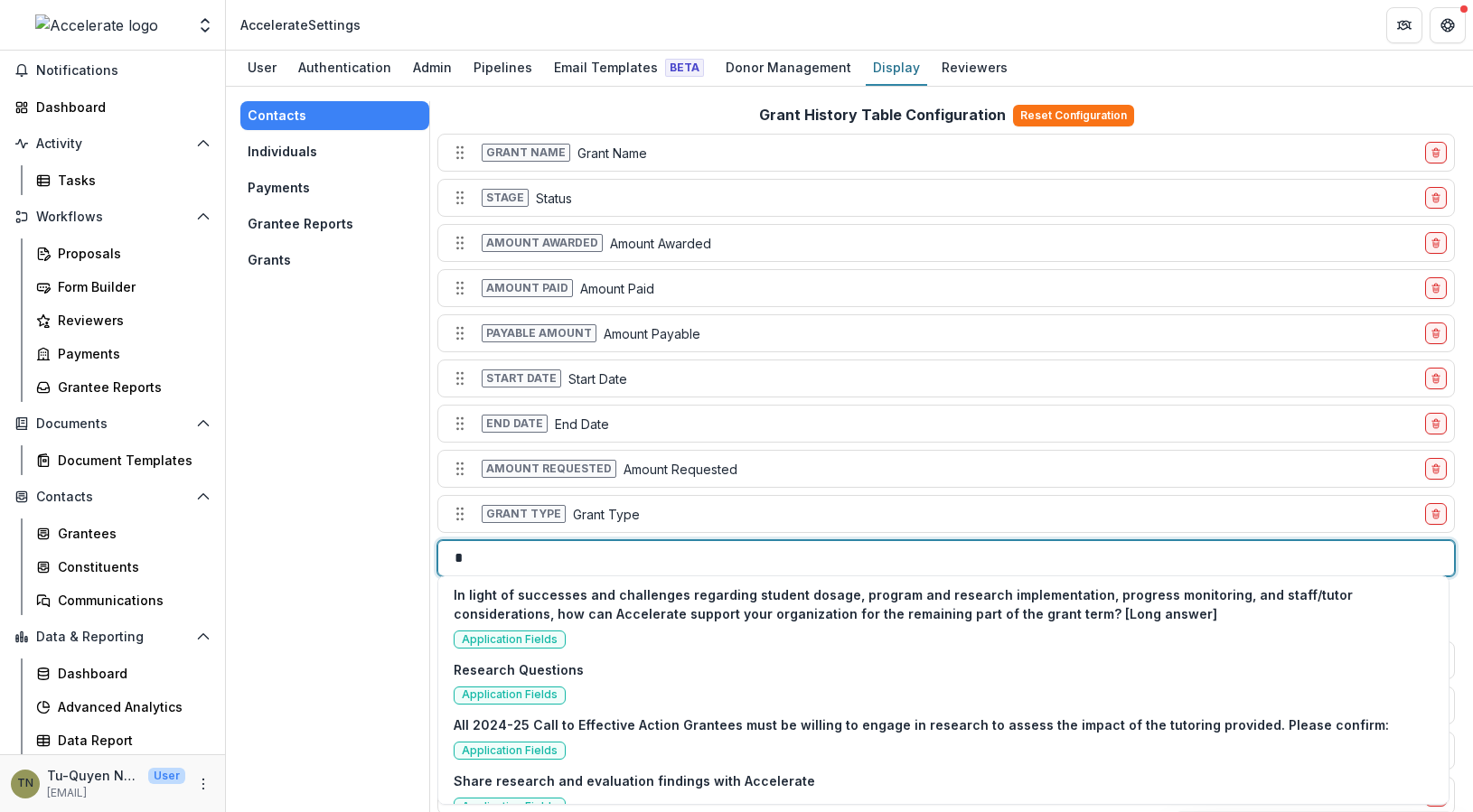 type 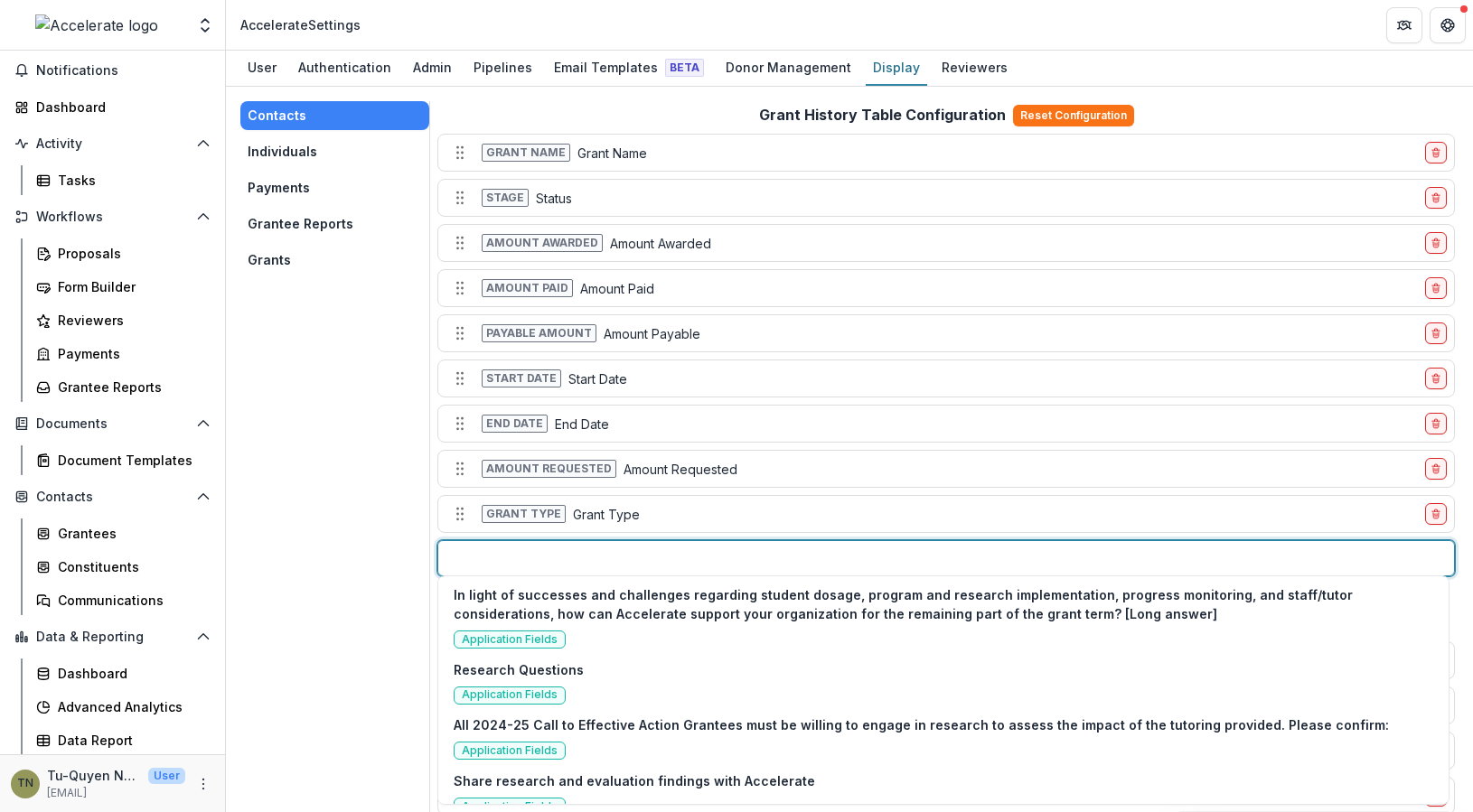 click on "Contacts Individuals Payments Grantee Reports Grants" at bounding box center [335, 1481] 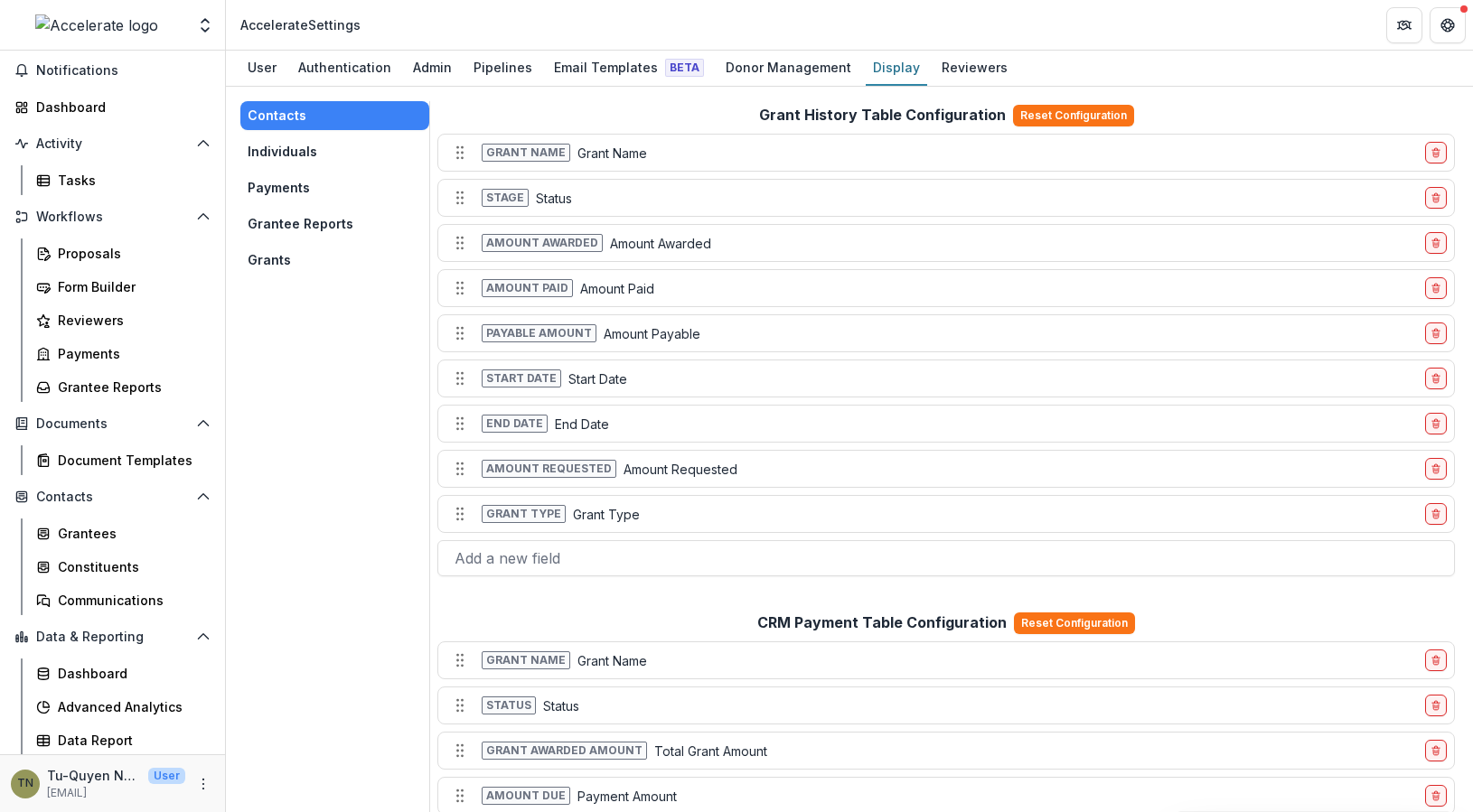 click on "Contacts Individuals Payments Grantee Reports Grants" at bounding box center (335, 1481) 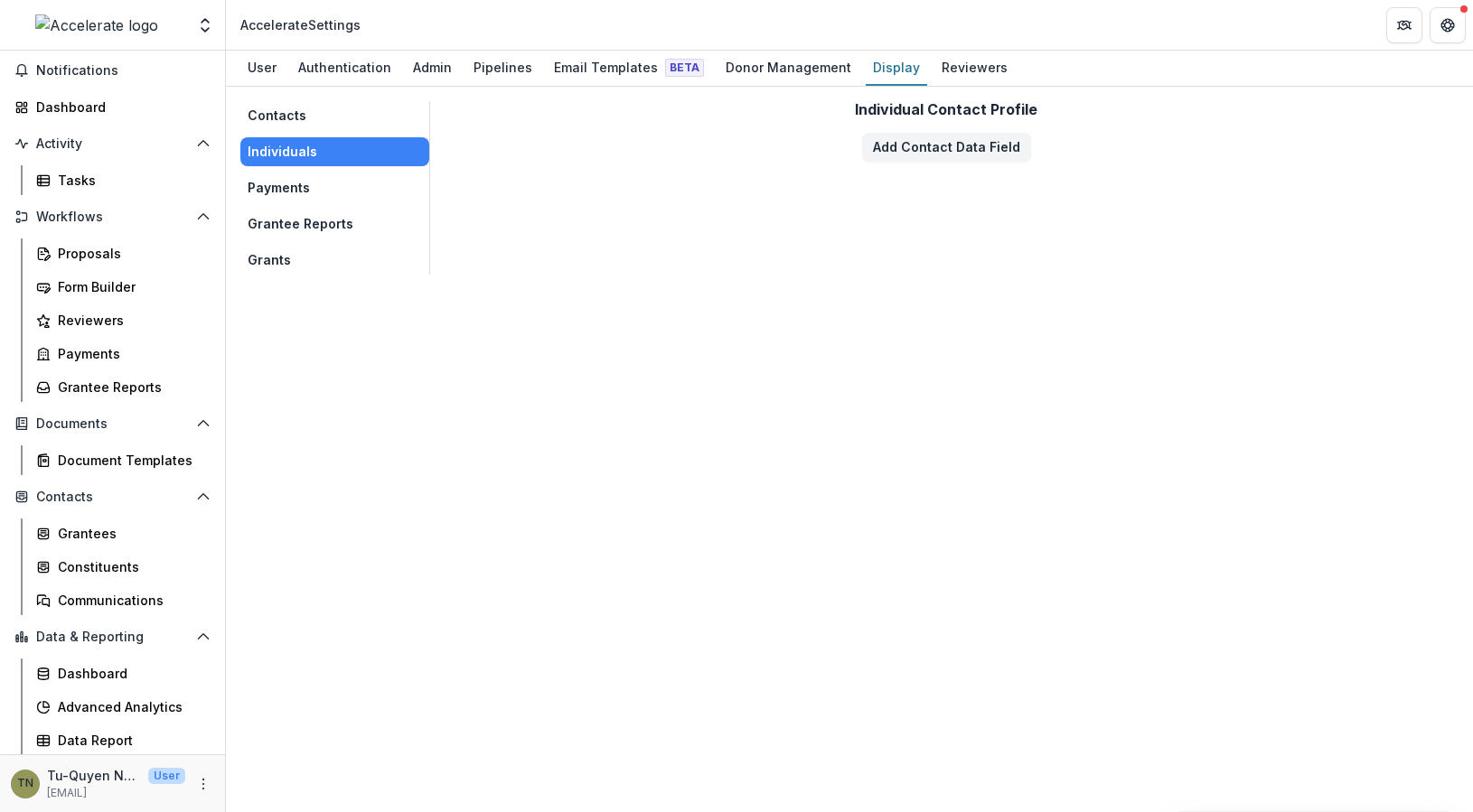 click on "Payments" at bounding box center [334, 188] 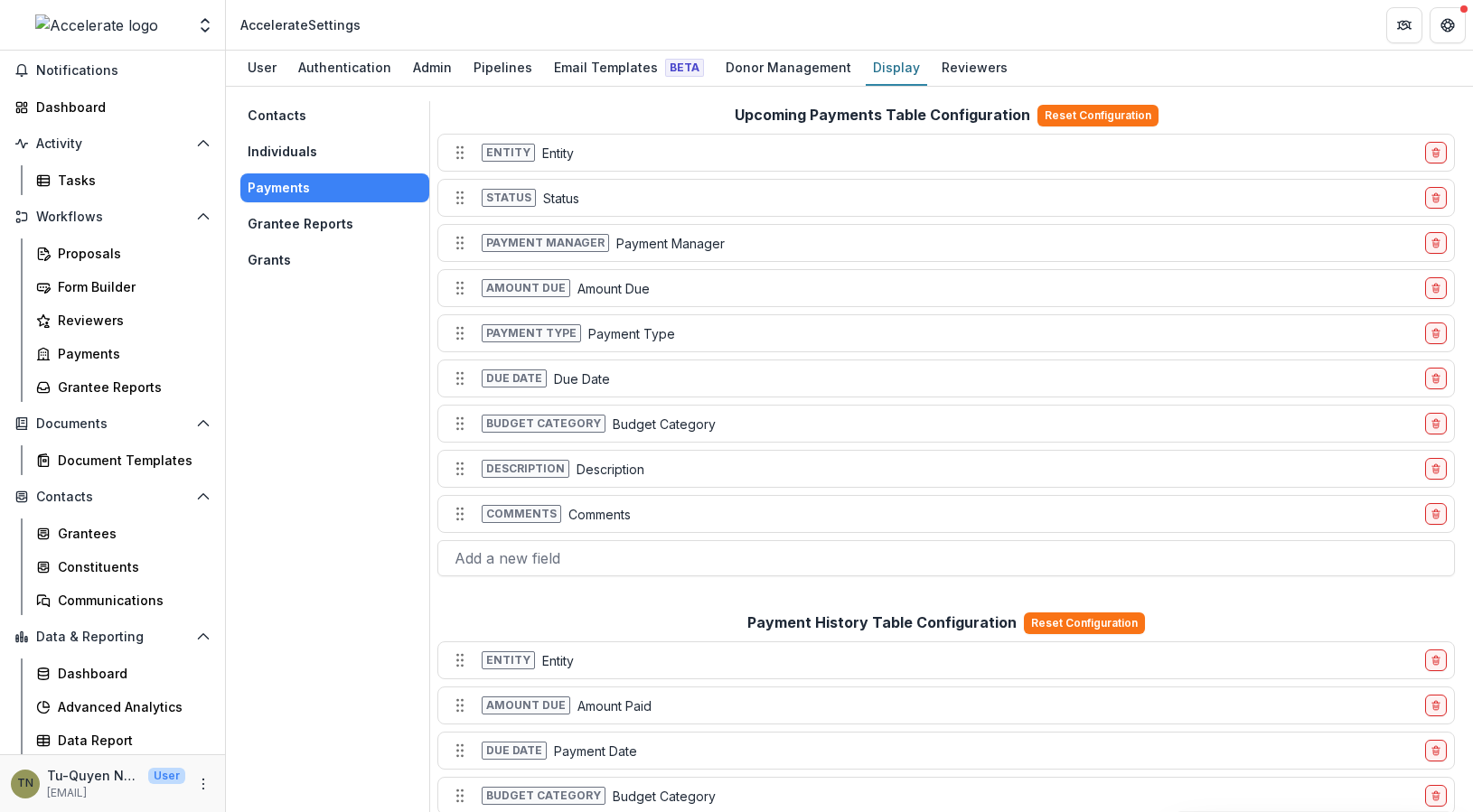 click on "Grantee Reports" at bounding box center [334, 224] 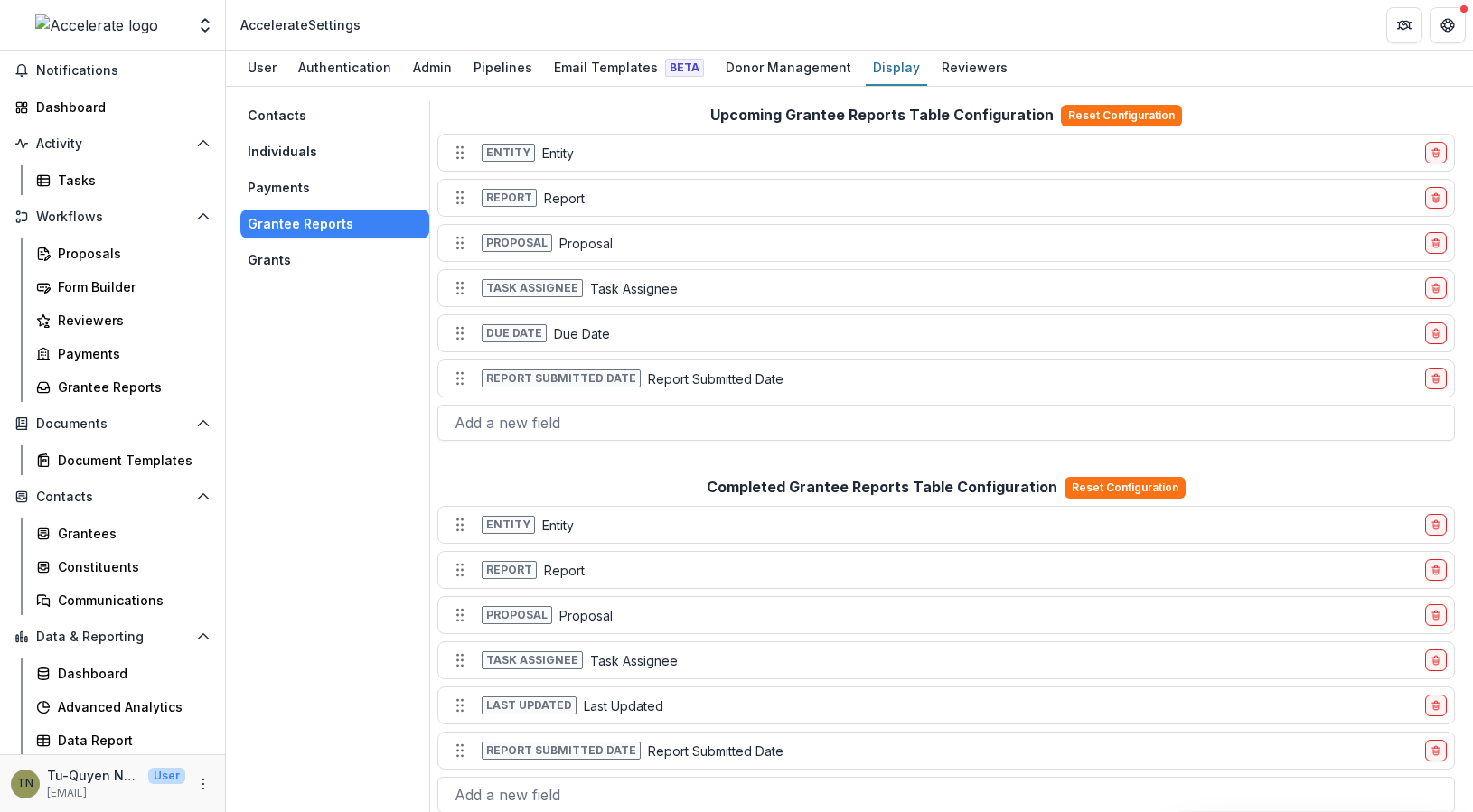 click on "Grants" at bounding box center (334, 260) 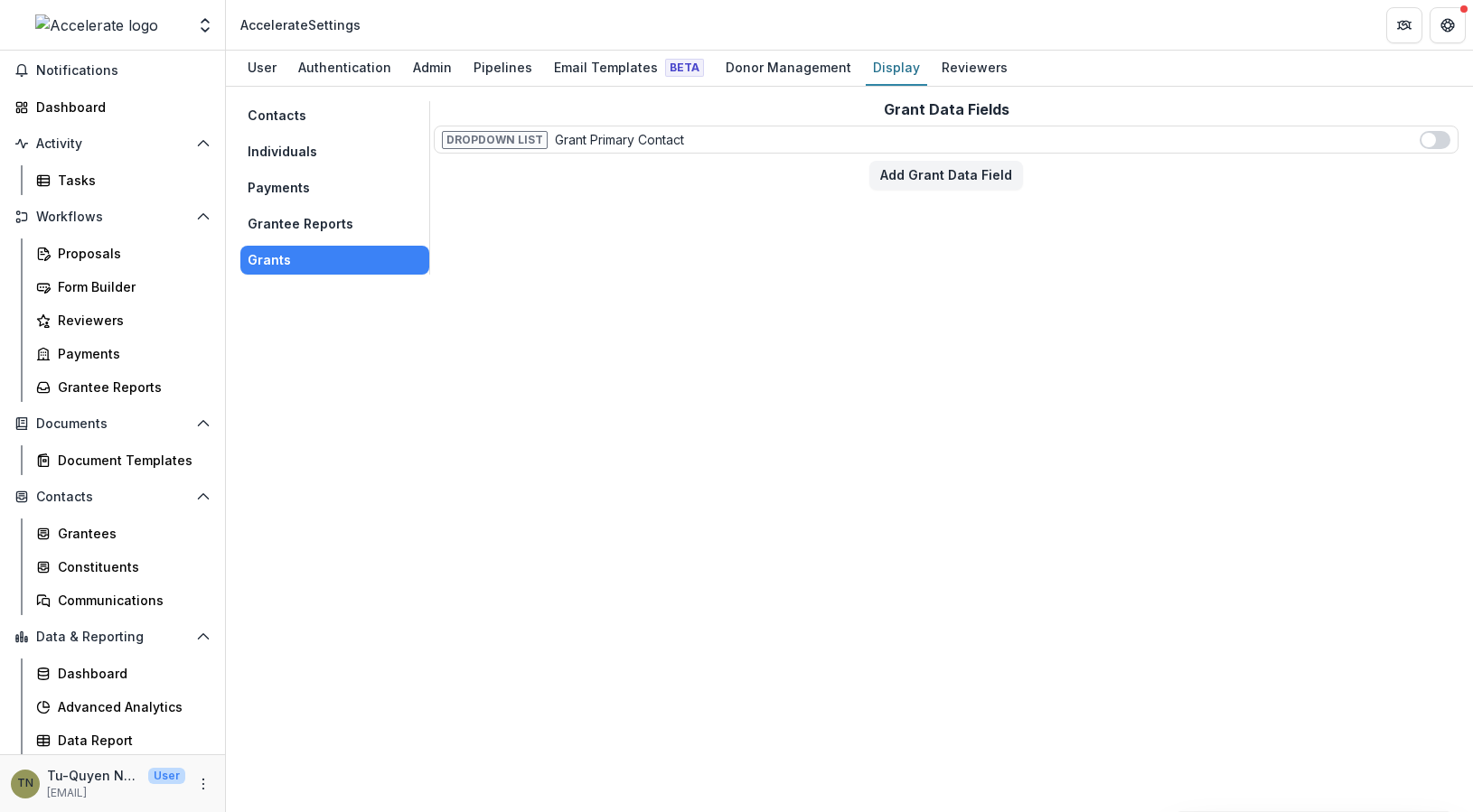 click on "Grantee Reports" at bounding box center (334, 224) 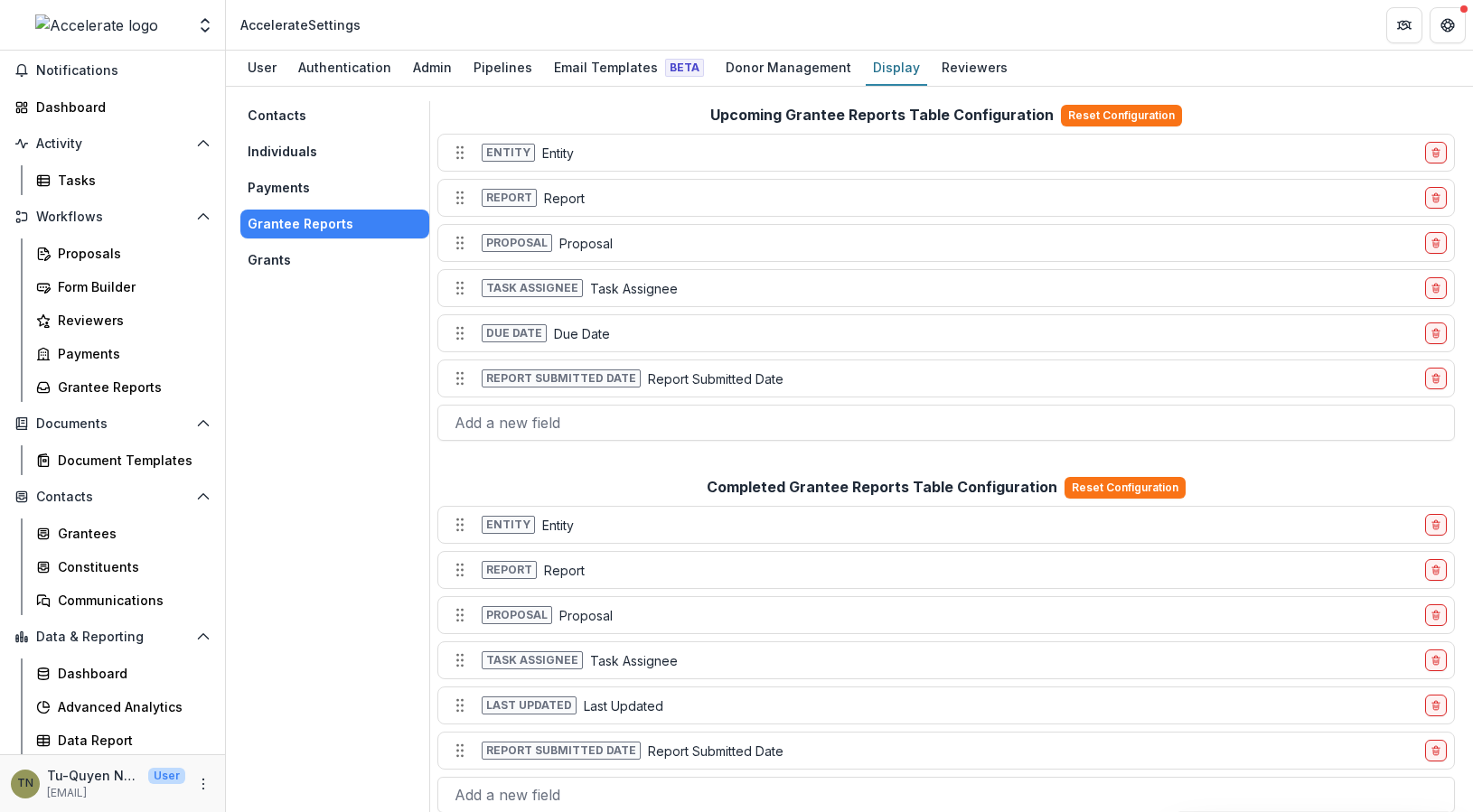 click on "Contacts Individuals Payments Grantee Reports Grants" at bounding box center (335, 459) 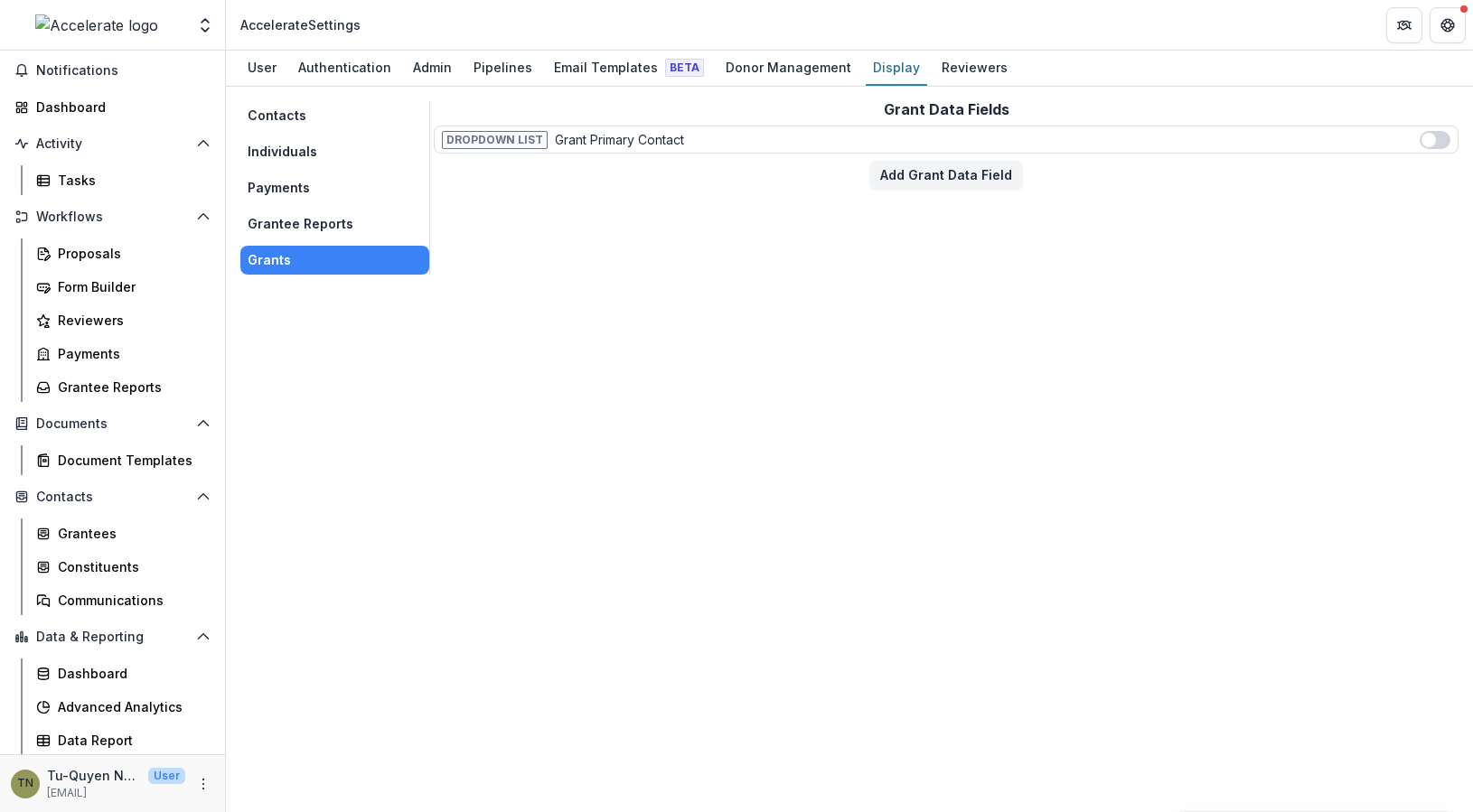 click on "Individuals" at bounding box center (334, 152) 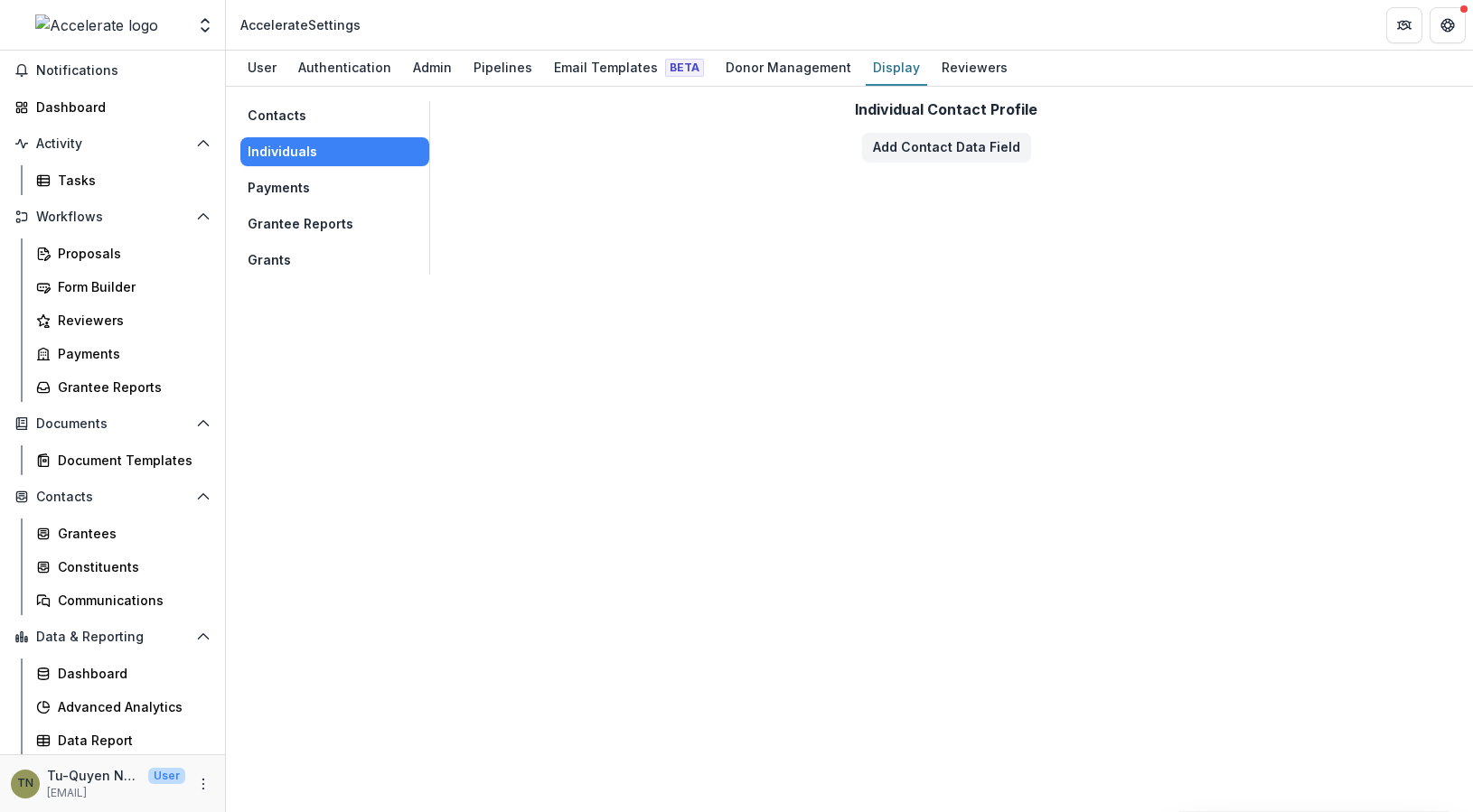 click on "Contacts" at bounding box center (334, 116) 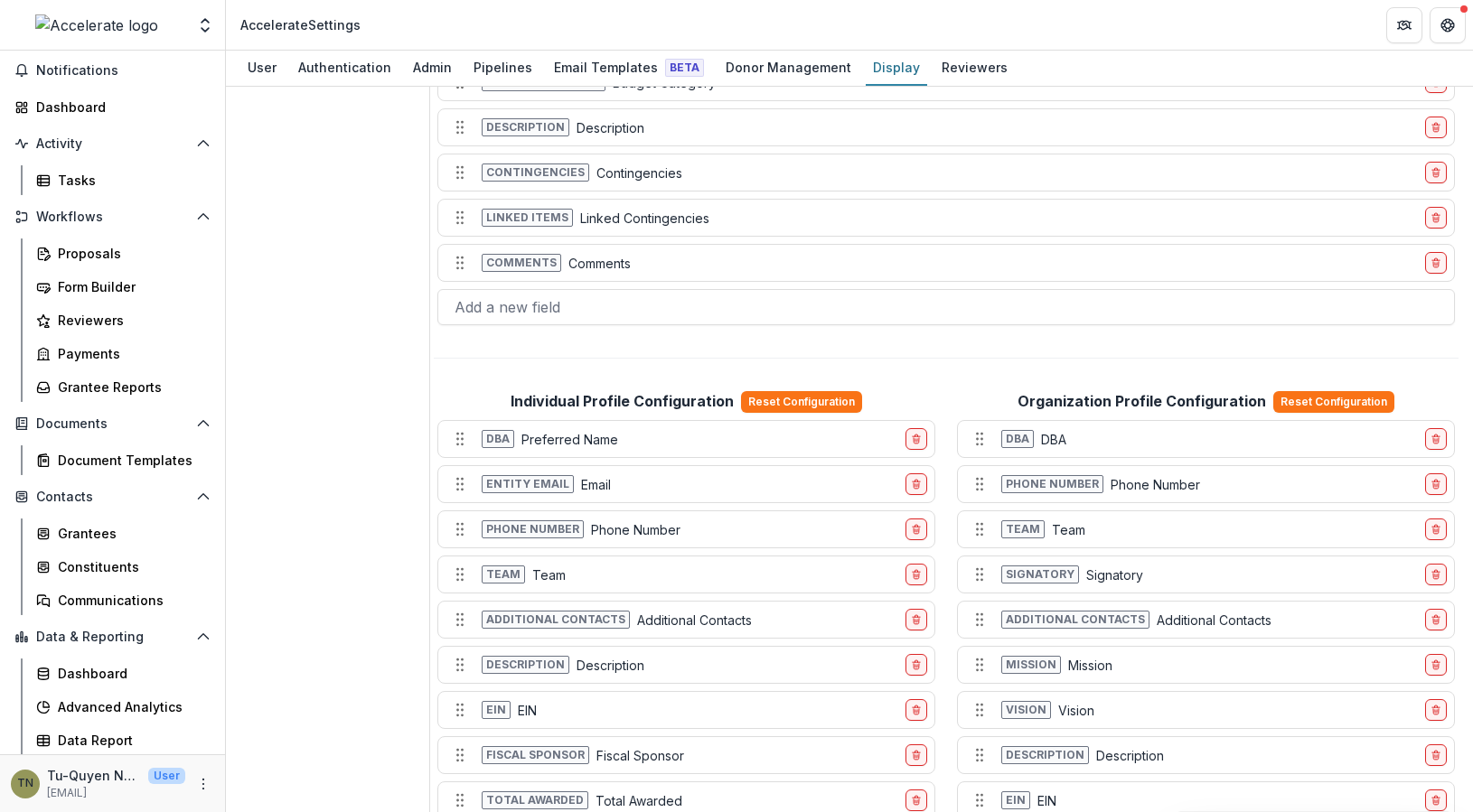 scroll, scrollTop: 0, scrollLeft: 0, axis: both 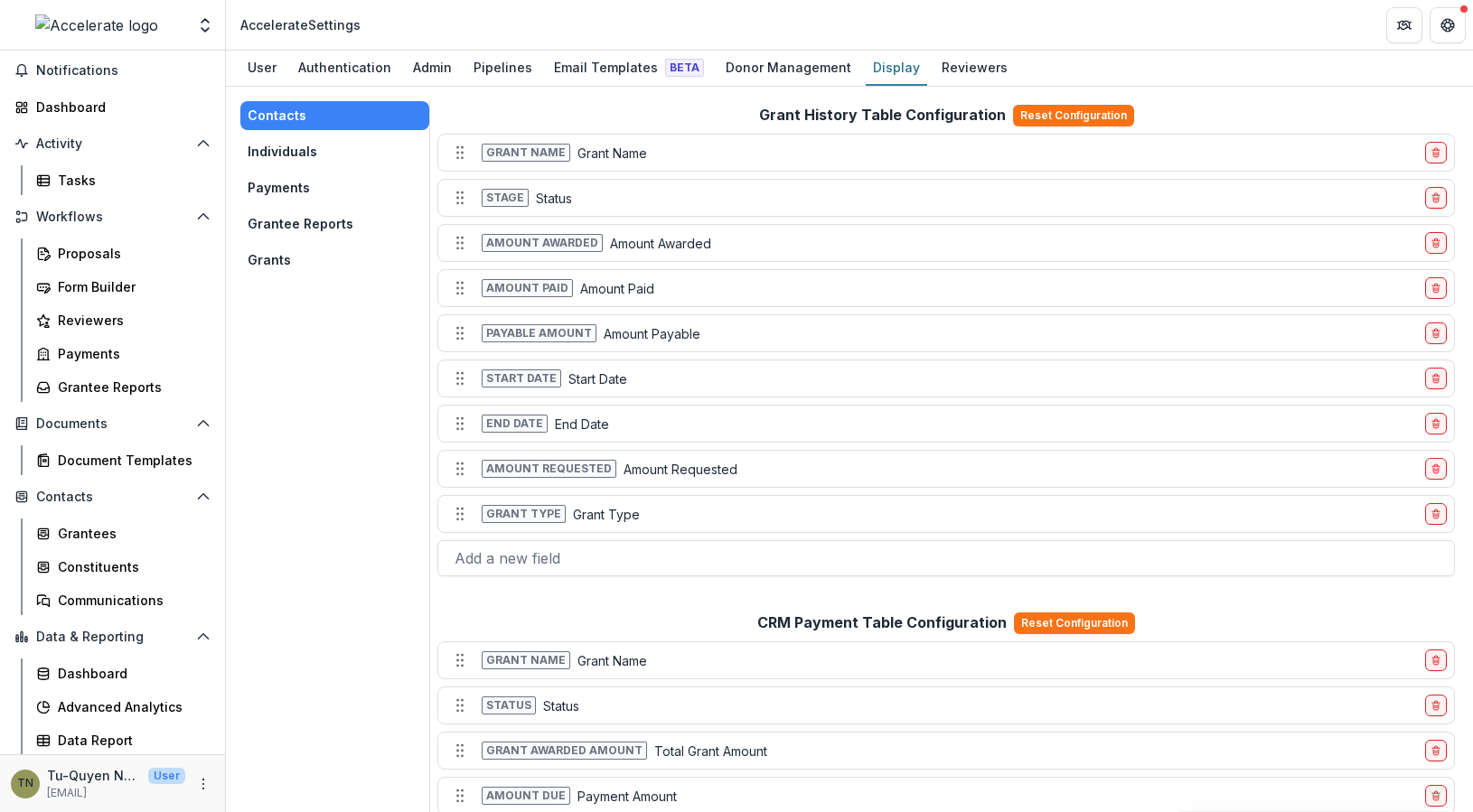 click on "Contacts Individuals Payments Grantee Reports Grants" at bounding box center (335, 1481) 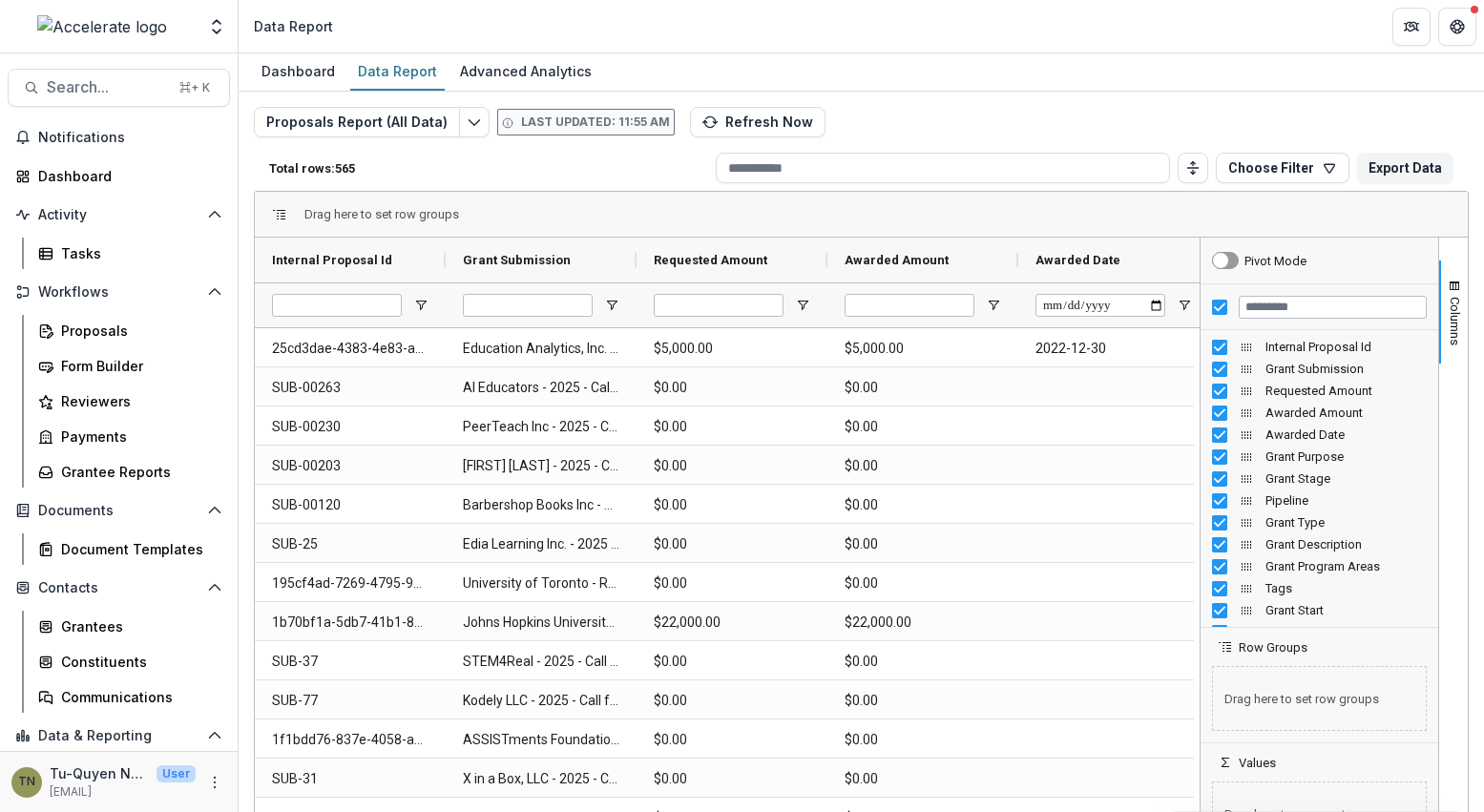 scroll, scrollTop: 0, scrollLeft: 0, axis: both 